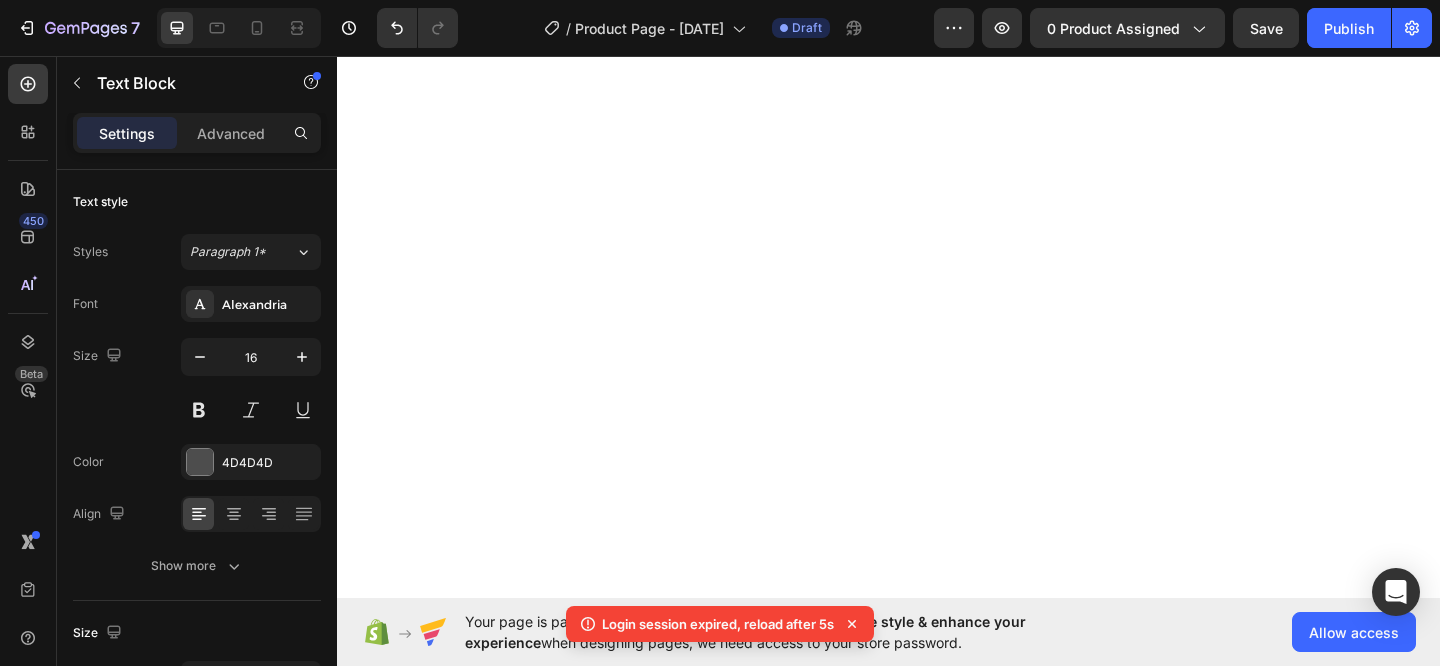 scroll, scrollTop: 0, scrollLeft: 0, axis: both 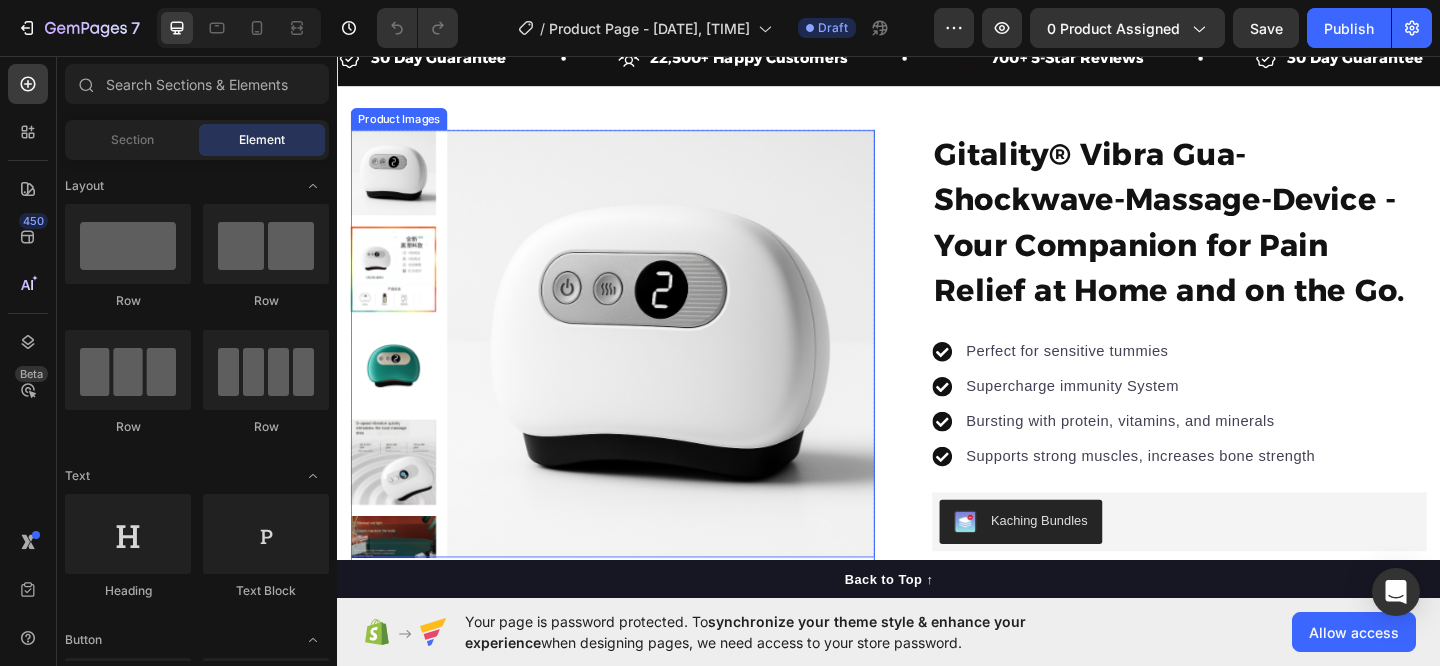 click at bounding box center (689, 369) 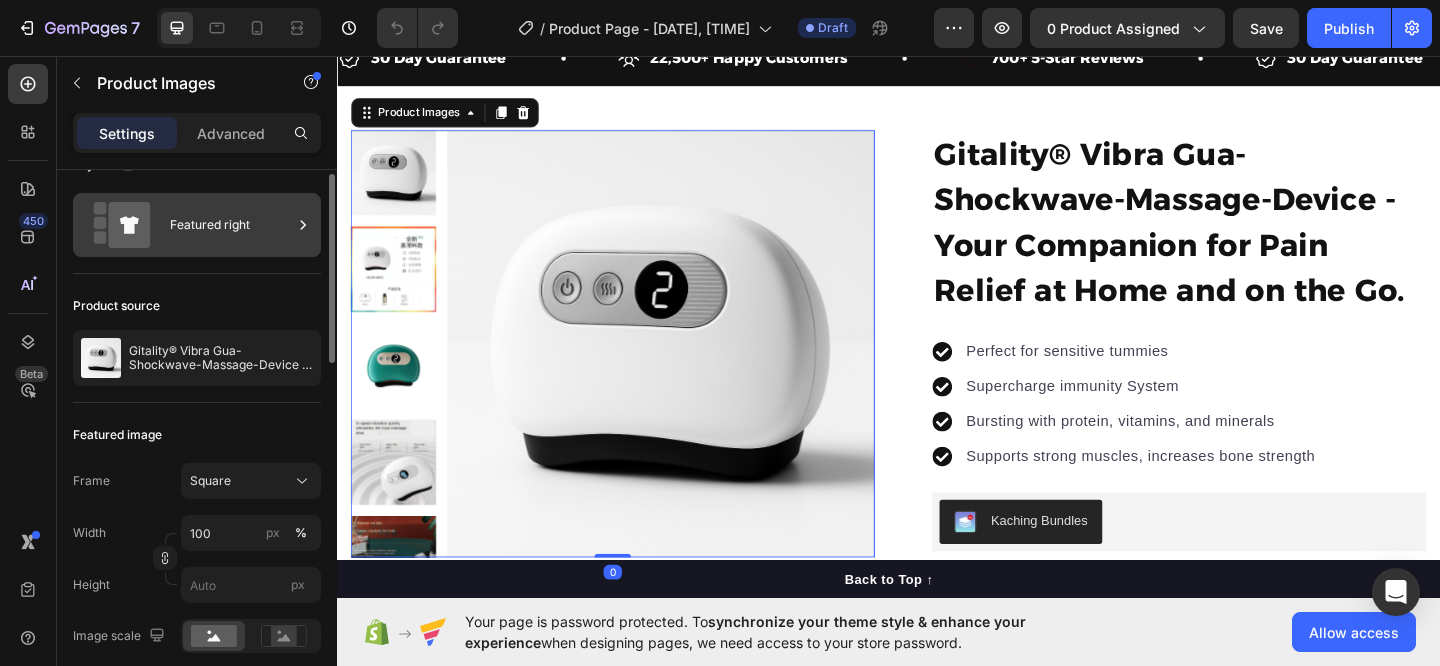 scroll, scrollTop: 45, scrollLeft: 0, axis: vertical 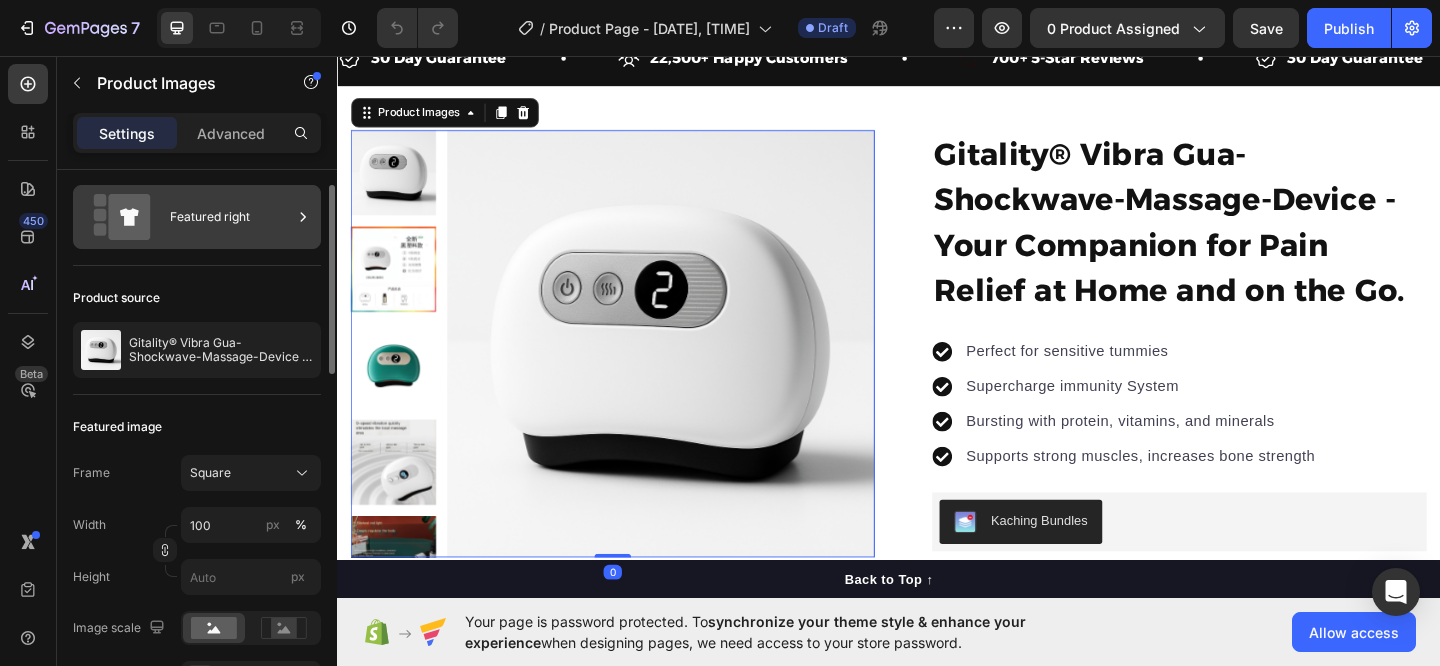 click on "Featured right" at bounding box center (231, 217) 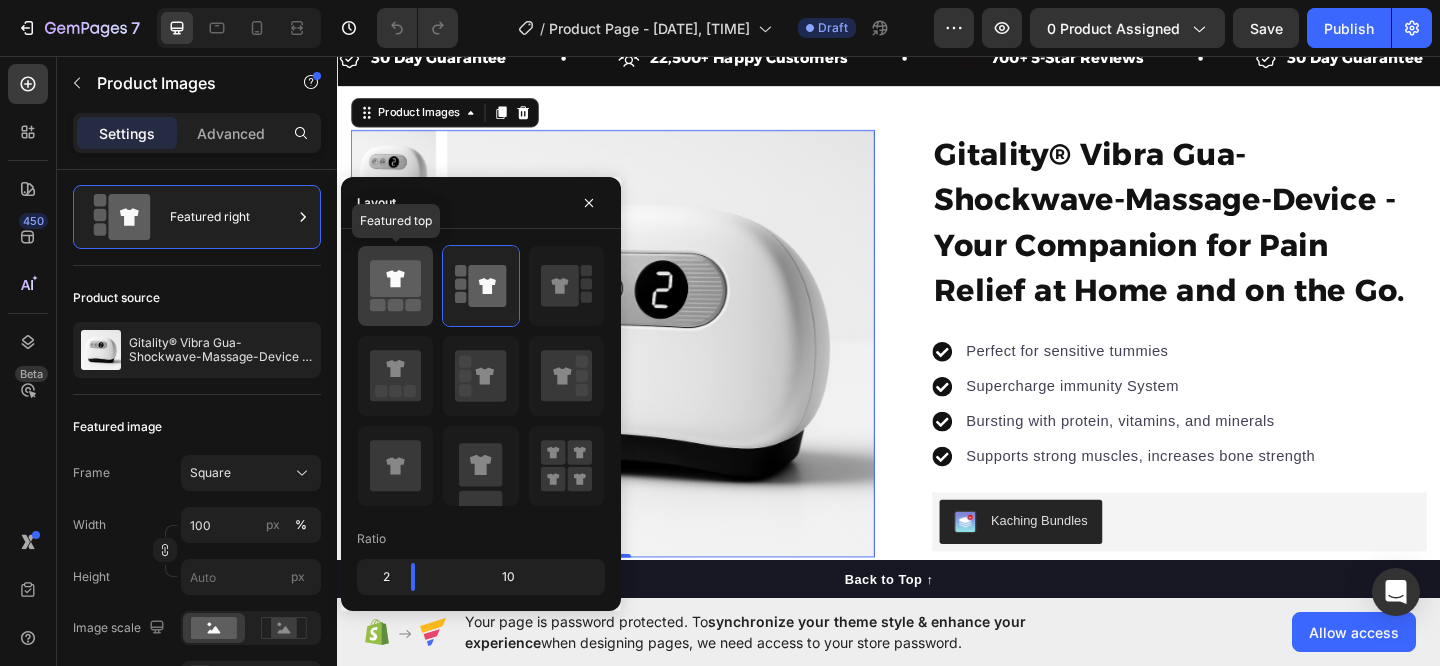 click 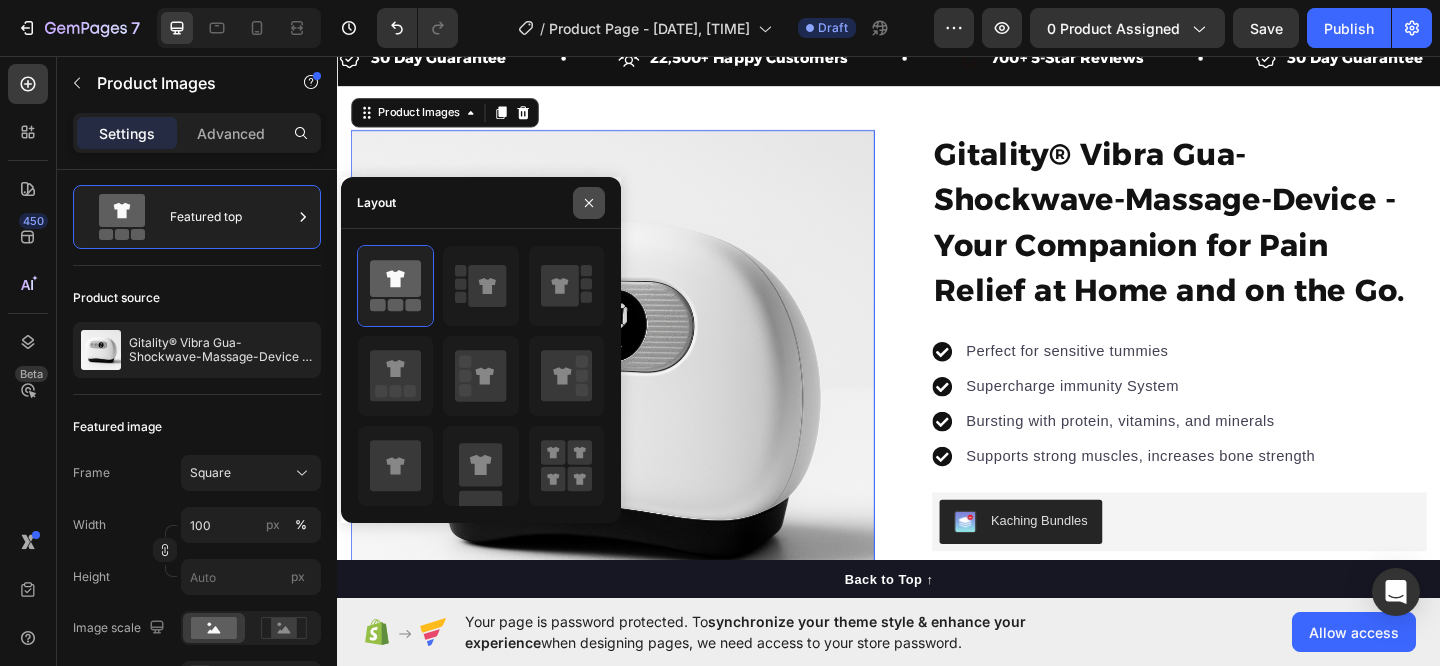 click 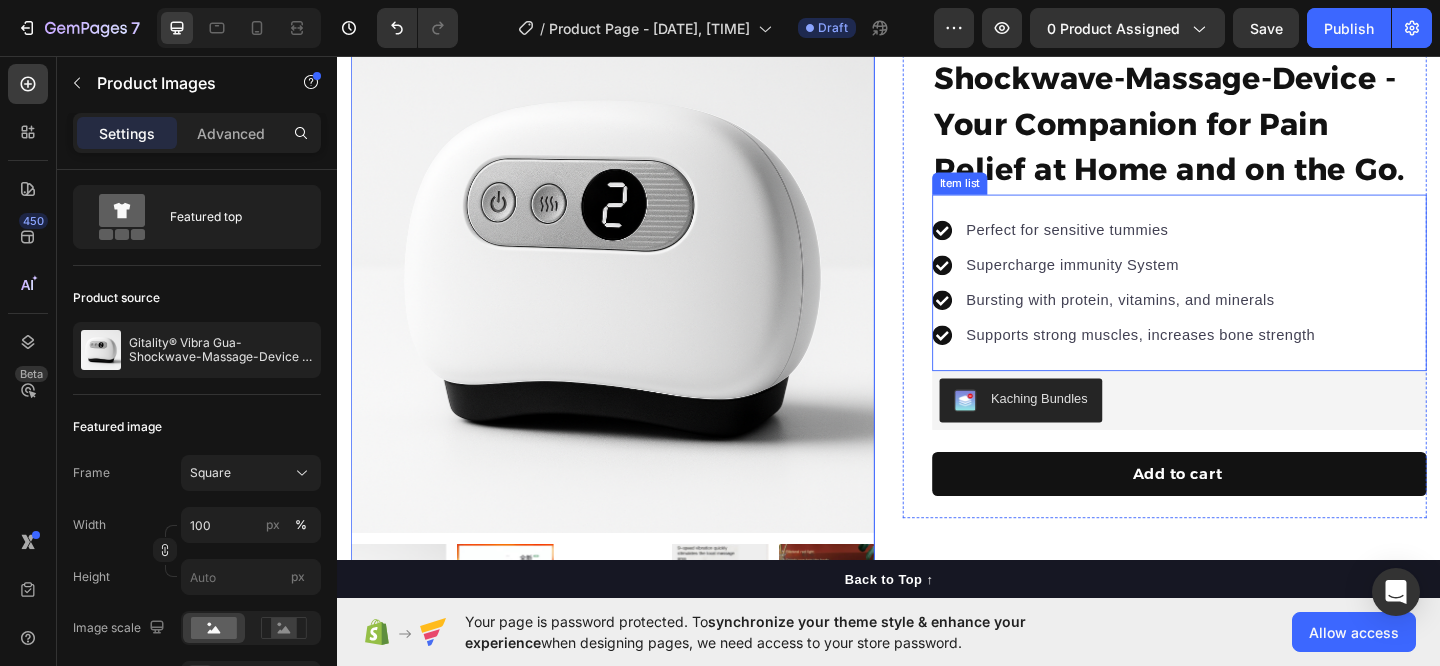 scroll, scrollTop: 149, scrollLeft: 0, axis: vertical 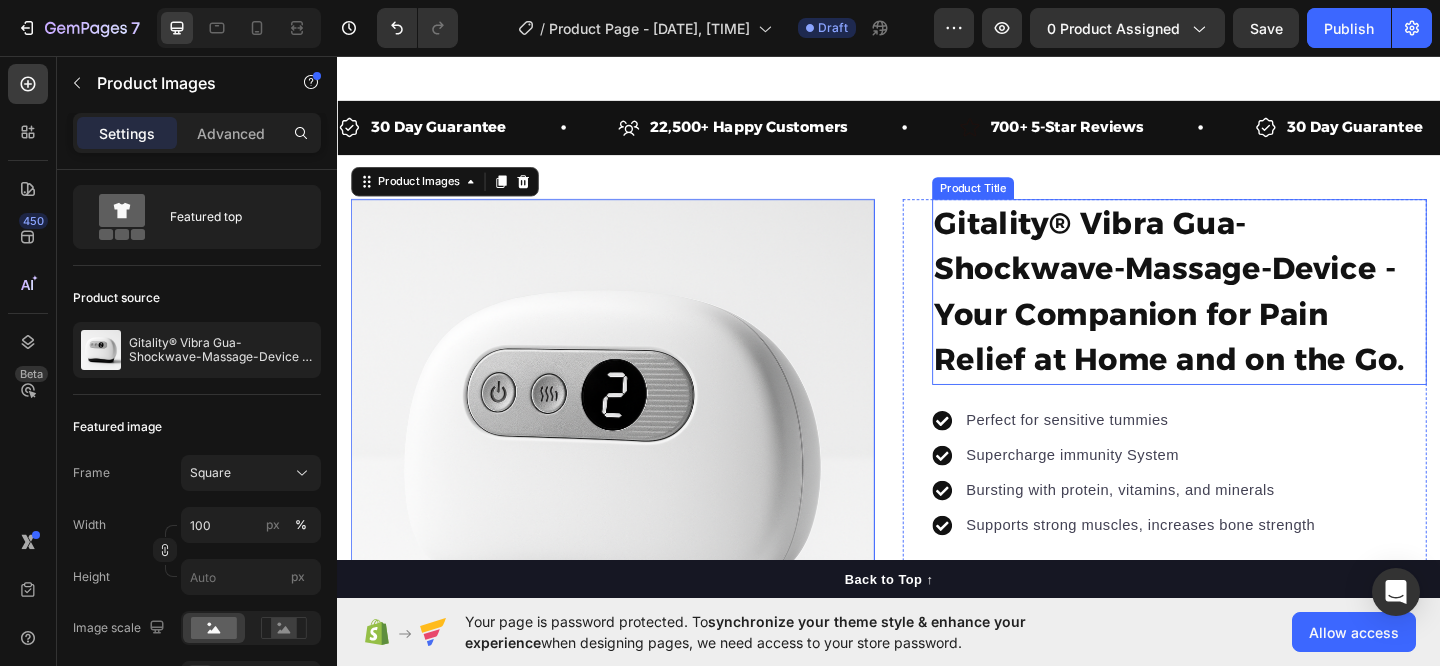 click on "Gitality® Vibra Gua-Shockwave-Massage-Device  - Your Companion for Pain Relief at Home and on the Go." at bounding box center (1253, 313) 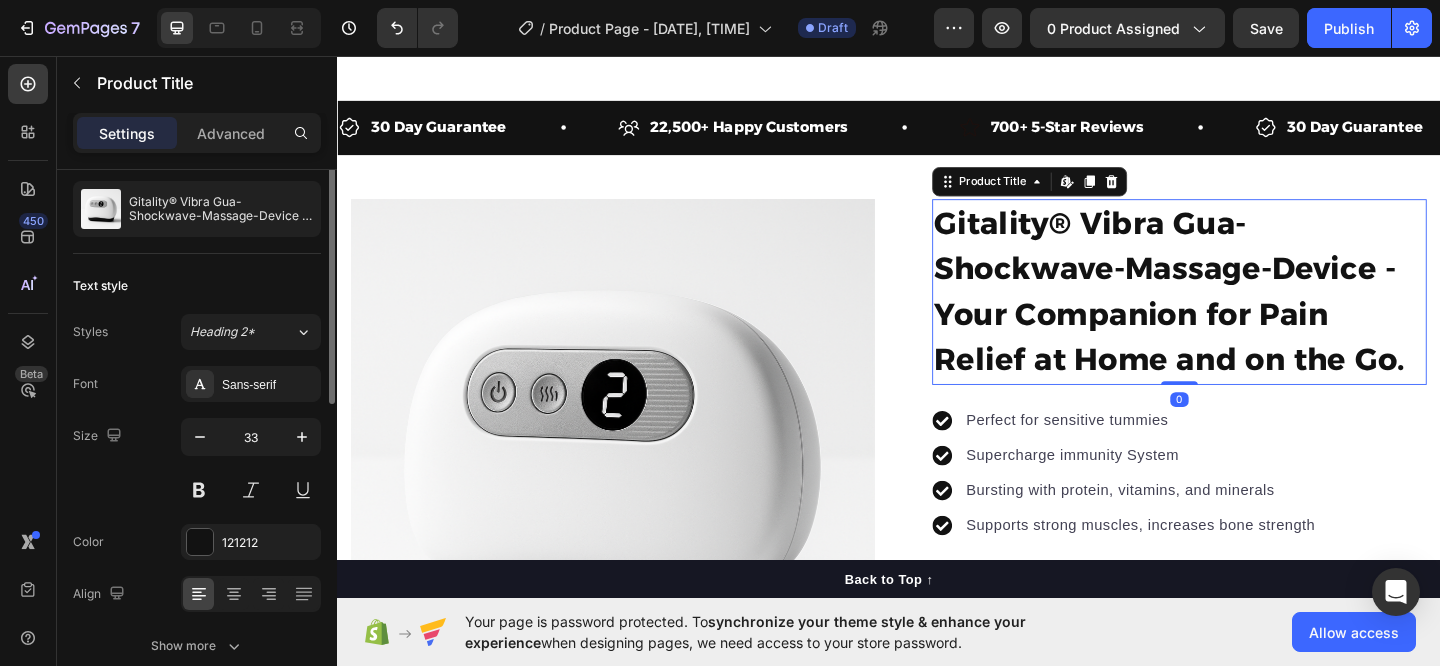 scroll, scrollTop: 0, scrollLeft: 0, axis: both 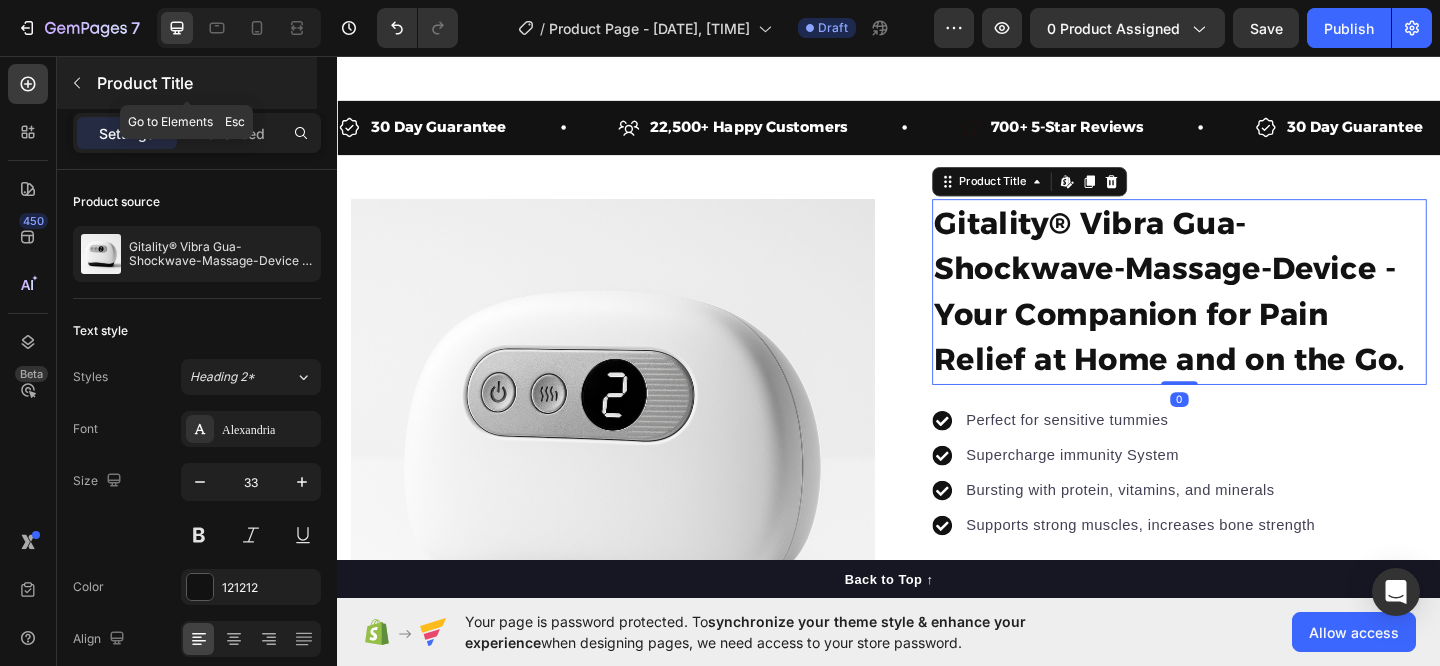 click 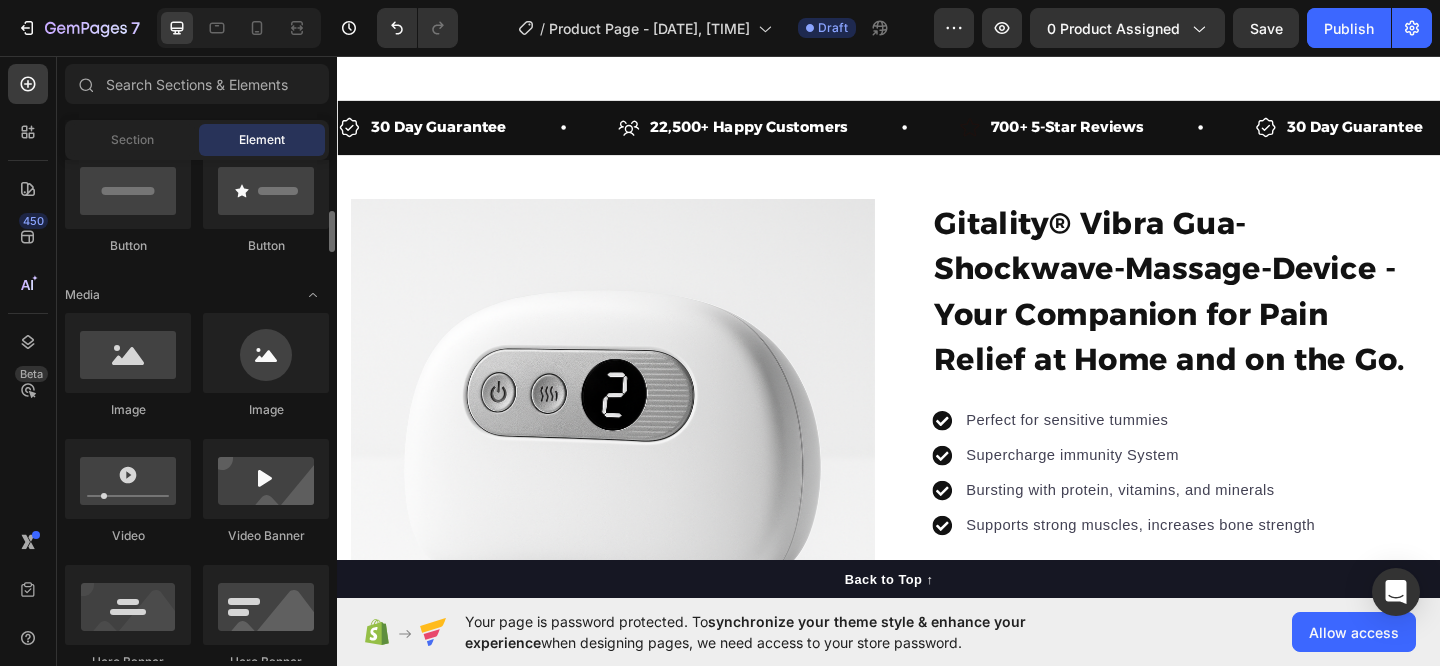 scroll, scrollTop: 519, scrollLeft: 0, axis: vertical 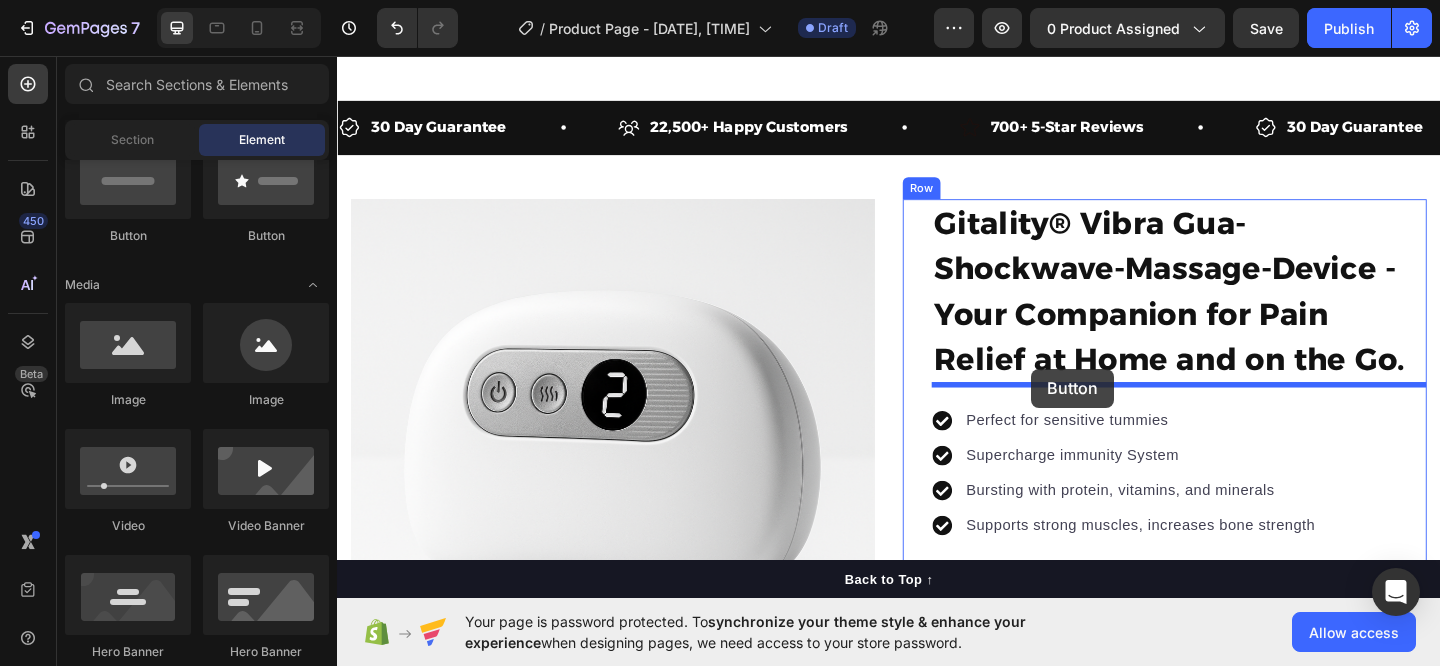 drag, startPoint x: 581, startPoint y: 259, endPoint x: 1089, endPoint y: 397, distance: 526.41046 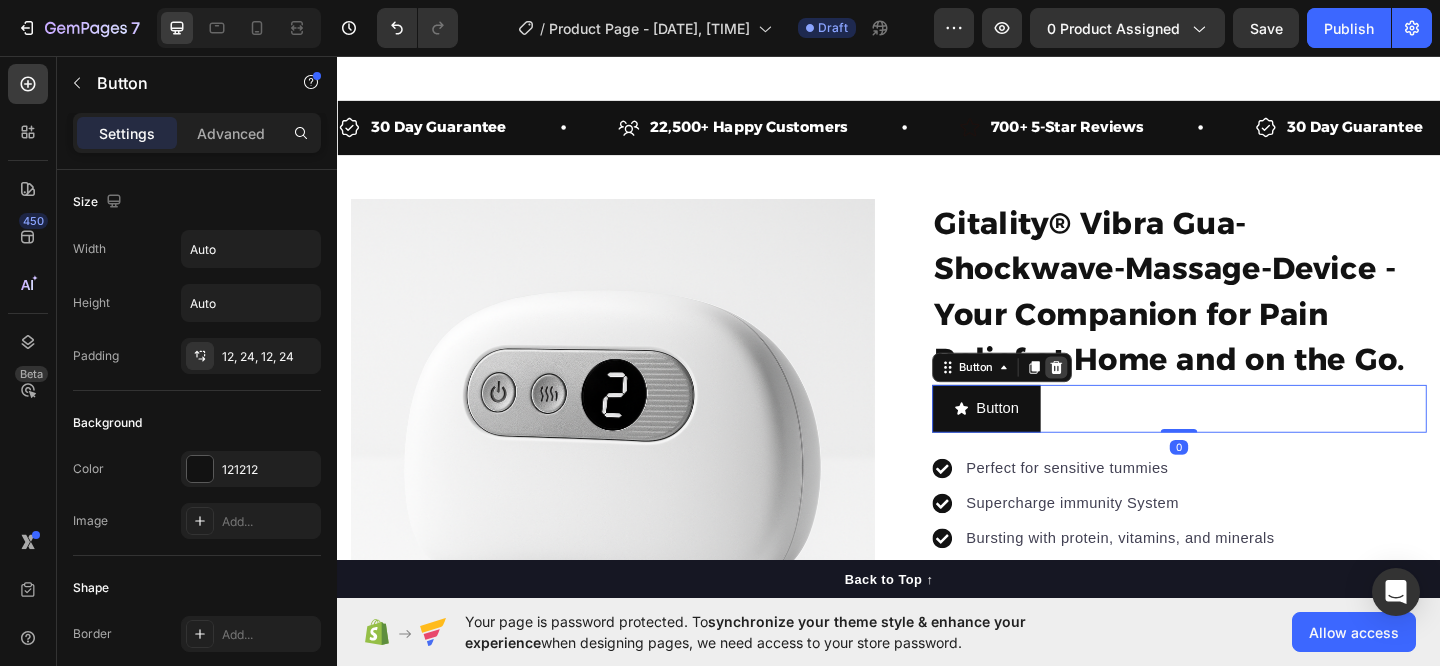 click 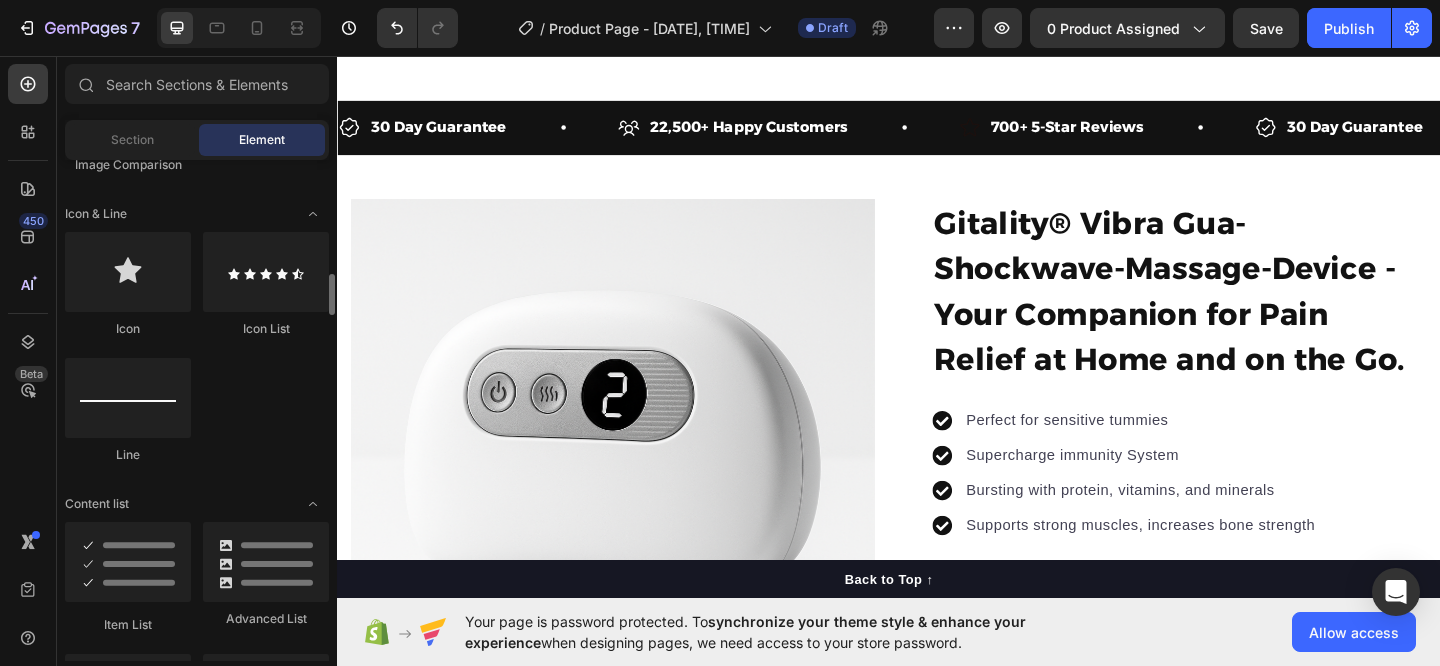 scroll, scrollTop: 1270, scrollLeft: 0, axis: vertical 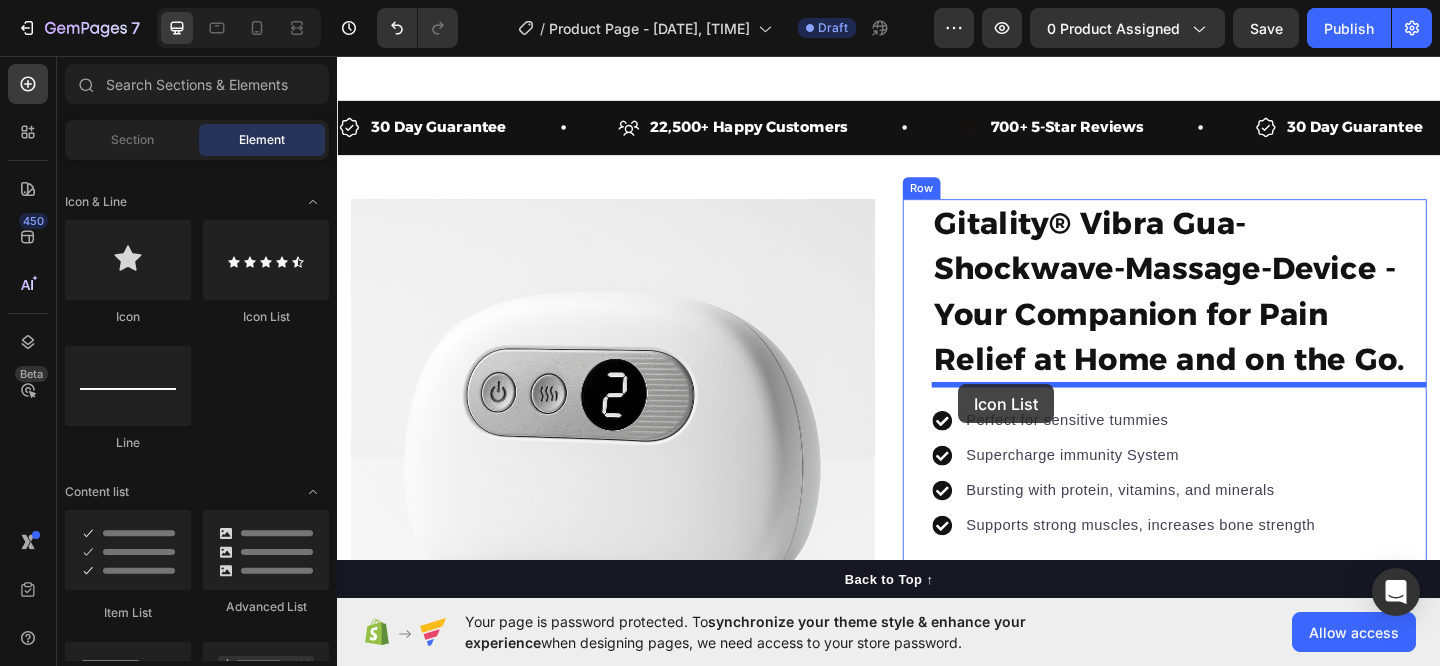 drag, startPoint x: 594, startPoint y: 330, endPoint x: 1013, endPoint y: 413, distance: 427.14166 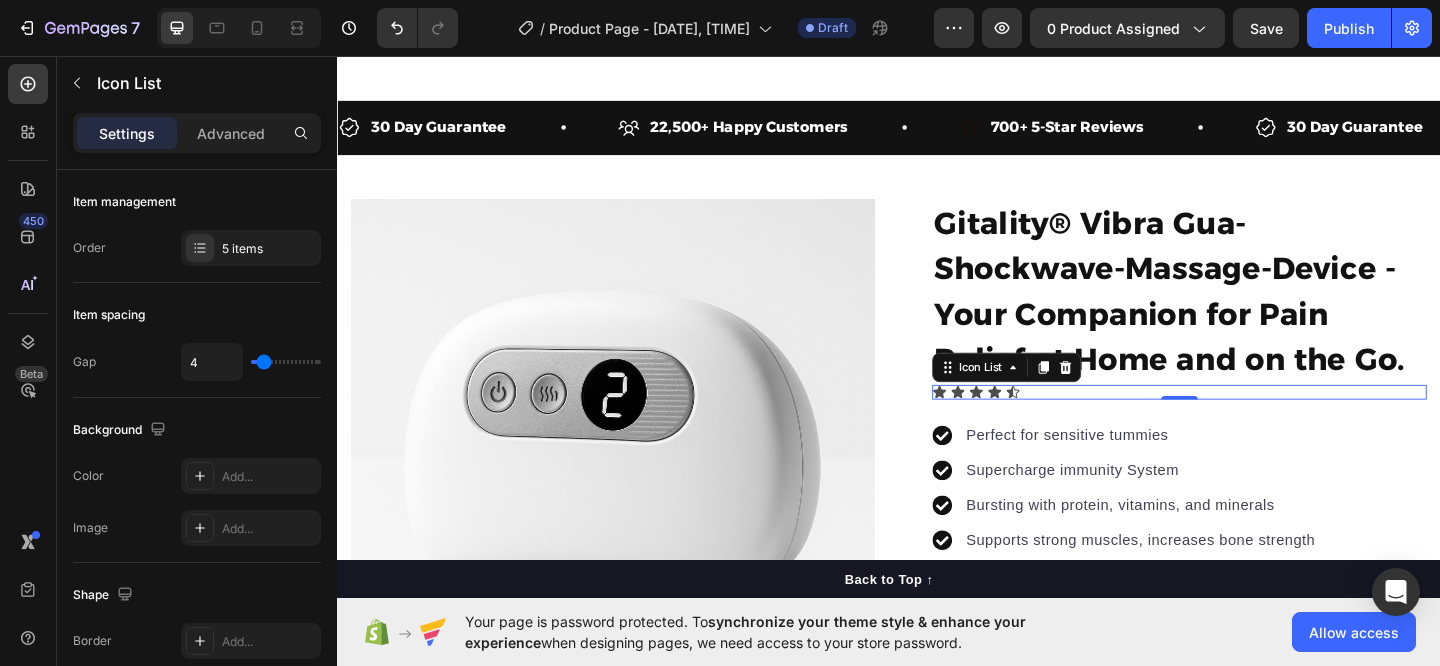 click on "Icon Icon Icon Icon Icon" at bounding box center (1253, 422) 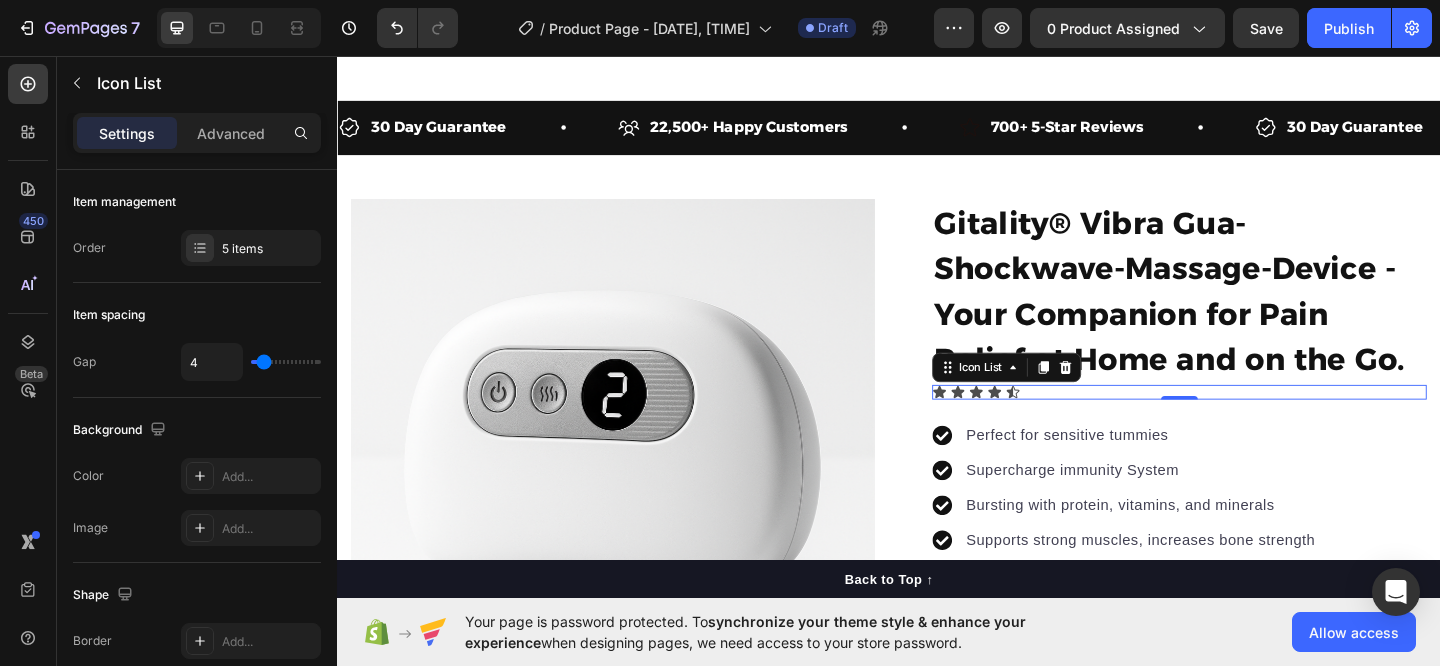 click on "Icon Icon Icon Icon Icon" at bounding box center [1253, 422] 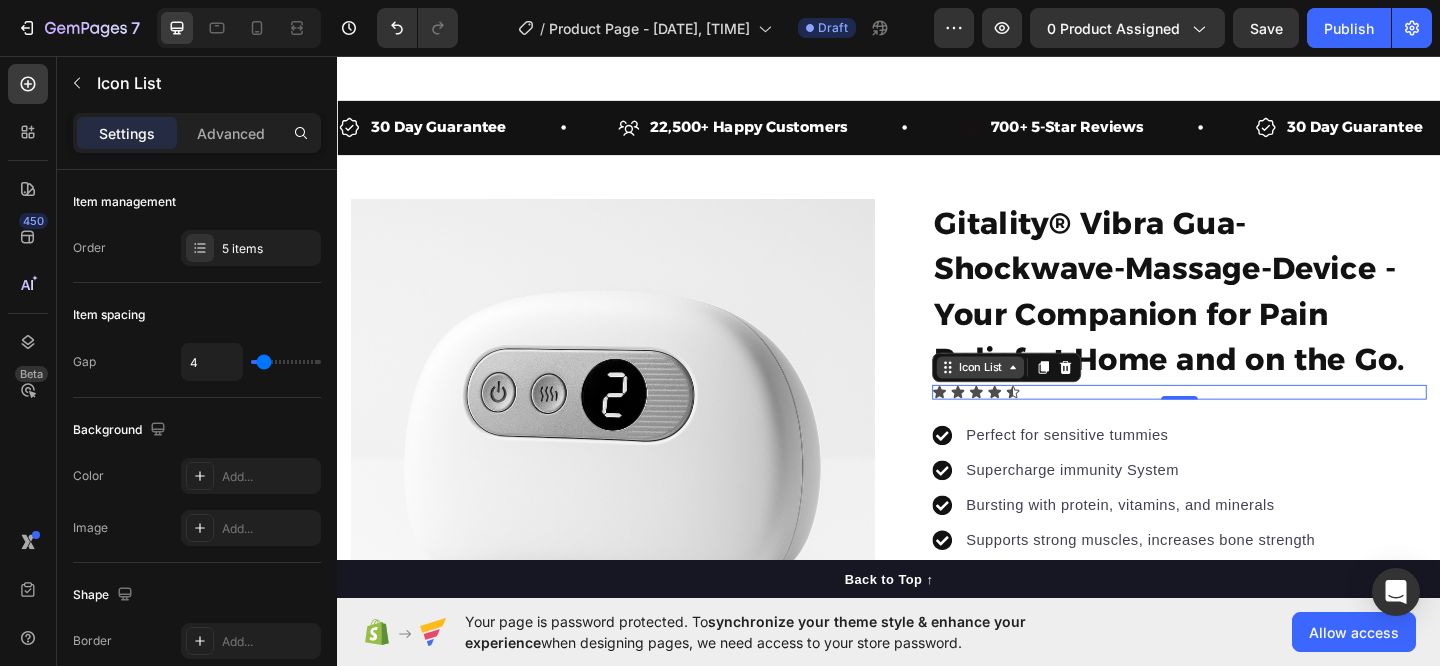 click 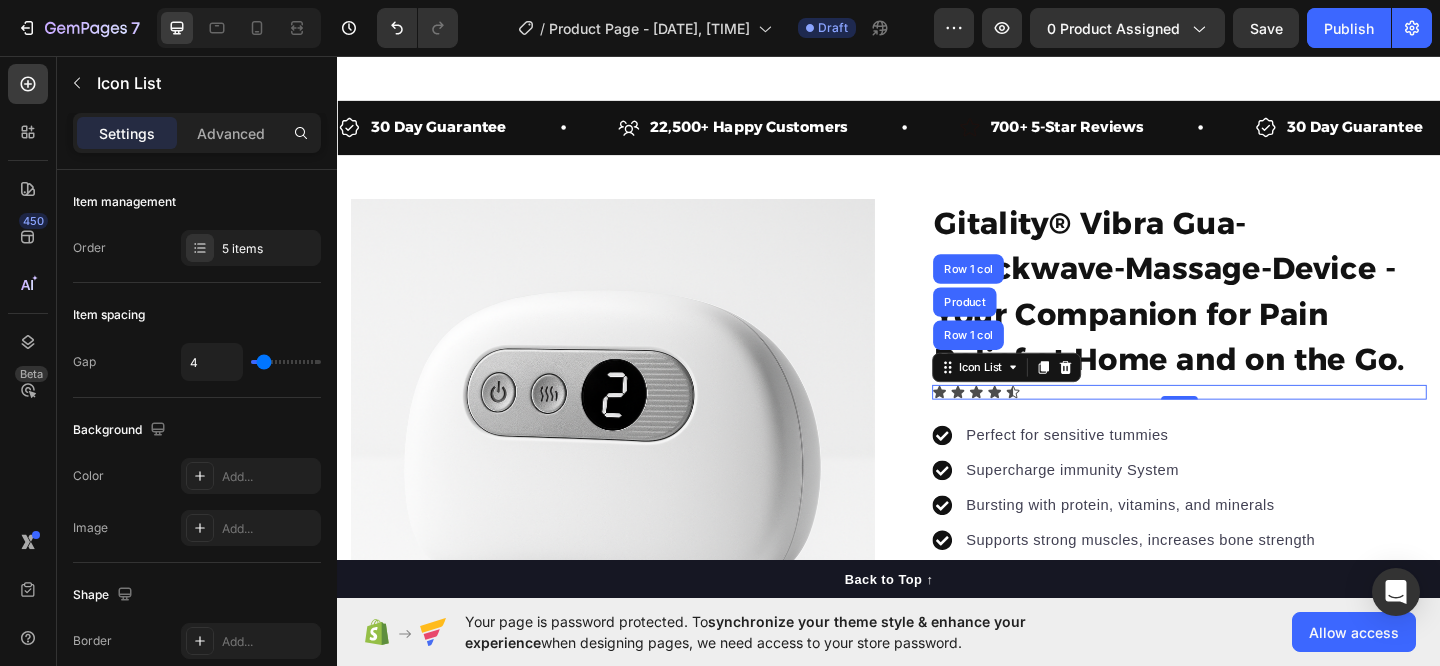 drag, startPoint x: 1135, startPoint y: 386, endPoint x: 1110, endPoint y: 391, distance: 25.495098 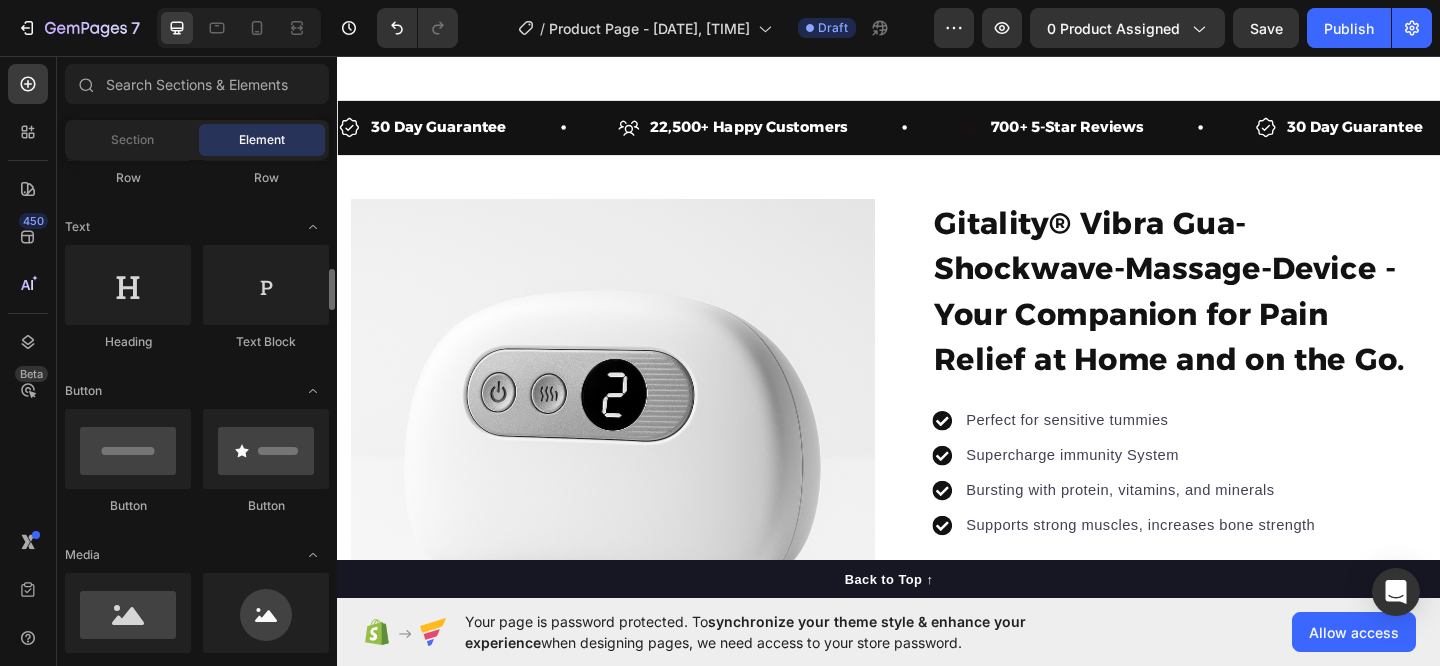 scroll, scrollTop: 0, scrollLeft: 0, axis: both 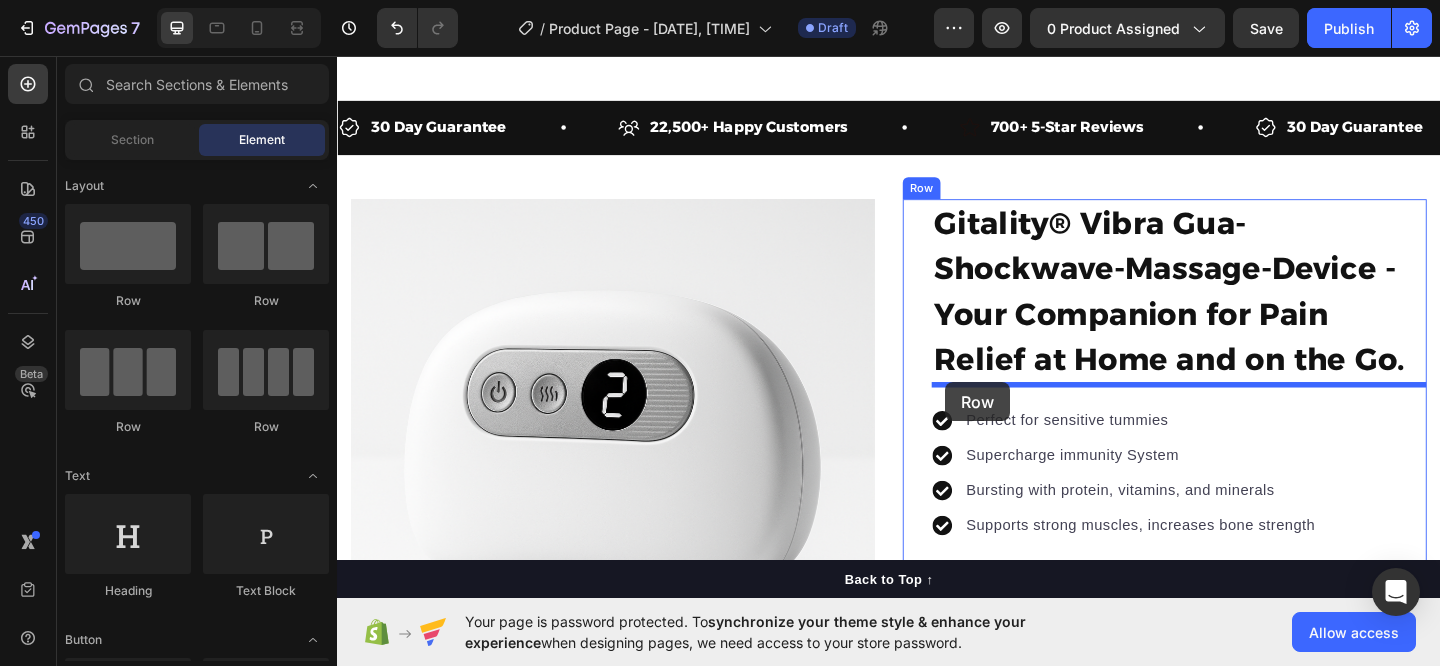 drag, startPoint x: 610, startPoint y: 319, endPoint x: 998, endPoint y: 411, distance: 398.7581 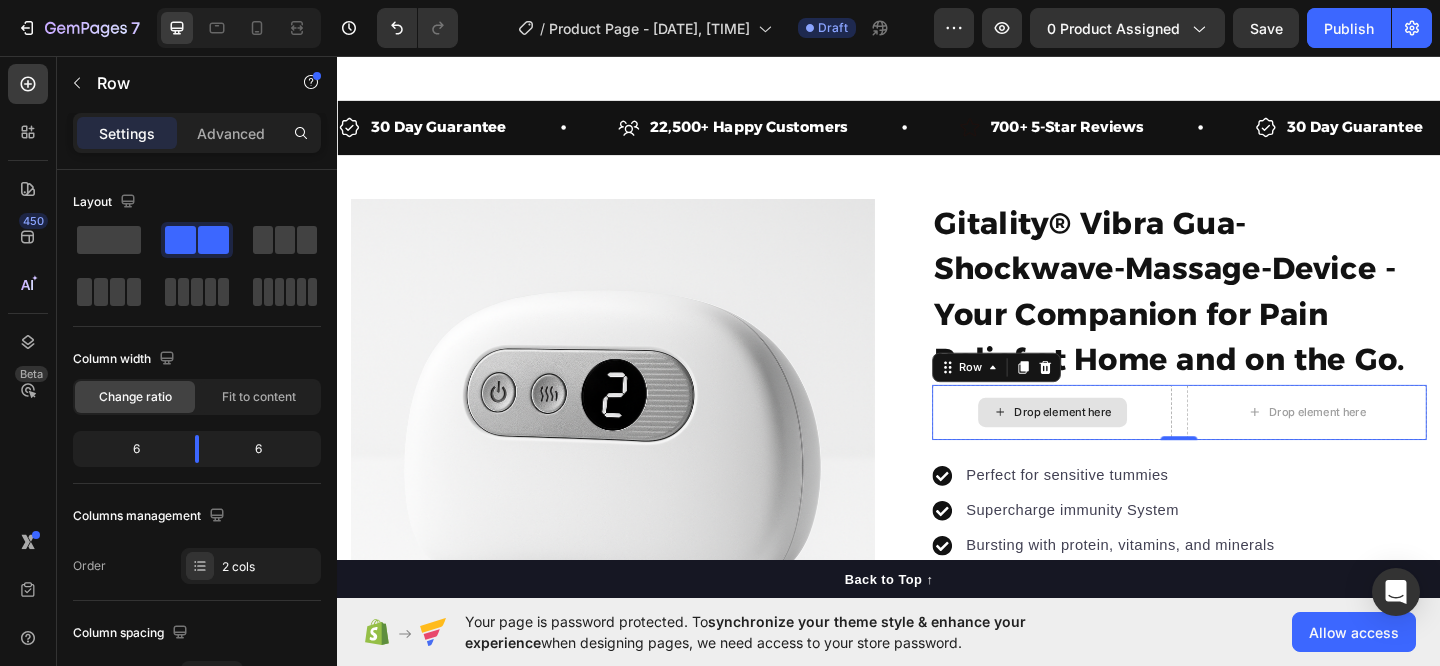 click on "Drop element here" at bounding box center [1127, 444] 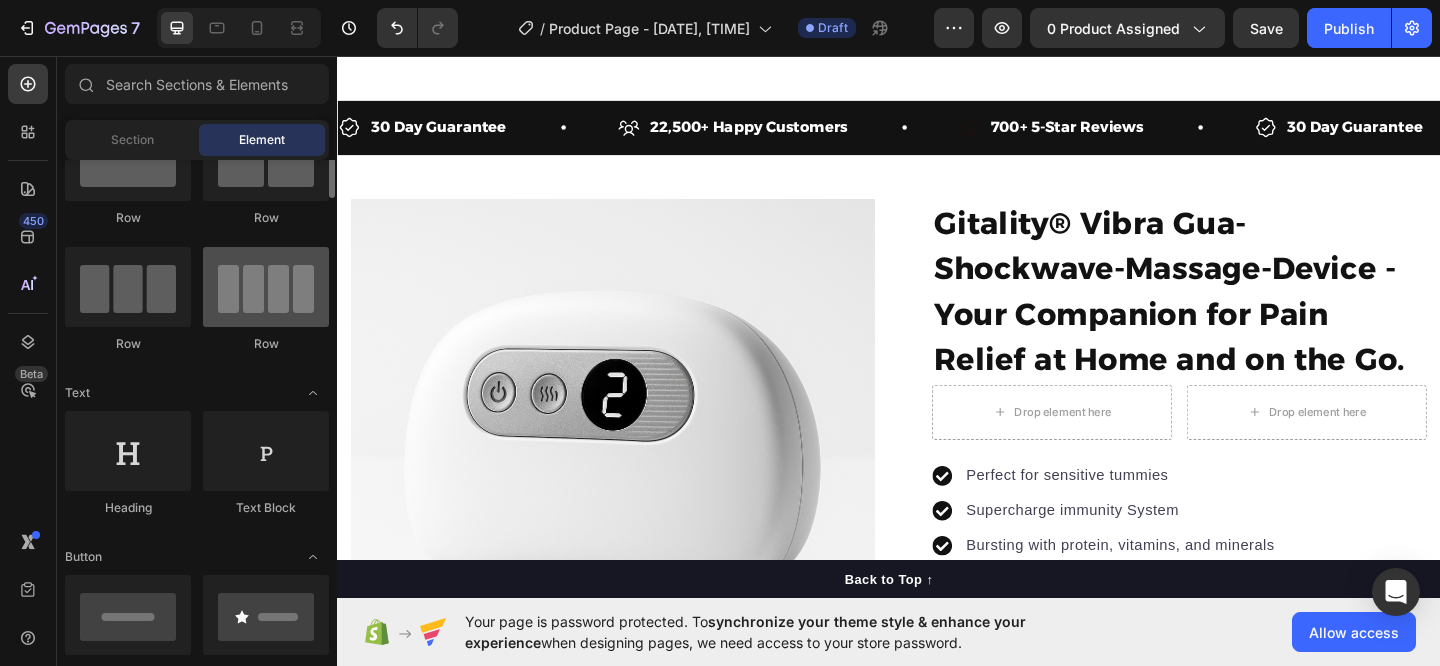 scroll, scrollTop: 99, scrollLeft: 0, axis: vertical 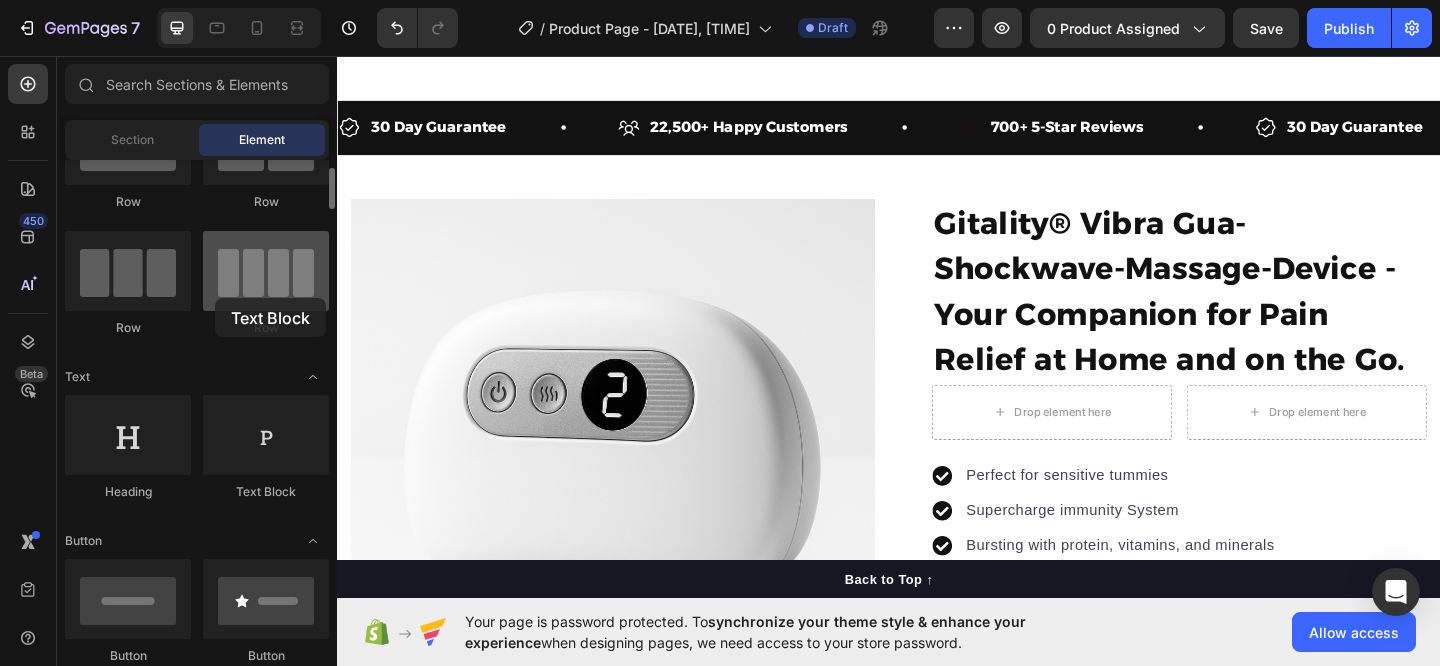 drag, startPoint x: 273, startPoint y: 454, endPoint x: 221, endPoint y: 289, distance: 173 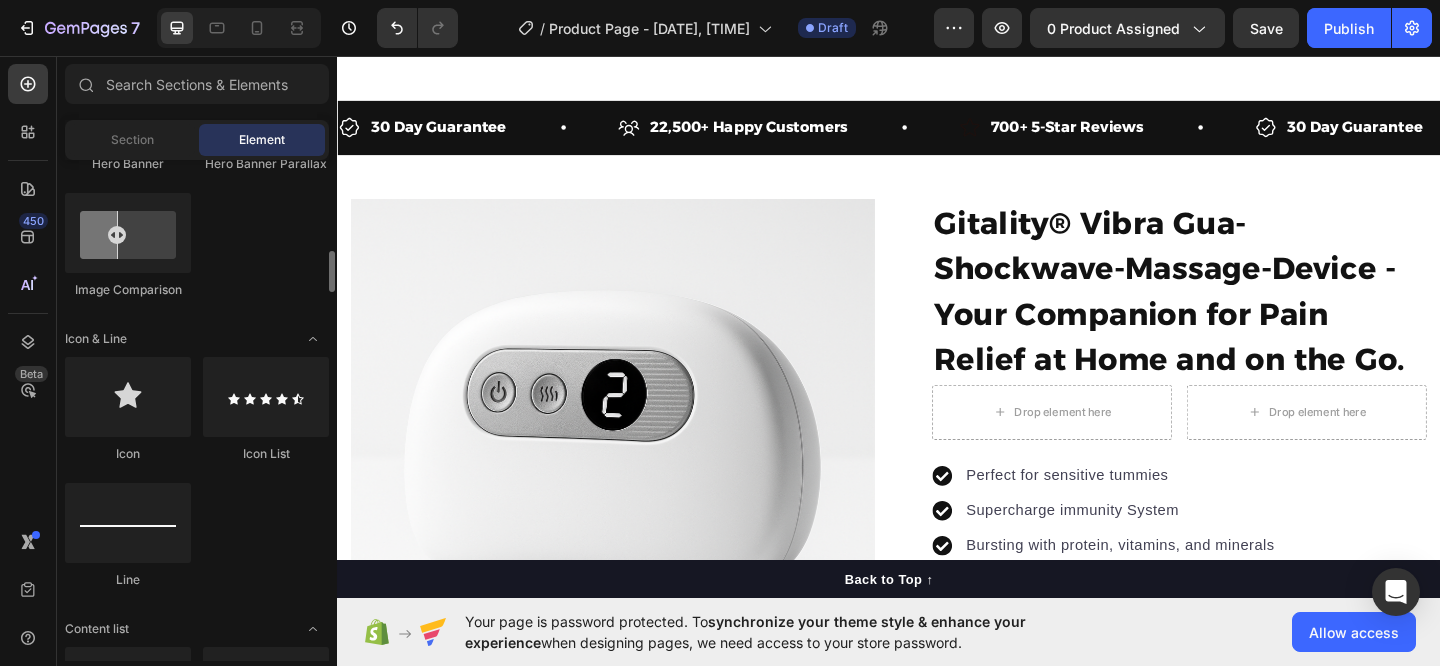 scroll, scrollTop: 1134, scrollLeft: 0, axis: vertical 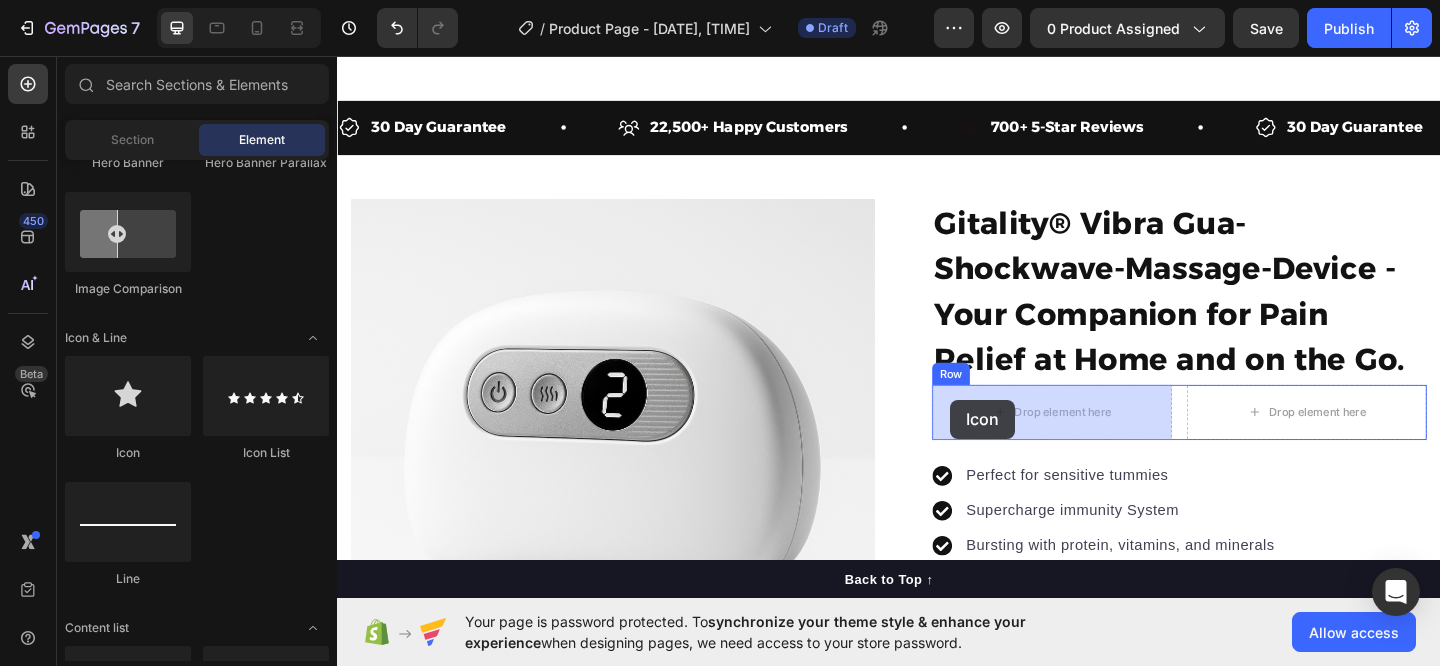 drag, startPoint x: 448, startPoint y: 452, endPoint x: 1004, endPoint y: 430, distance: 556.43506 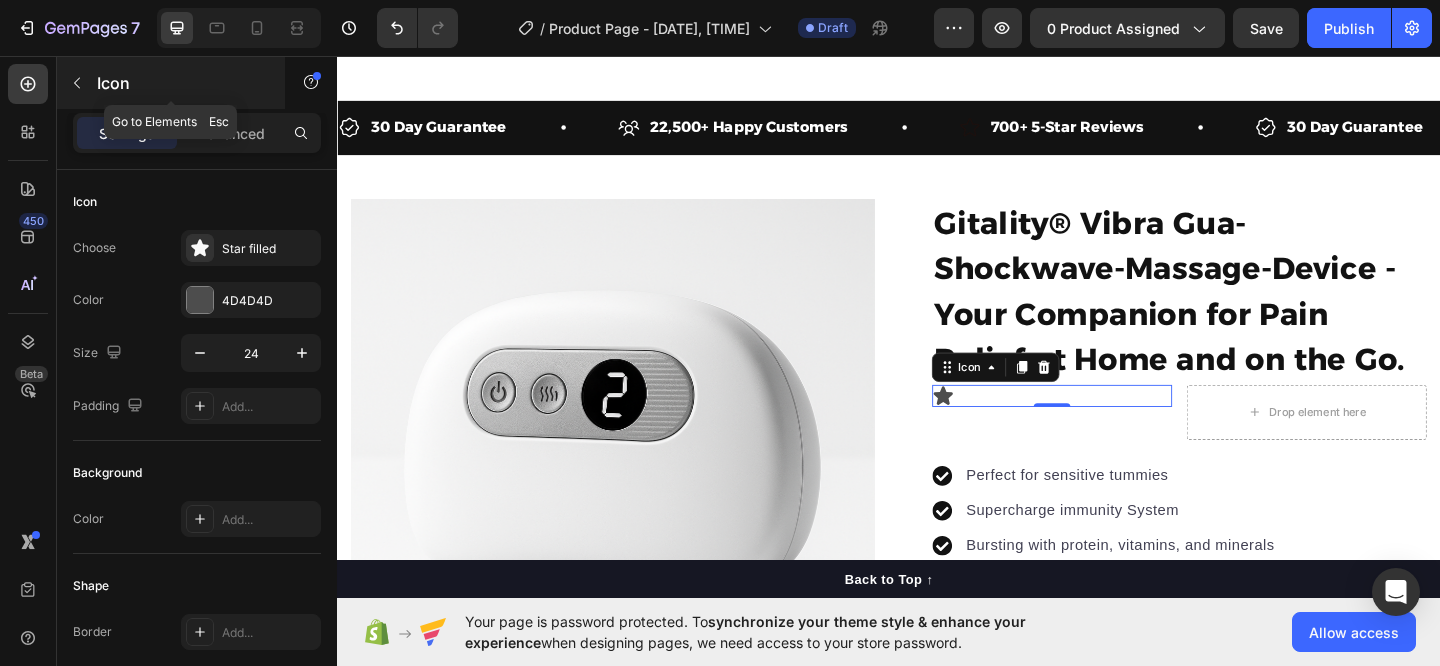 click 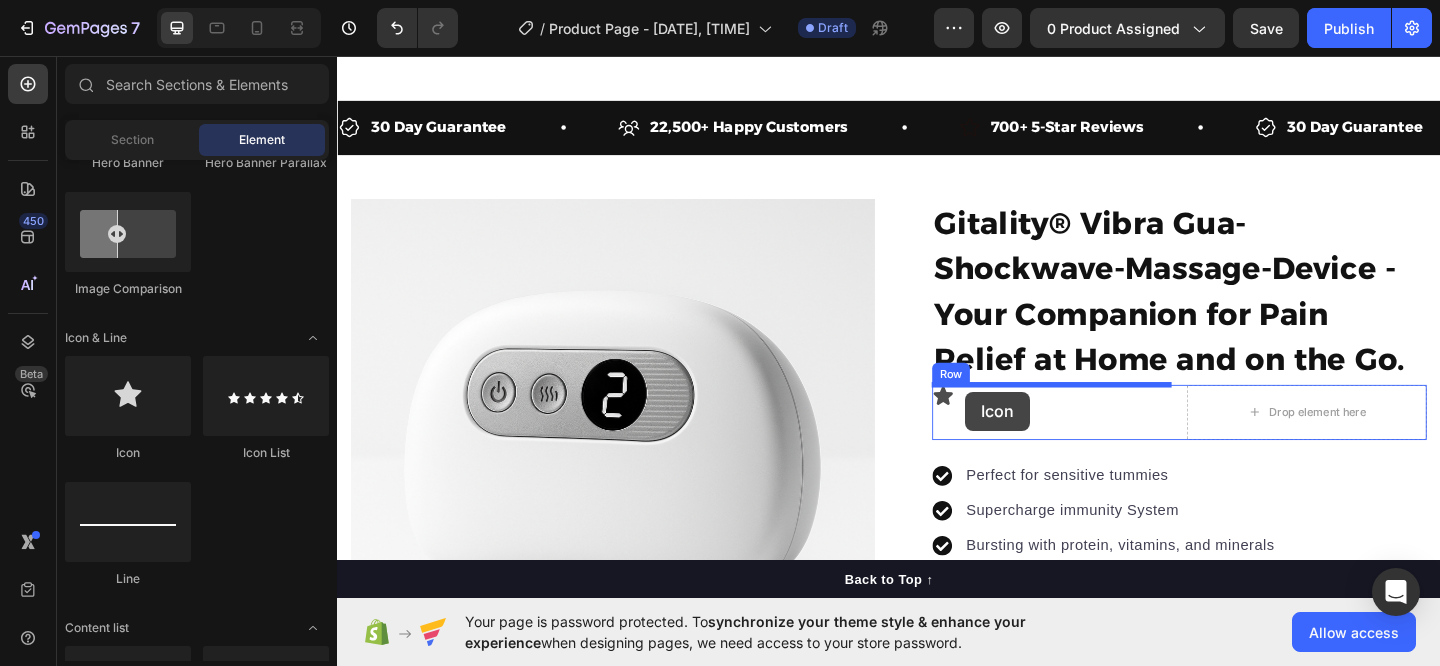 drag, startPoint x: 462, startPoint y: 475, endPoint x: 1018, endPoint y: 420, distance: 558.7137 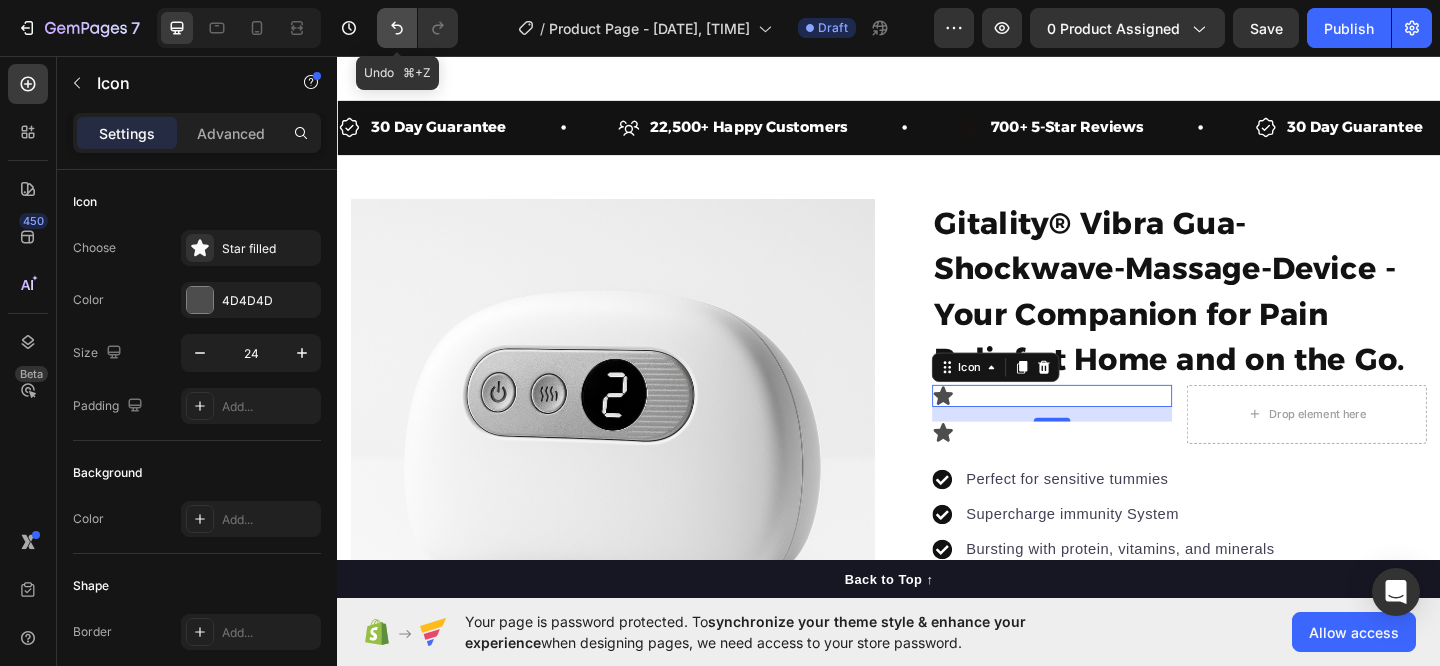 click 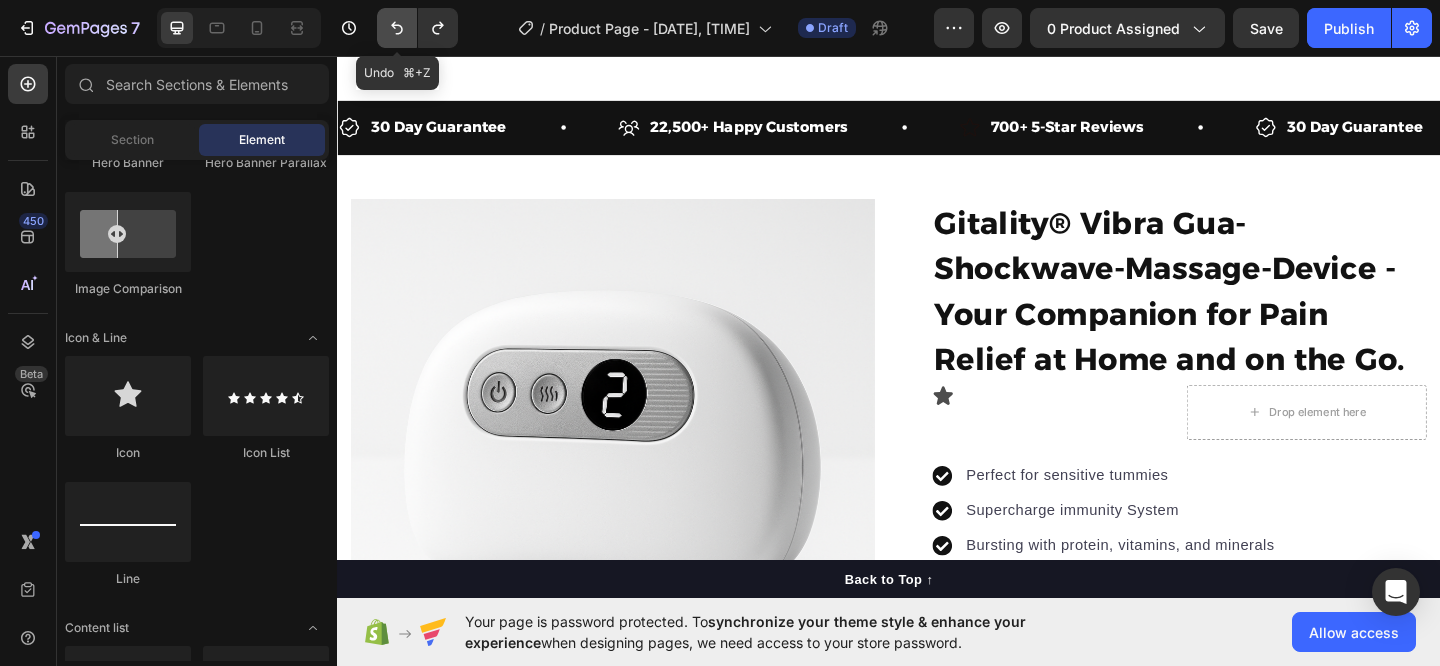 click 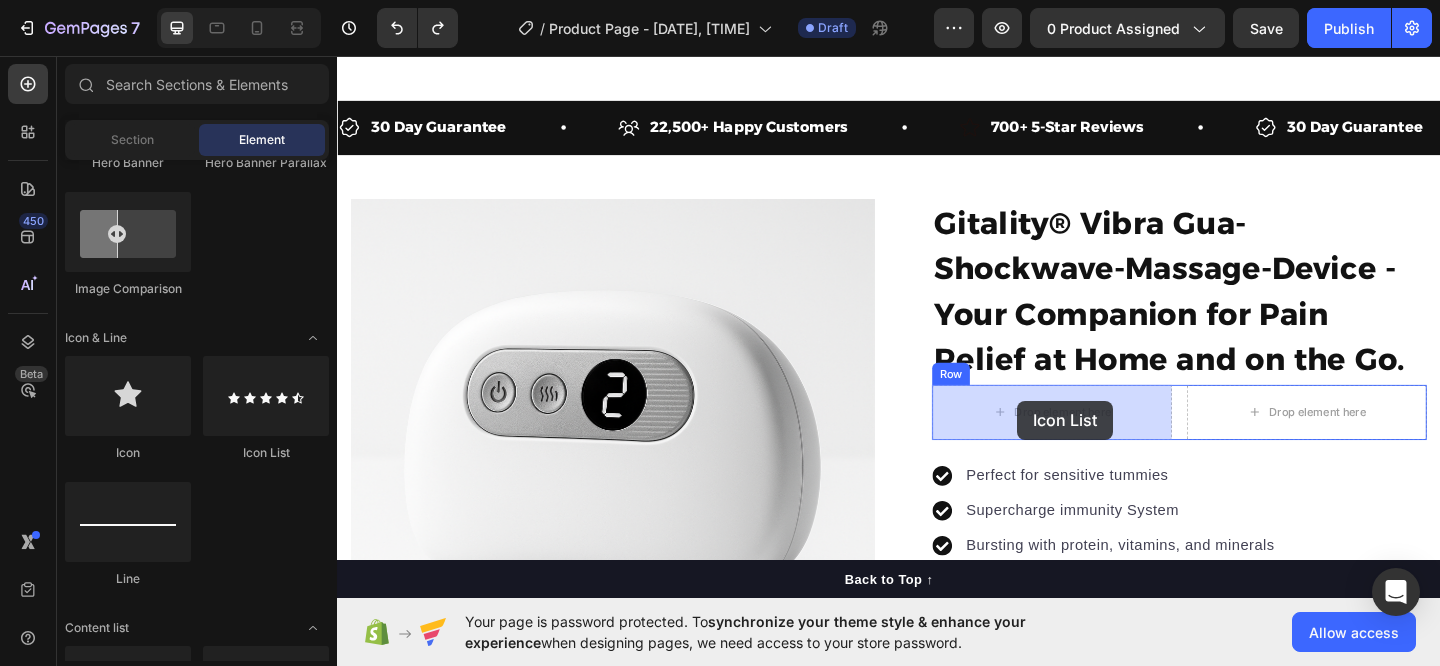 drag, startPoint x: 571, startPoint y: 463, endPoint x: 1074, endPoint y: 430, distance: 504.08133 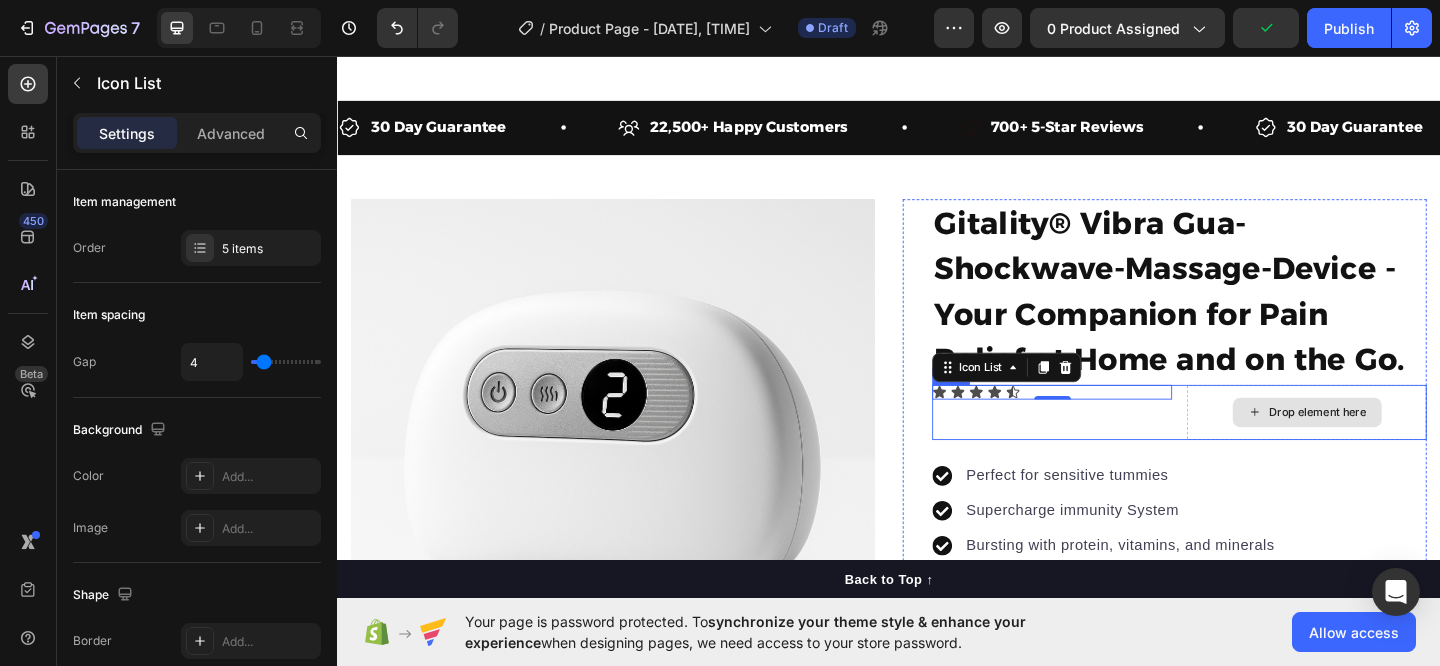 click on "Drop element here" at bounding box center [1392, 444] 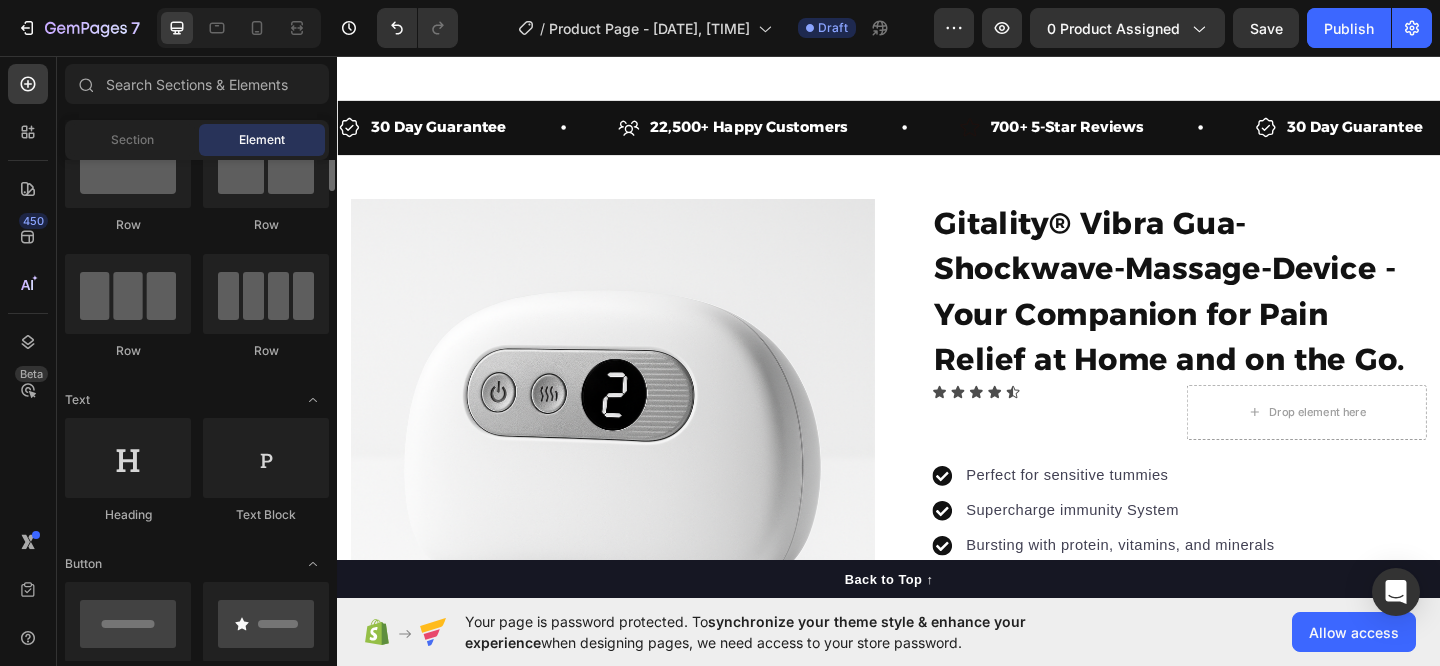 scroll, scrollTop: 0, scrollLeft: 0, axis: both 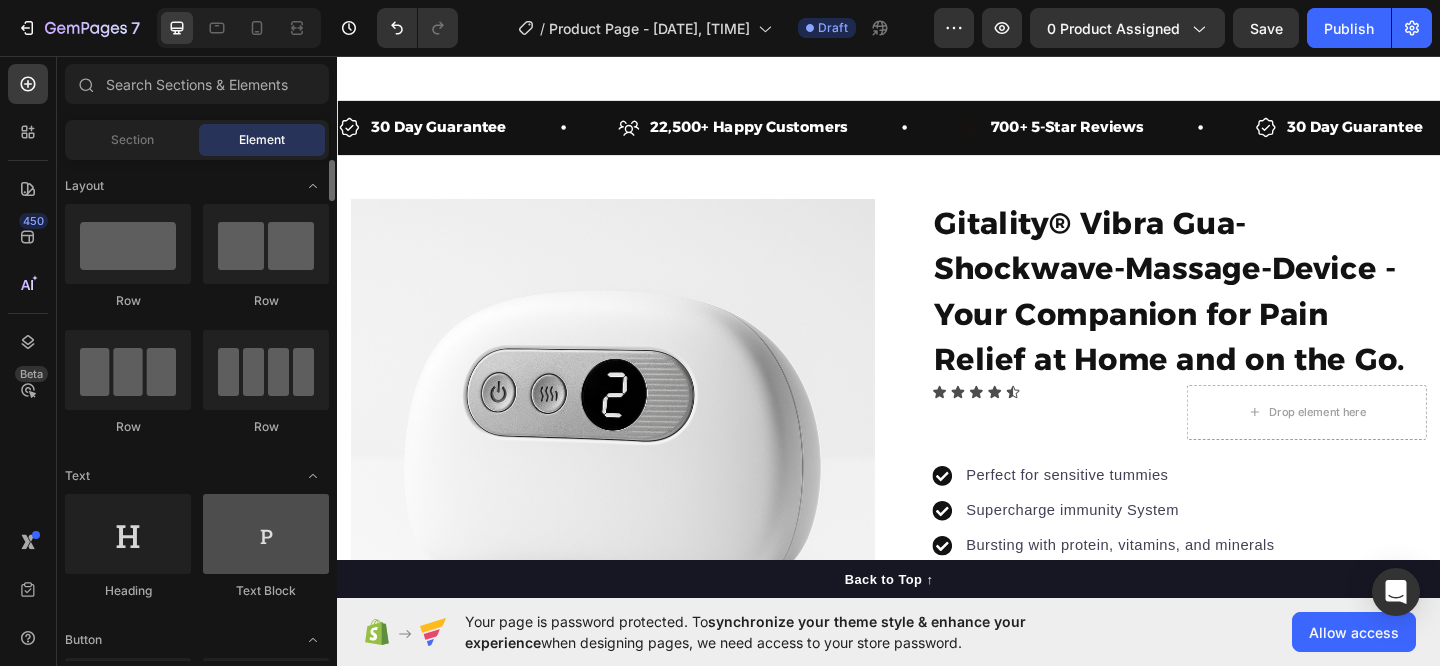 click at bounding box center [266, 534] 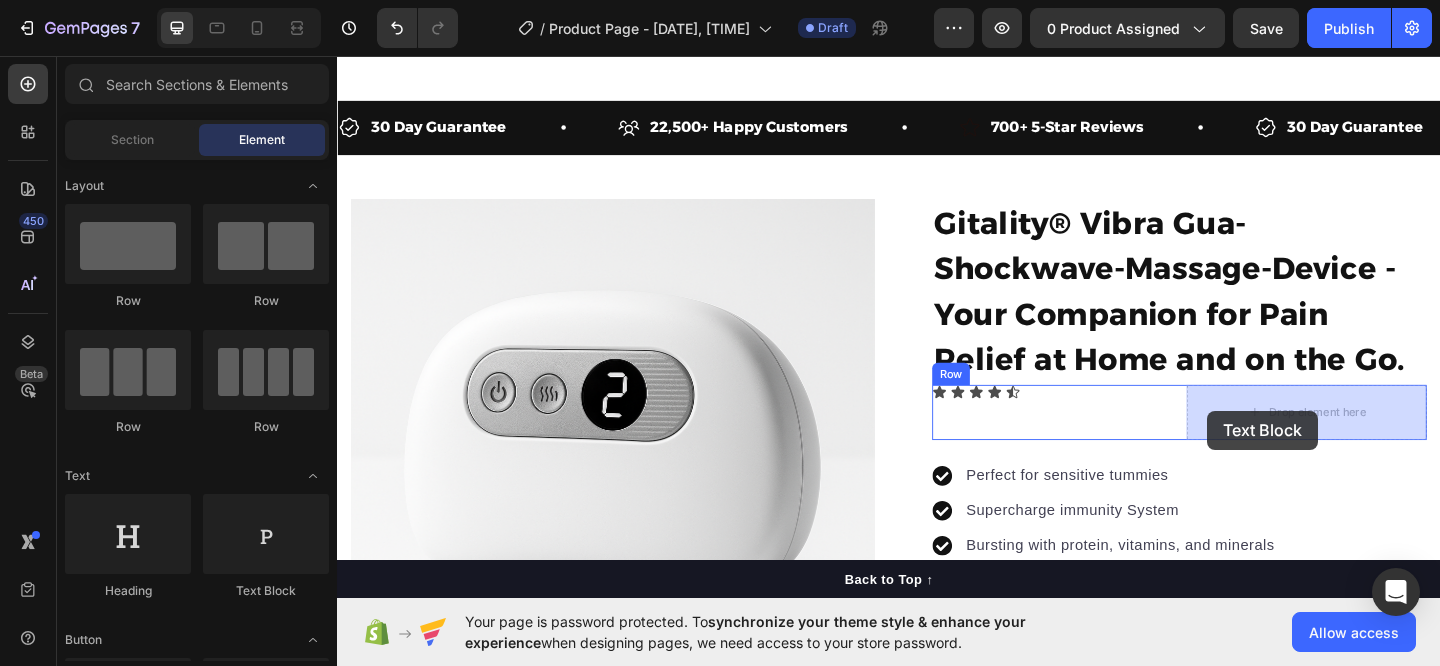 drag, startPoint x: 589, startPoint y: 589, endPoint x: 1278, endPoint y: 436, distance: 705.78326 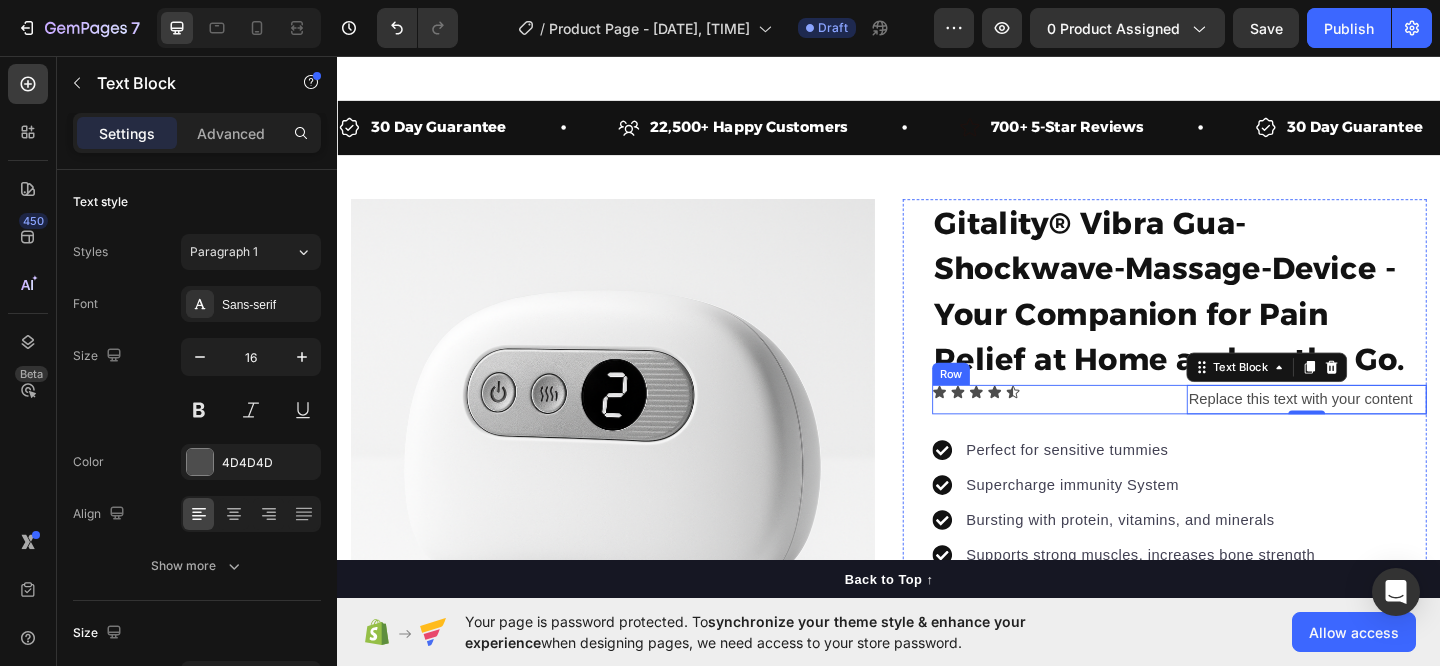 click on "Icon Icon Icon Icon Icon Icon List" at bounding box center [1114, 430] 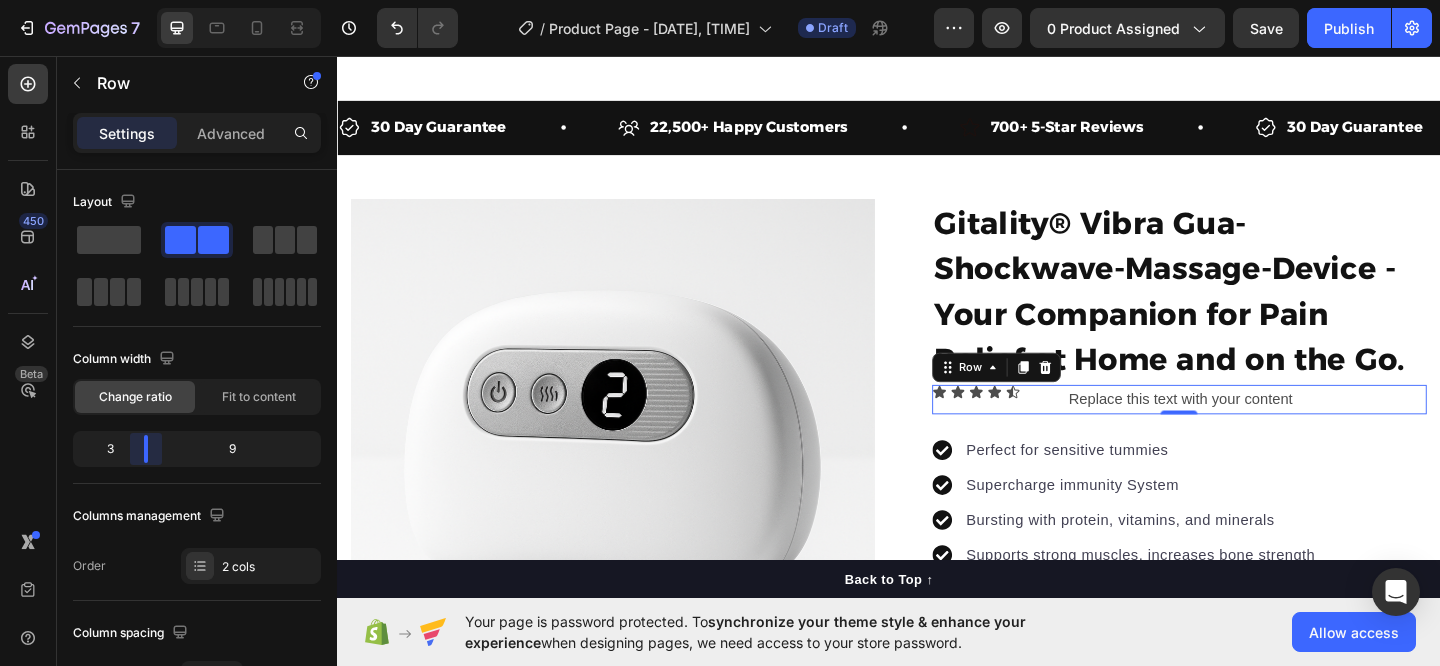 drag, startPoint x: 197, startPoint y: 451, endPoint x: 128, endPoint y: 450, distance: 69.00725 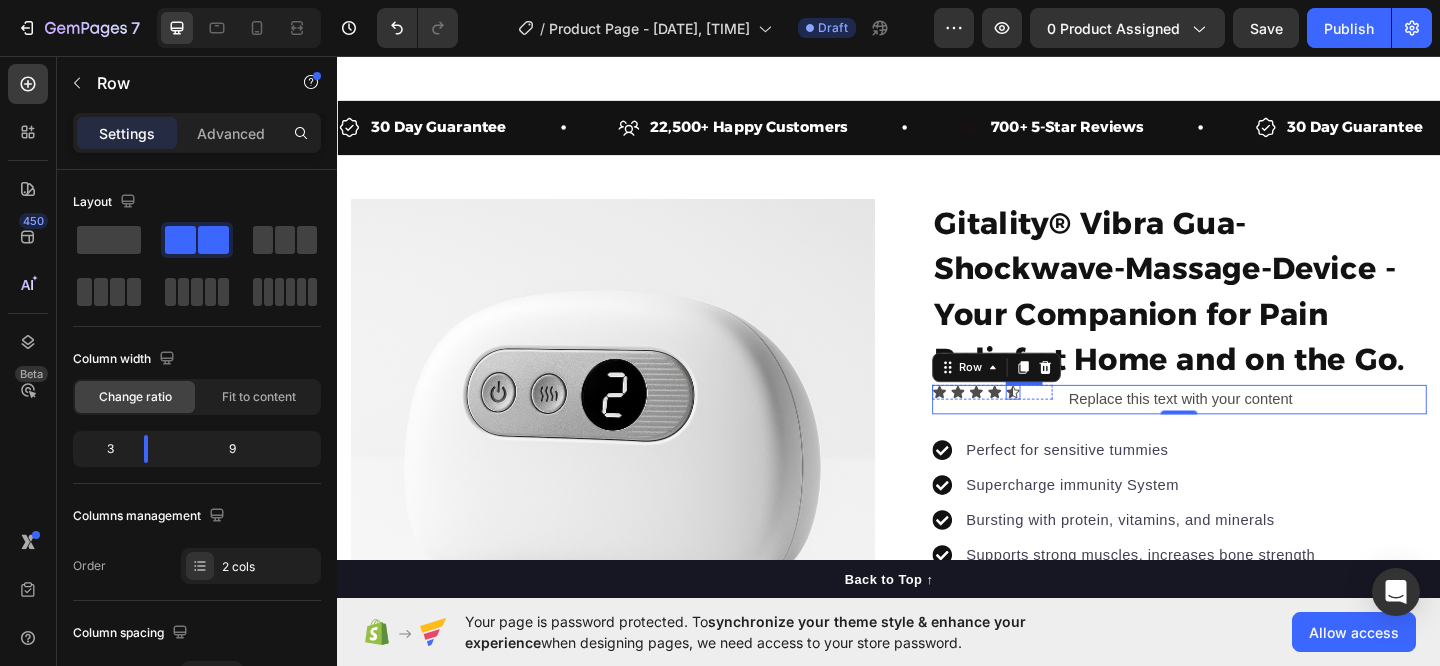 click 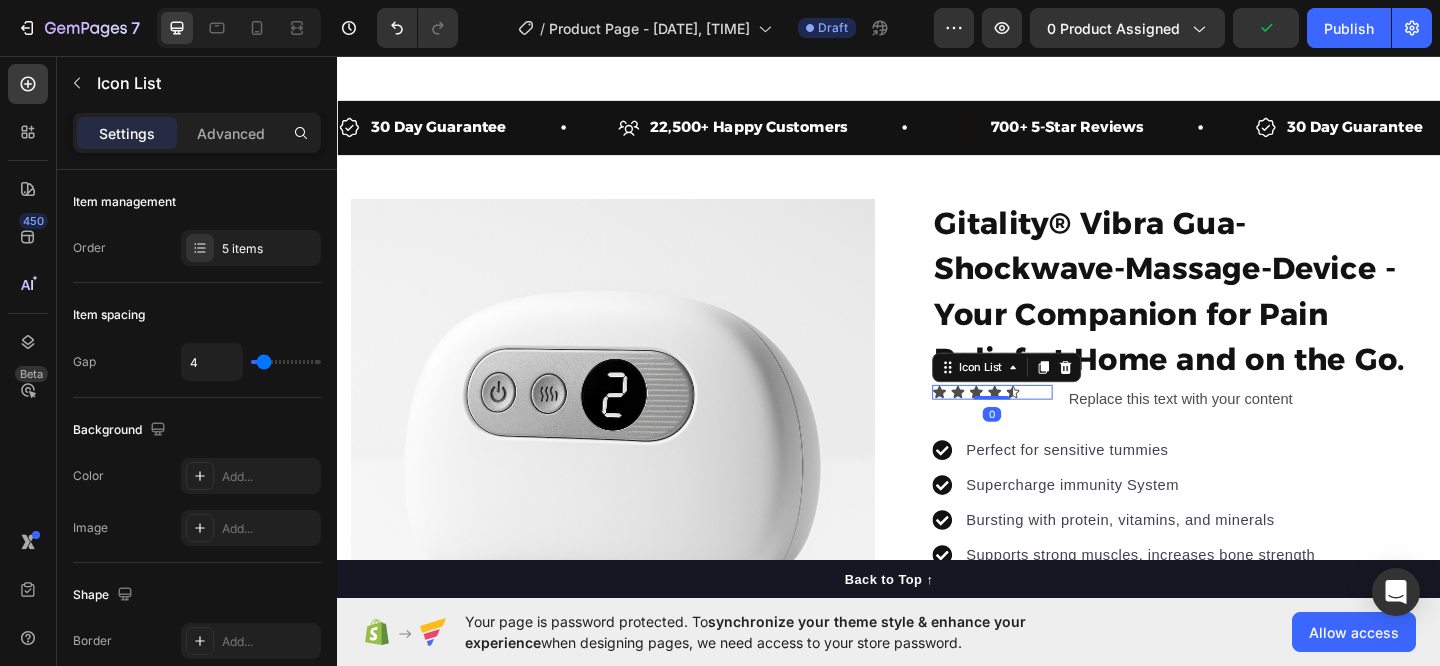 click on "Icon Icon Icon Icon Icon" at bounding box center (1049, 422) 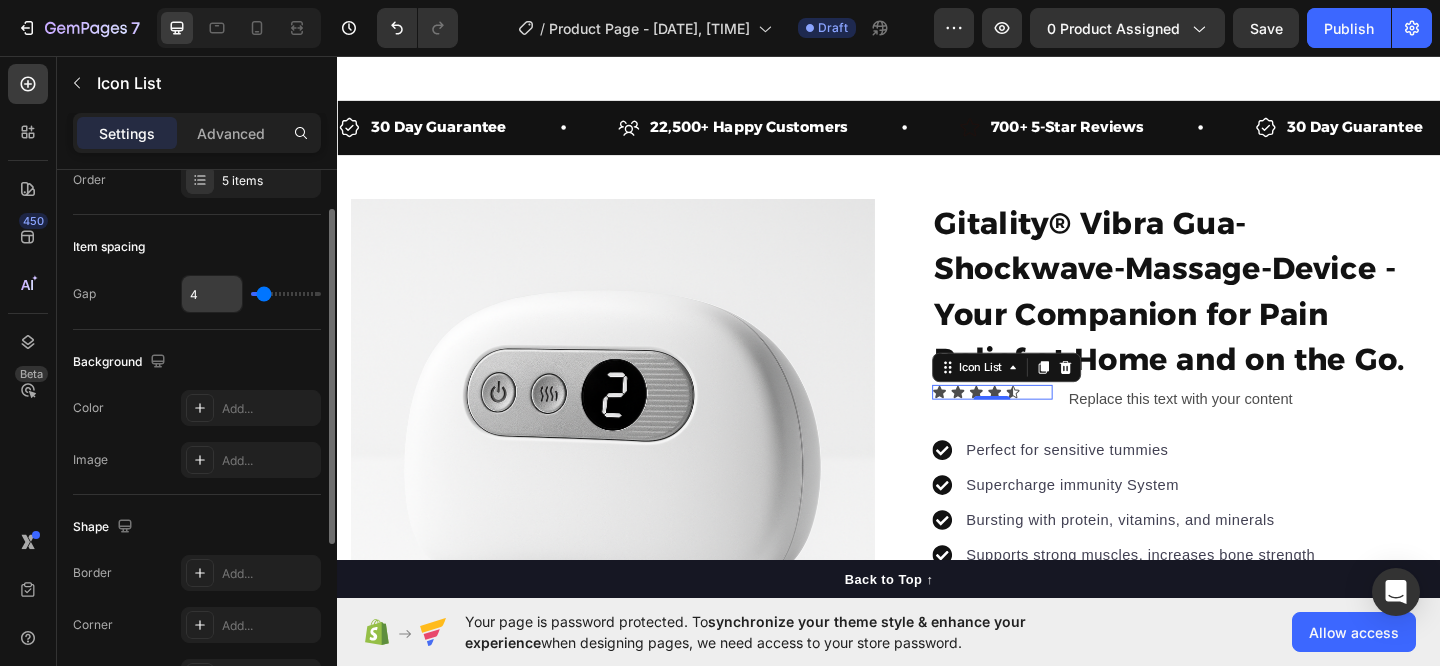 scroll, scrollTop: 0, scrollLeft: 0, axis: both 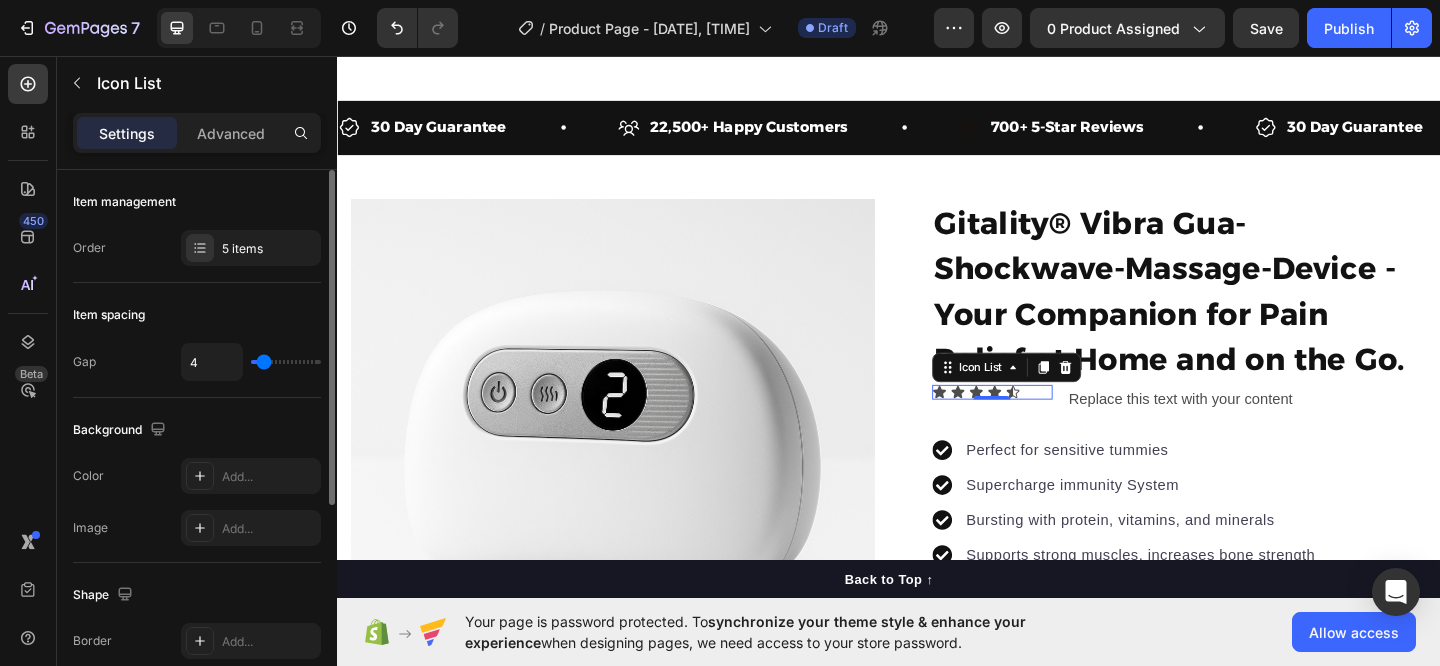 type on "0" 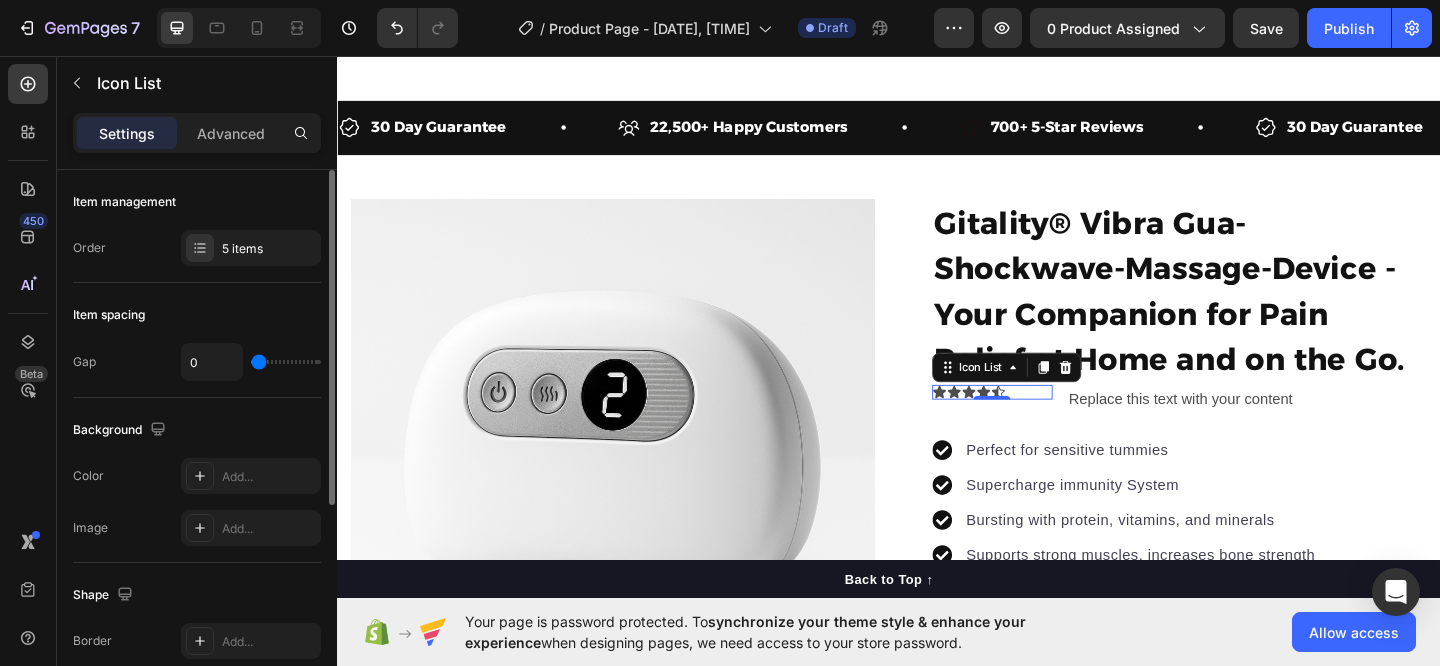 type on "17" 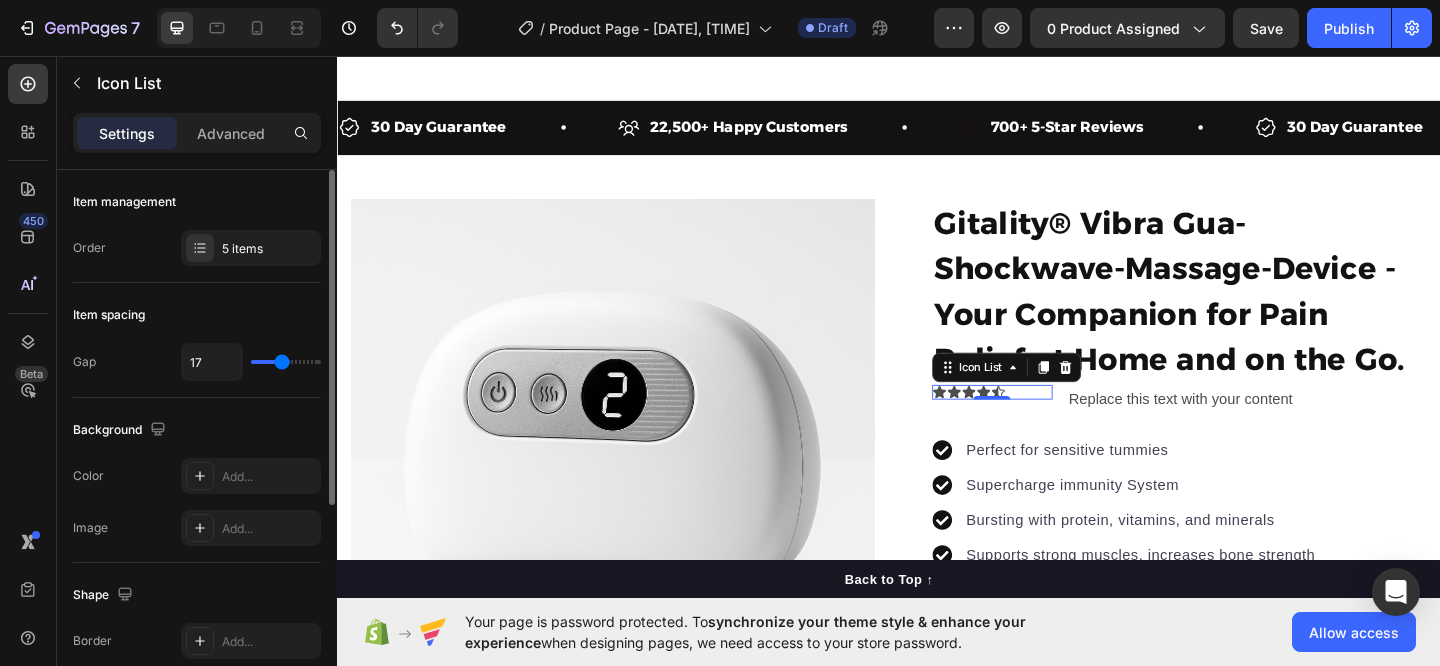type on "20" 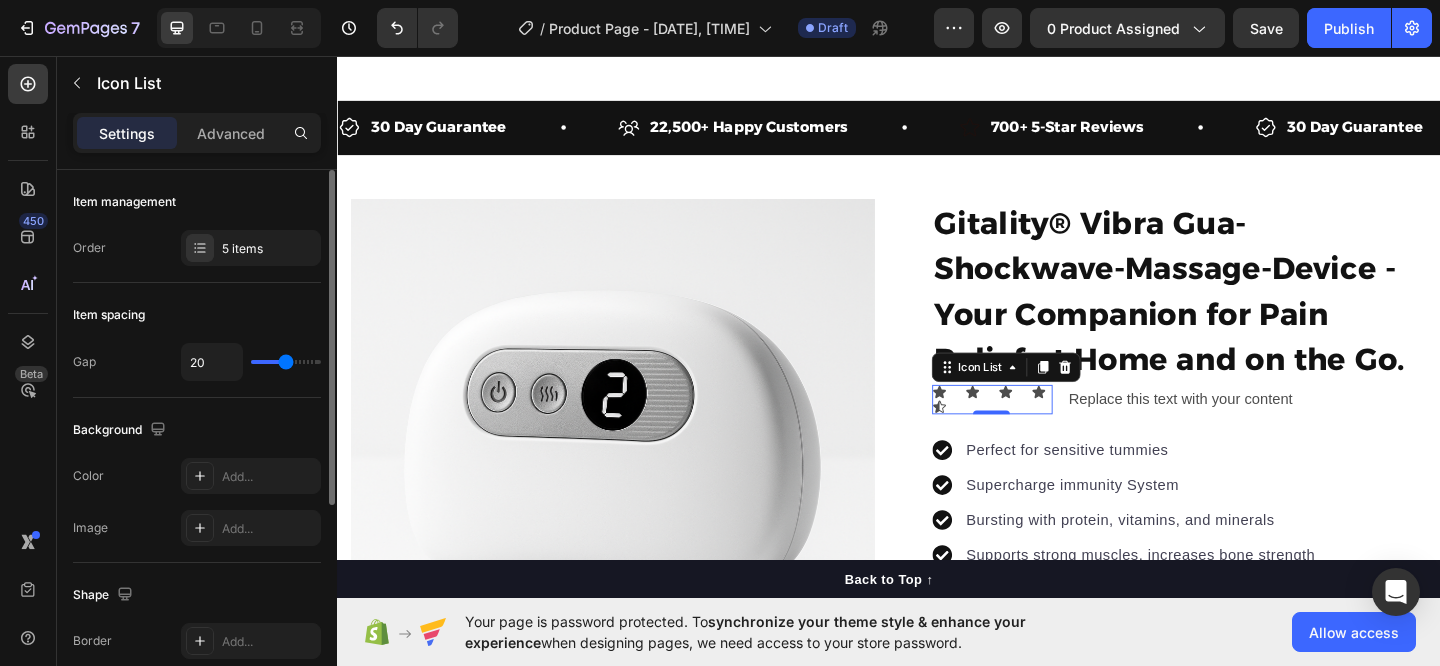 type on "25" 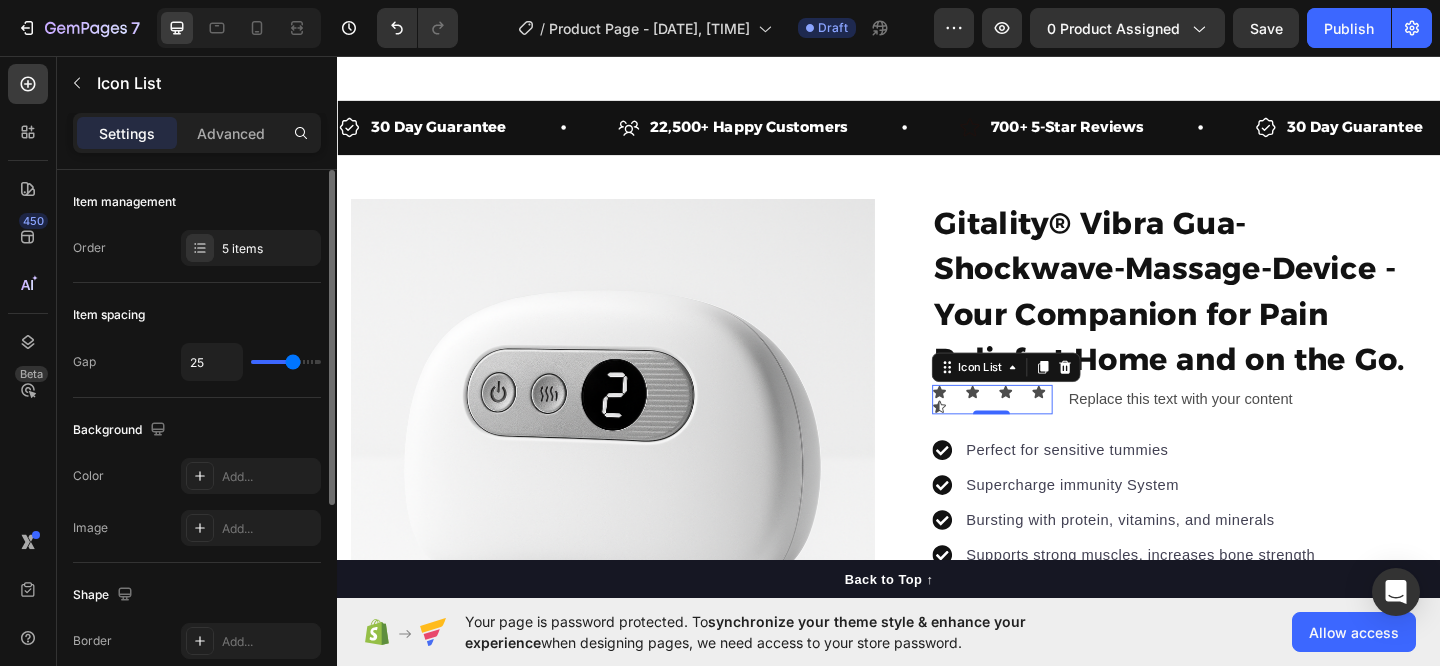 type on "28" 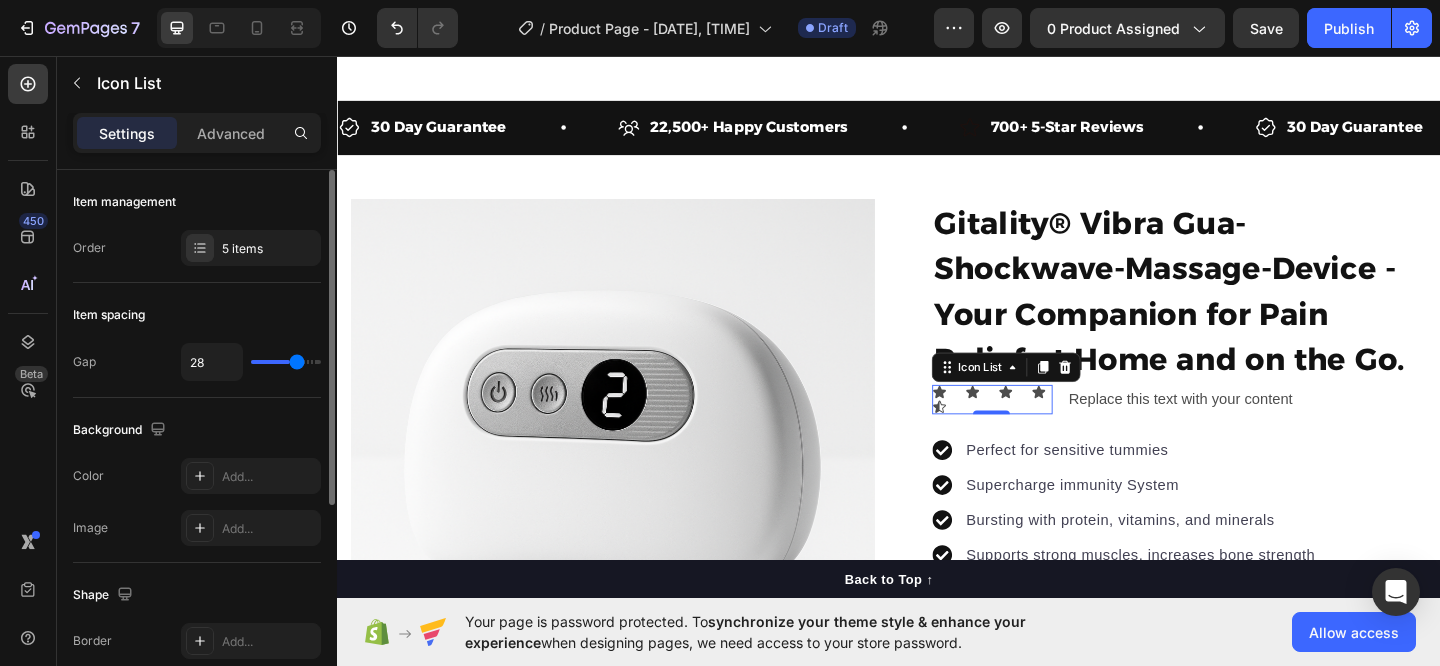 type on "29" 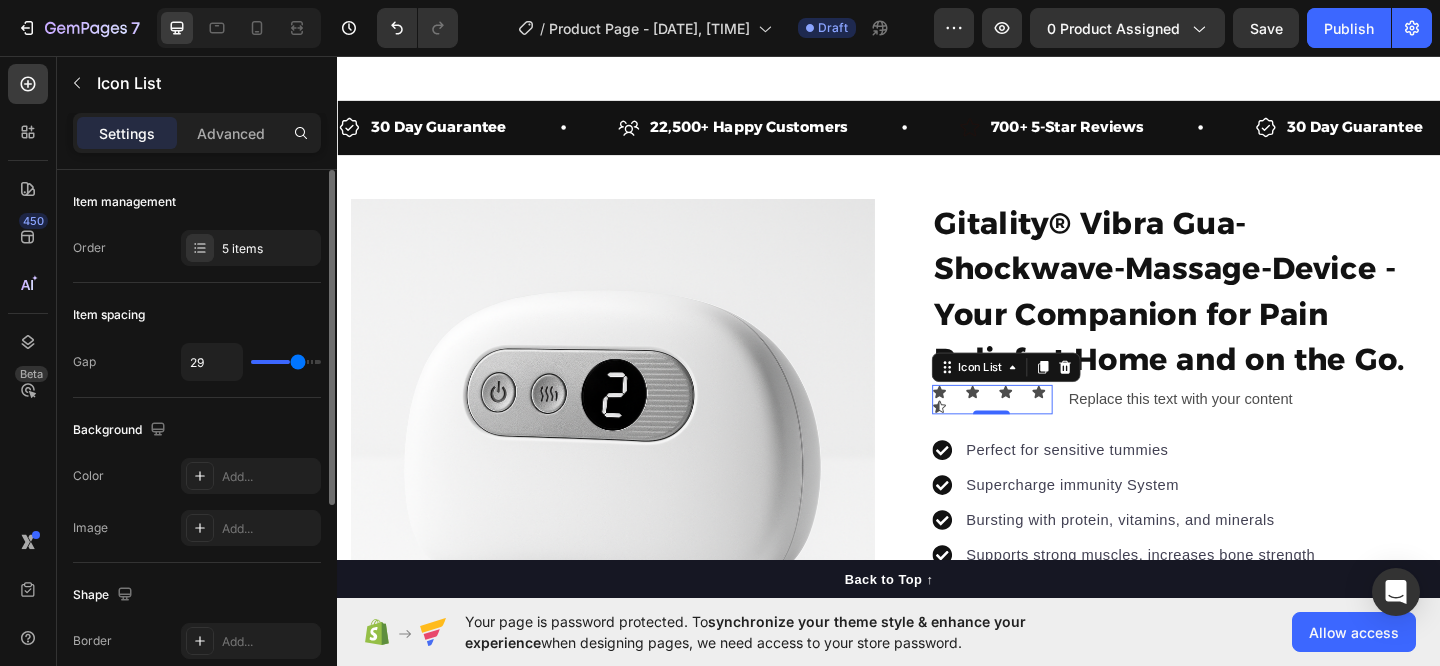 type on "33" 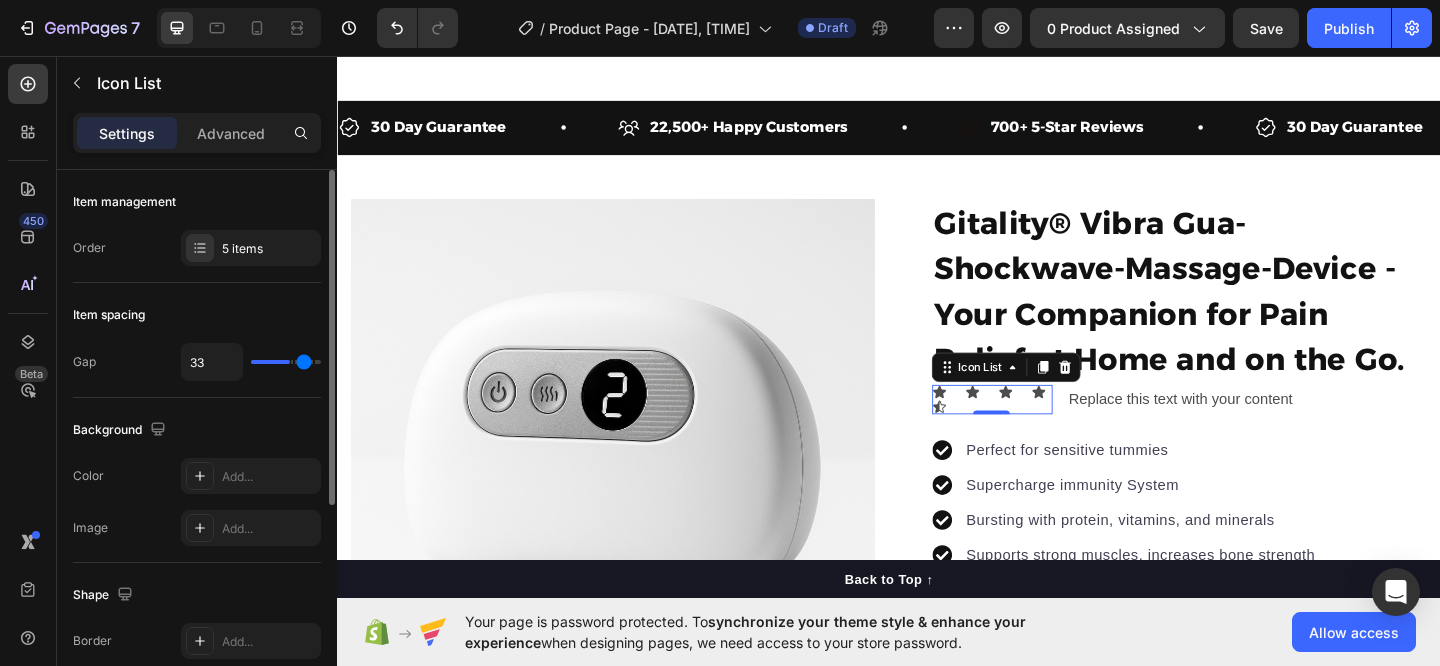 type on "37" 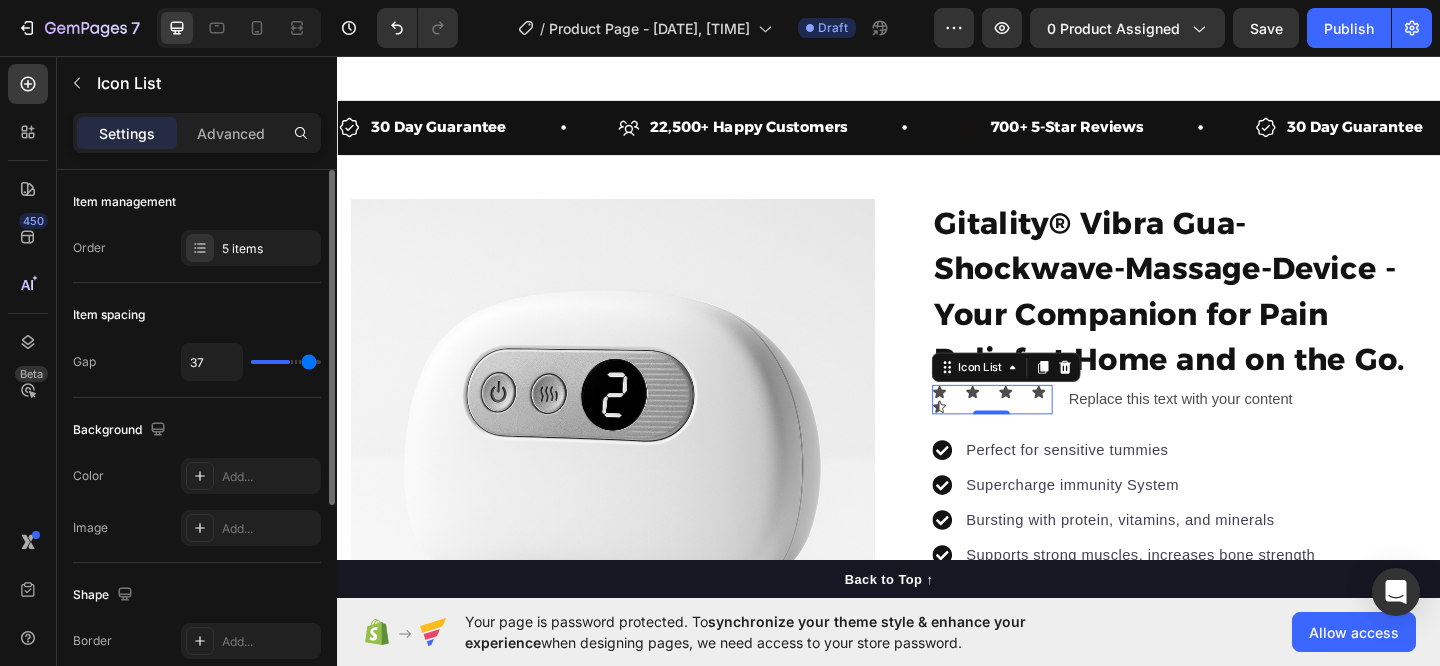 type on "38" 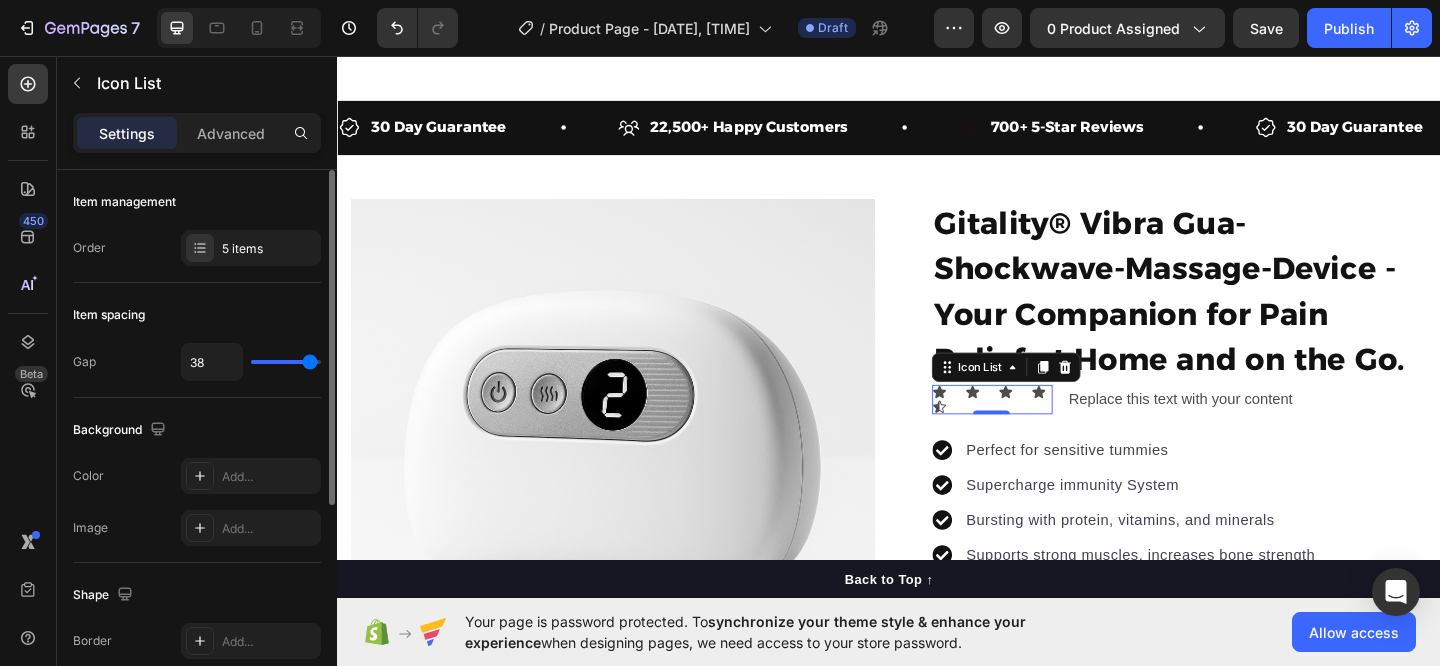 type on "39" 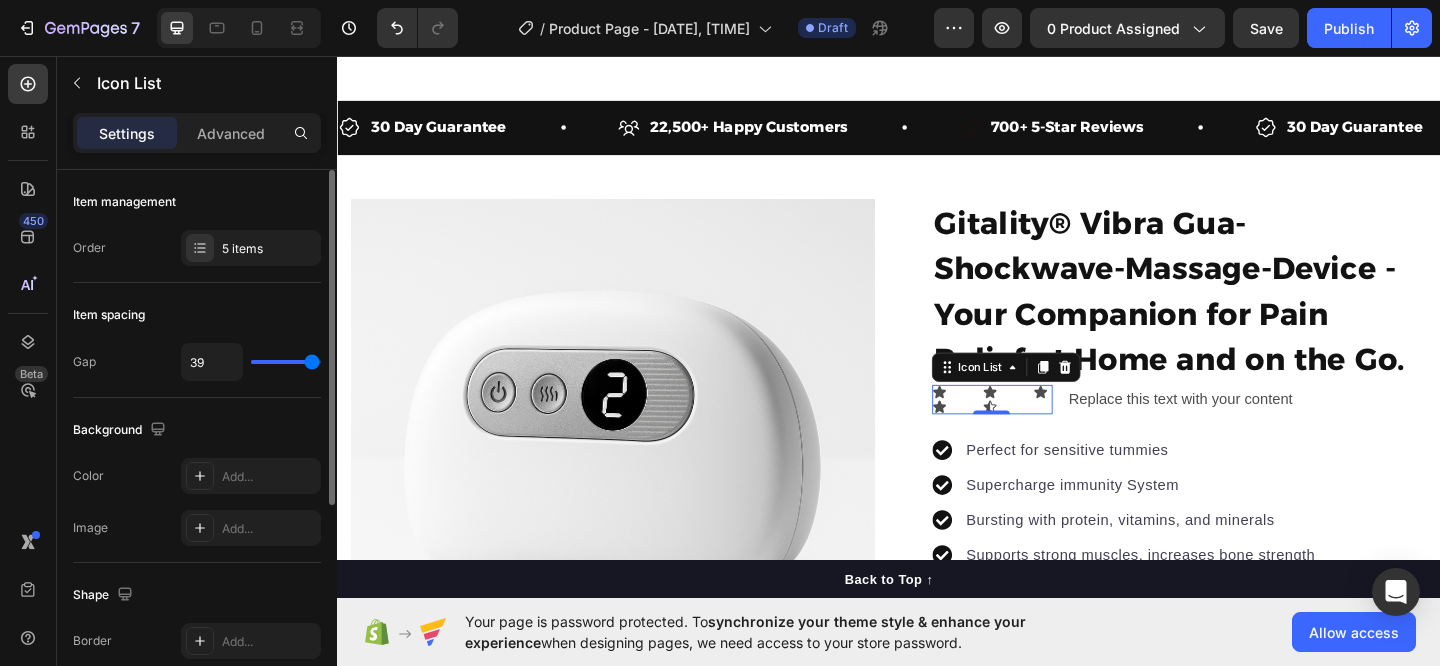 type on "38" 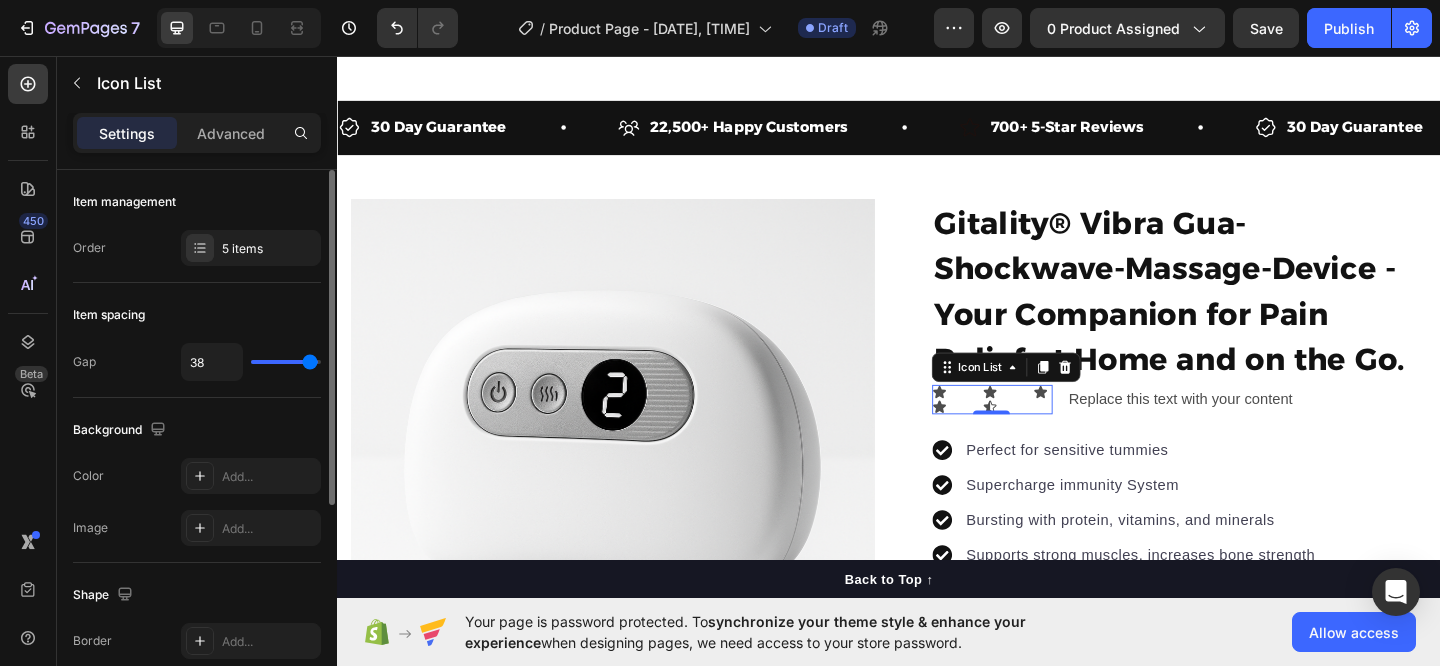 type on "37" 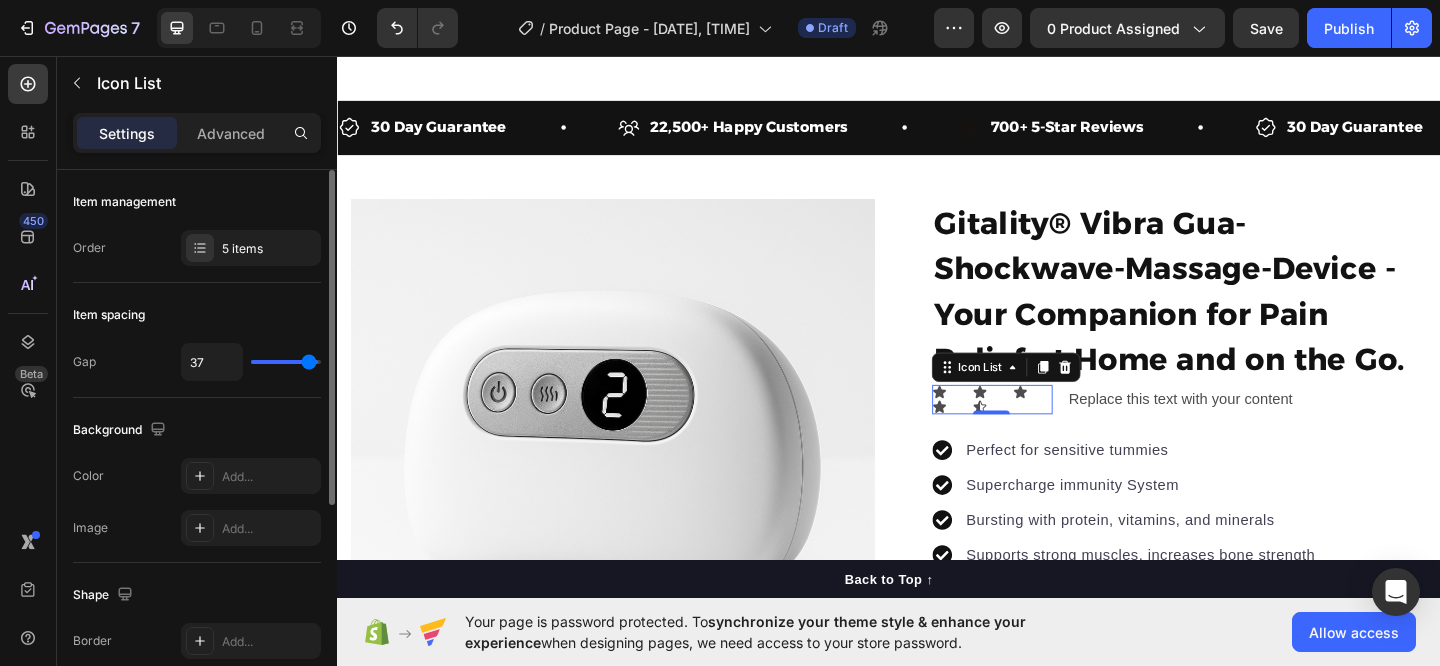 type on "28" 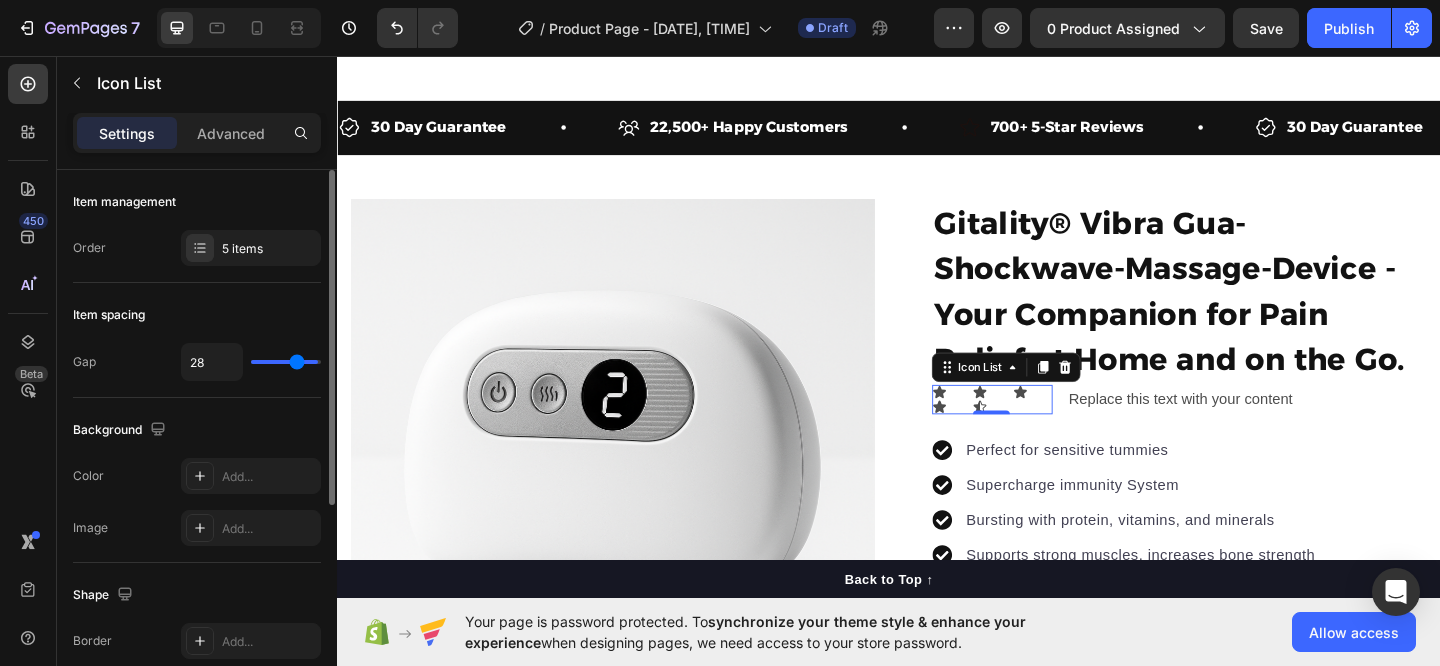 type on "27" 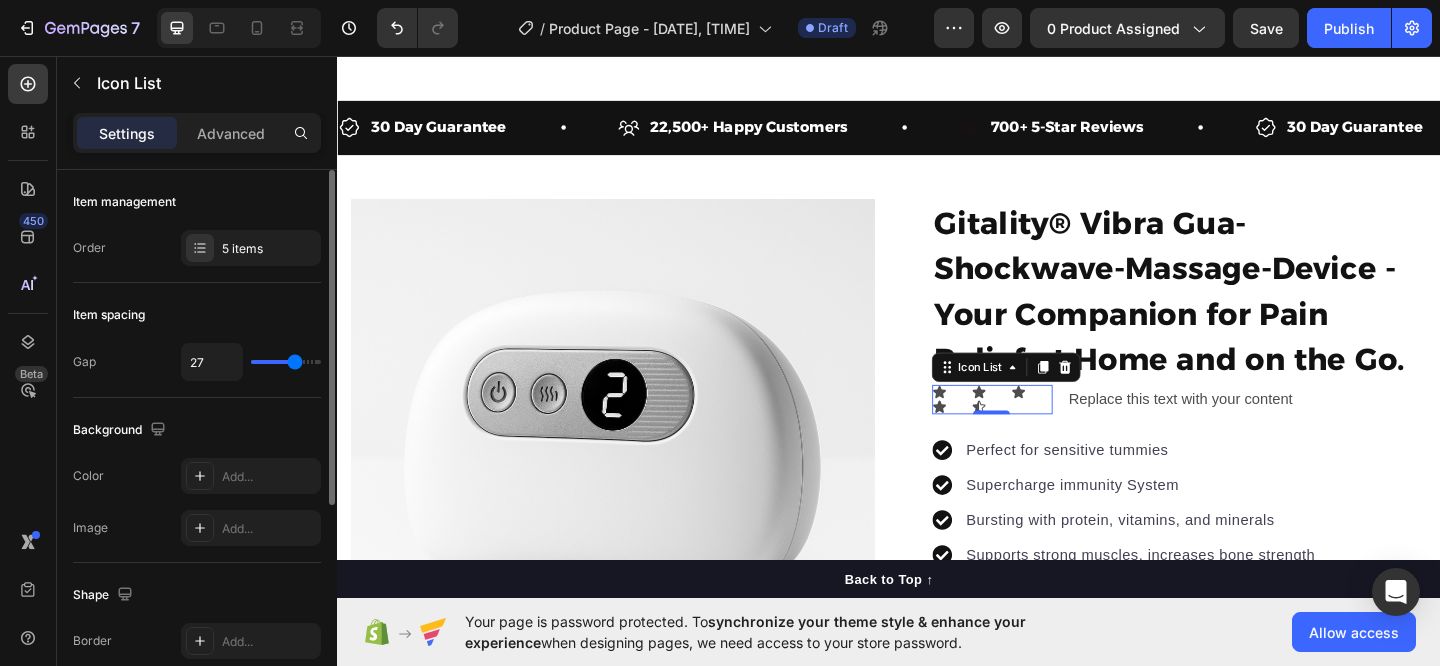 type on "25" 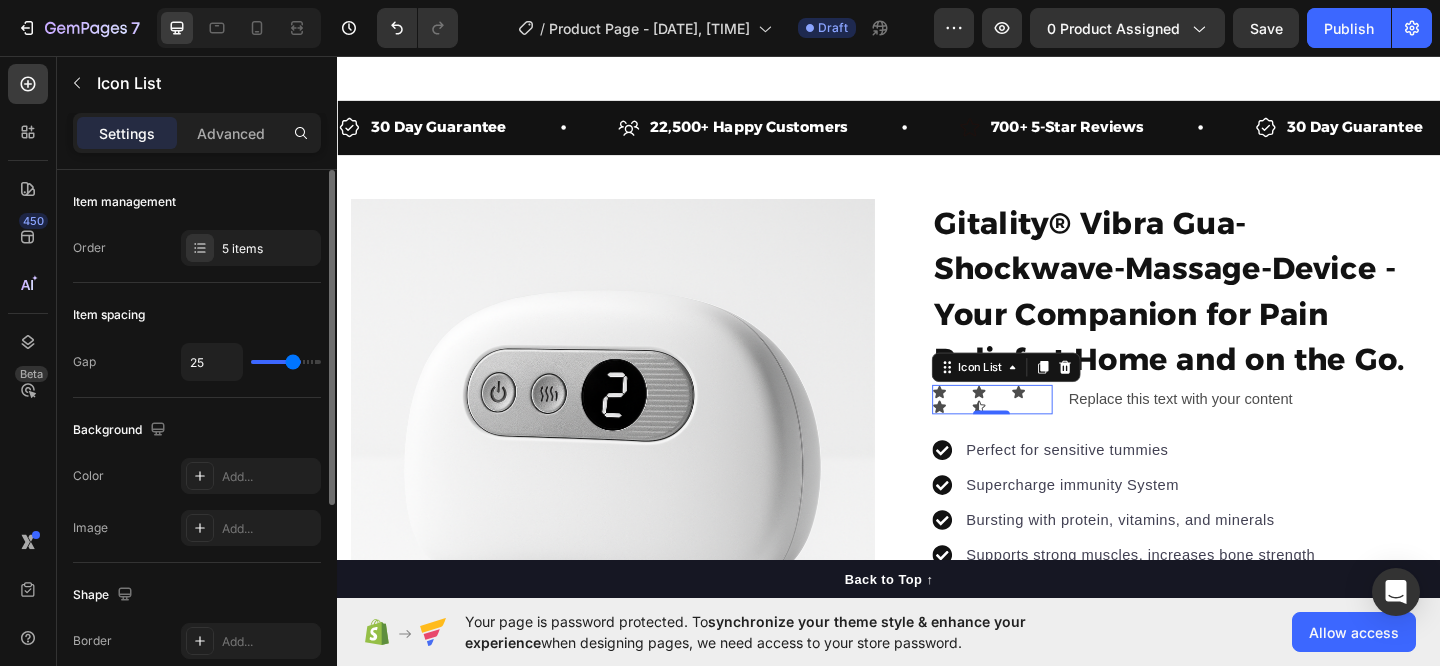 type on "18" 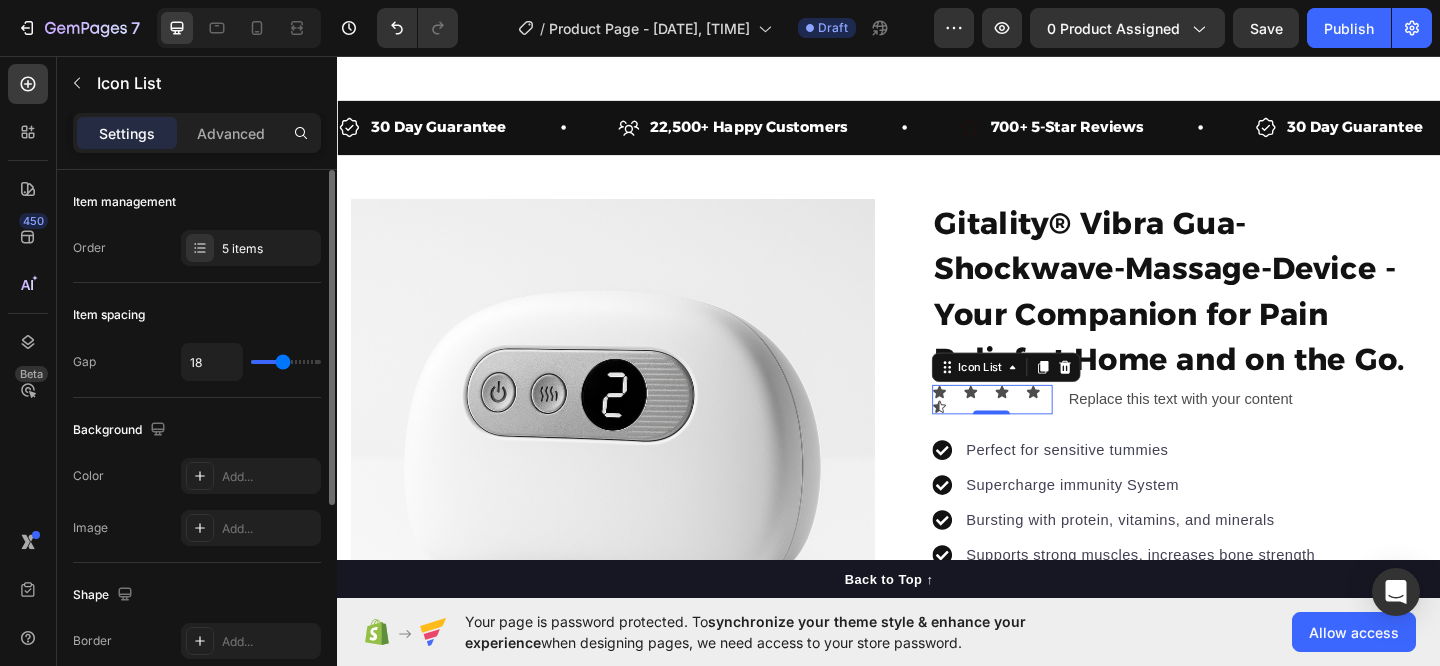 type on "15" 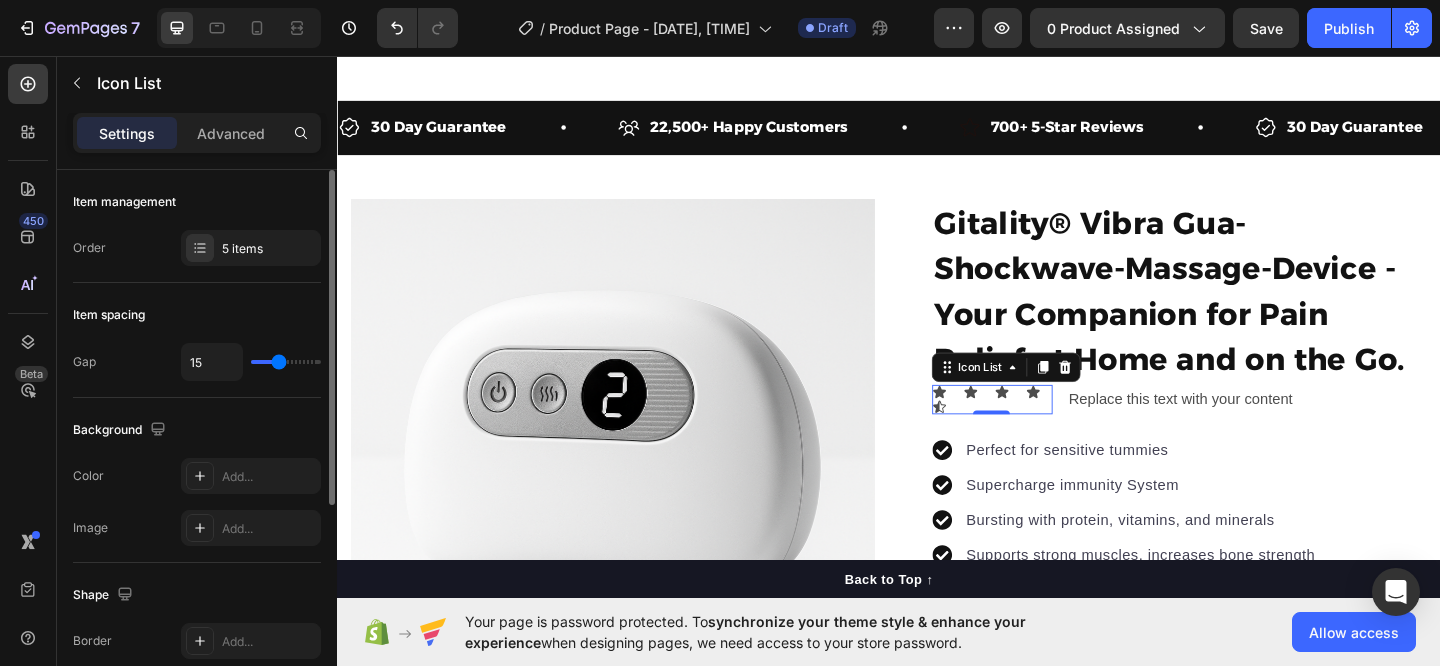 type on "14" 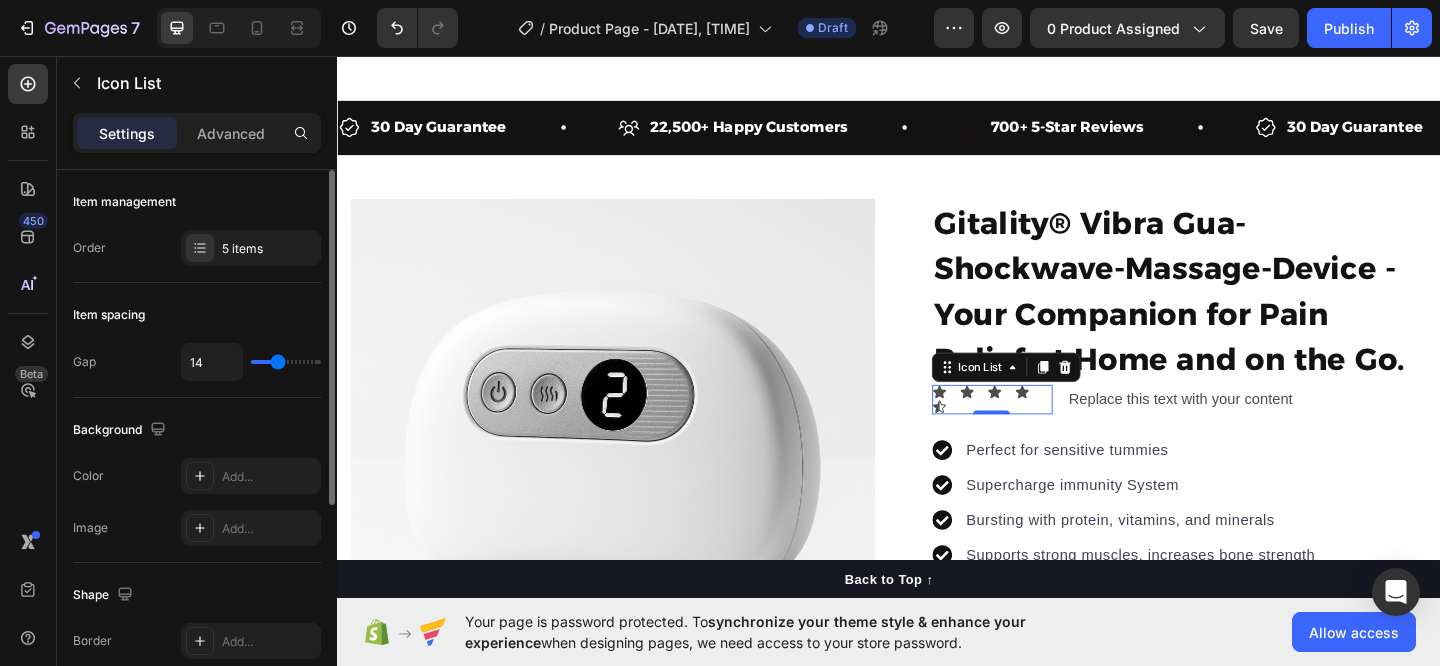 type on "8" 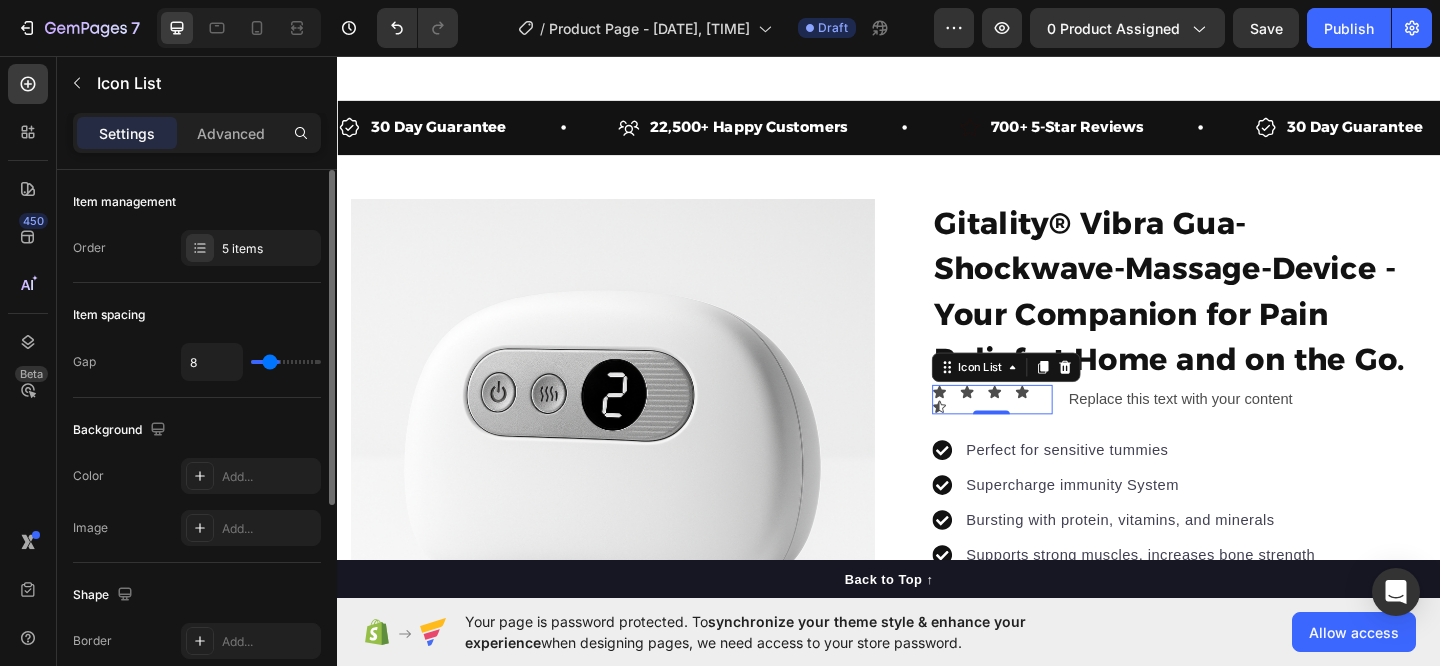 type on "7" 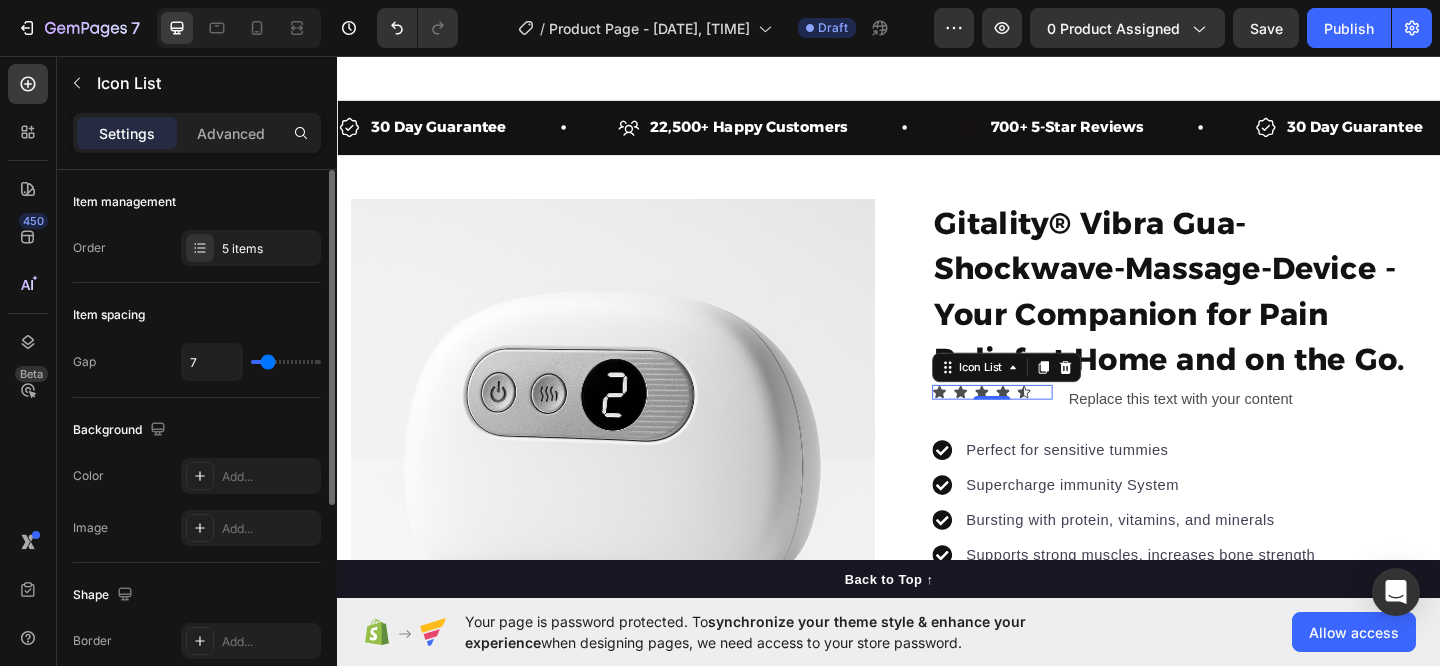 type on "7" 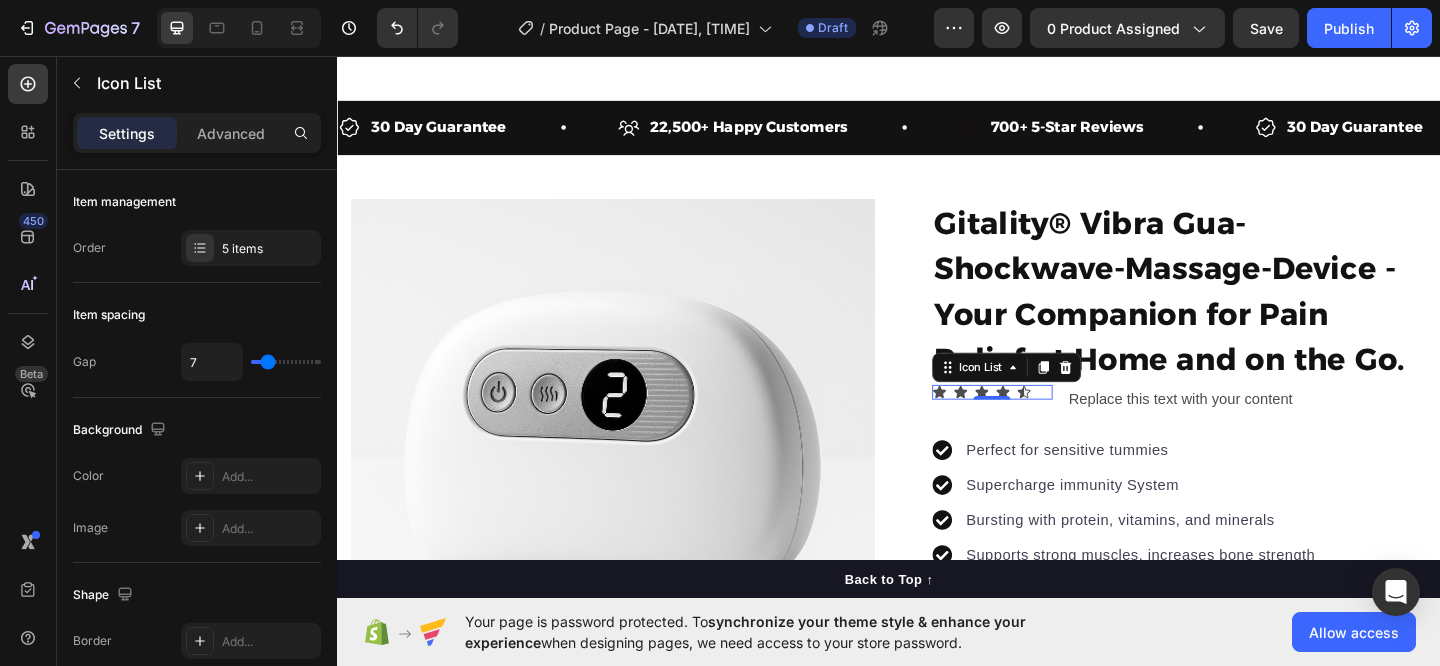 click on "Settings Advanced" at bounding box center (197, 133) 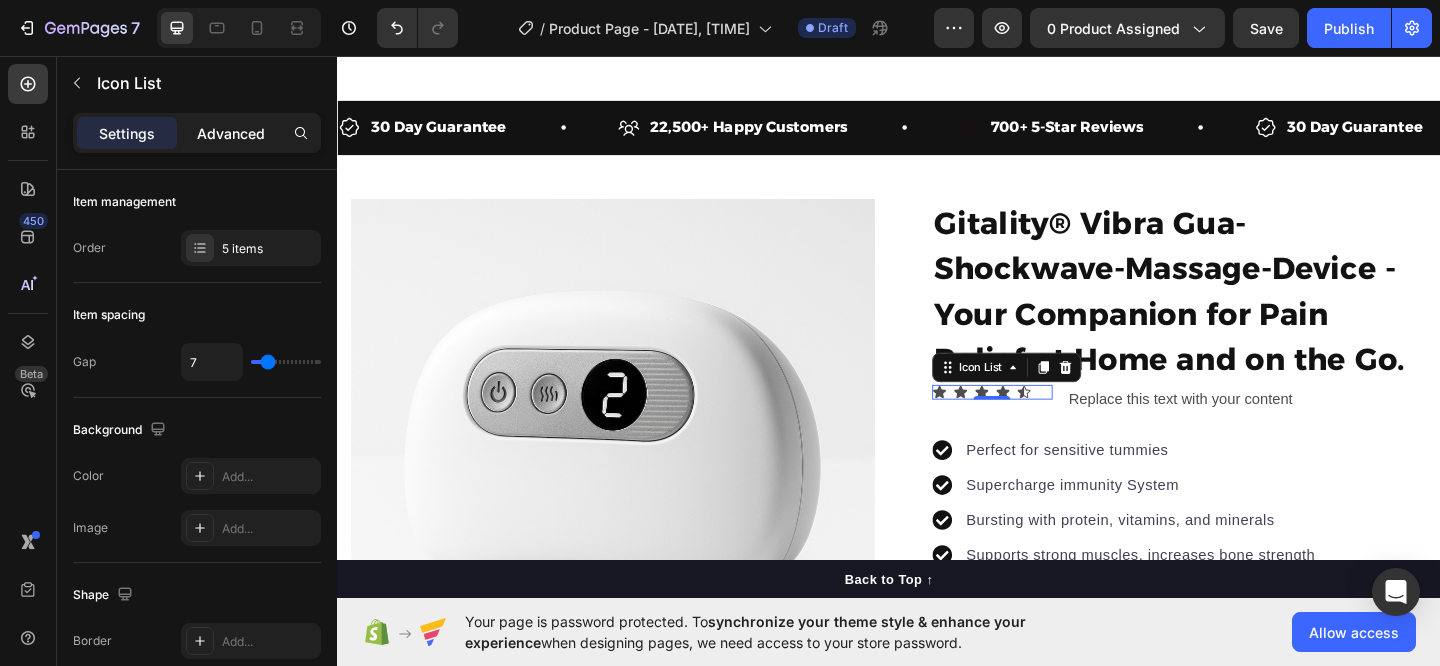 click on "Advanced" at bounding box center [231, 133] 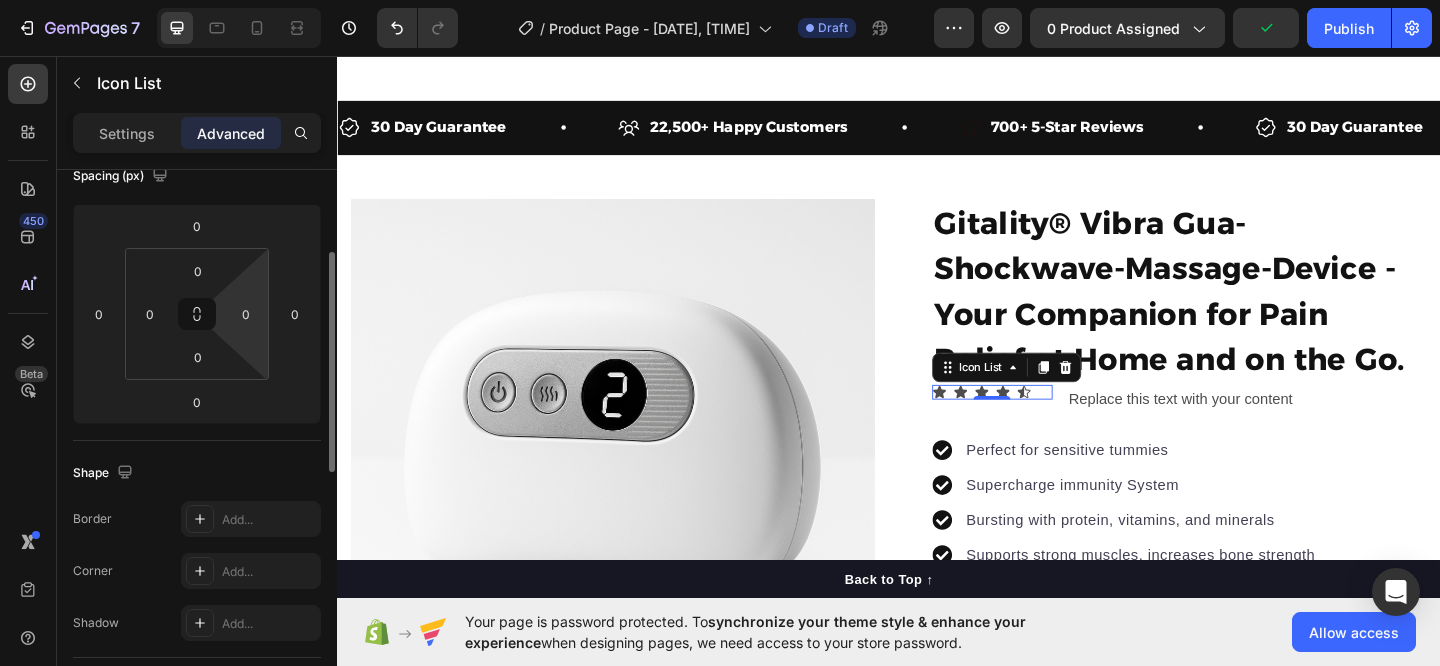 scroll, scrollTop: 229, scrollLeft: 0, axis: vertical 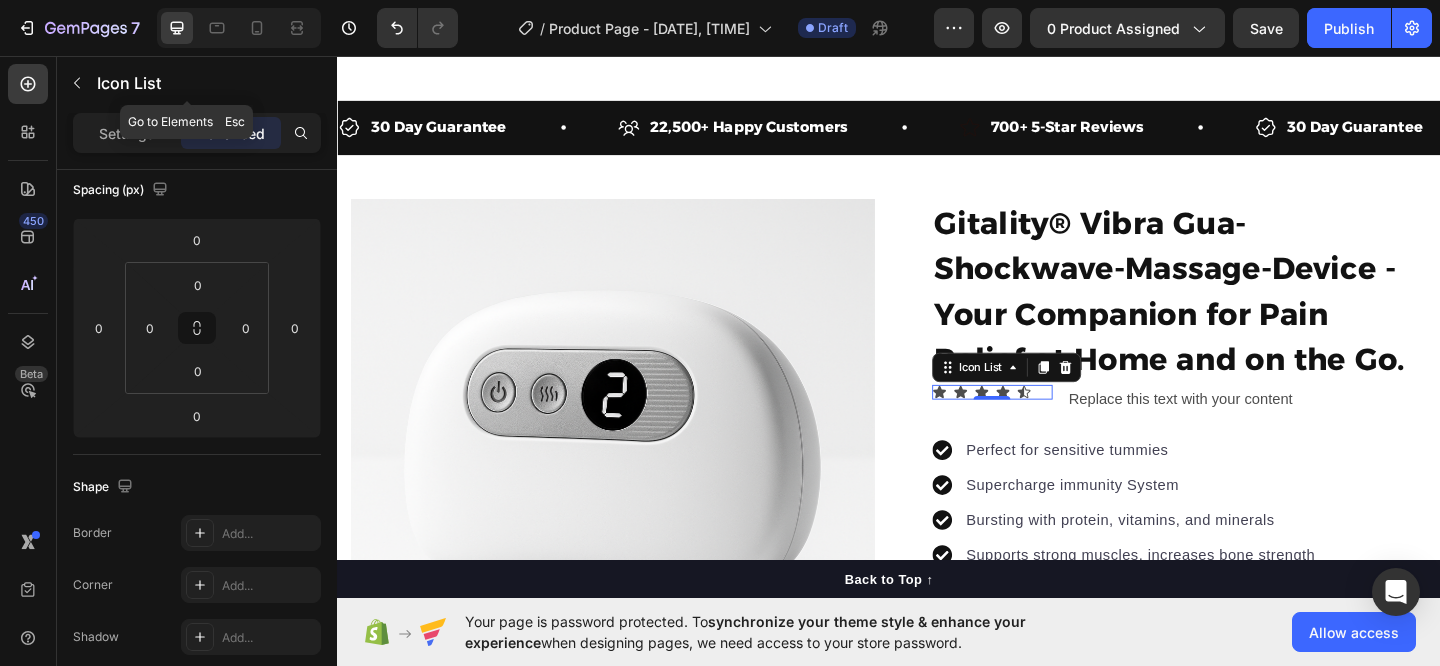 drag, startPoint x: 75, startPoint y: 91, endPoint x: 168, endPoint y: 244, distance: 179.04749 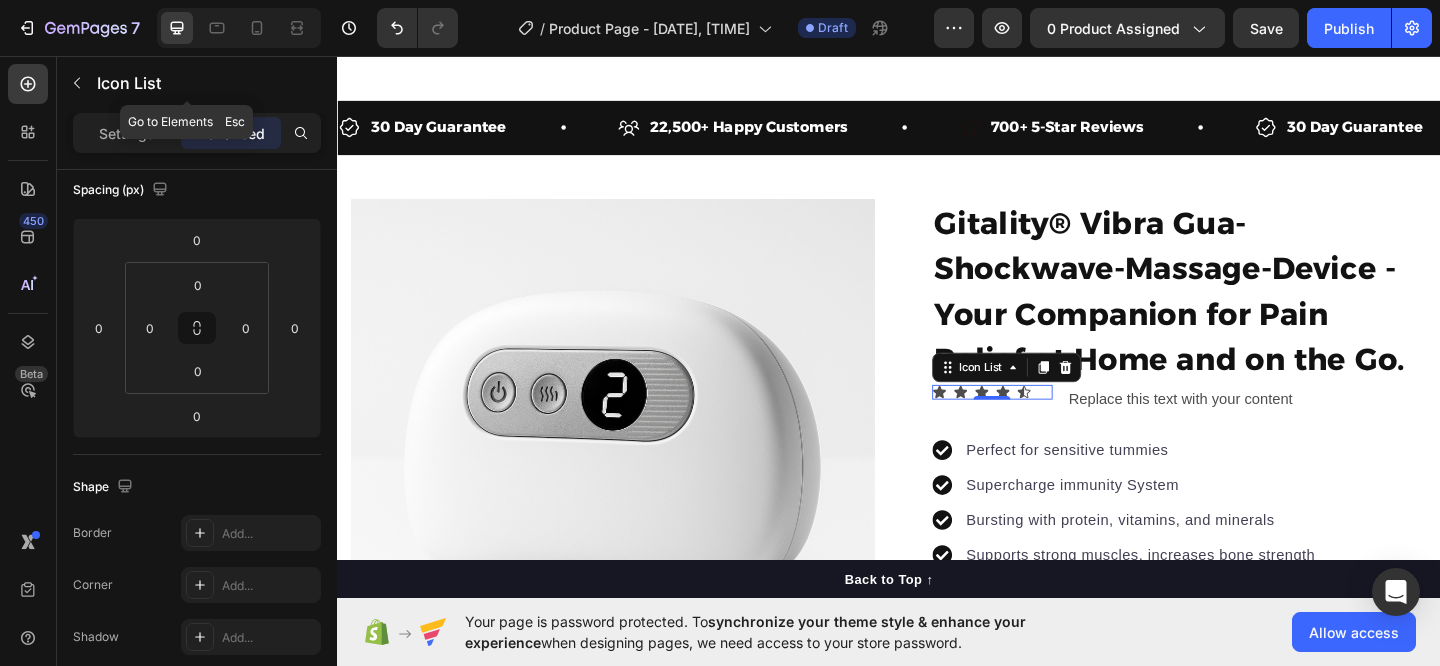 click at bounding box center [77, 83] 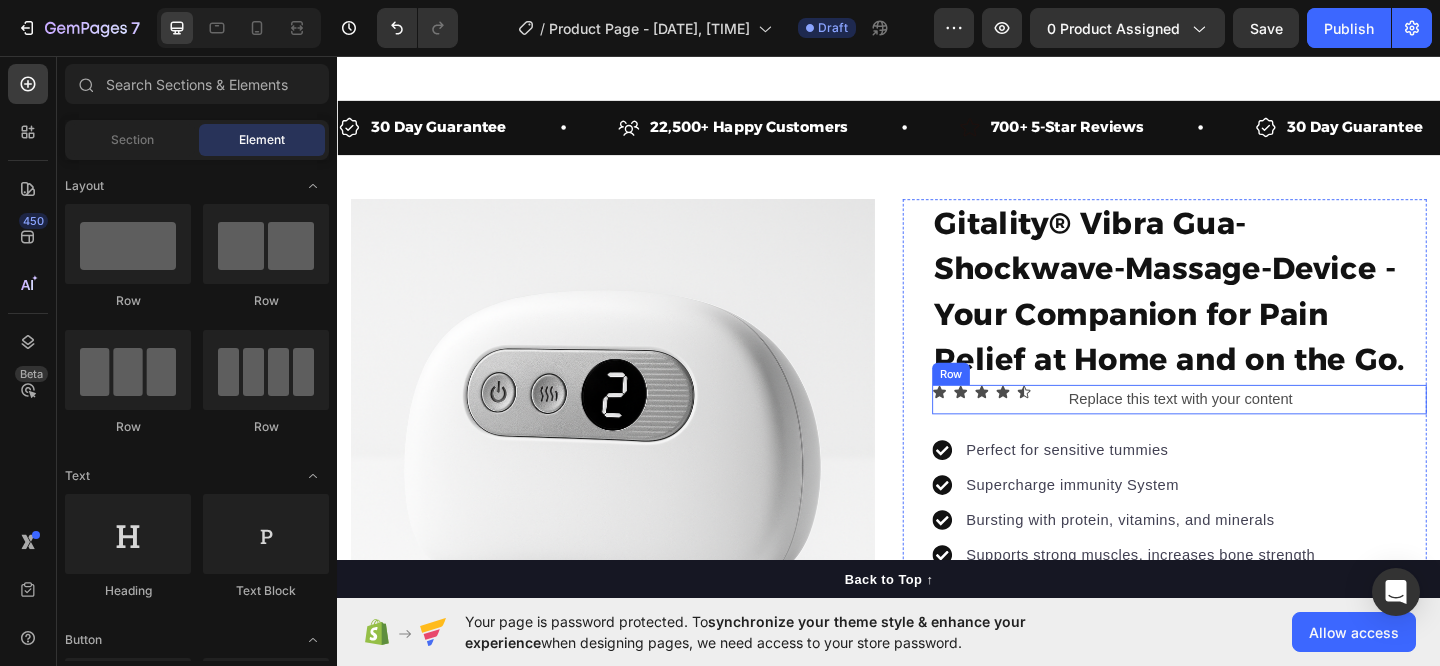 click on "Icon Icon Icon Icon Icon Icon List" at bounding box center (1049, 430) 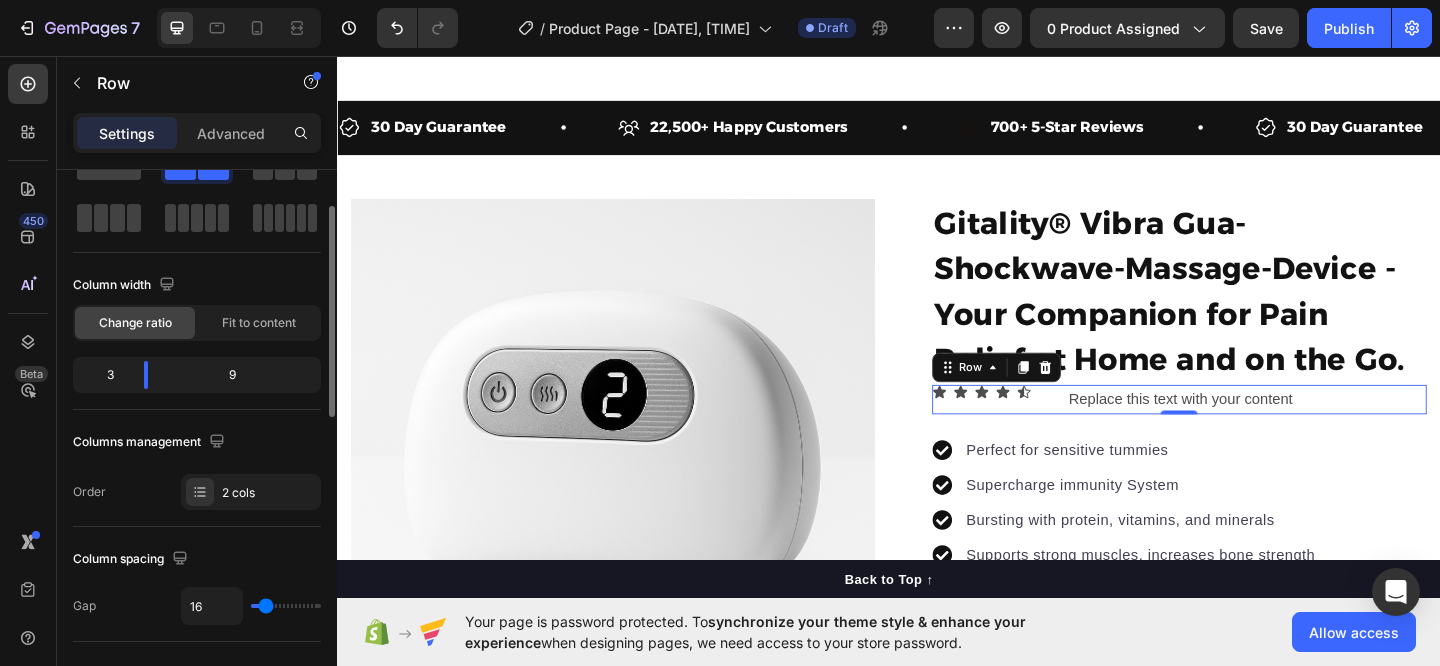 scroll, scrollTop: 80, scrollLeft: 0, axis: vertical 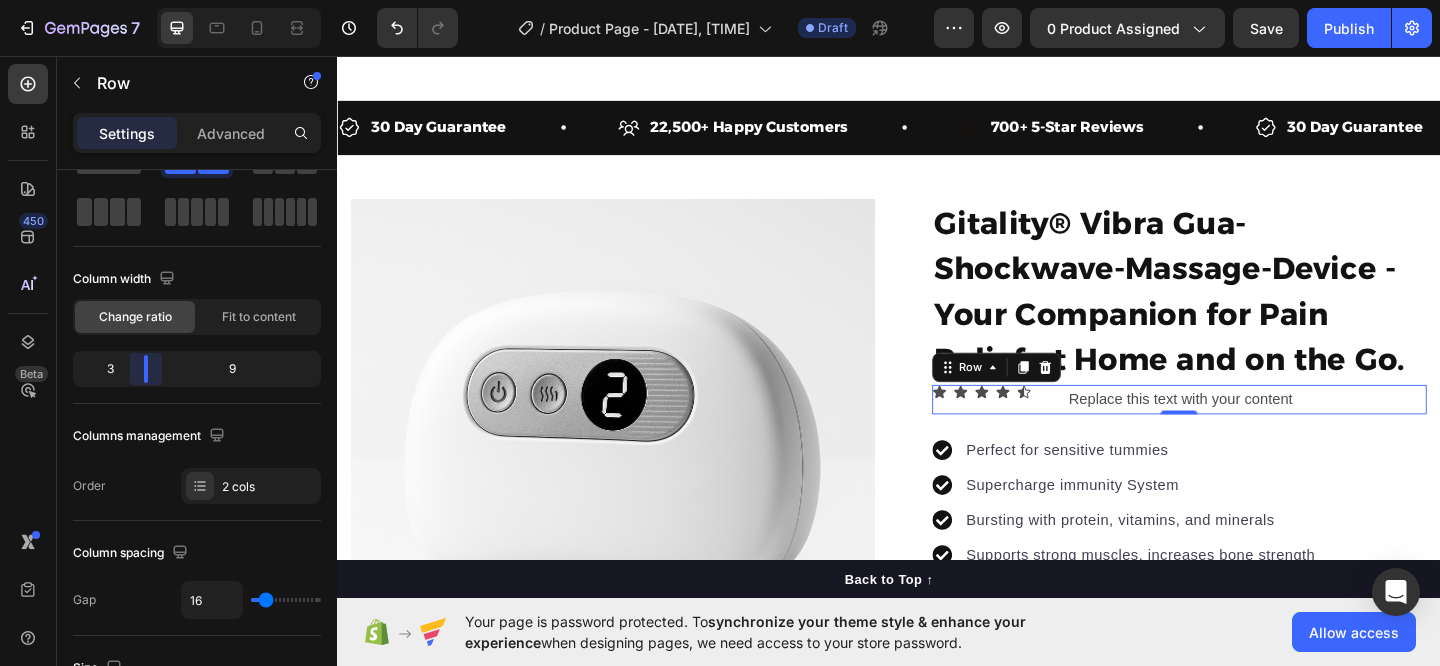 drag, startPoint x: 148, startPoint y: 367, endPoint x: 132, endPoint y: 363, distance: 16.492422 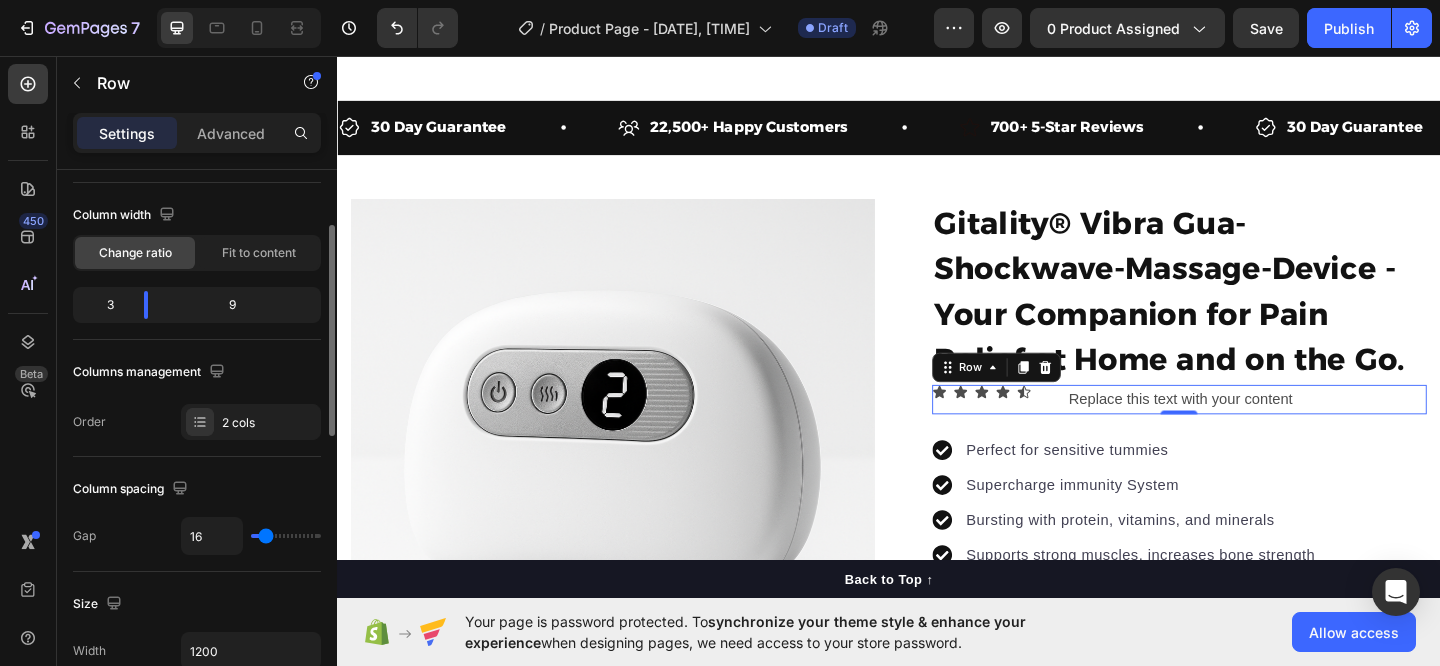 scroll, scrollTop: 153, scrollLeft: 0, axis: vertical 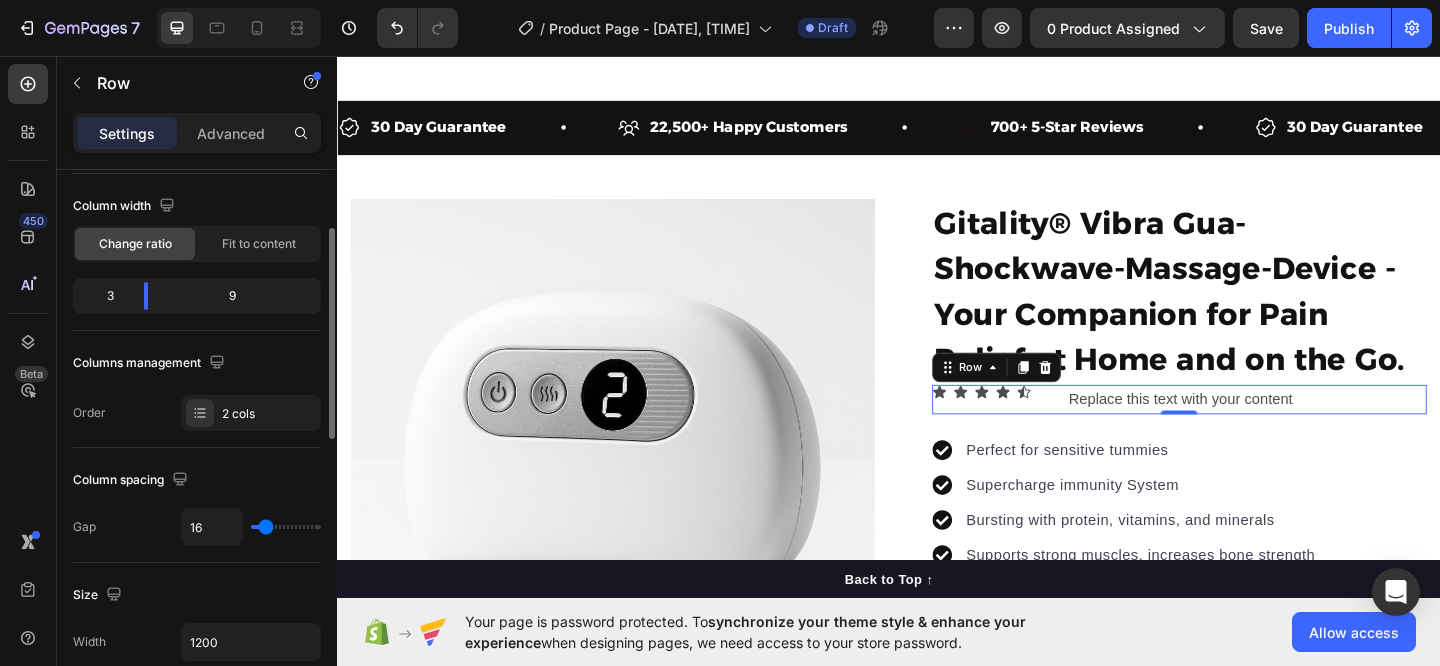 type on "0" 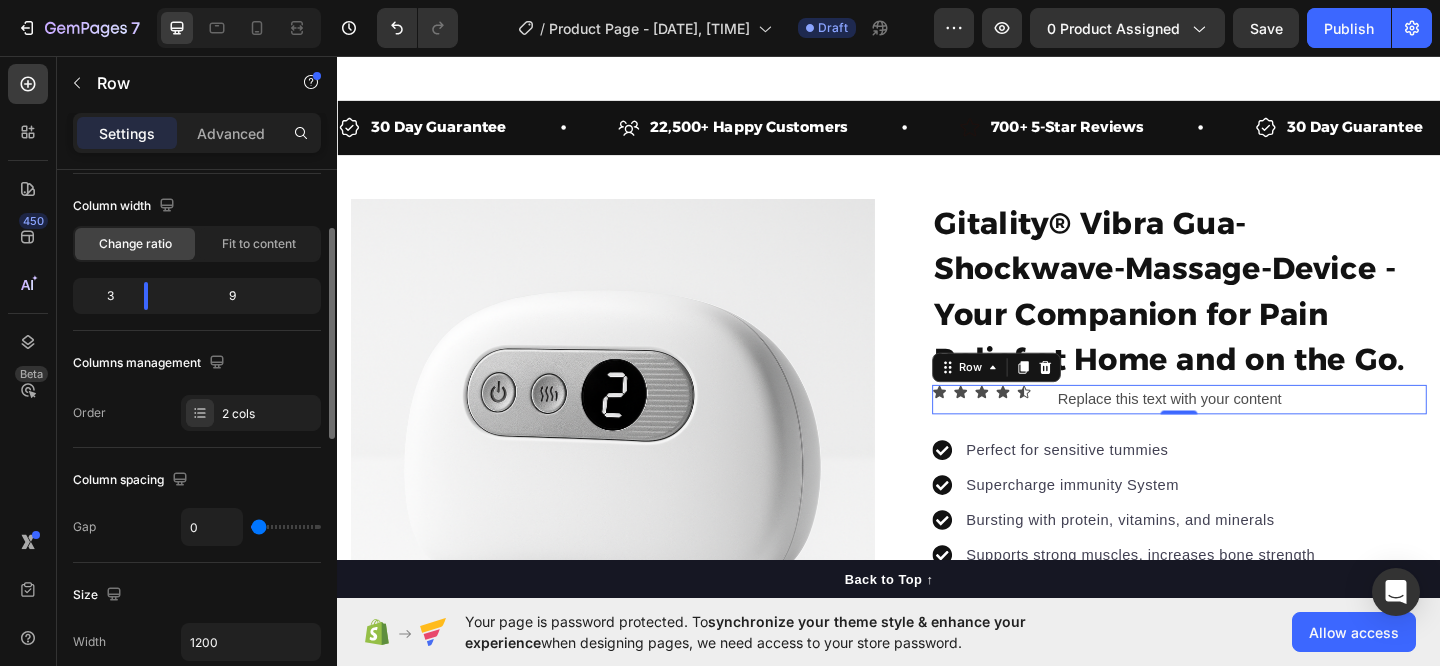 drag, startPoint x: 264, startPoint y: 529, endPoint x: 207, endPoint y: 533, distance: 57.14018 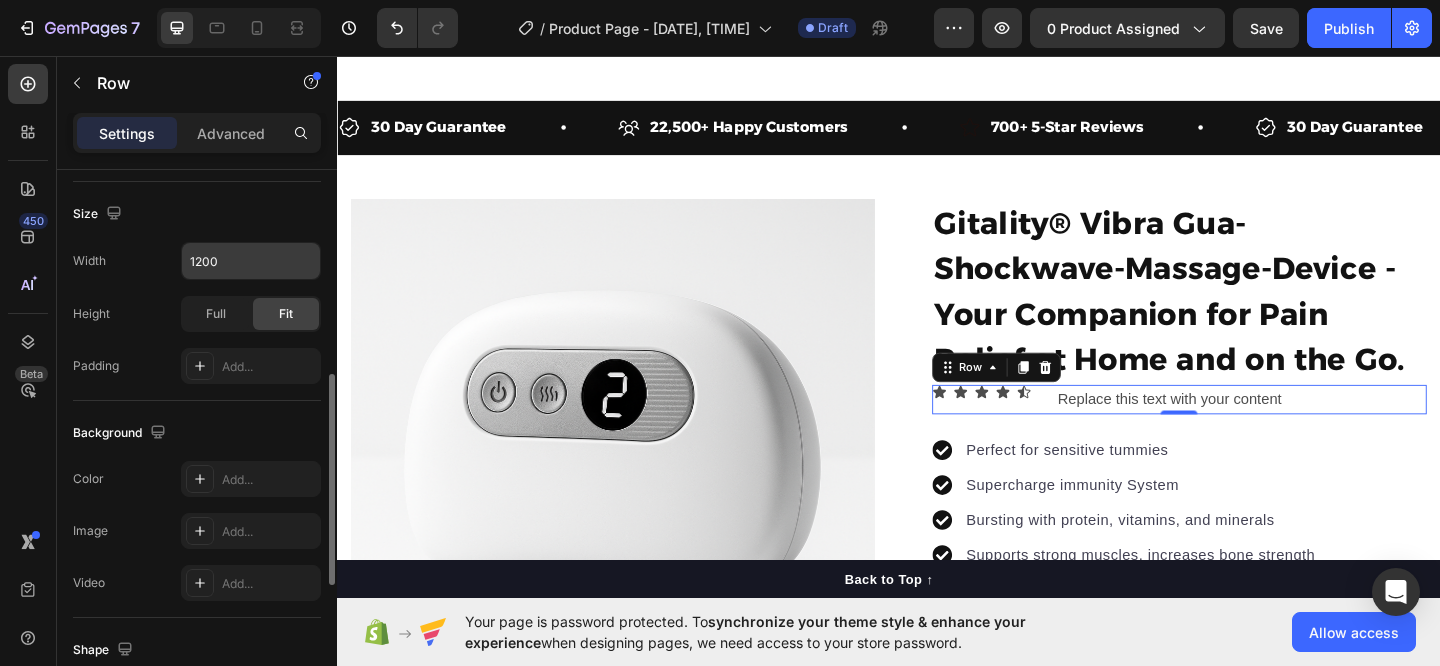 scroll, scrollTop: 549, scrollLeft: 0, axis: vertical 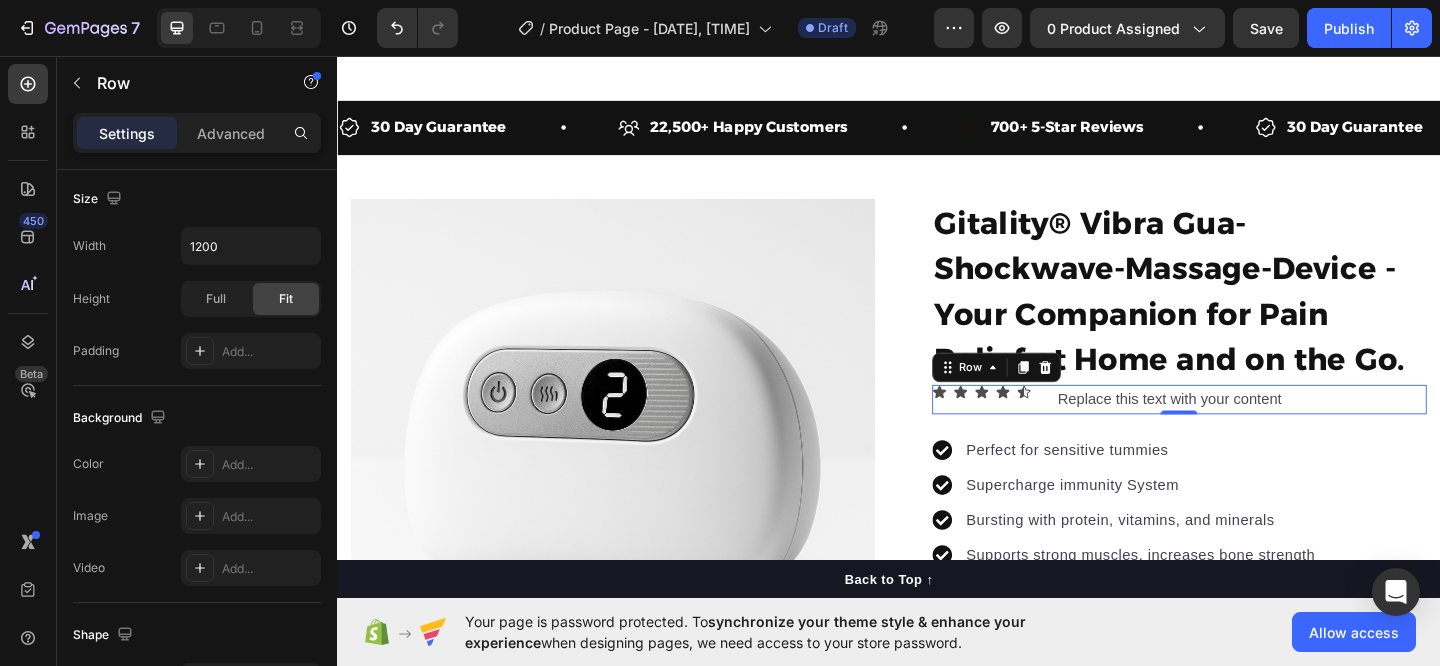 click on "Icon Icon Icon Icon Icon Icon List" at bounding box center [1051, 430] 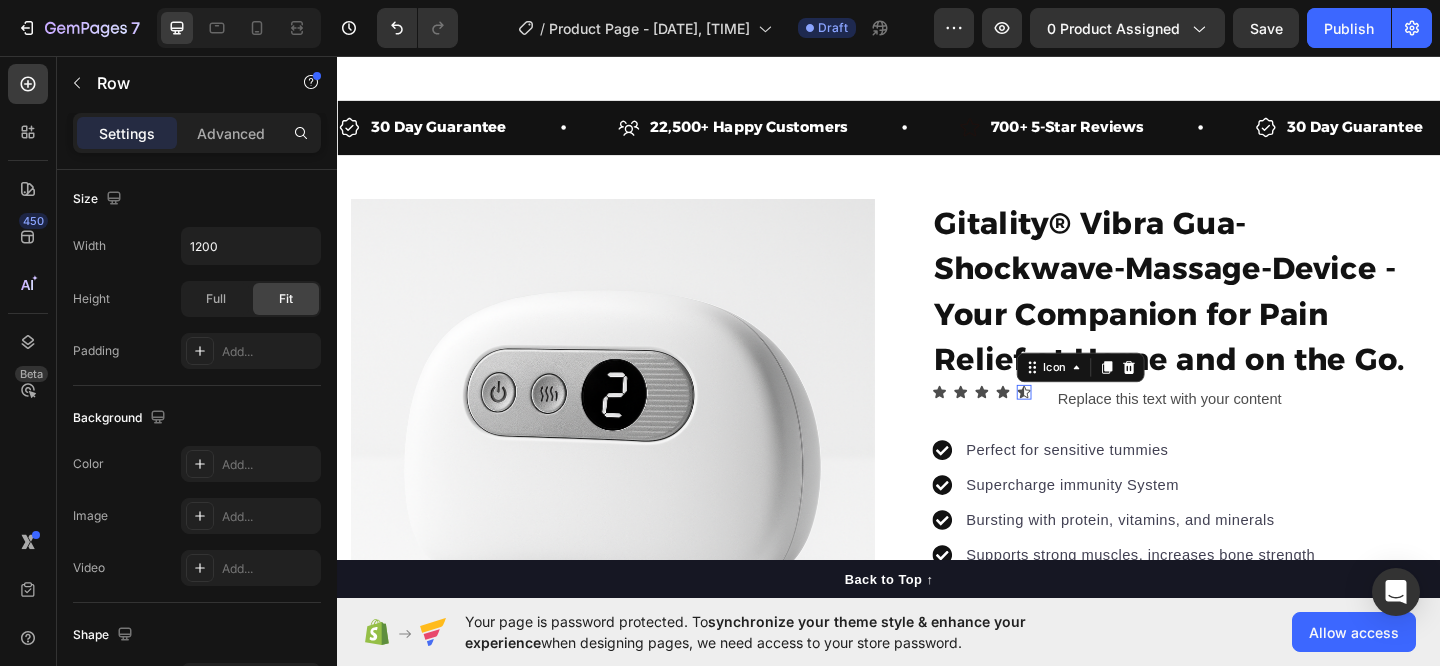scroll, scrollTop: 0, scrollLeft: 0, axis: both 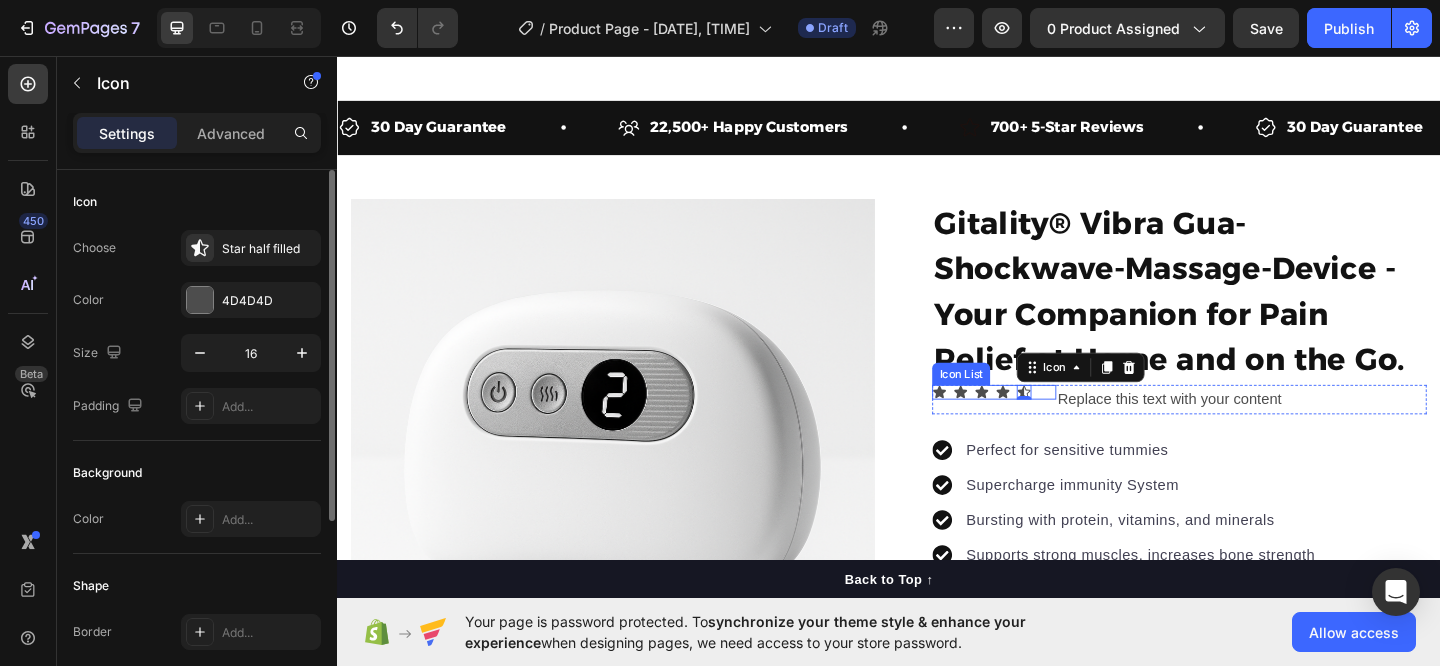 click on "Icon Icon Icon Icon Icon   0" at bounding box center (1051, 422) 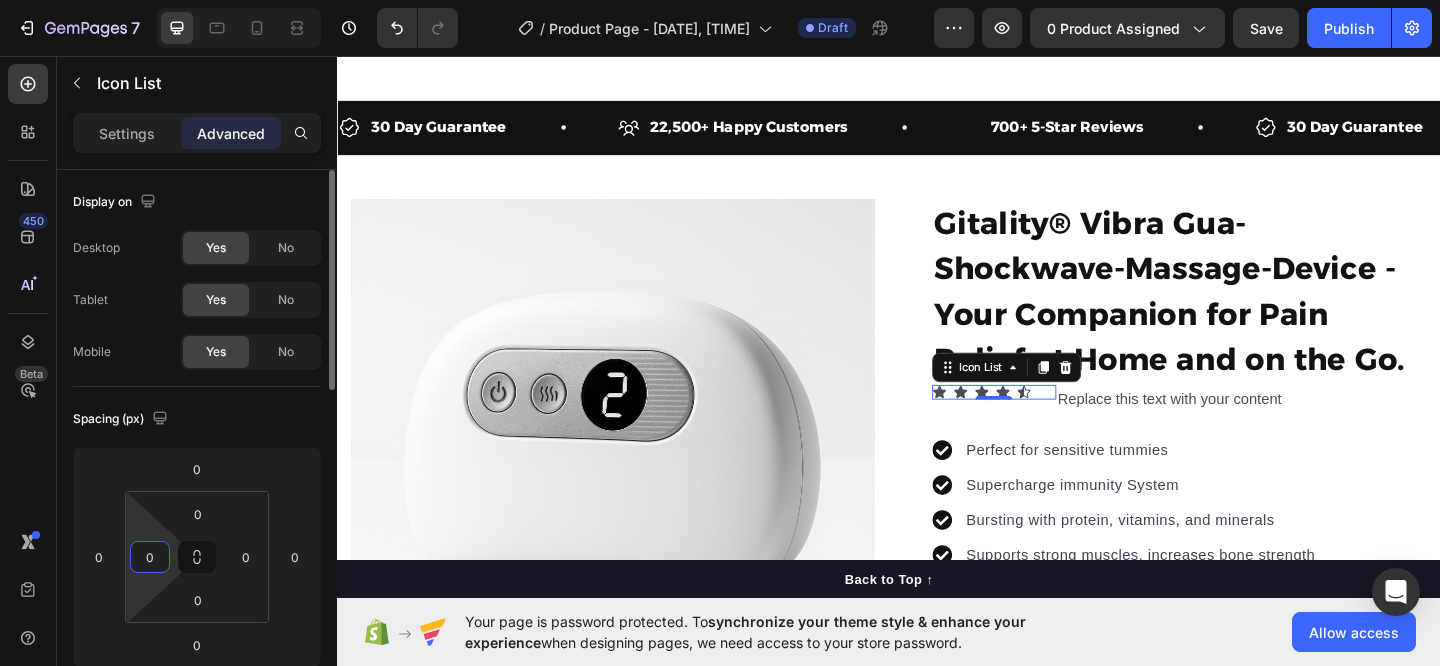 click on "0" at bounding box center (150, 557) 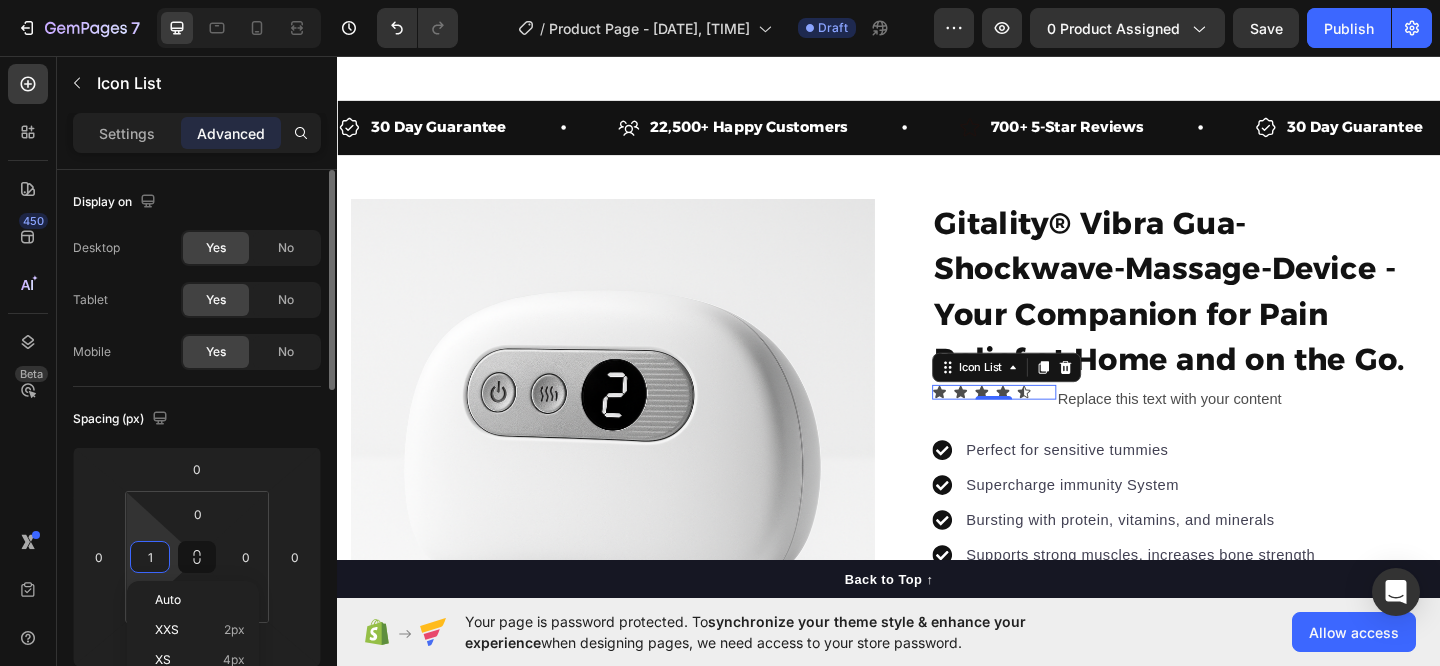 type on "10" 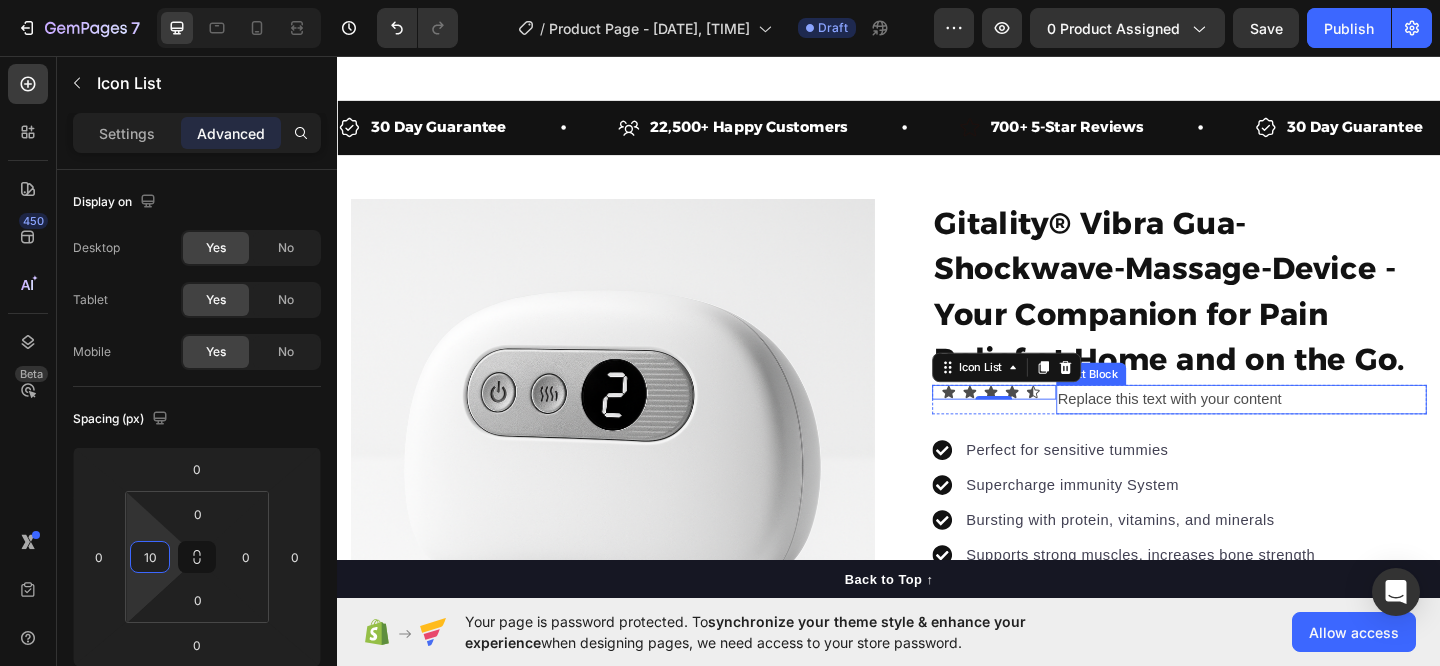 click on "Replace this text with your content" at bounding box center (1321, 430) 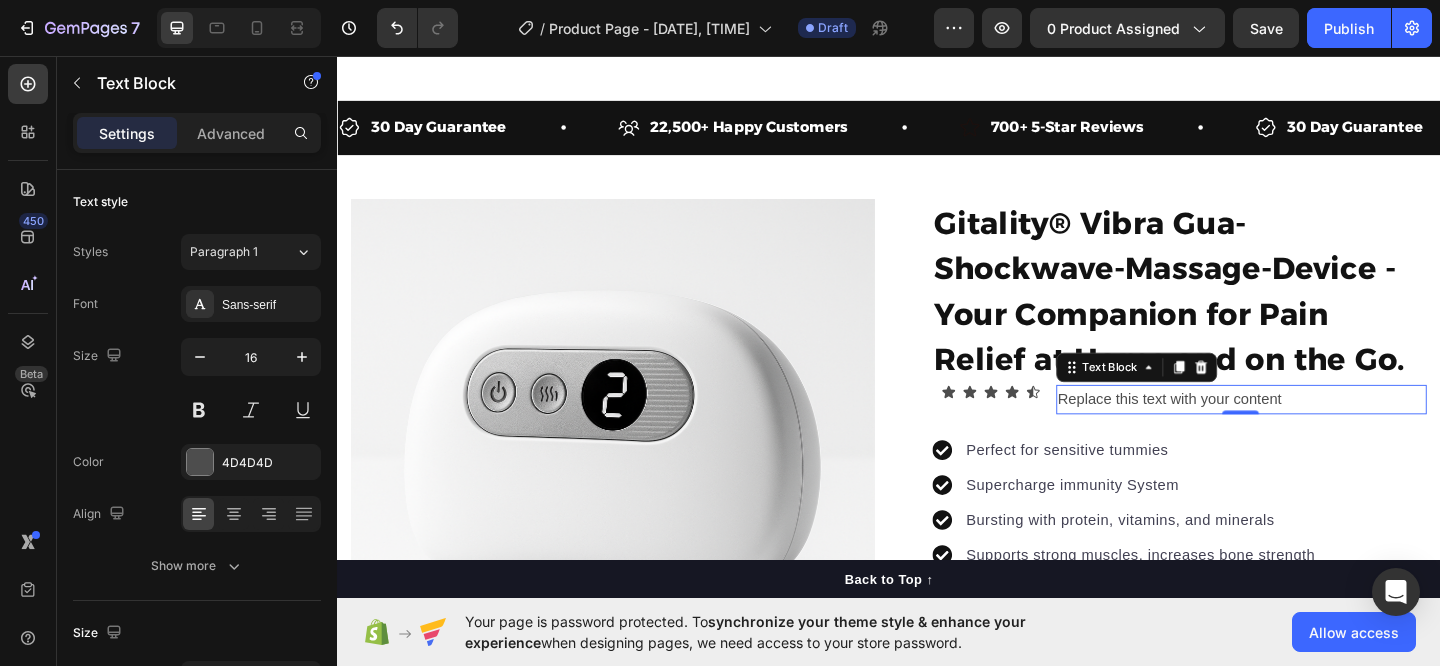 click on "Replace this text with your content" at bounding box center (1321, 430) 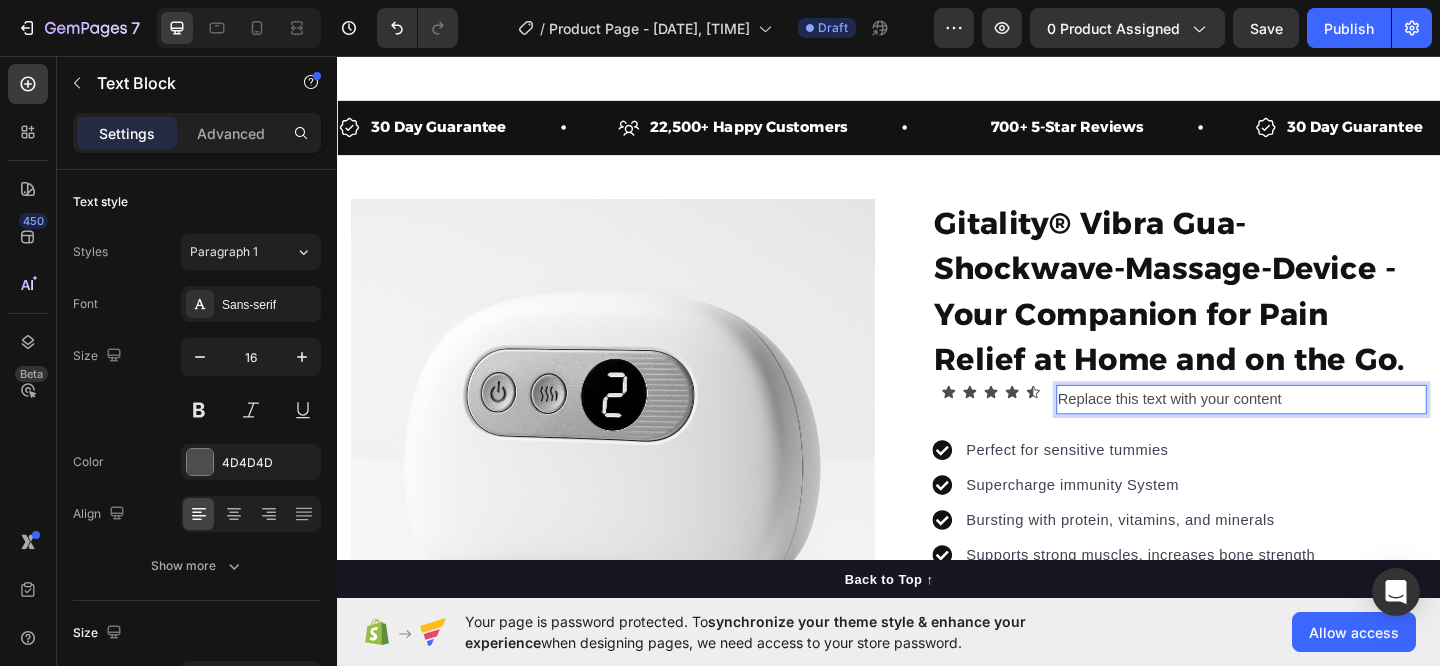 click on "Replace this text with your content" at bounding box center (1321, 430) 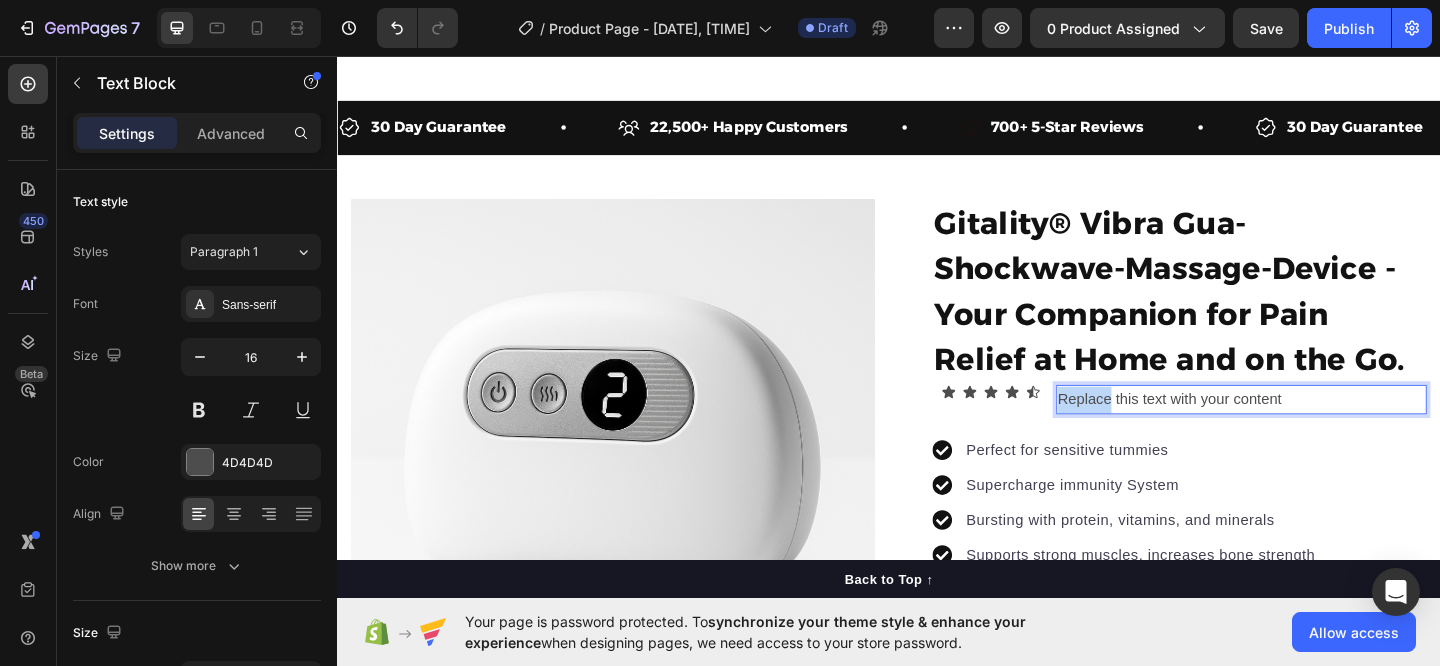 click on "Replace this text with your content" at bounding box center [1321, 430] 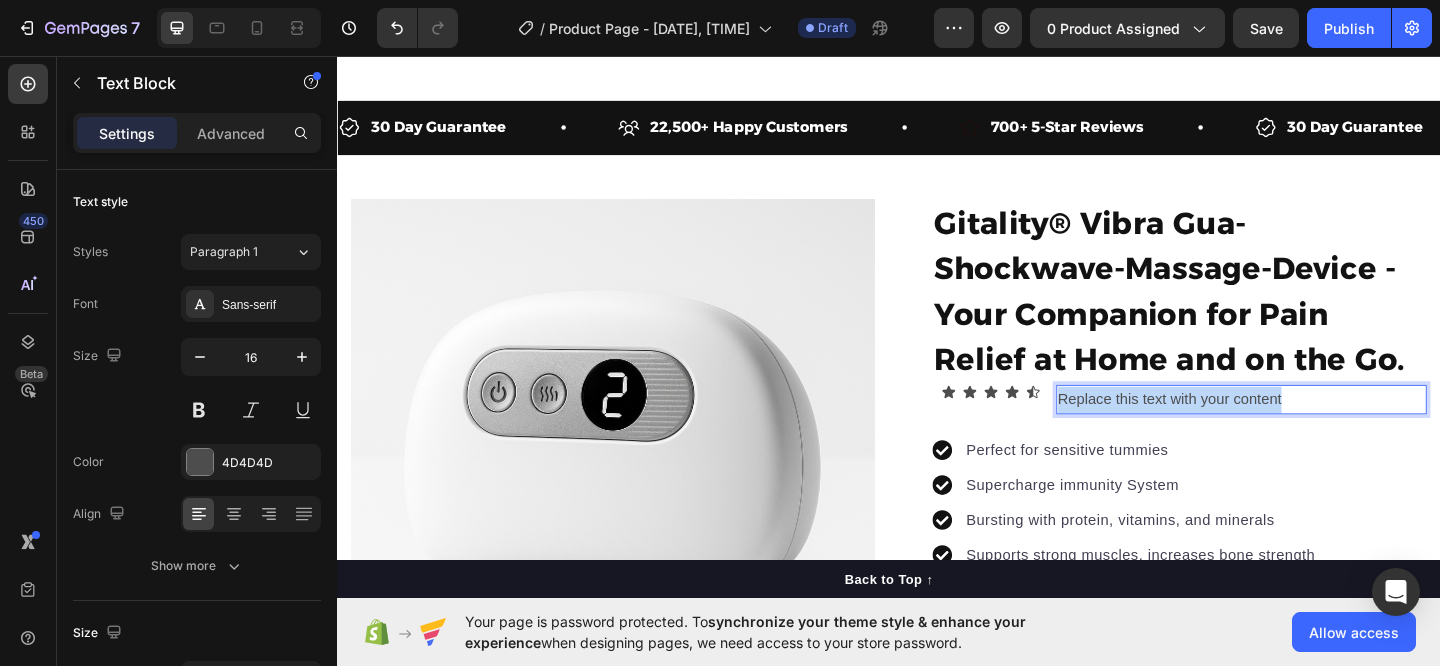 click on "Replace this text with your content" at bounding box center [1321, 430] 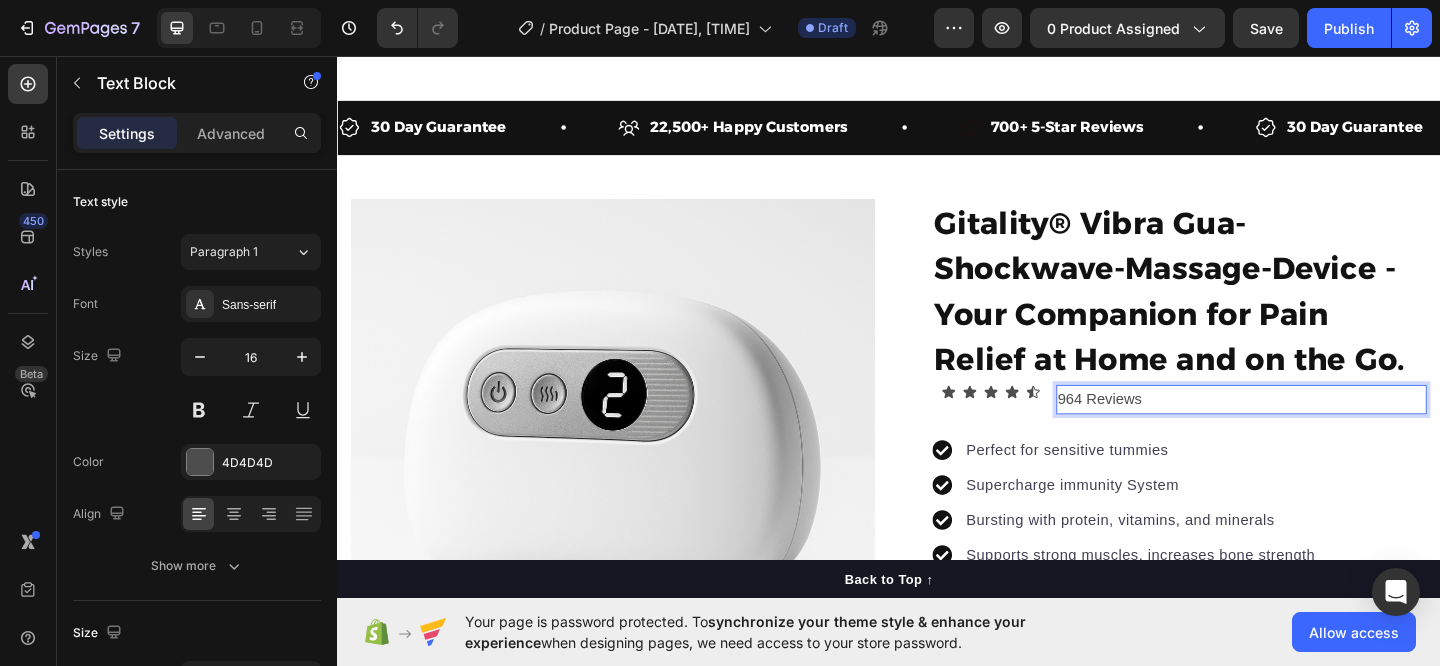click on "964 Reviews" at bounding box center (1321, 430) 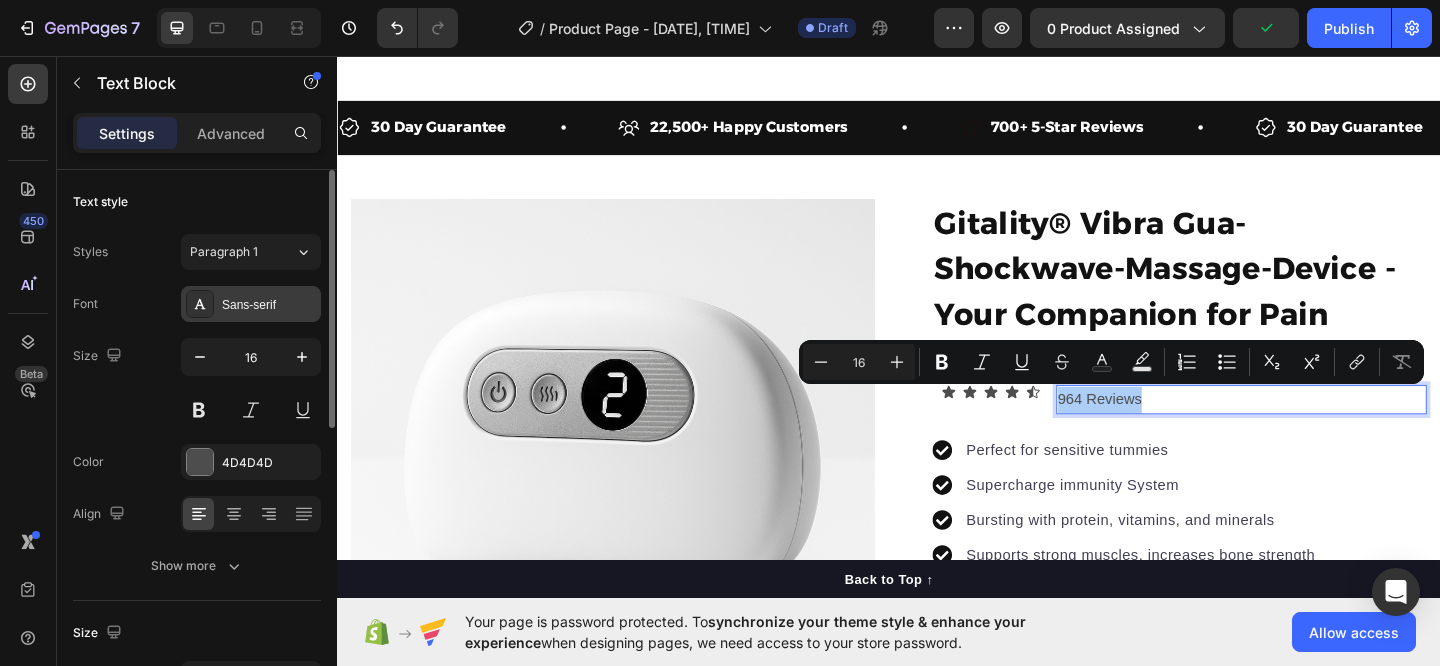 click on "Sans-serif" at bounding box center [269, 305] 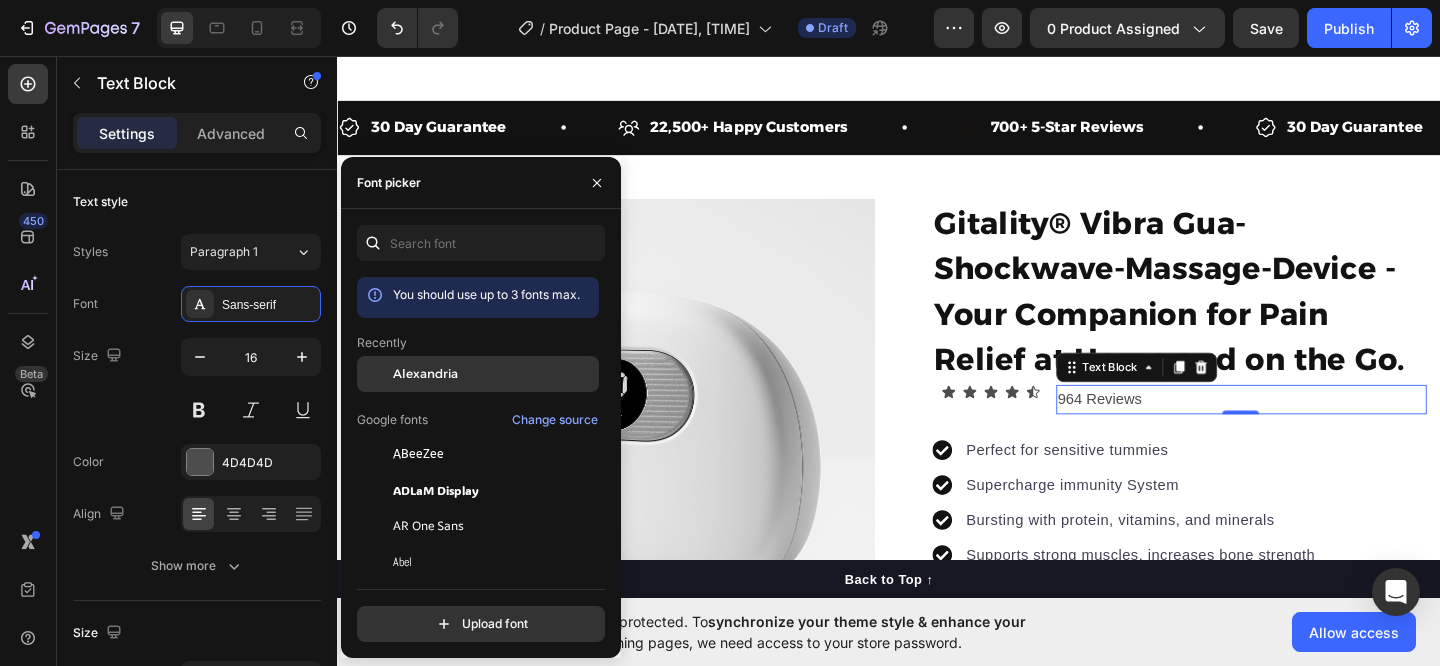 click on "Alexandria" at bounding box center [425, 374] 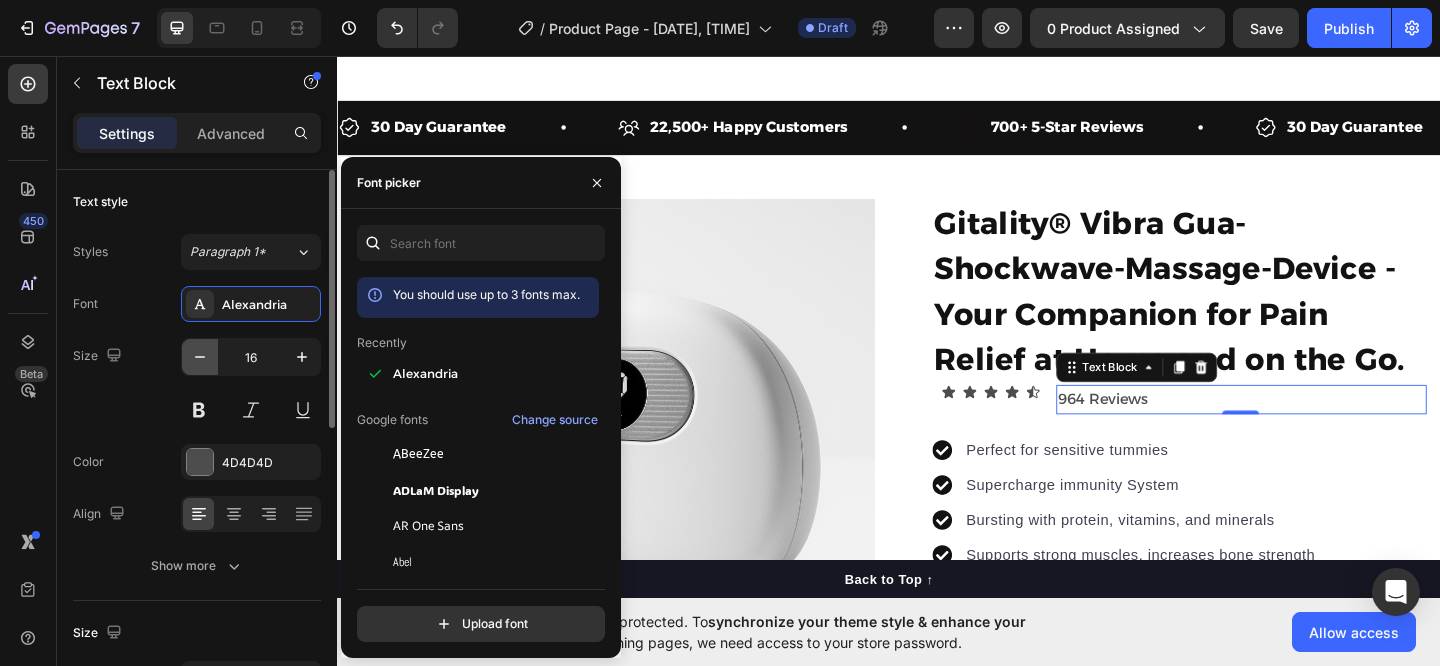 click 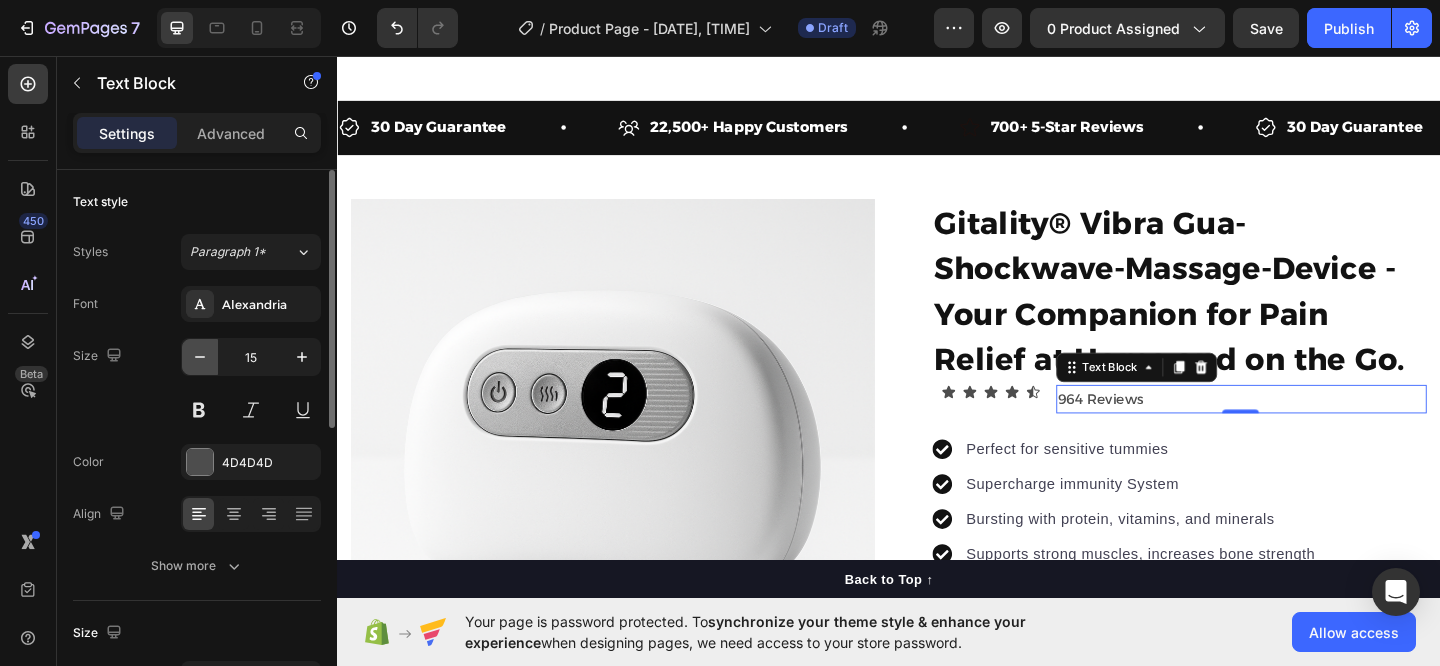 click 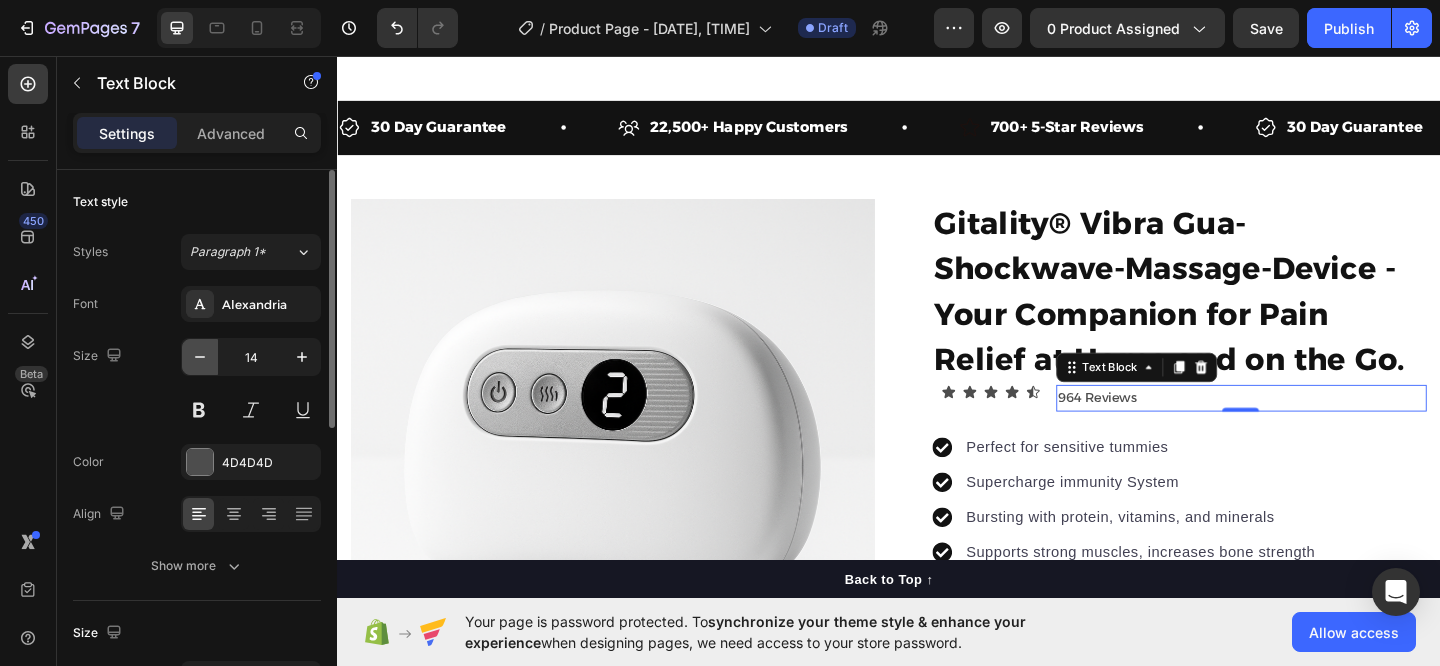 click 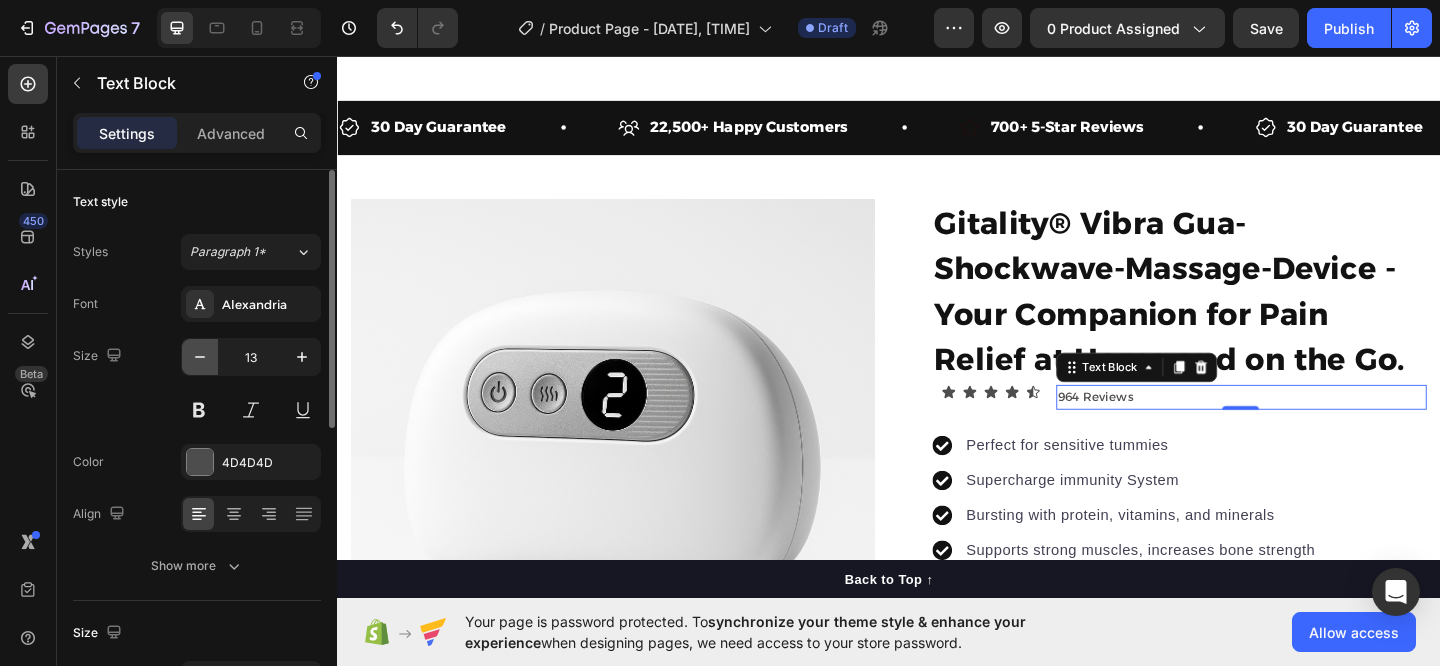 click 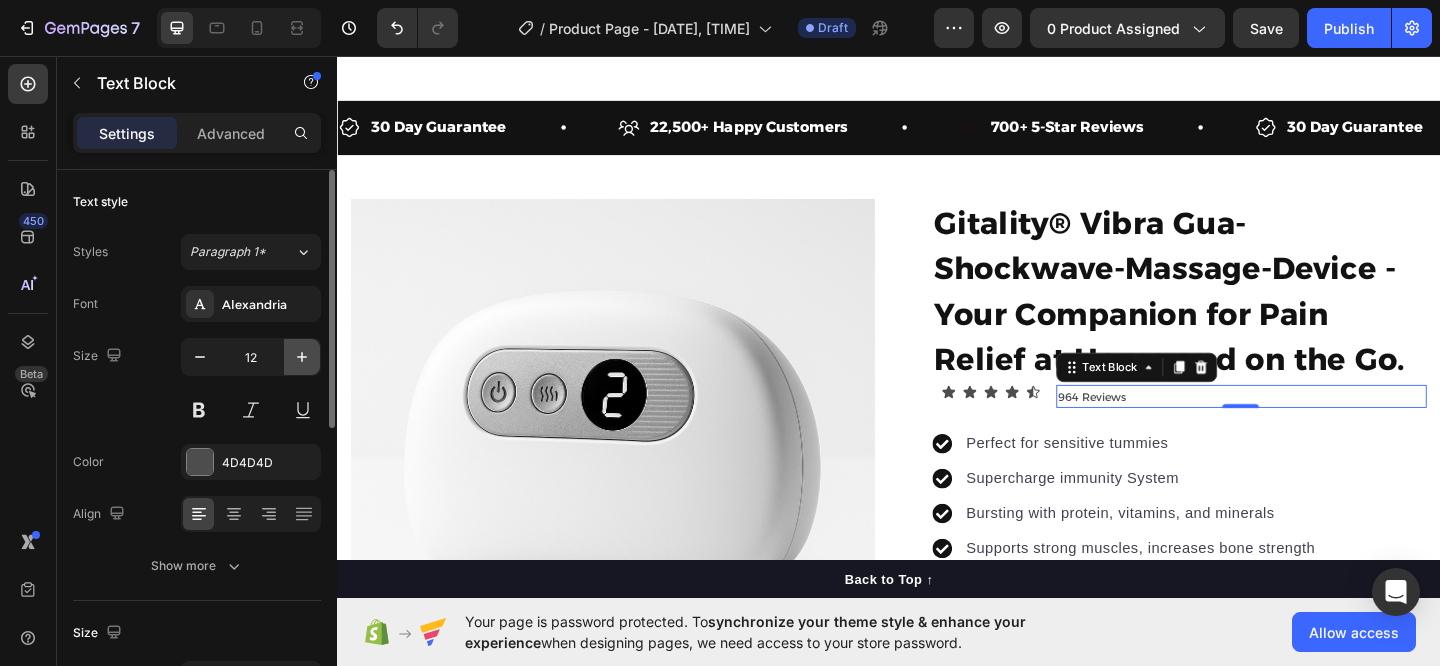 click 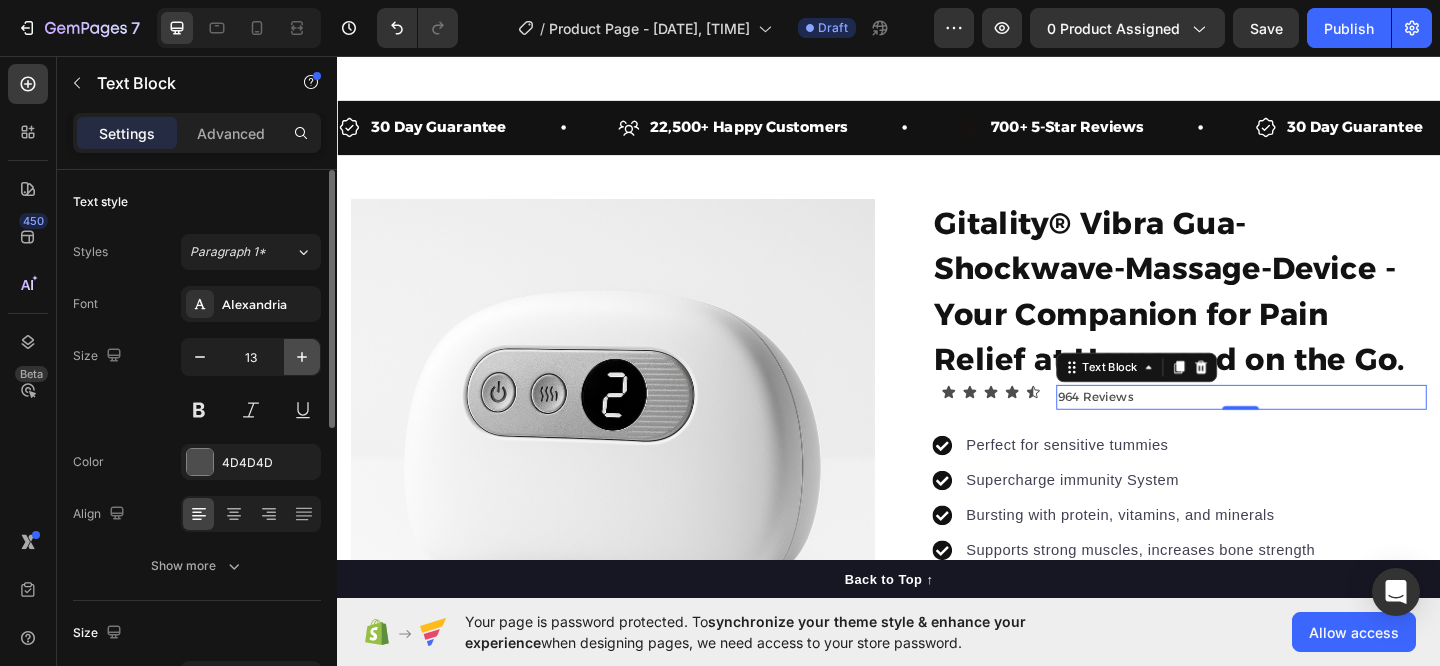click 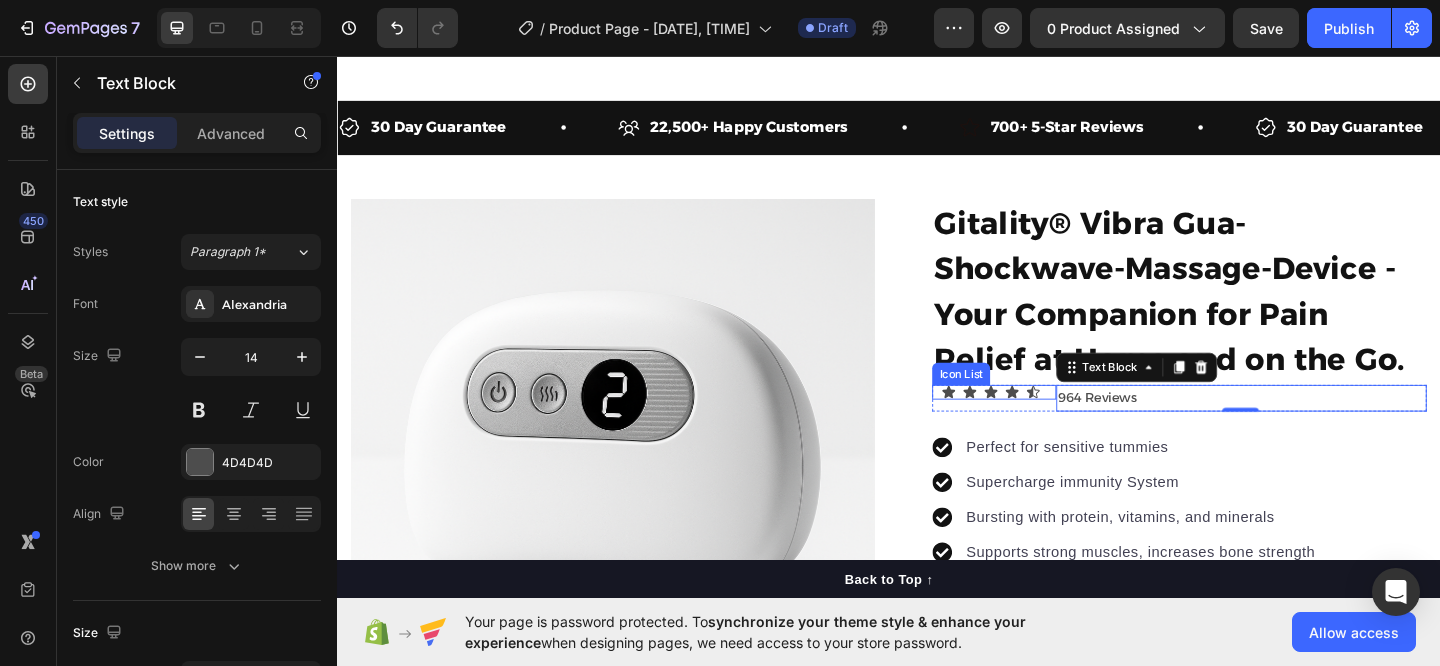 click on "Icon Icon Icon Icon Icon" at bounding box center (1056, 422) 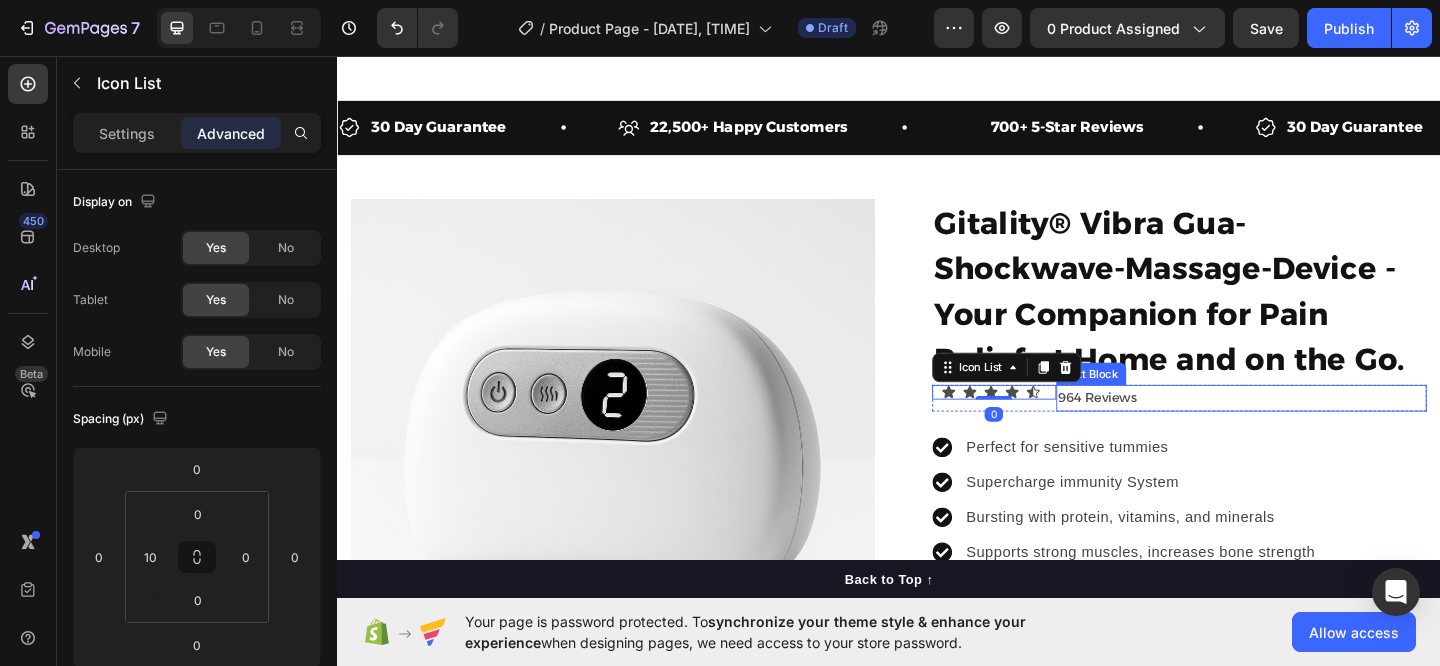 click on "964 Reviews" at bounding box center [1321, 428] 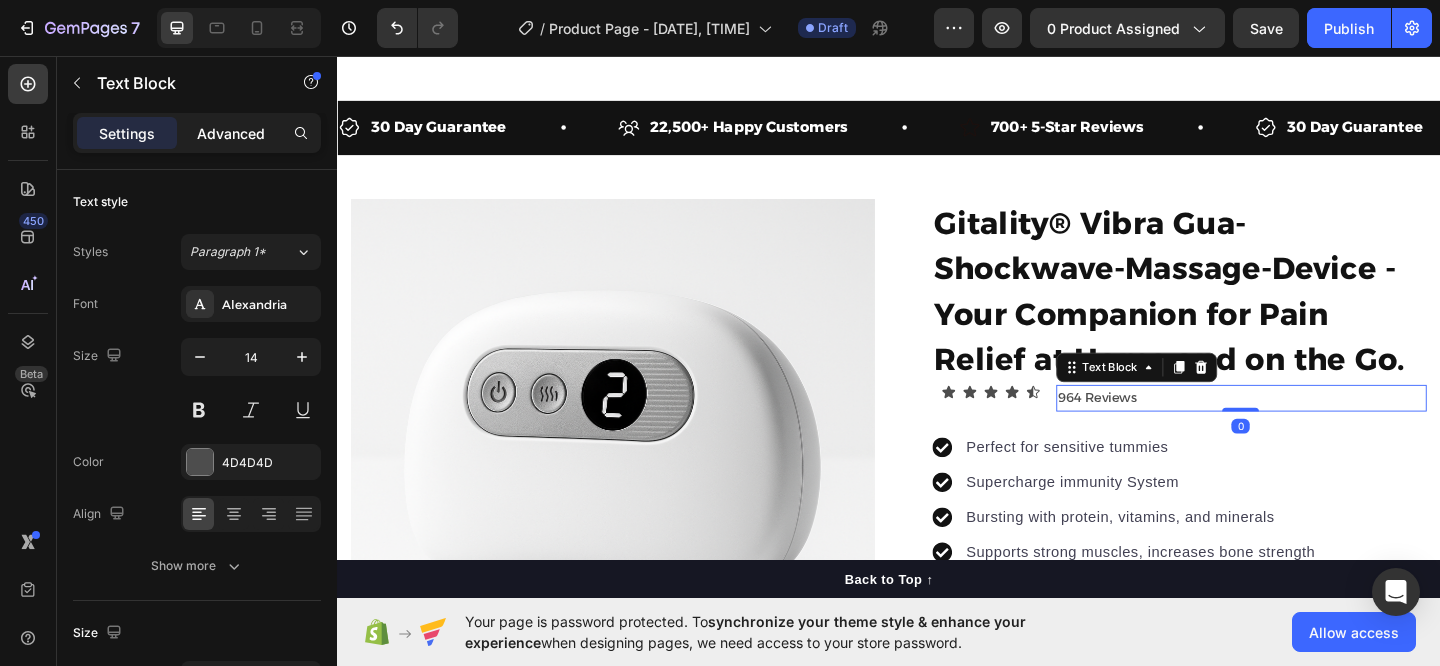 click on "Advanced" at bounding box center [231, 133] 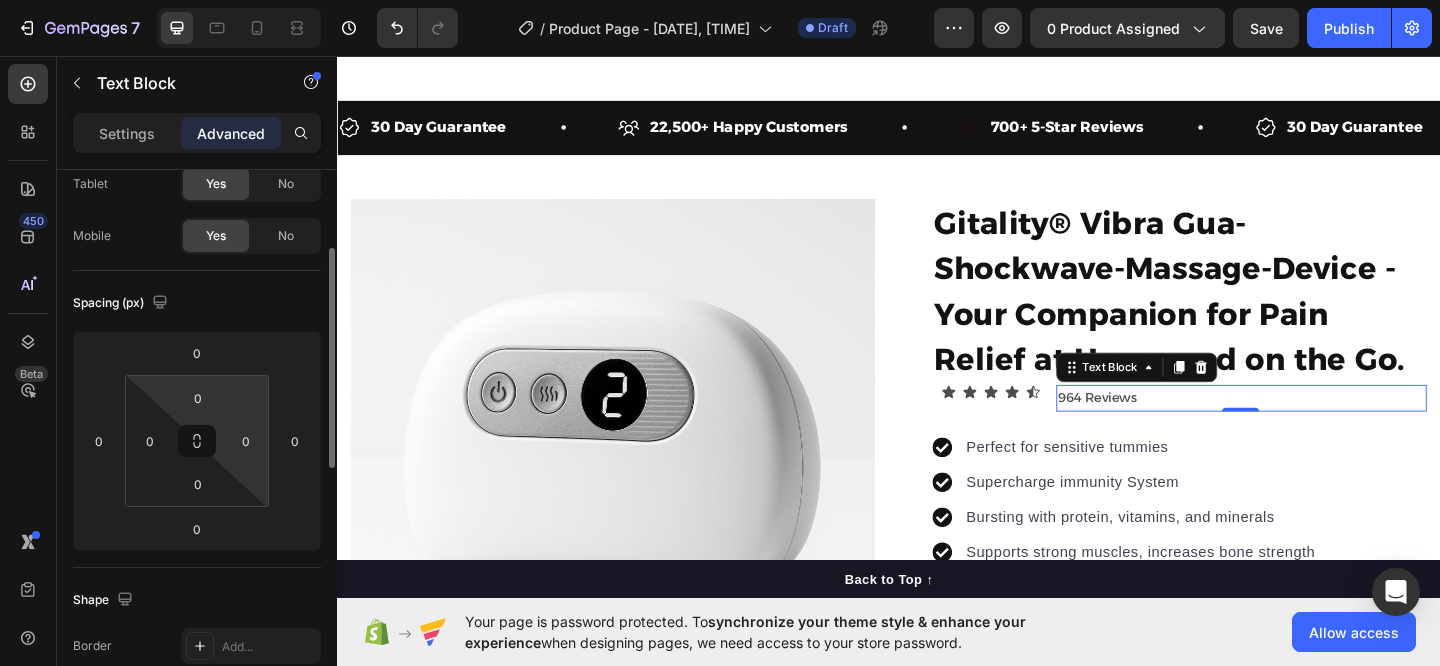 scroll, scrollTop: 139, scrollLeft: 0, axis: vertical 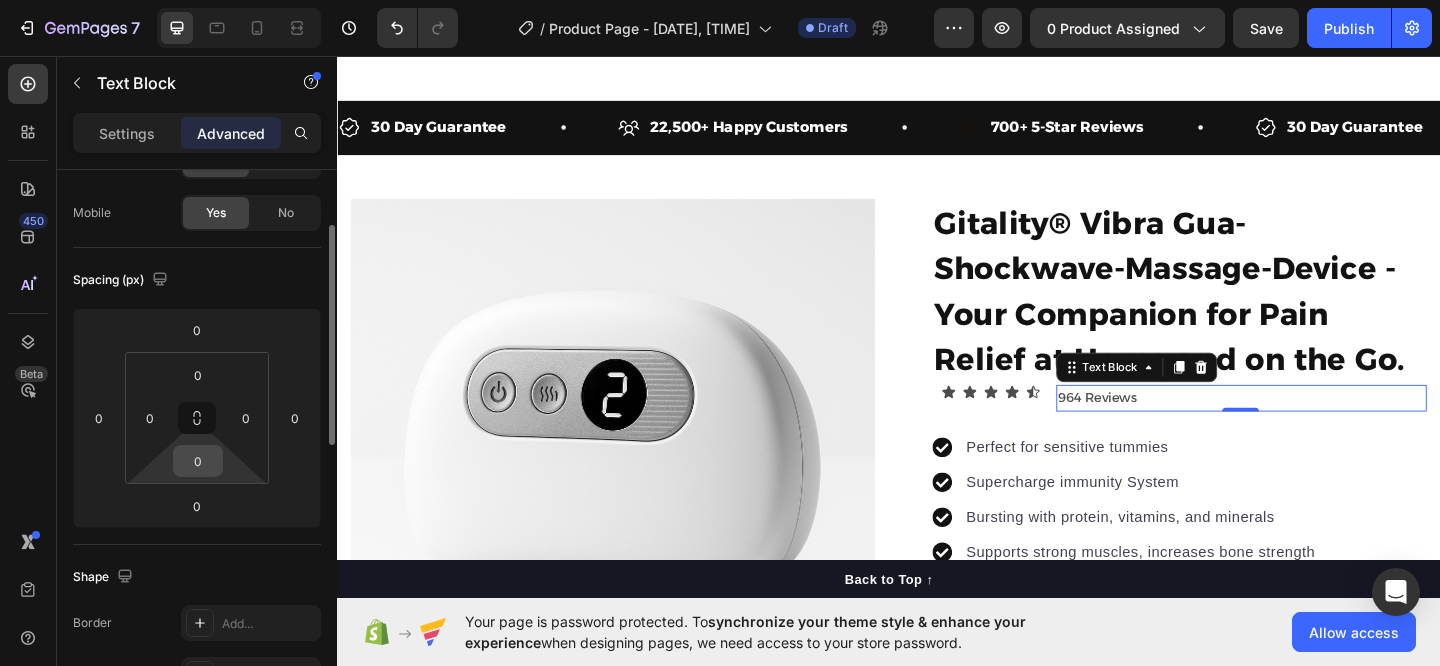 click on "0" at bounding box center [198, 461] 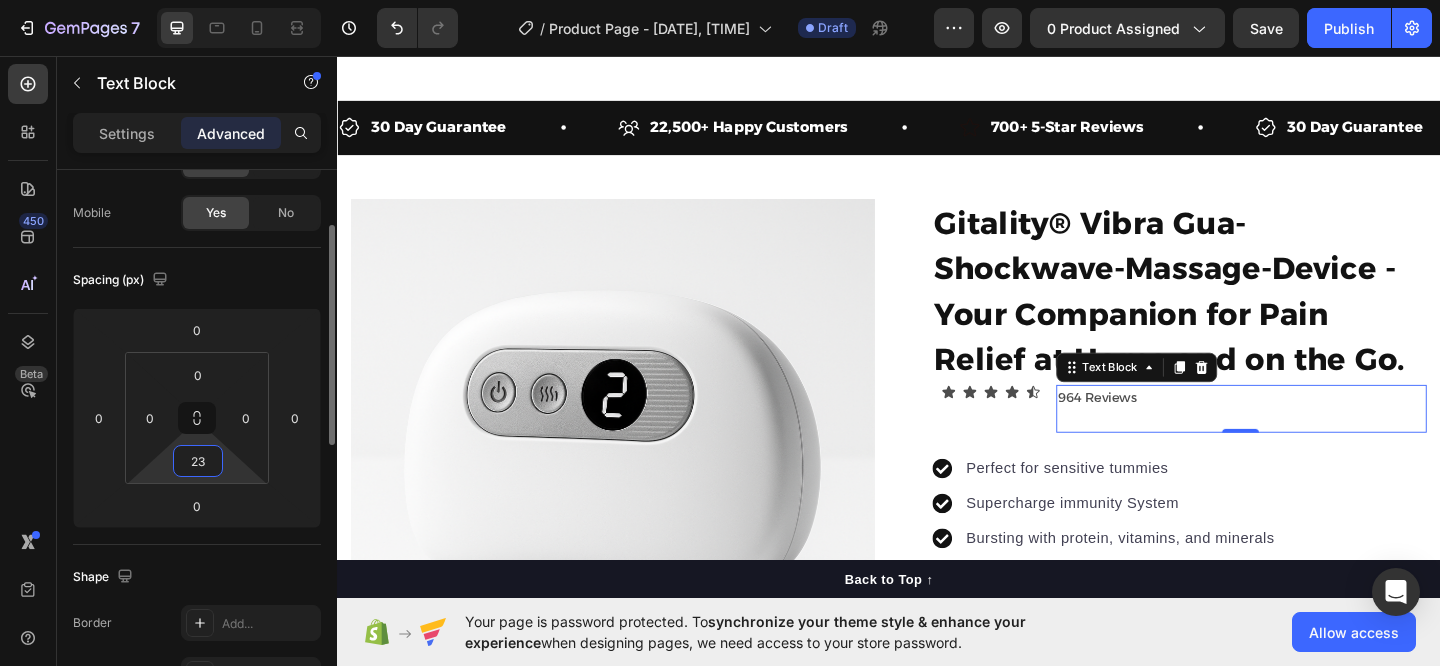 type on "2" 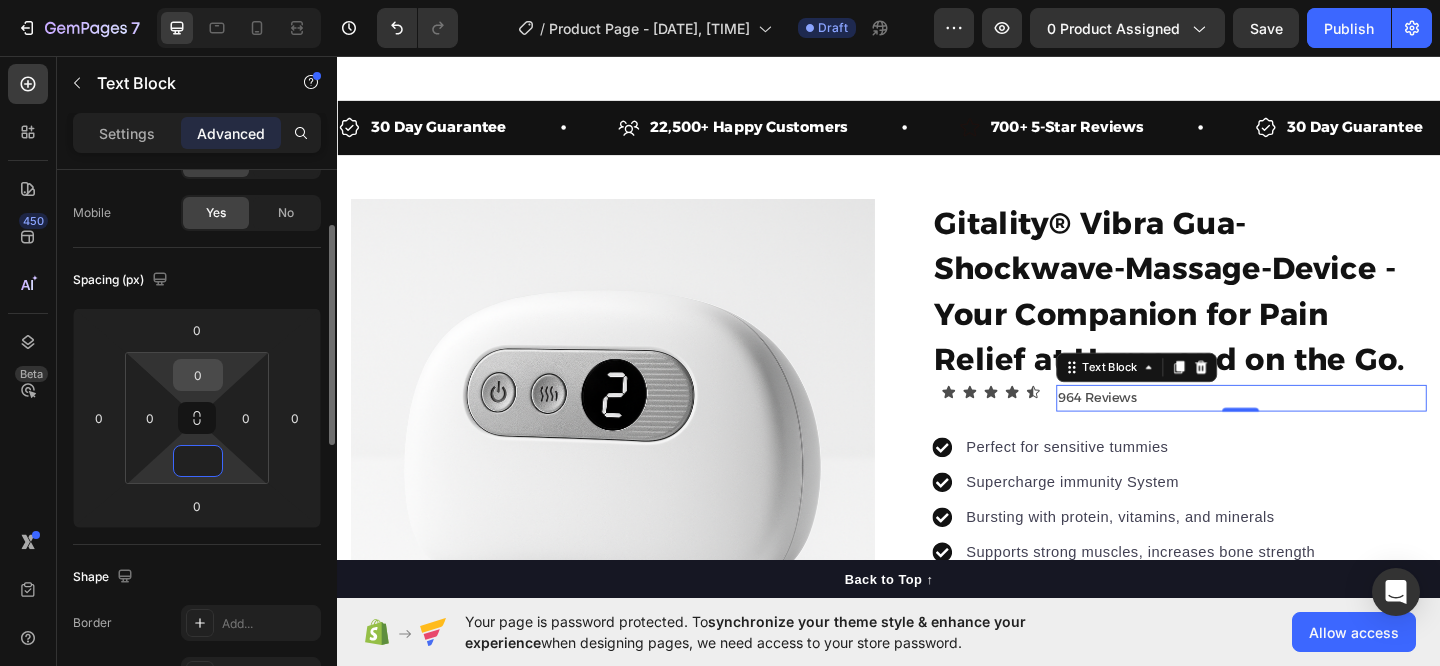 click on "0" at bounding box center [198, 375] 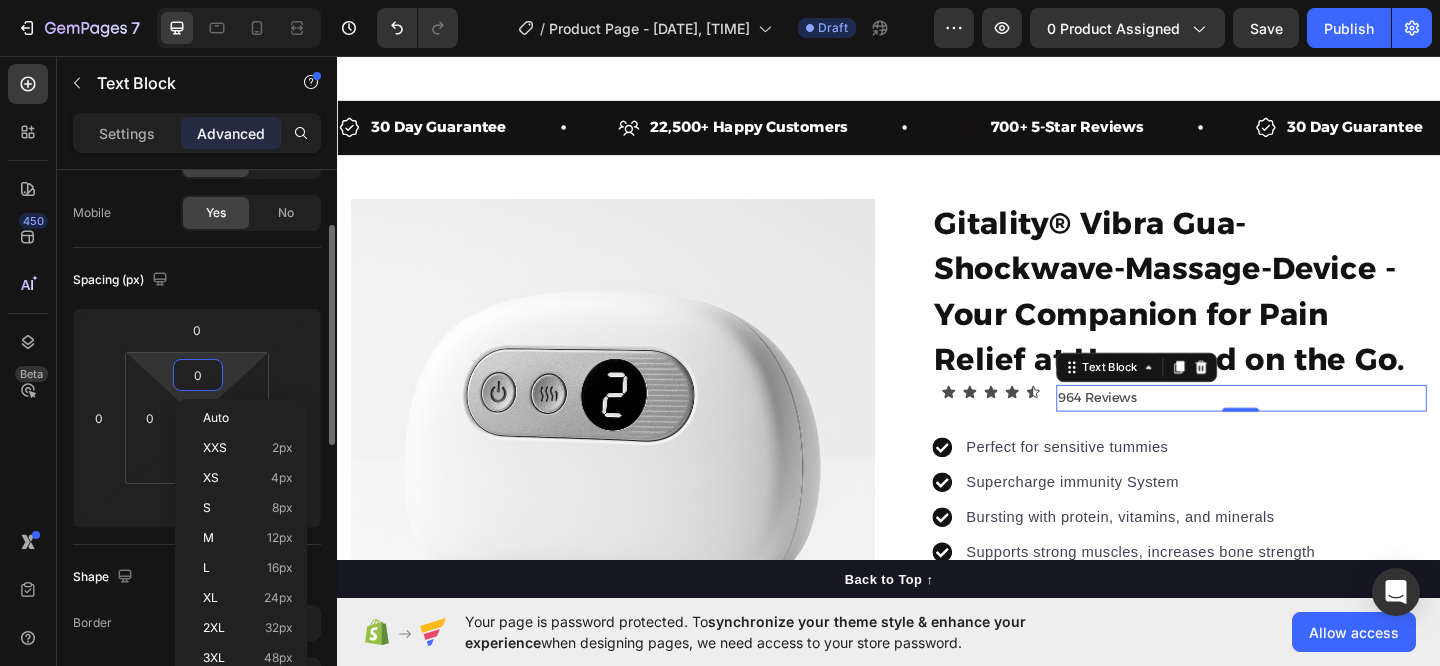 type on "1" 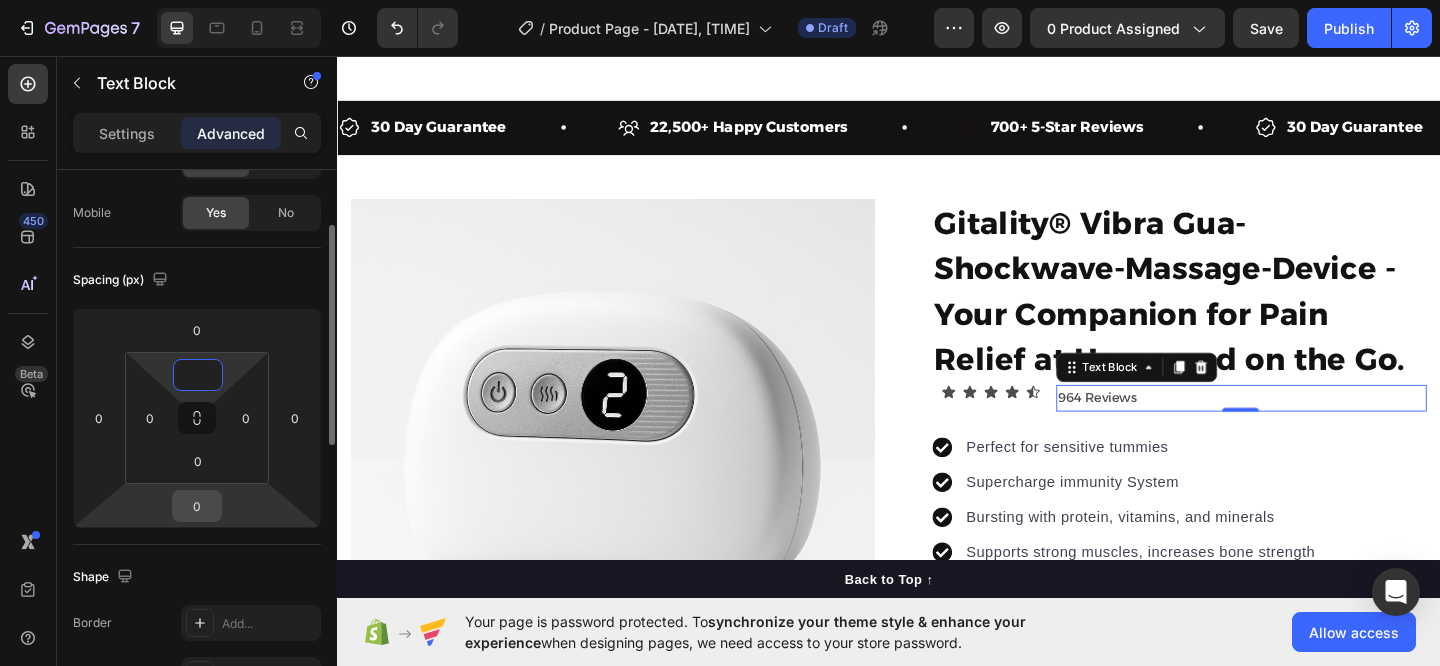 click on "7   /  Product Page - Aug 1, 20:40:28 Draft Preview 0 product assigned  Save   Publish  450 Beta Sections(18) Elements(84) Section Element Hero Section Product Detail Brands Trusted Badges Guarantee Product Breakdown How to use Testimonials Compare Bundle FAQs Social Proof Brand Story Product List Collection Blog List Contact Sticky Add to Cart Custom Footer Browse Library 450 Layout
Row
Row
Row
Row Text
Heading
Text Block Button
Button
Button Media
Image
Image
Video" at bounding box center [720, 0] 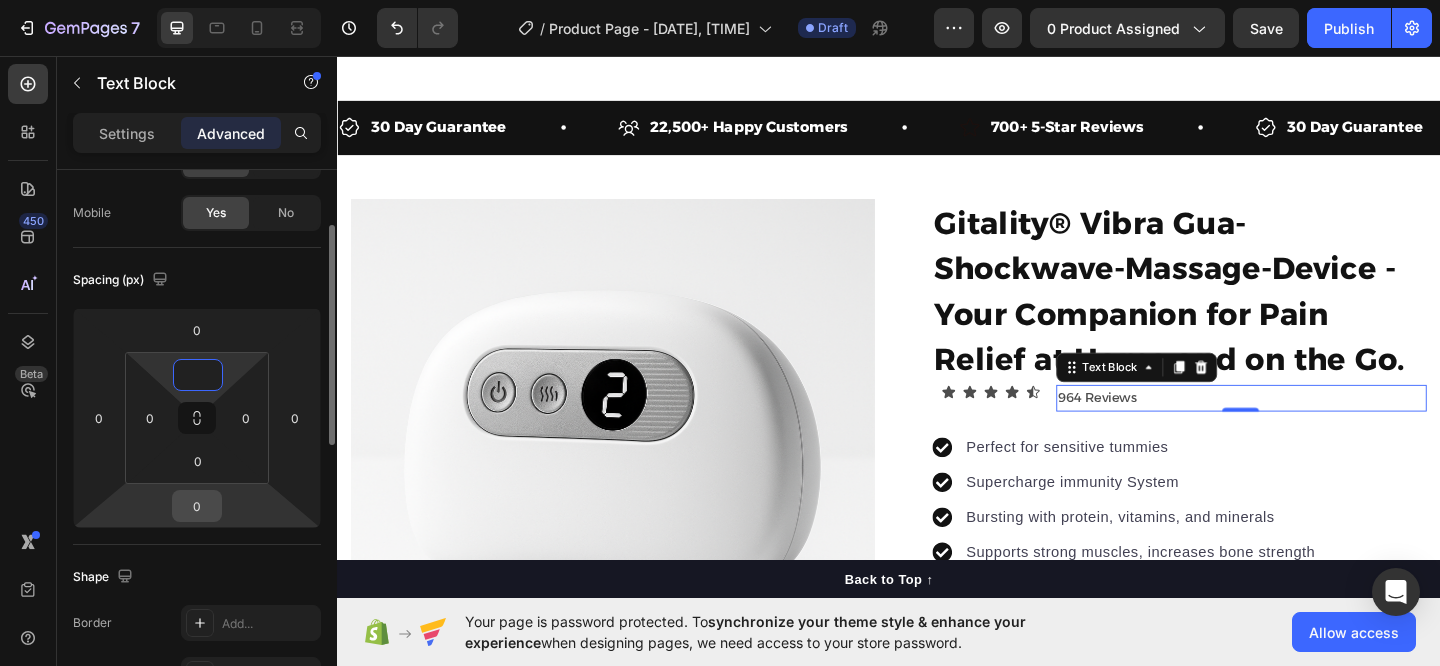 type on "0" 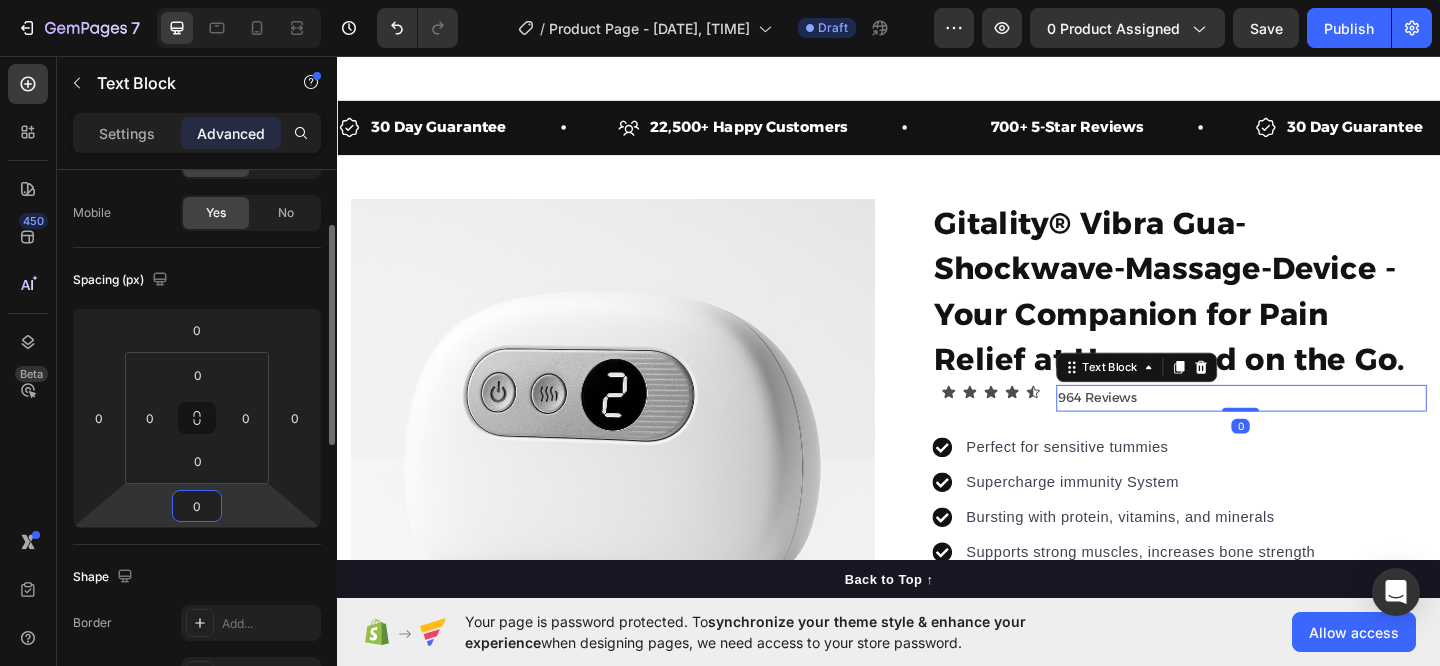 click on "0" at bounding box center [197, 506] 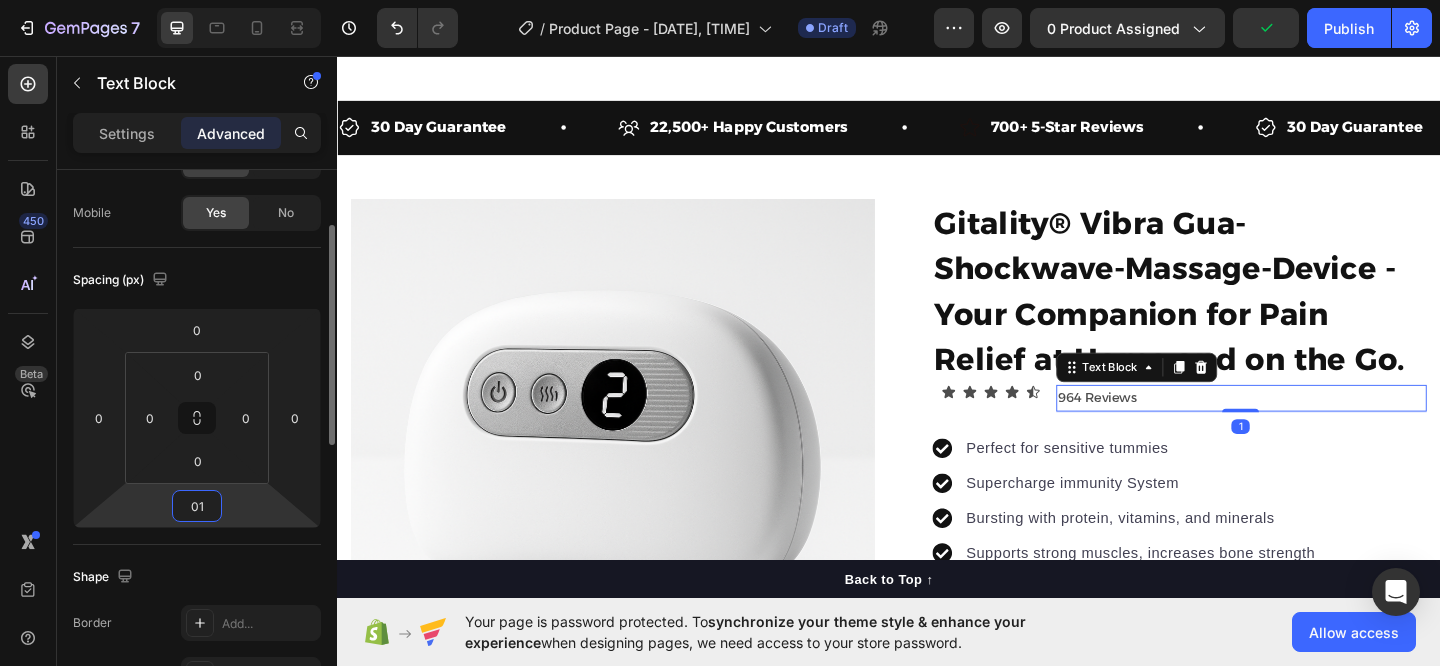 type on "0" 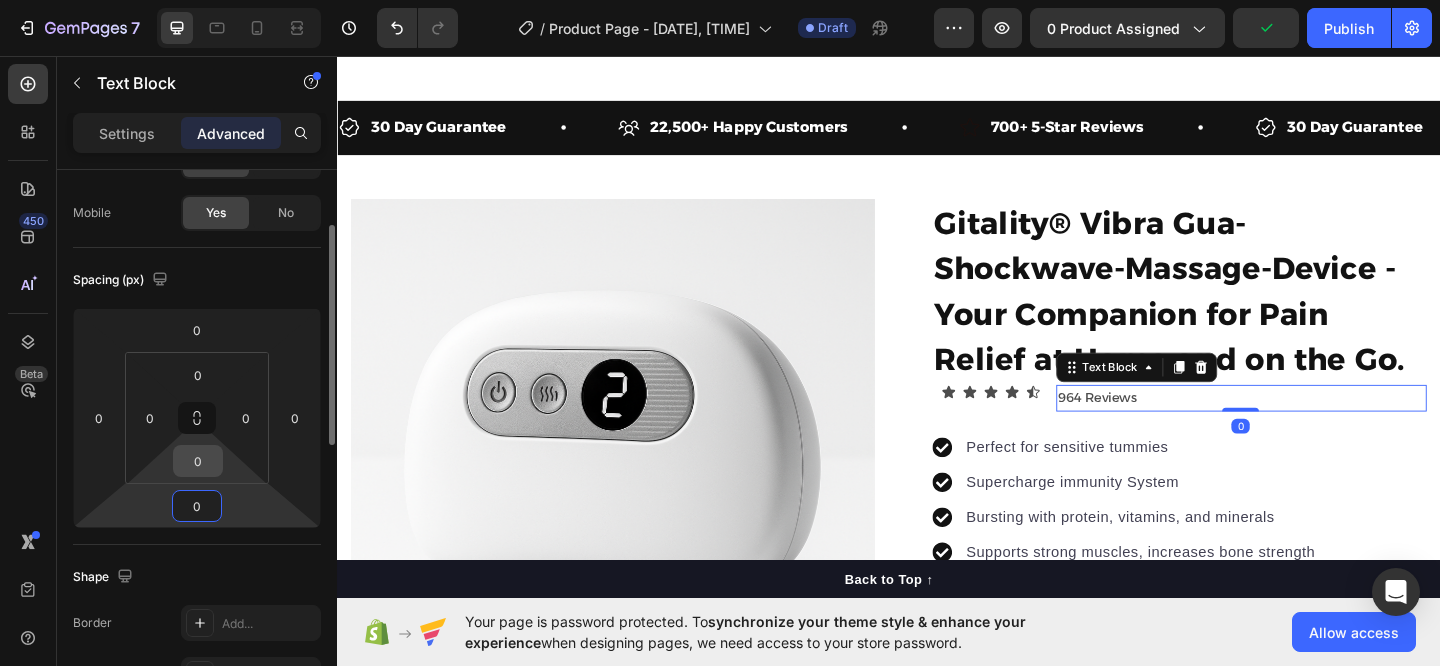 click on "0" at bounding box center (198, 461) 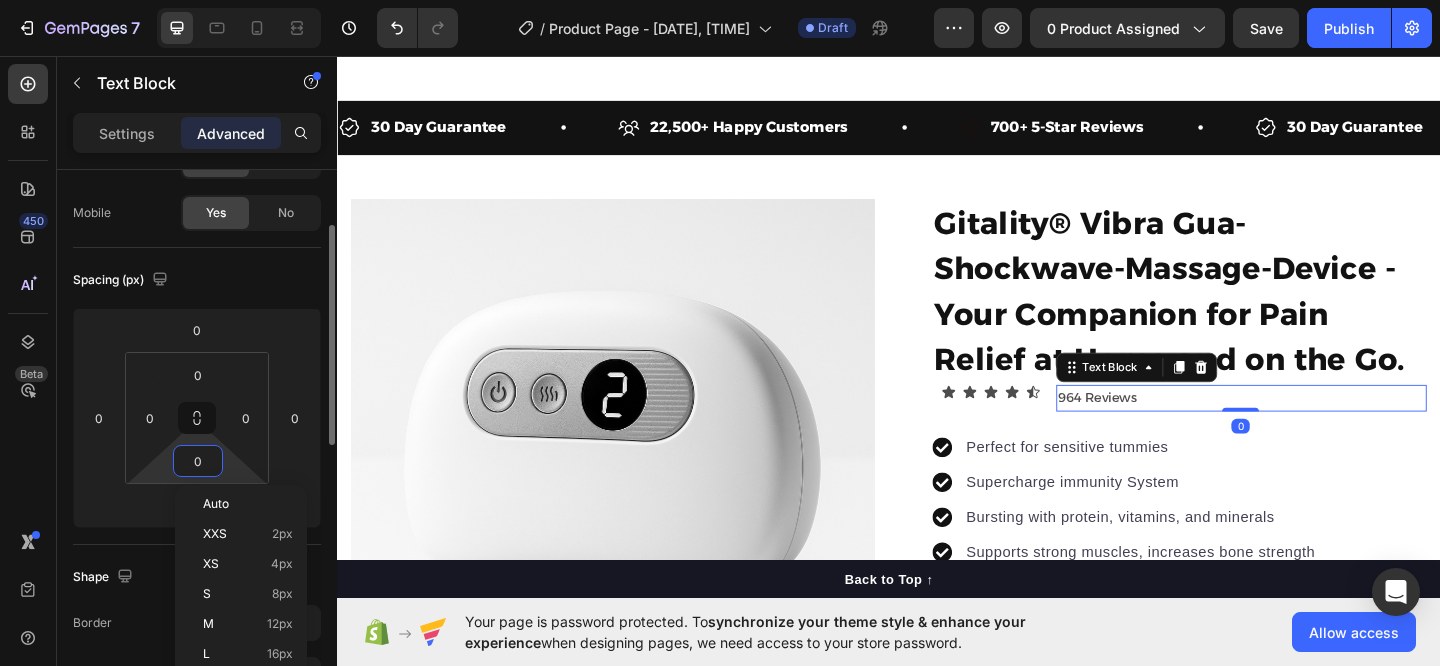 type on "1" 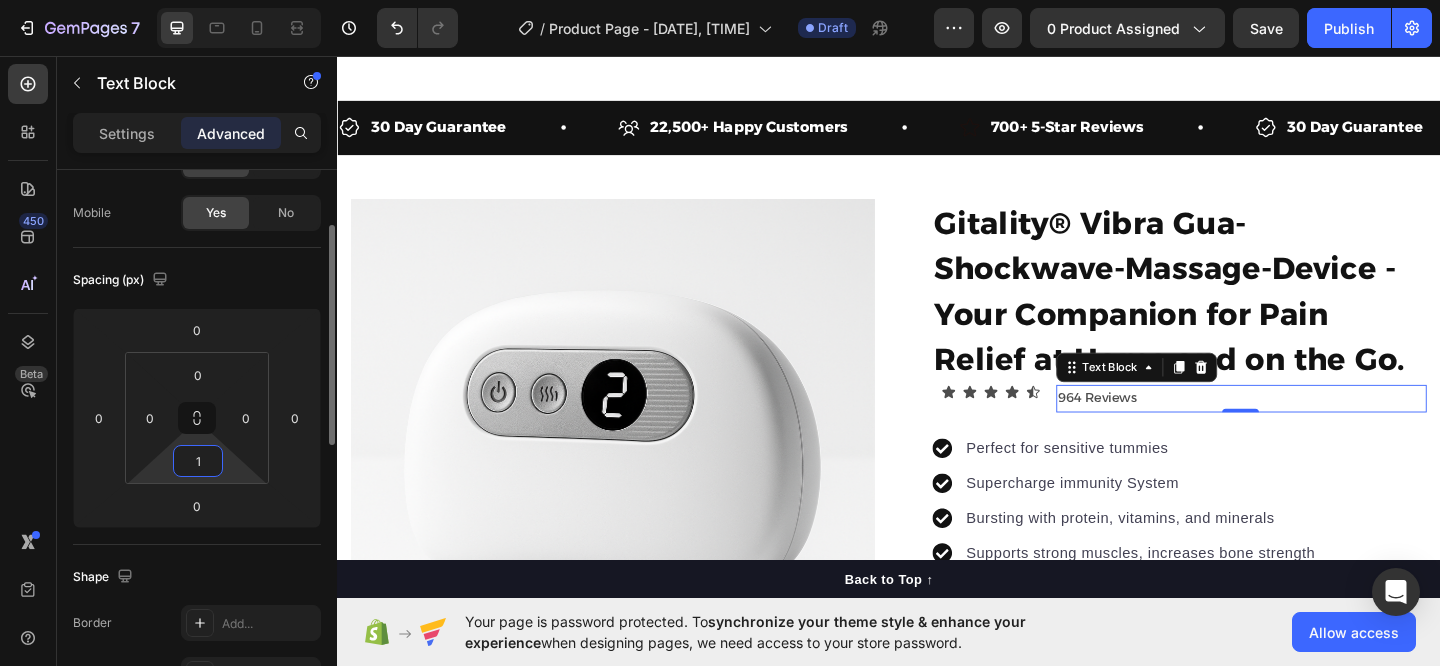 type 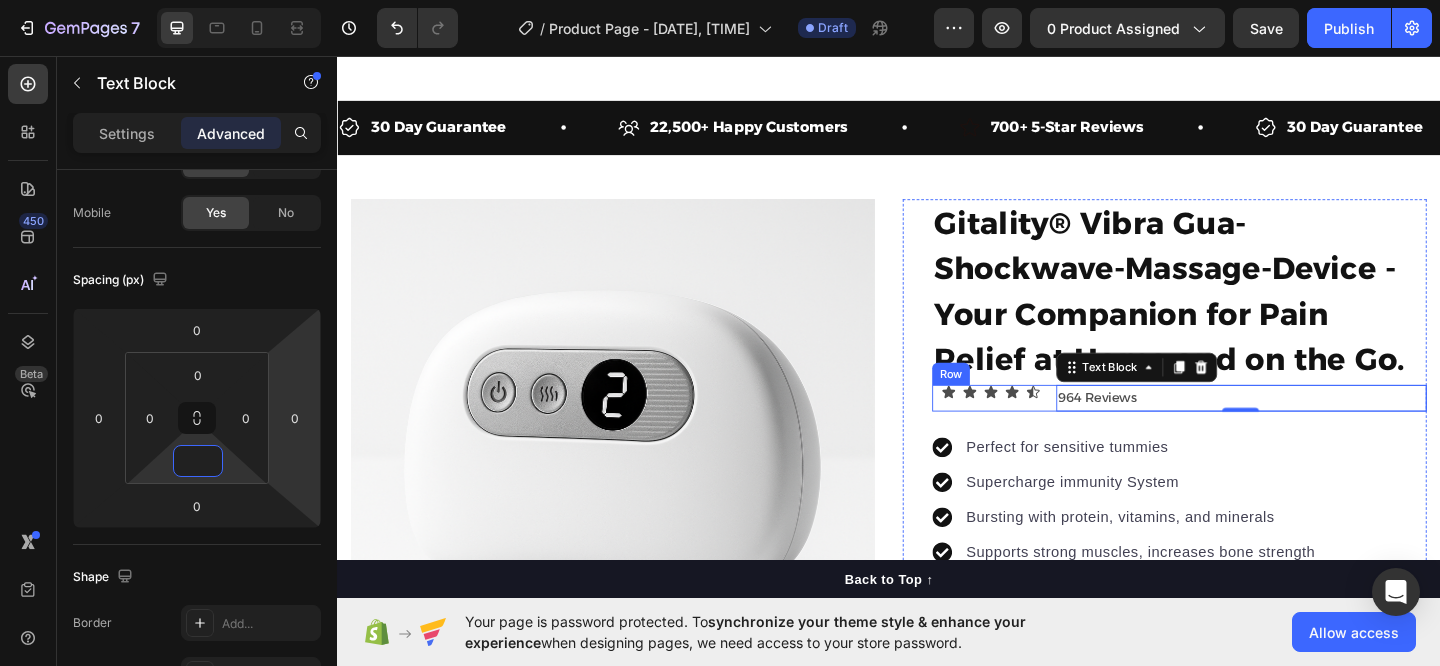 click on "Icon Icon Icon Icon Icon Icon List" at bounding box center (1051, 428) 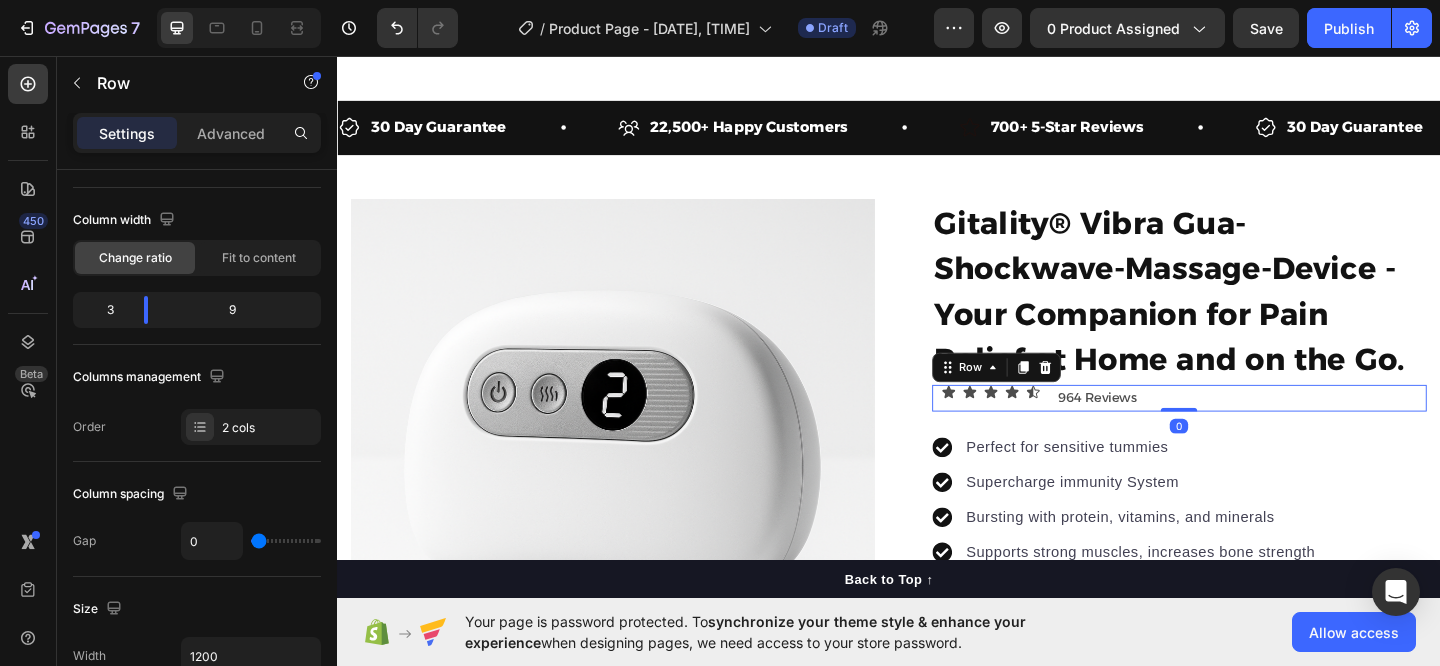 scroll, scrollTop: 0, scrollLeft: 0, axis: both 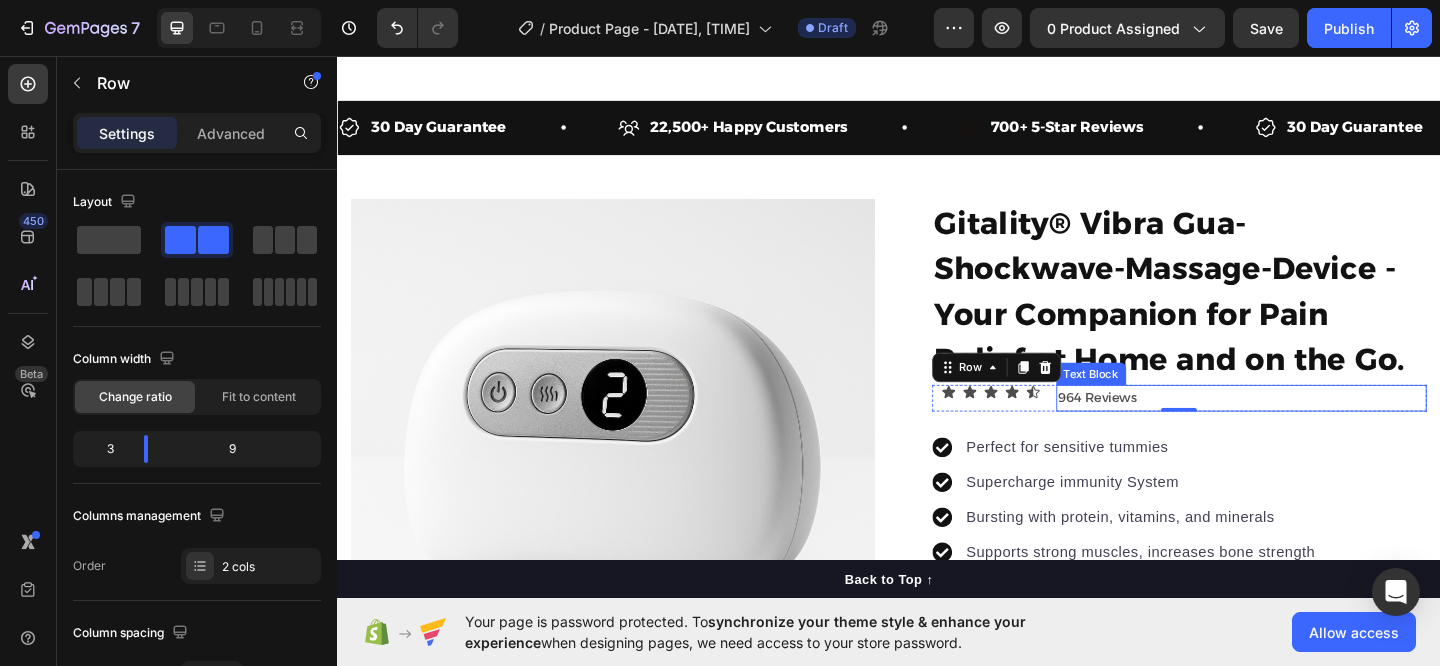 click on "964 Reviews" at bounding box center (1321, 428) 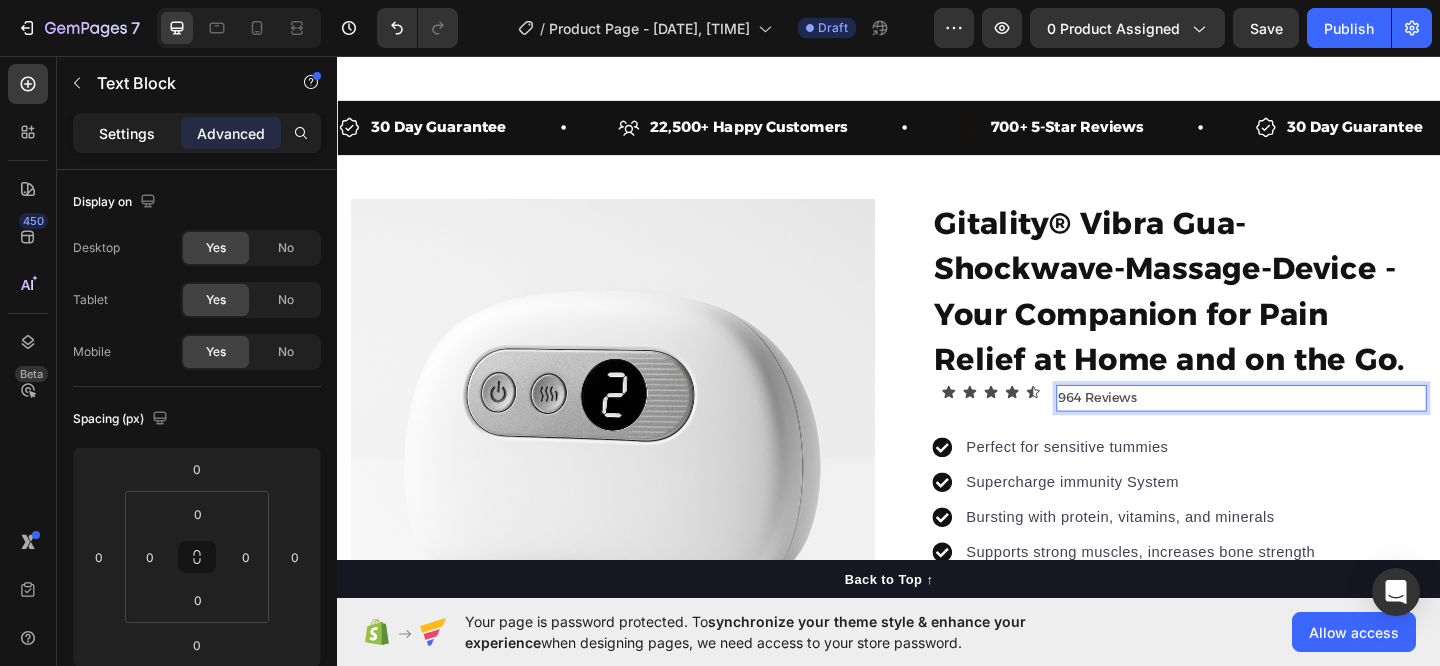 click on "Settings" at bounding box center (127, 133) 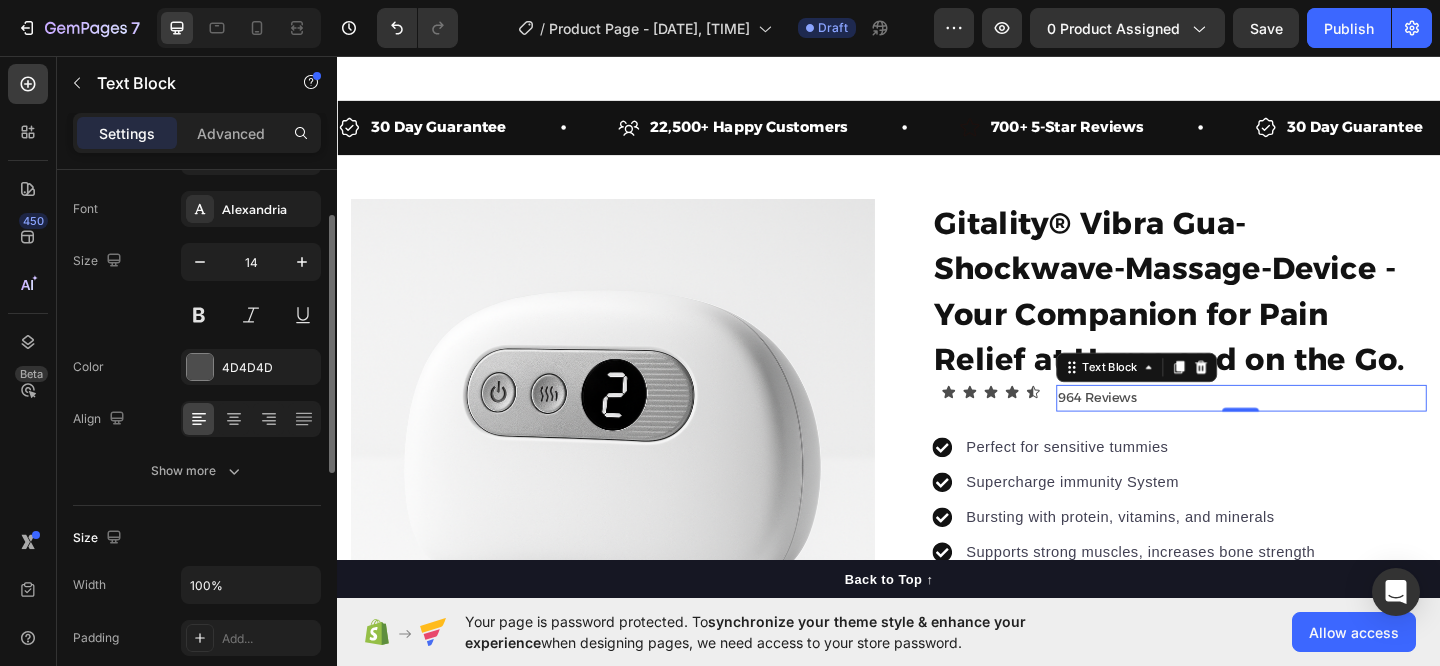 scroll, scrollTop: 93, scrollLeft: 0, axis: vertical 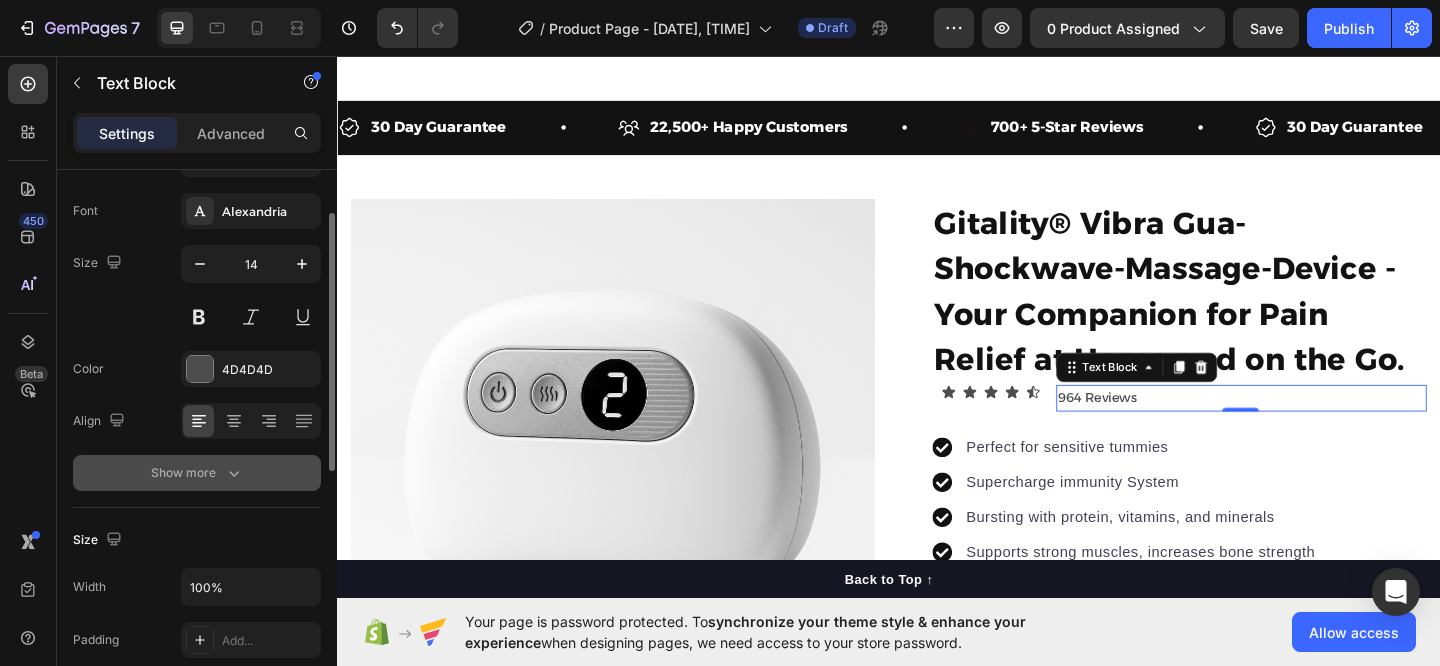 click on "Show more" at bounding box center (197, 473) 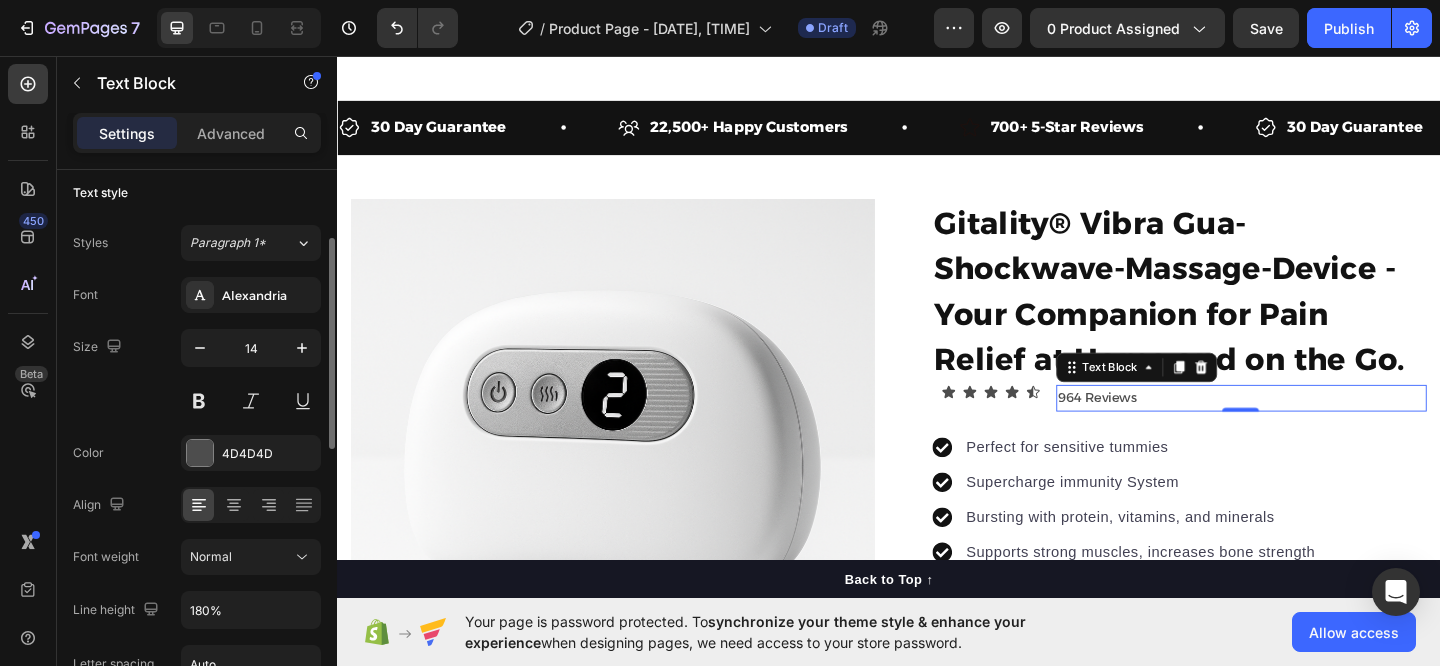 scroll, scrollTop: 0, scrollLeft: 0, axis: both 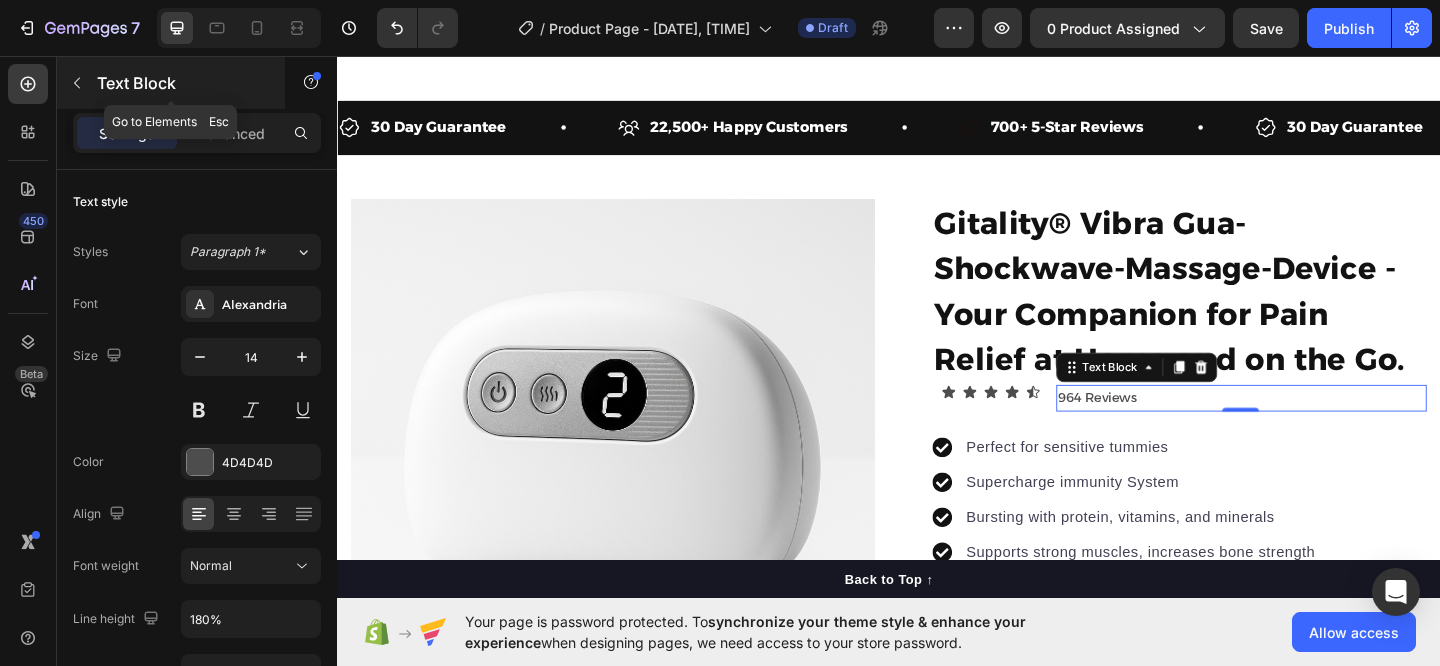 click 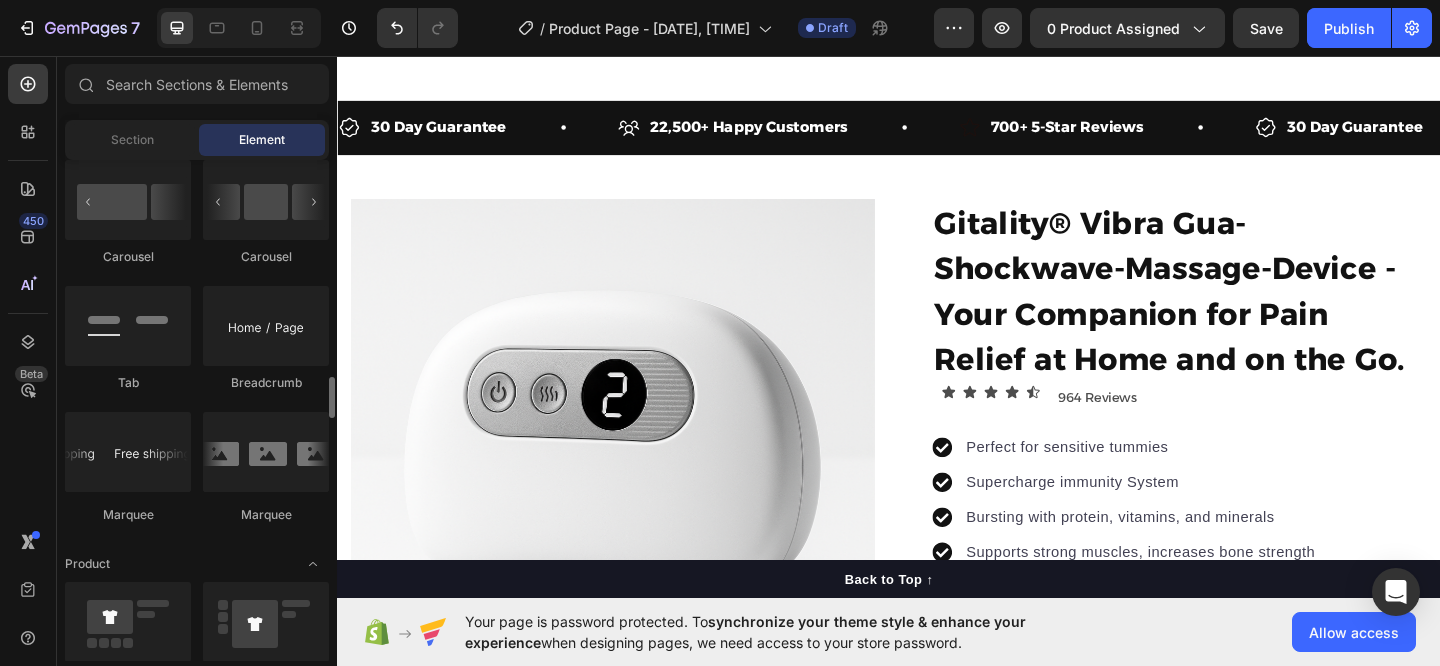 scroll, scrollTop: 2211, scrollLeft: 0, axis: vertical 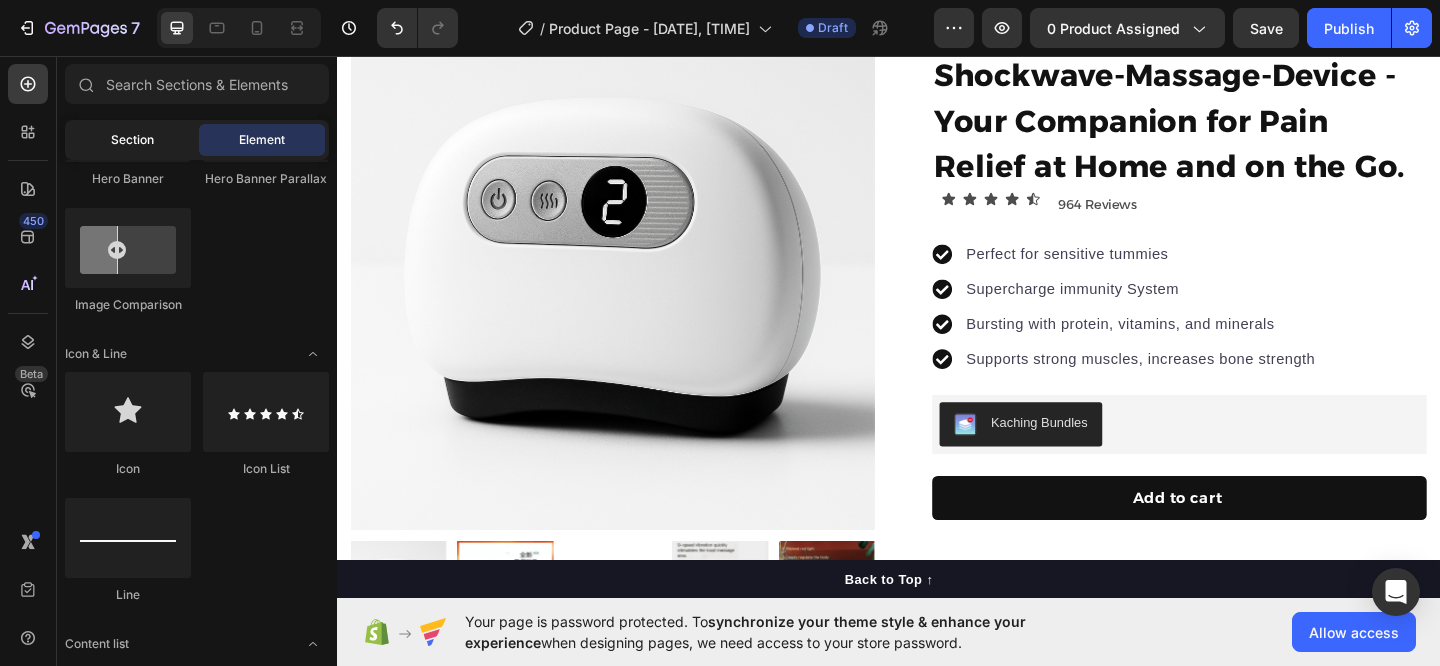 click on "Section" 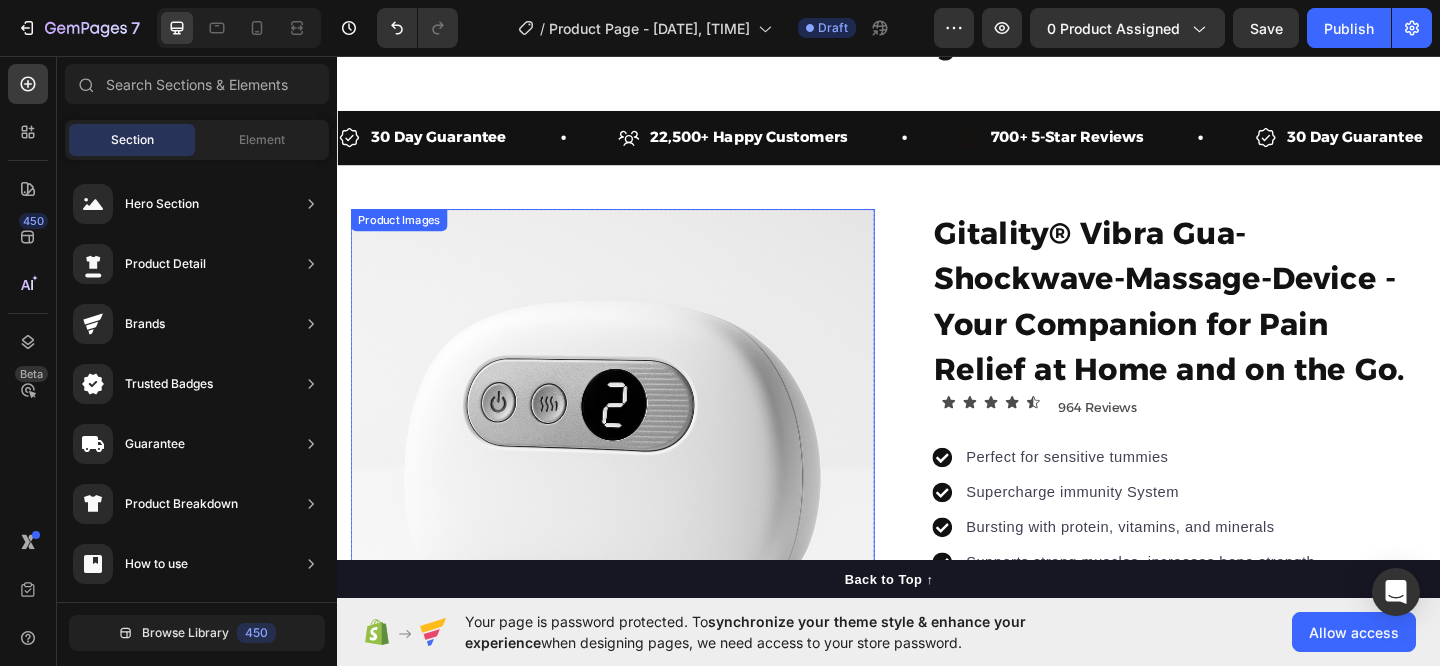 scroll, scrollTop: 0, scrollLeft: 0, axis: both 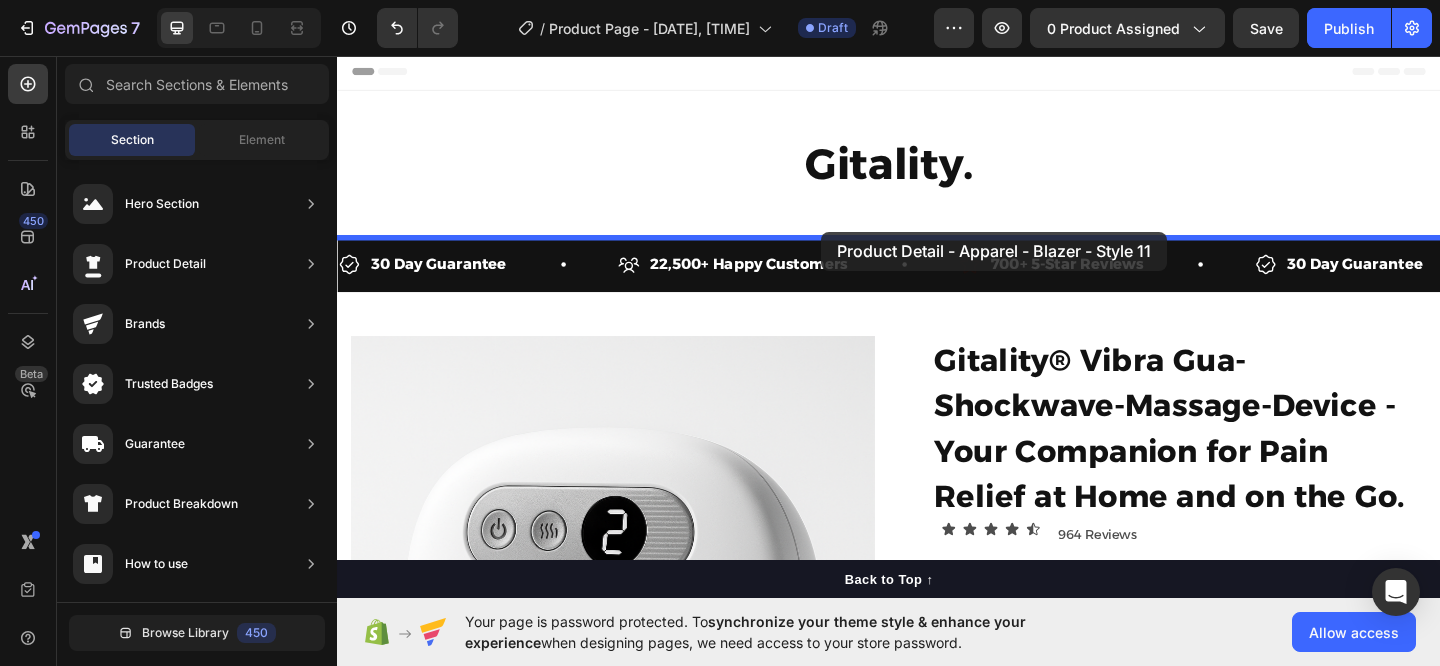 drag, startPoint x: 830, startPoint y: 378, endPoint x: 865, endPoint y: 252, distance: 130.7708 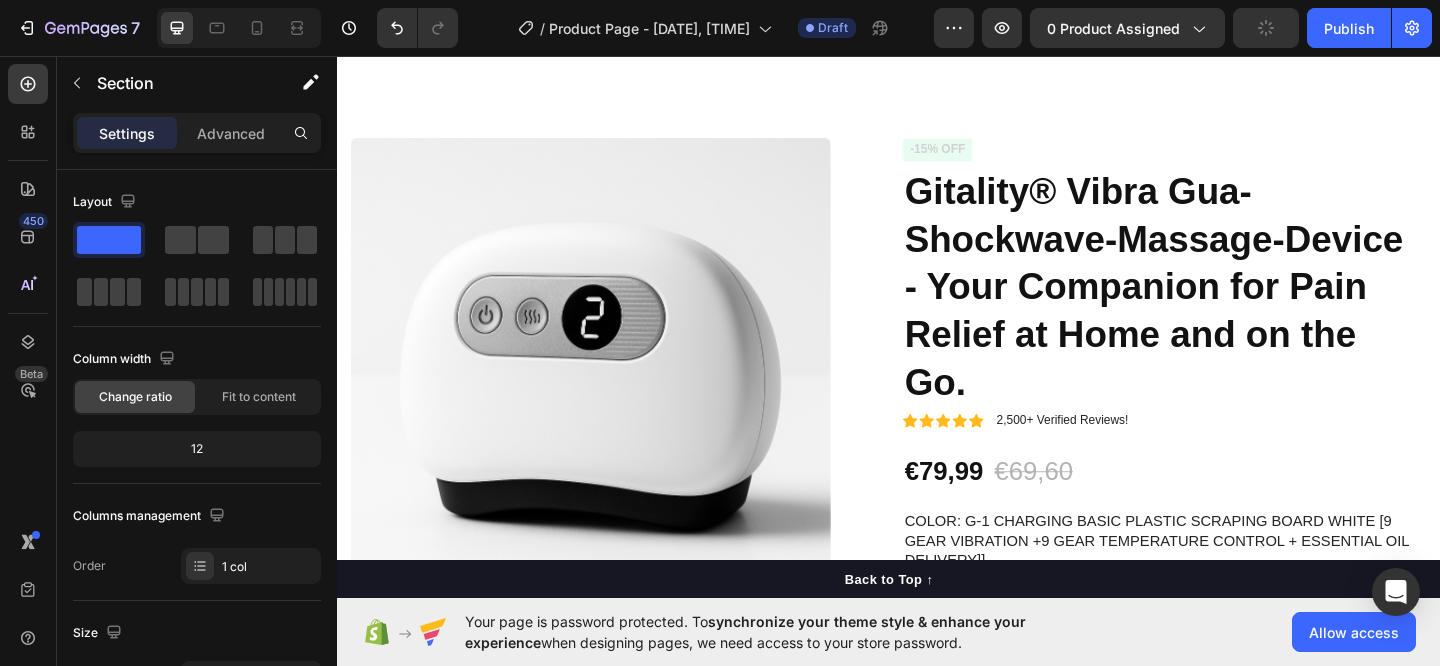 scroll, scrollTop: 260, scrollLeft: 0, axis: vertical 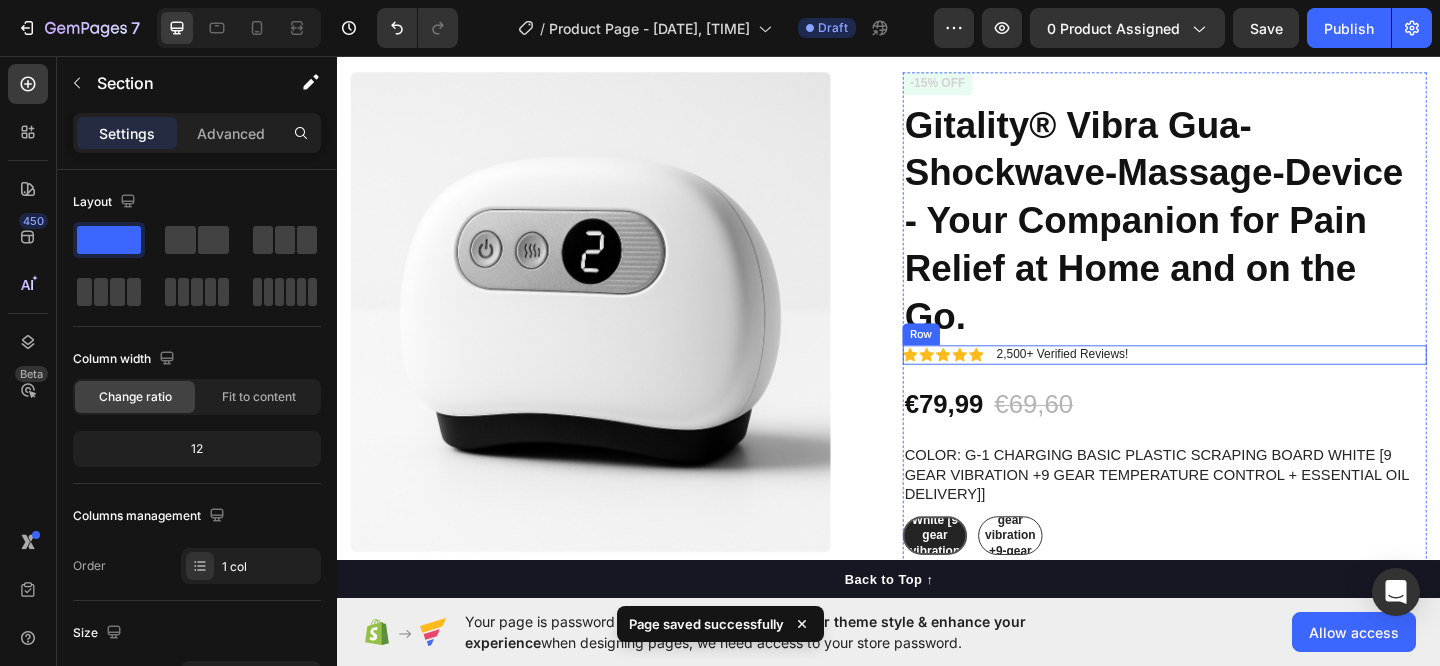 click on "Icon Icon Icon Icon Icon Icon List 2,500+ Verified Reviews! Text Block Row" at bounding box center [1237, 381] 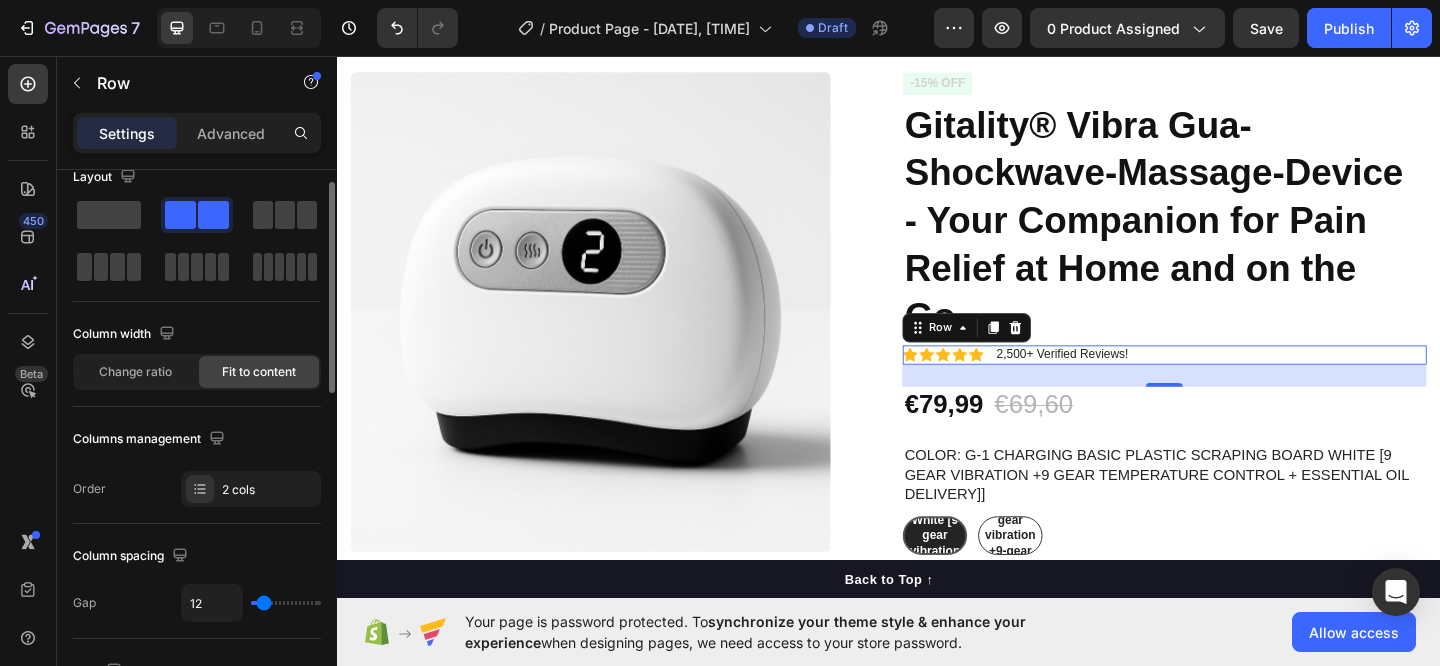 scroll, scrollTop: 24, scrollLeft: 0, axis: vertical 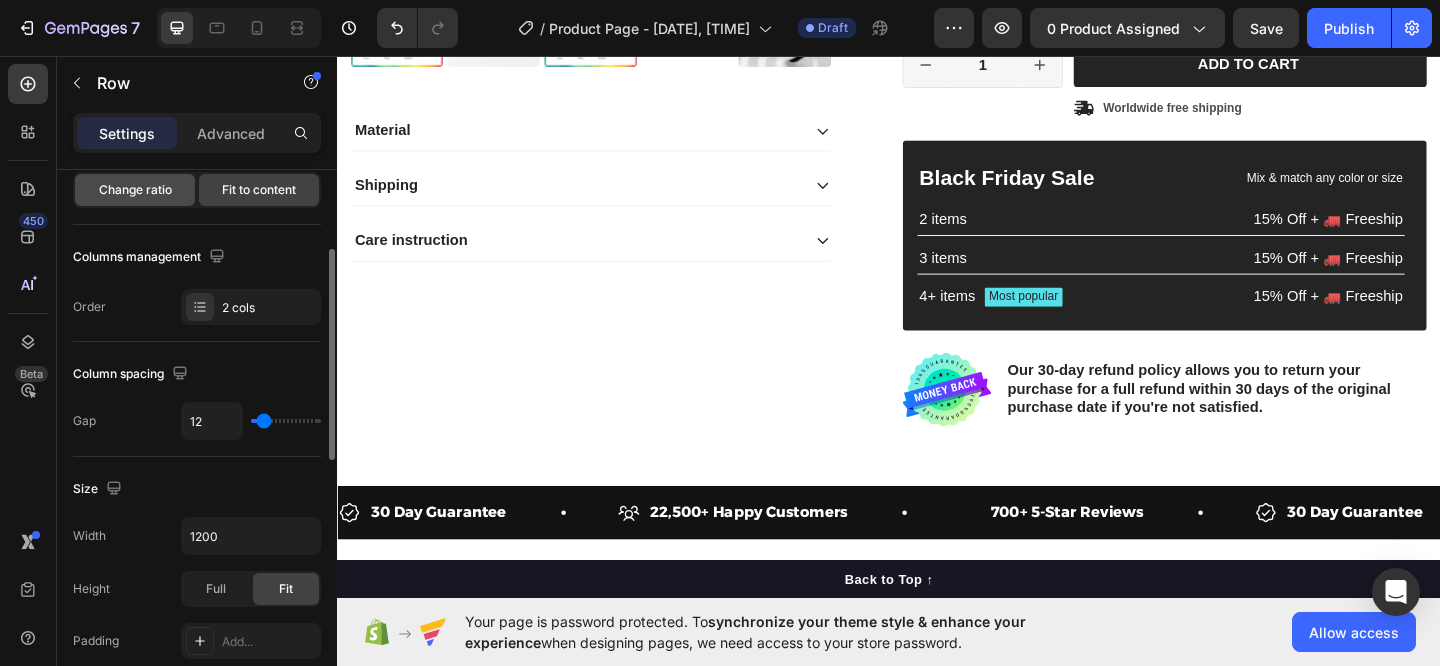 click on "Change ratio" 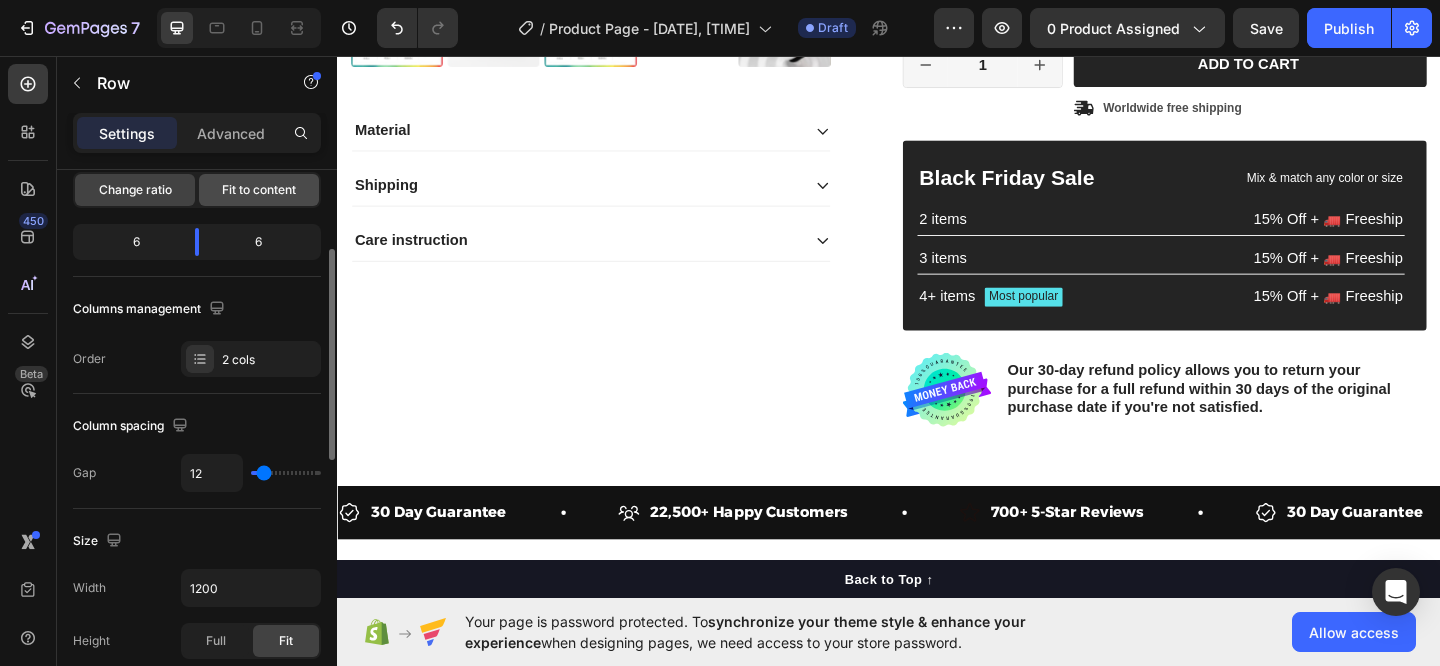 click on "Fit to content" 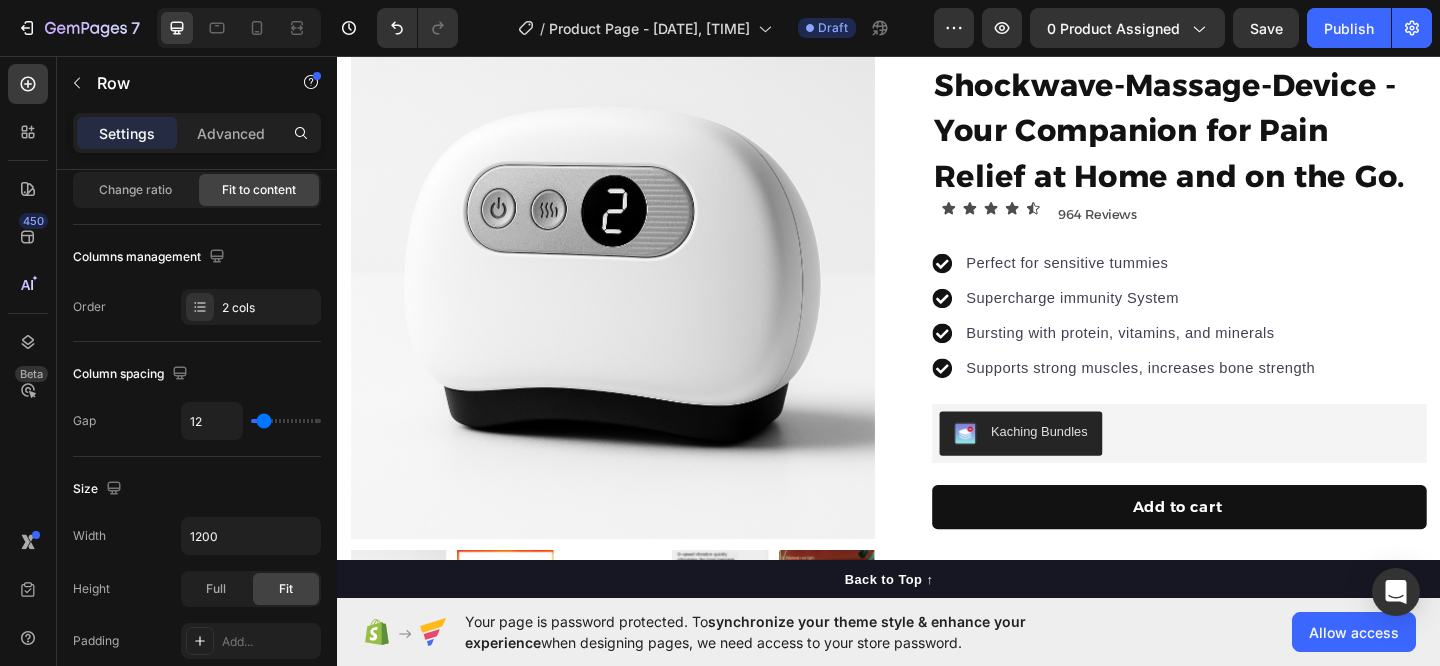 scroll, scrollTop: 1516, scrollLeft: 0, axis: vertical 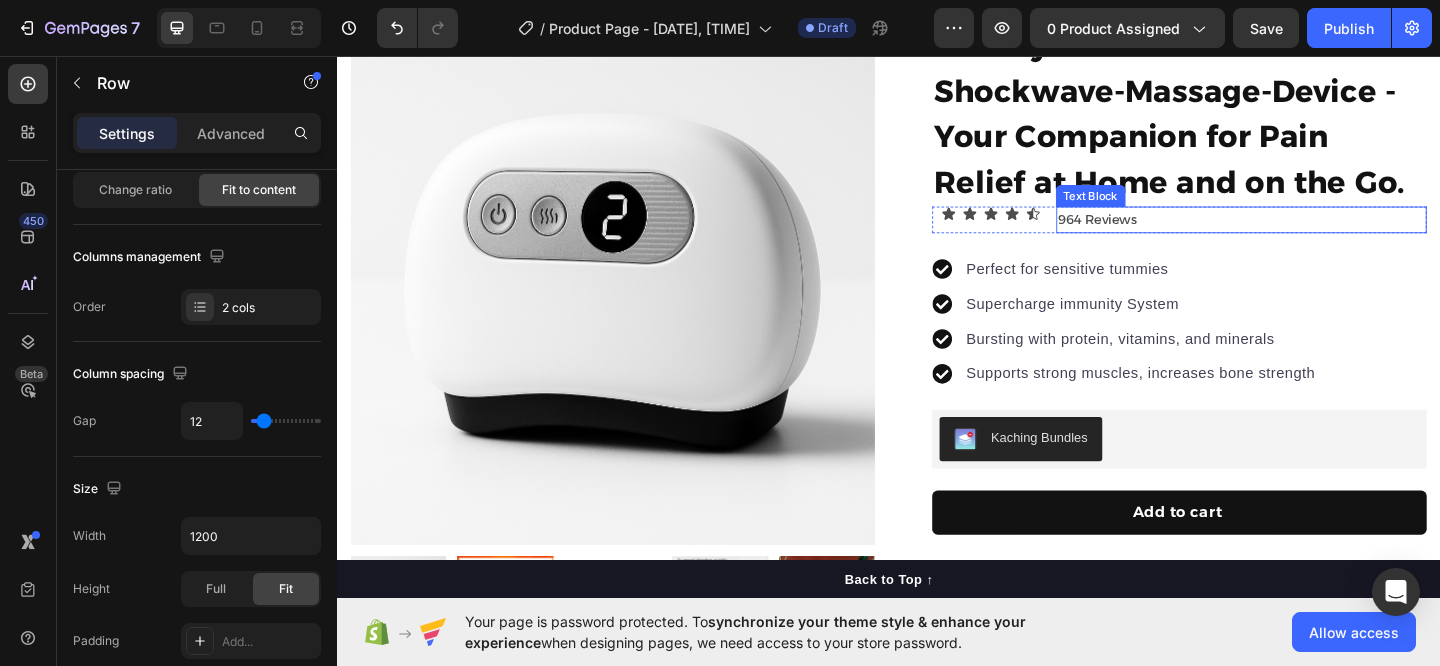 click on "964 Reviews" at bounding box center [1321, 234] 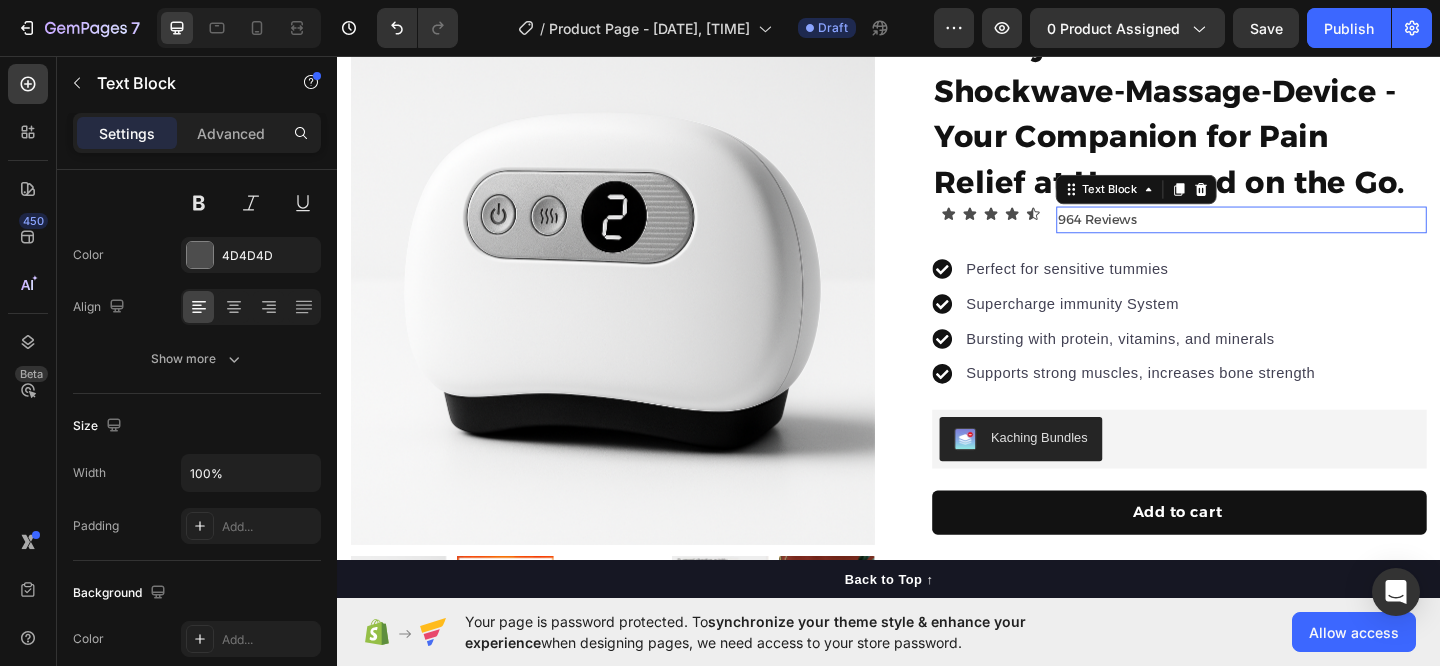 scroll, scrollTop: 0, scrollLeft: 0, axis: both 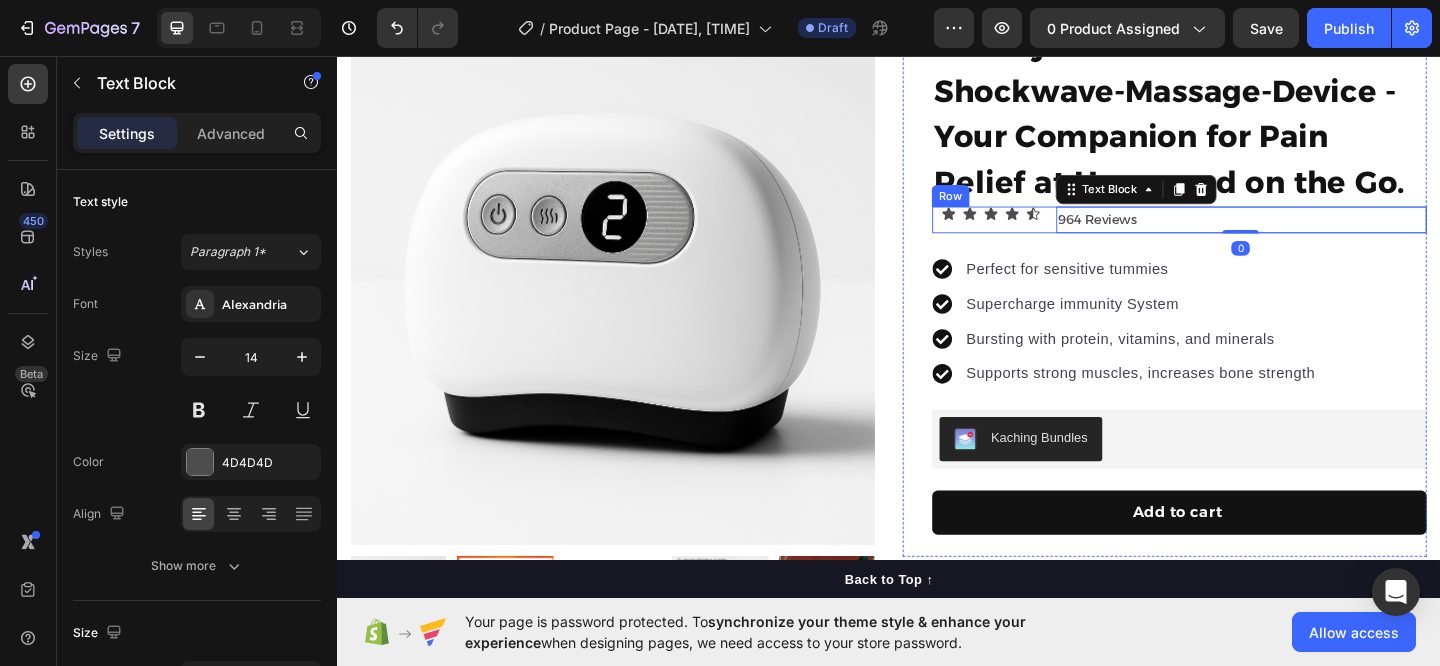 click on "Icon Icon Icon Icon Icon Icon List" at bounding box center [1051, 234] 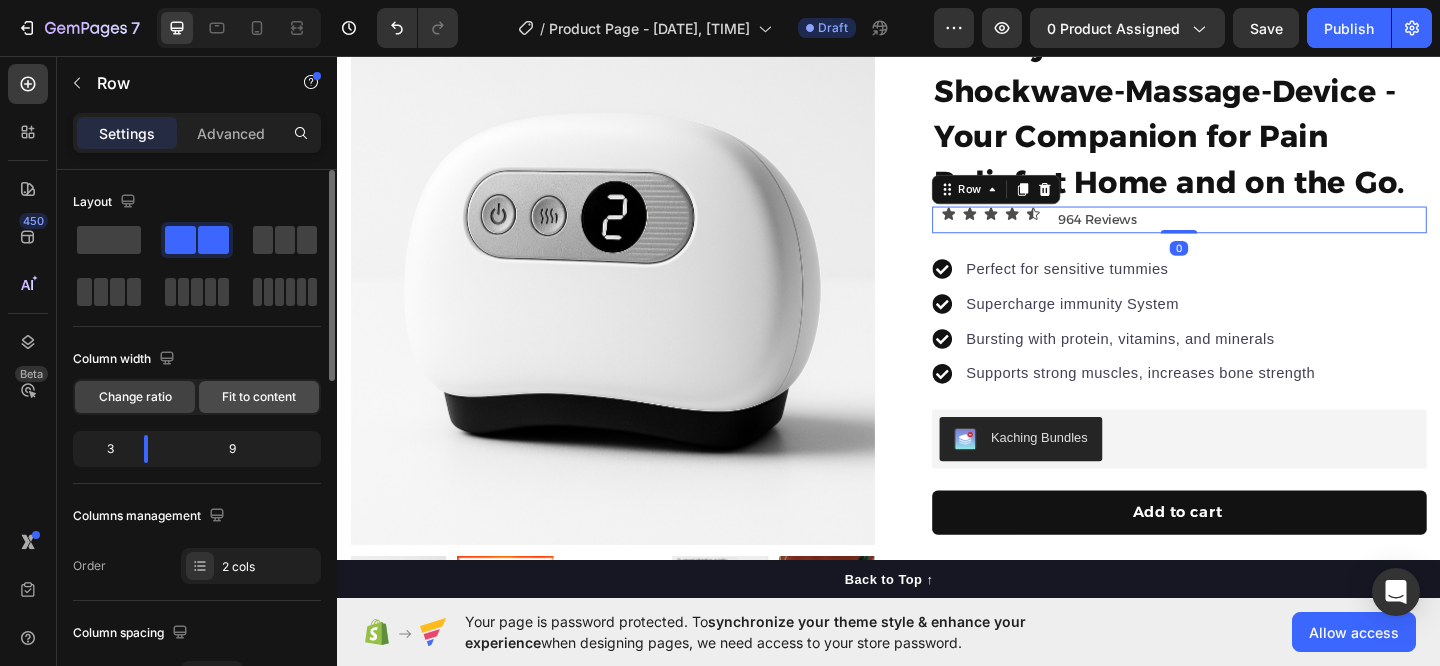 click on "Fit to content" 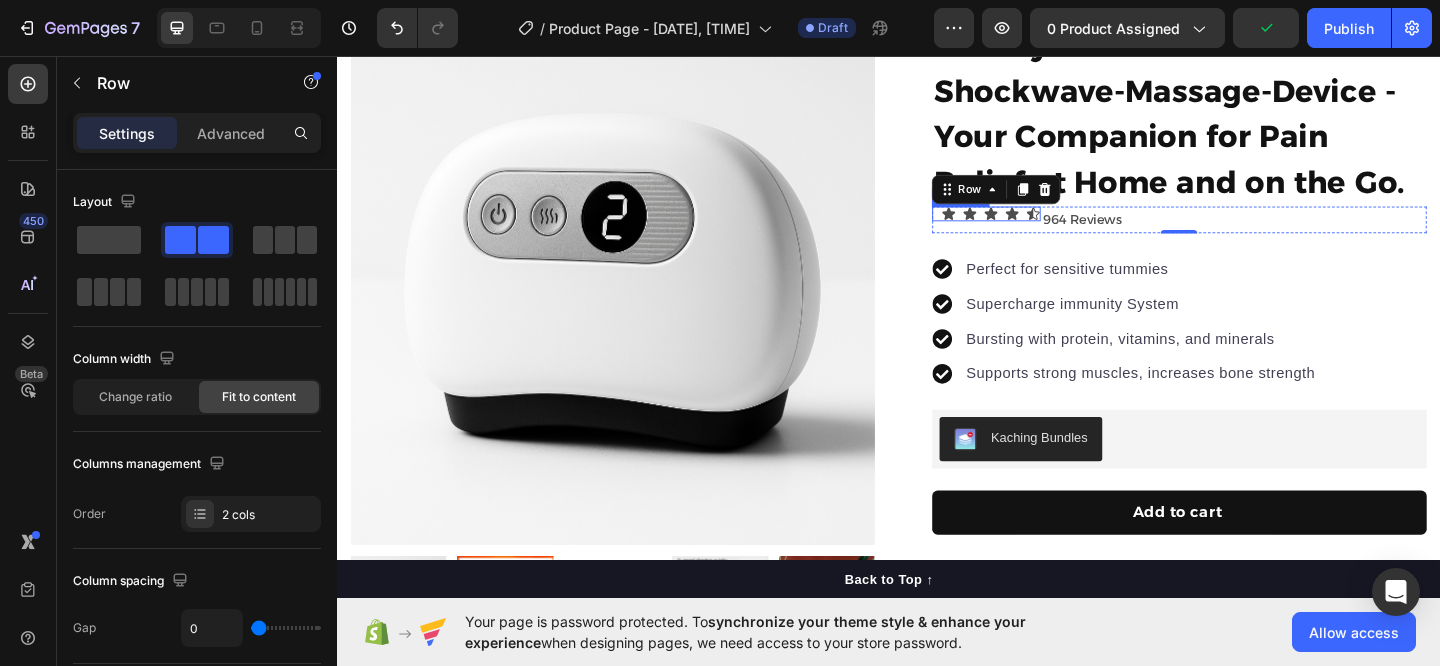 click on "Icon Icon Icon Icon Icon Icon List" at bounding box center [1043, 228] 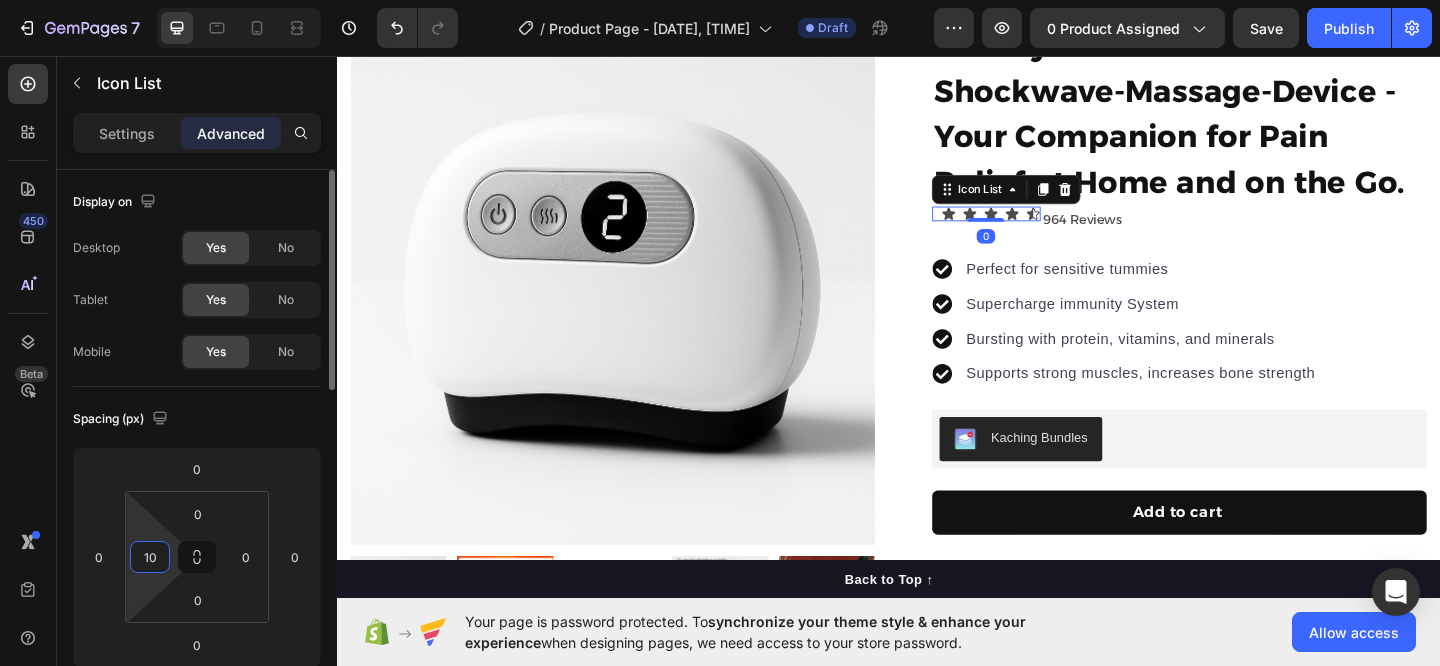 click on "10" at bounding box center (150, 557) 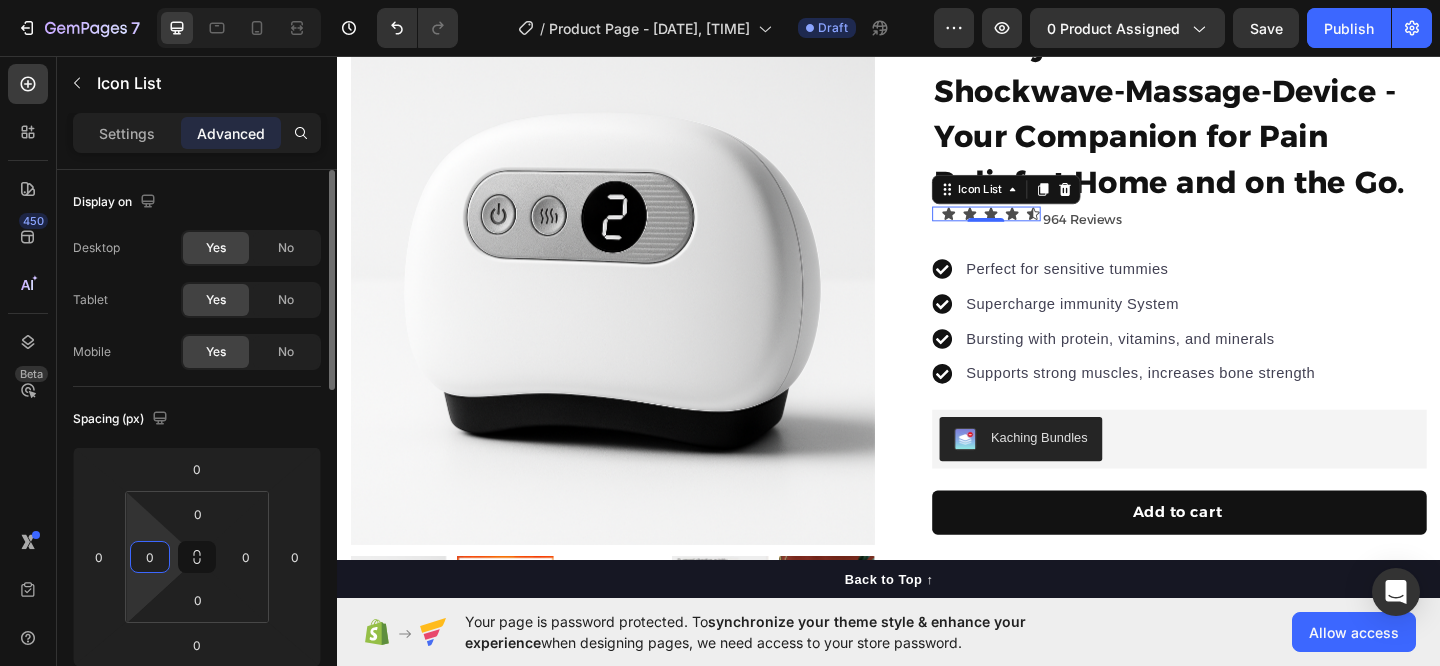 type on "0" 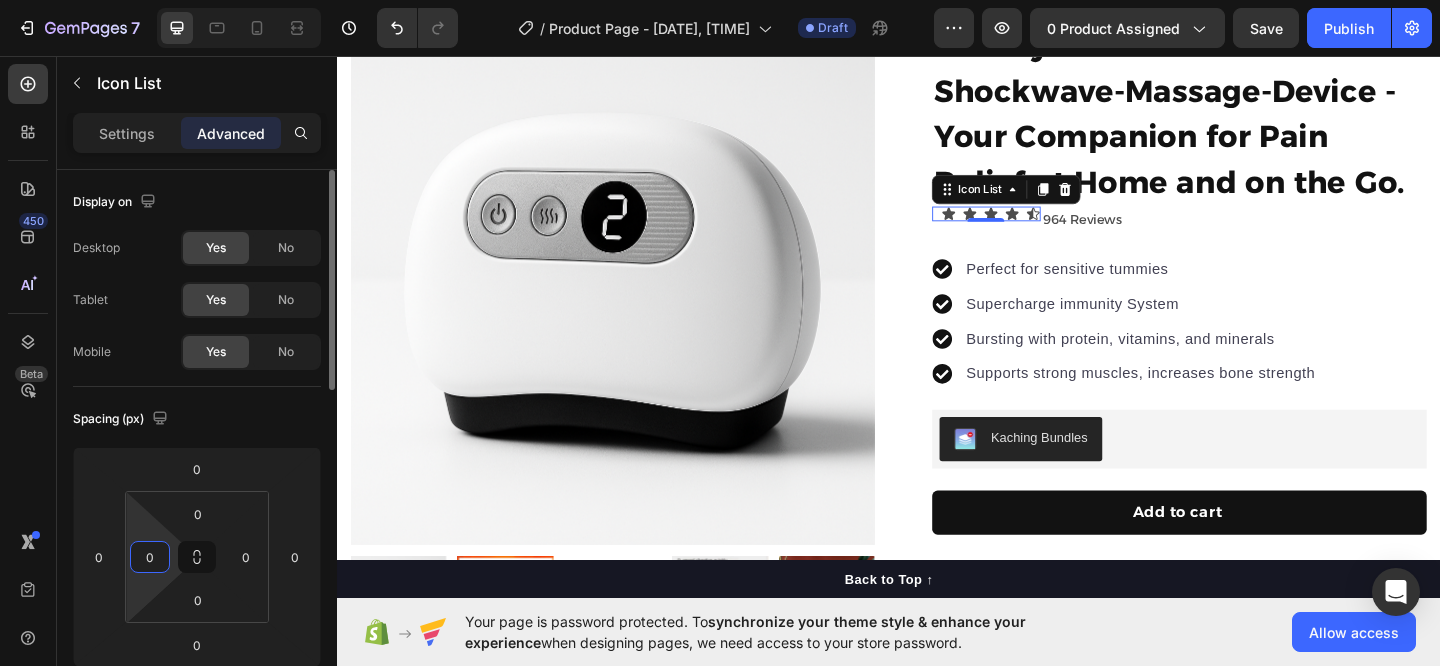 click on "Spacing (px)" at bounding box center (197, 419) 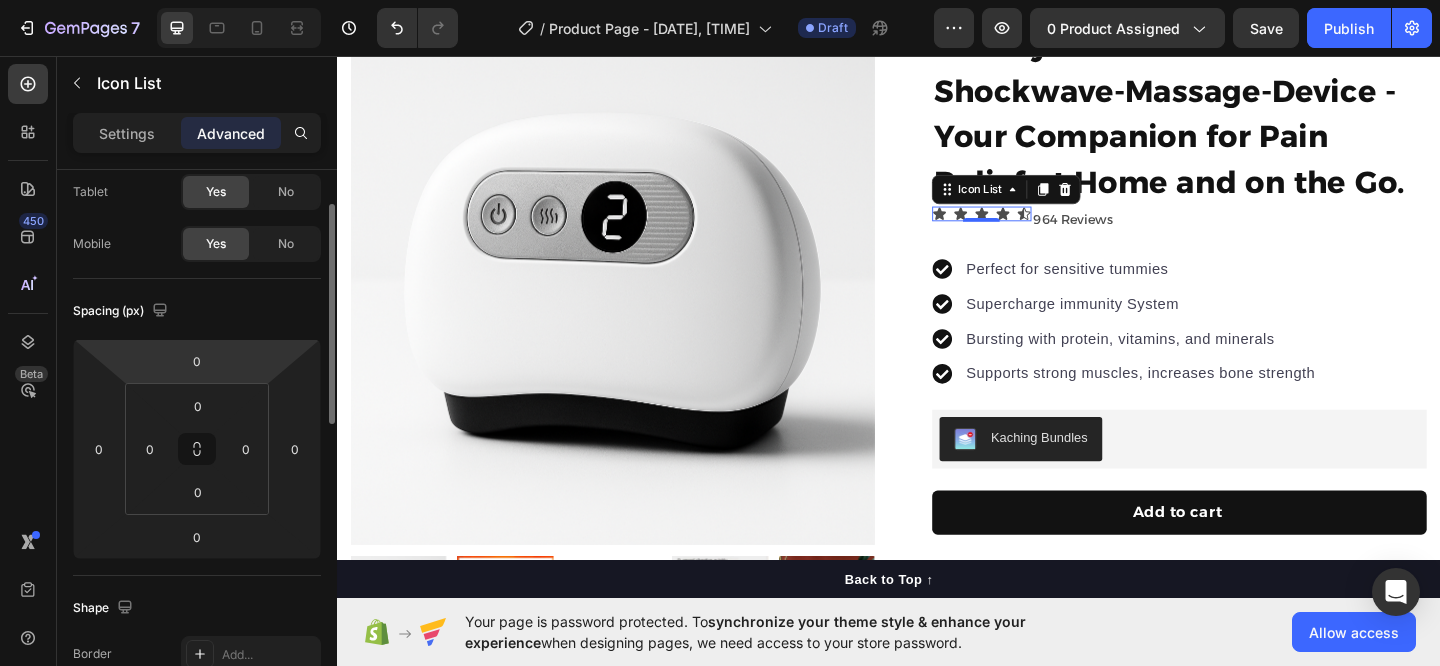 scroll, scrollTop: 102, scrollLeft: 0, axis: vertical 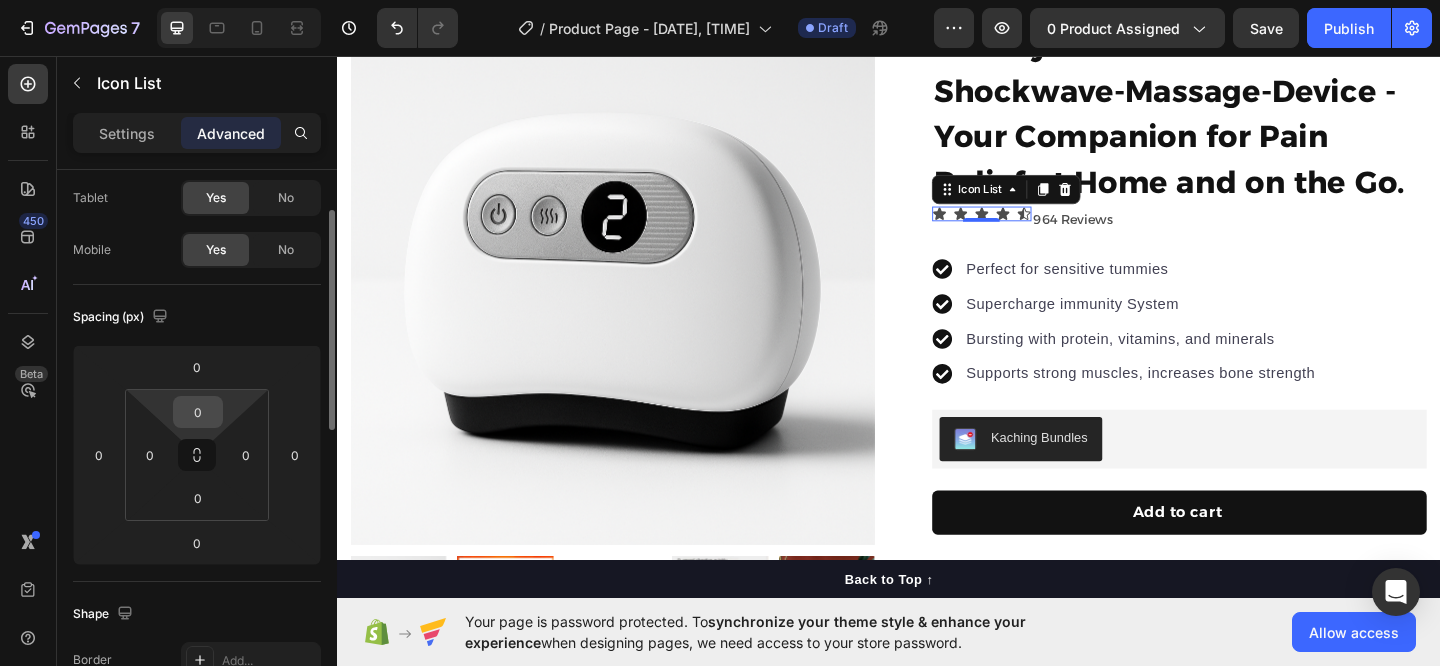 click on "0" at bounding box center (198, 412) 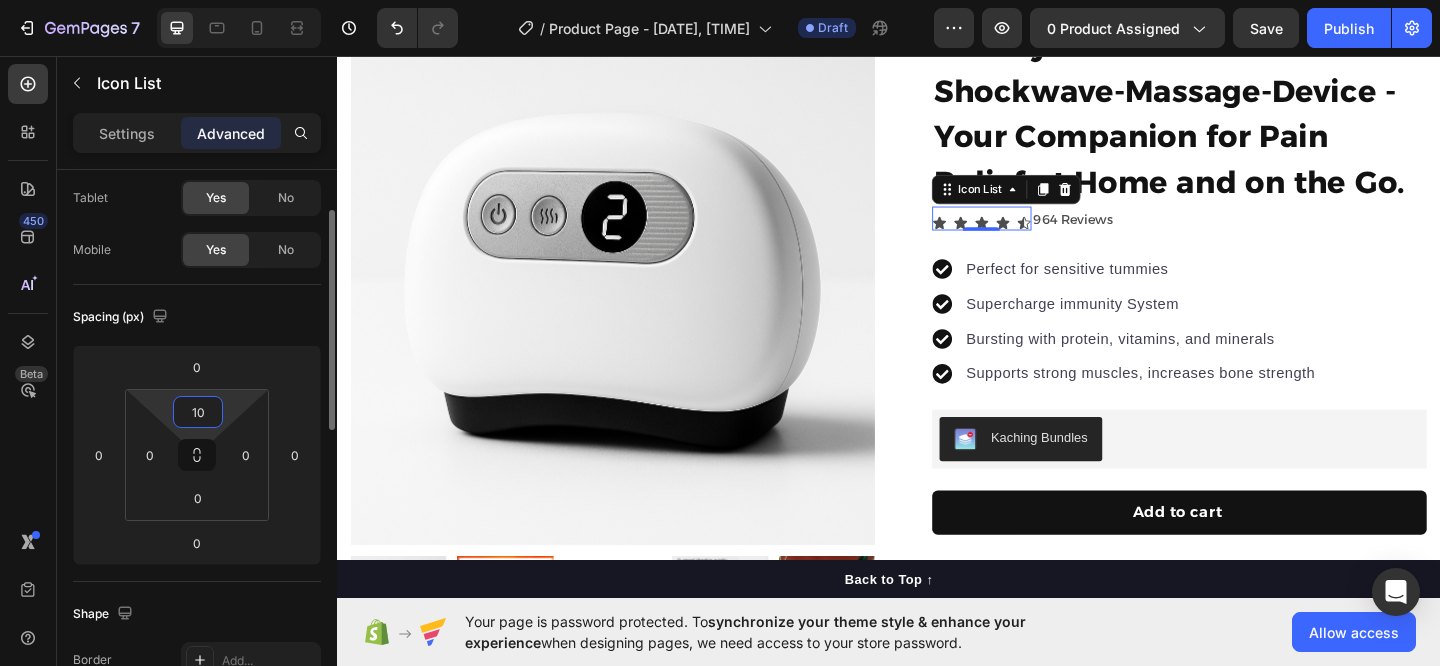type on "1" 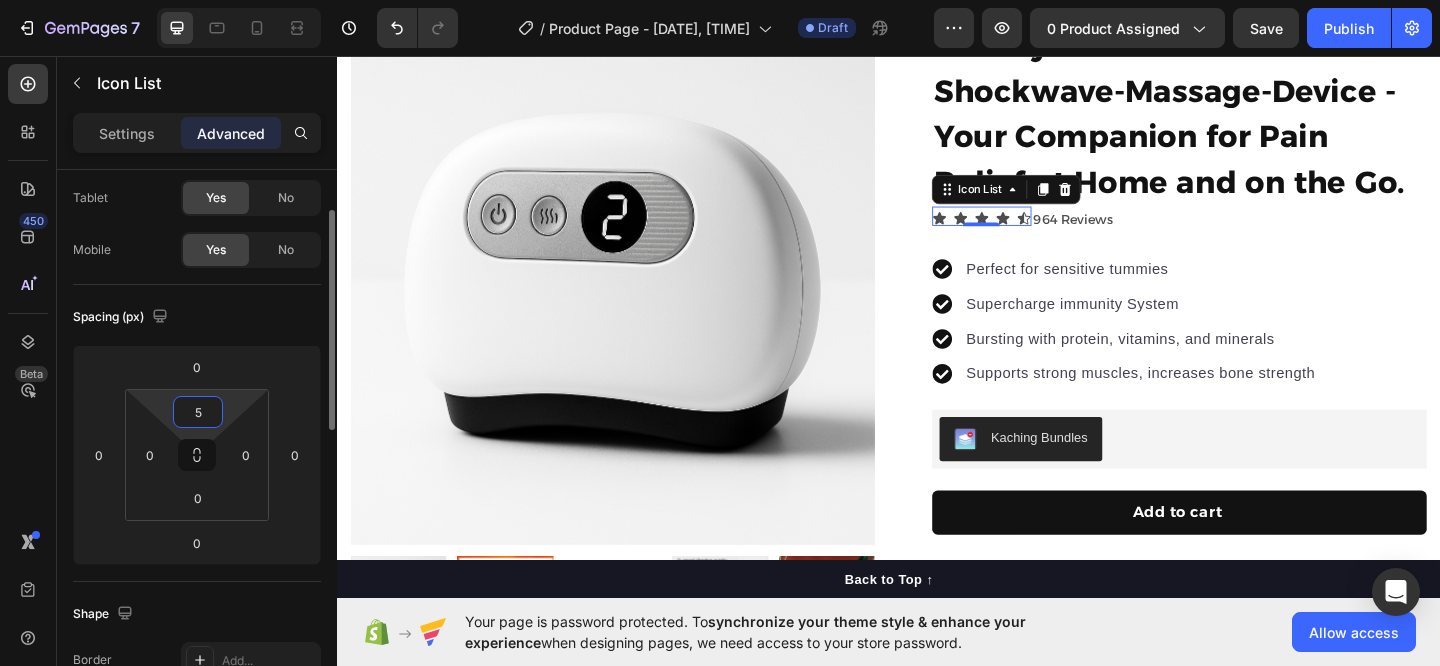 type on "5" 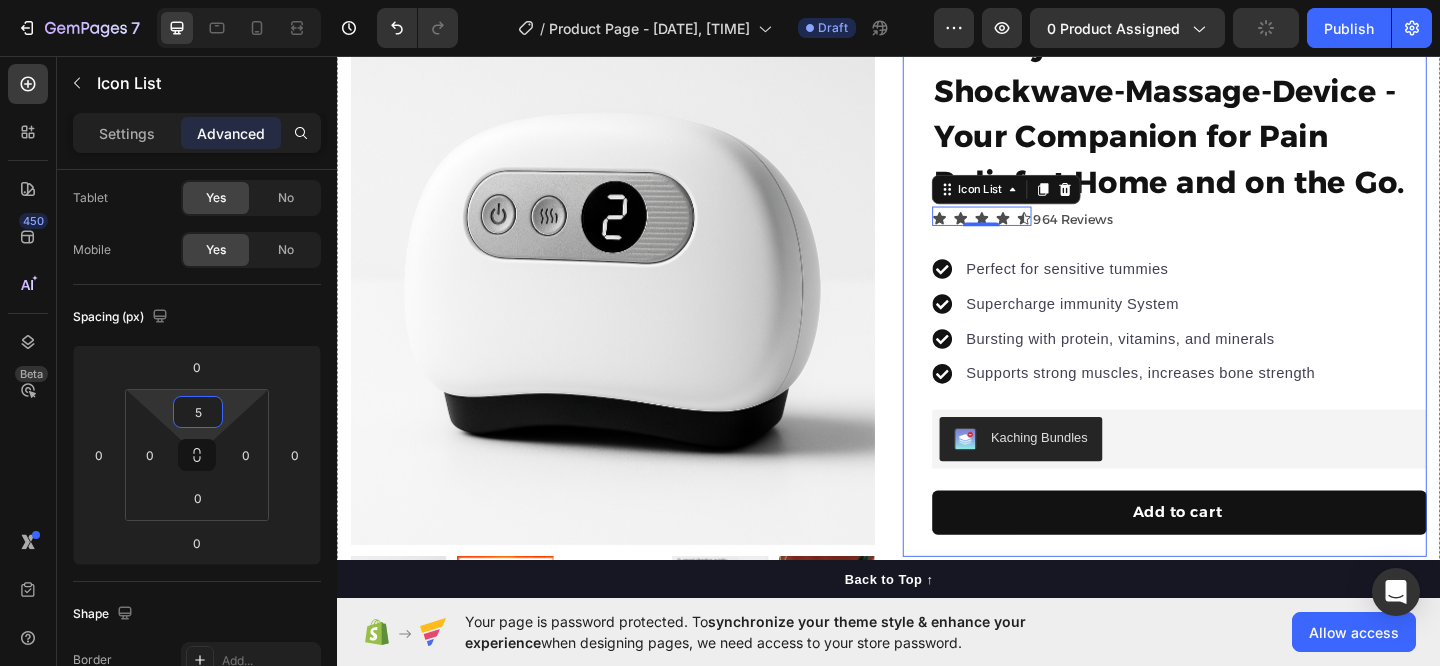 click on "Gitality® Vibra Gua-Shockwave-Massage-Device  - Your Companion for Pain Relief at Home and on the Go. Product Title Icon Icon Icon Icon Icon Icon List   0 964 Reviews Text Block Row Perfect for sensitive tummies Supercharge immunity System Bursting with protein, vitamins, and minerals Supports strong muscles, increases bone strength Item list Kaching Bundles Kaching Bundles Add to cart Product Cart Button Perfect for sensitive tummies Supercharge immunity System Bursting with protein, vitamins, and minerals Supports strong muscles, increases bone strength Item list Row" at bounding box center (1237, 309) 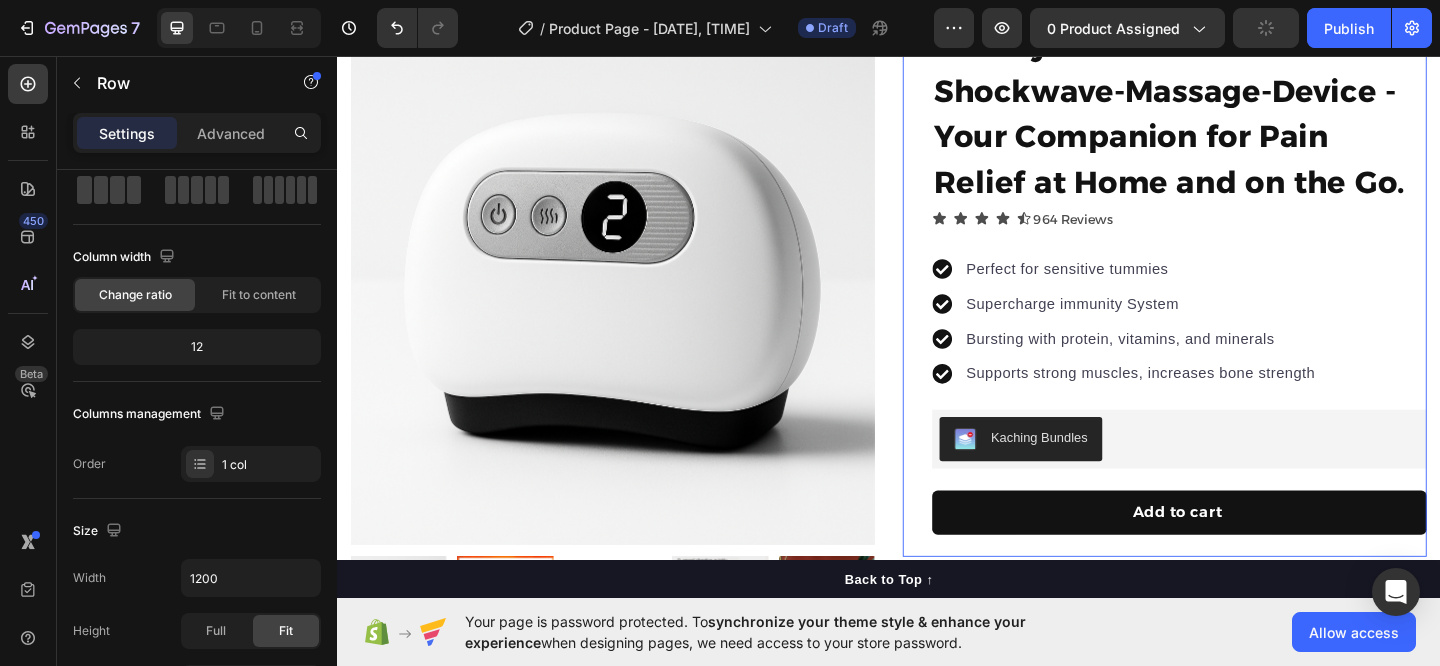 scroll, scrollTop: 0, scrollLeft: 0, axis: both 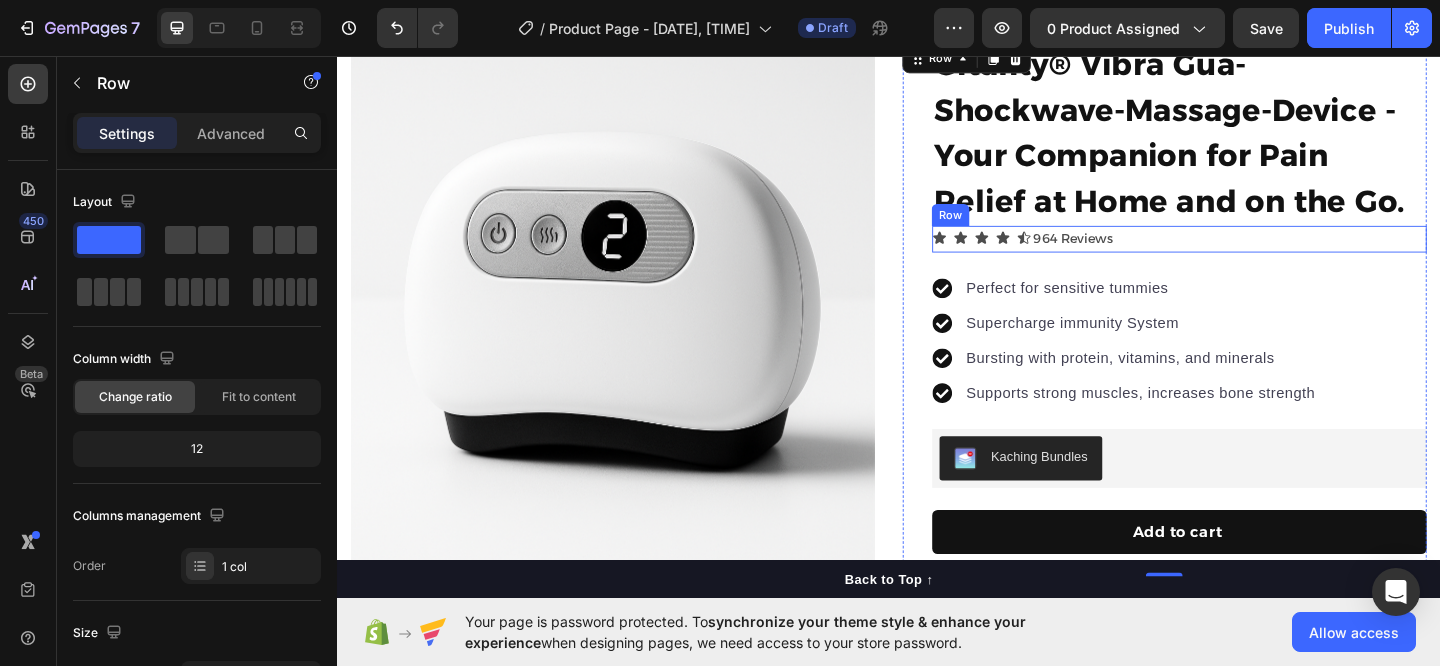 click on "Icon Icon Icon Icon Icon Icon List 964 Reviews Text Block Row" at bounding box center (1253, 255) 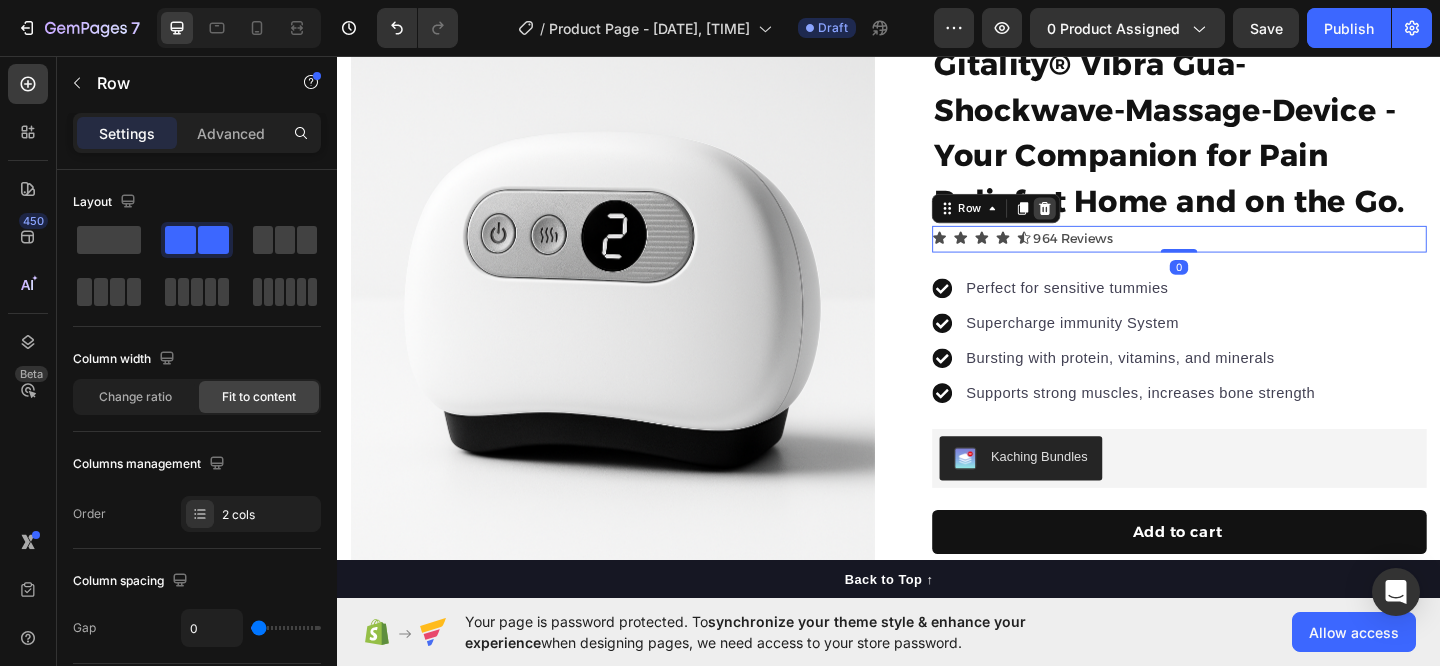 click 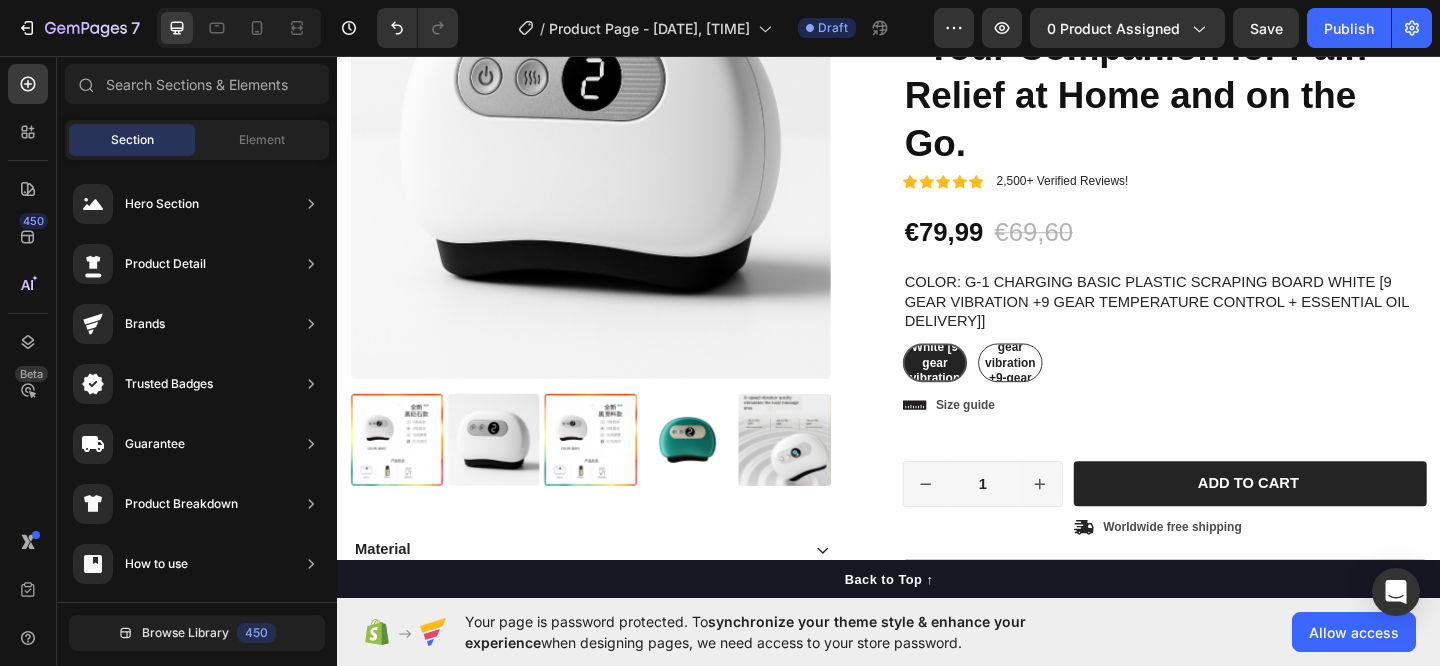 scroll, scrollTop: 445, scrollLeft: 0, axis: vertical 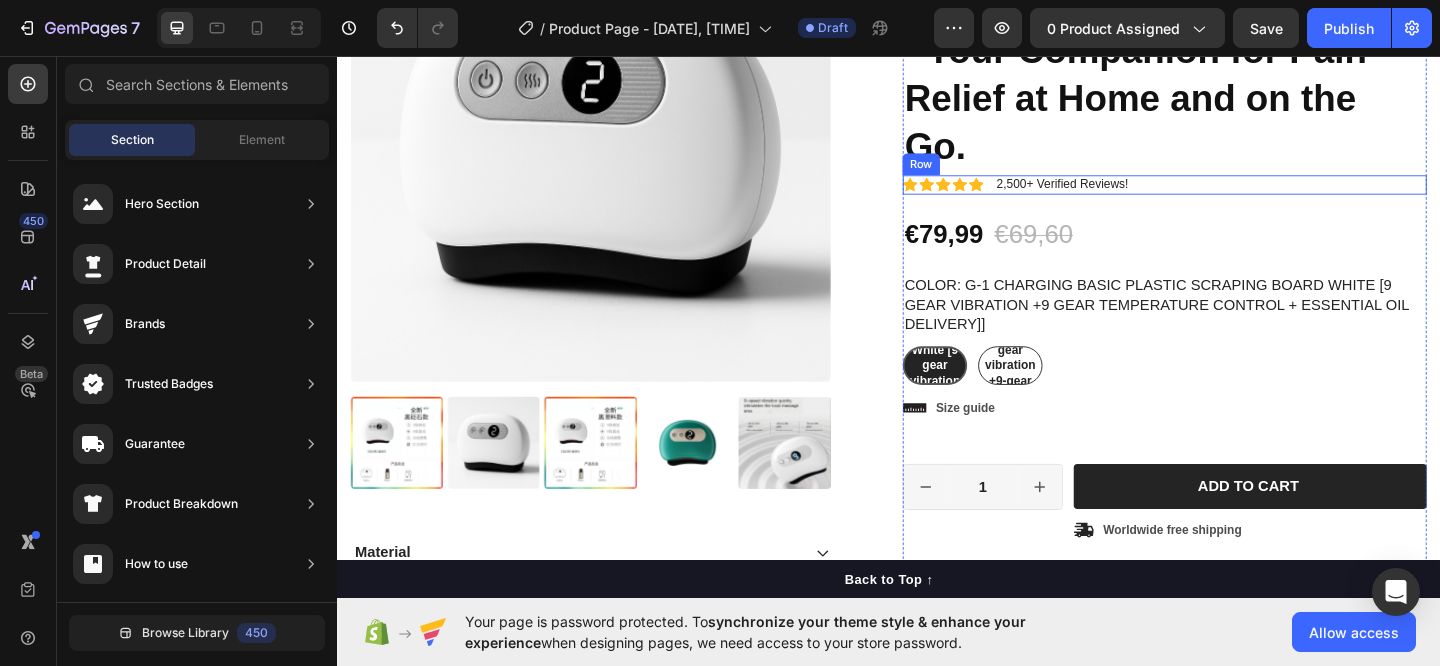 click on "Icon Icon Icon Icon Icon Icon List 2,500+ Verified Reviews! Text Block Row" at bounding box center [1237, 196] 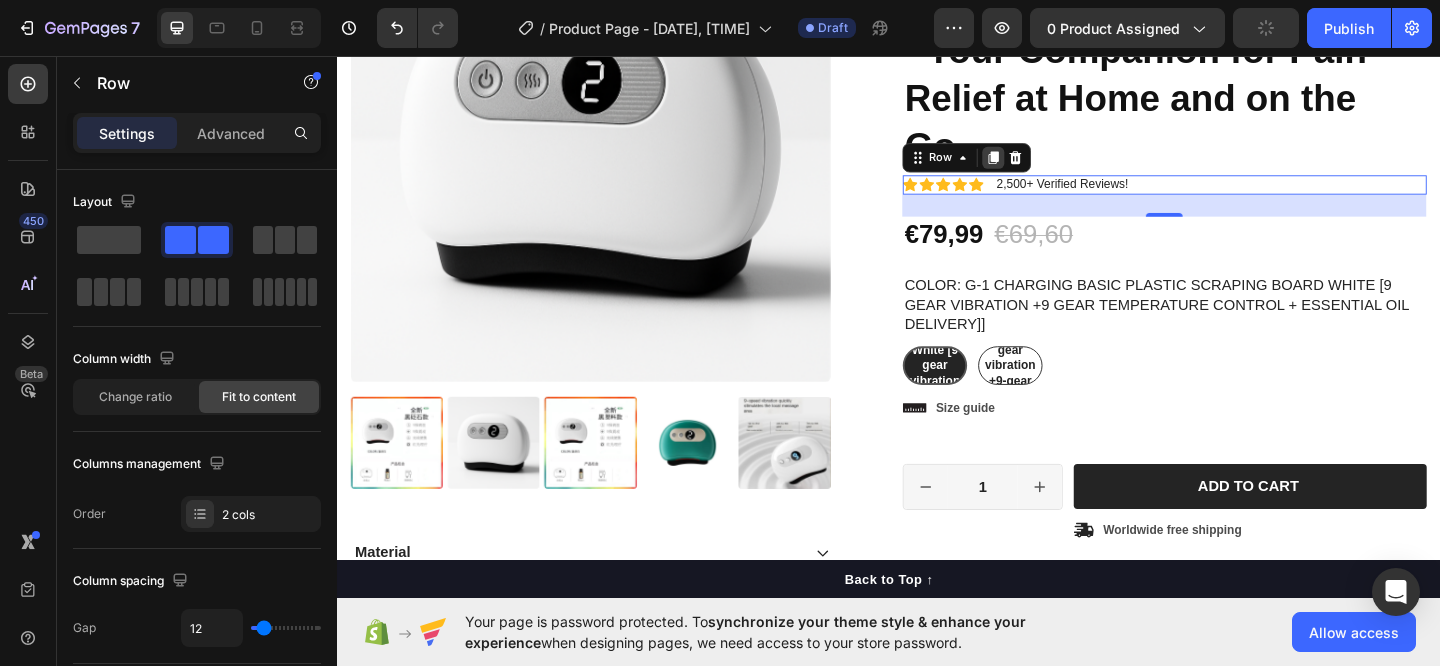 click 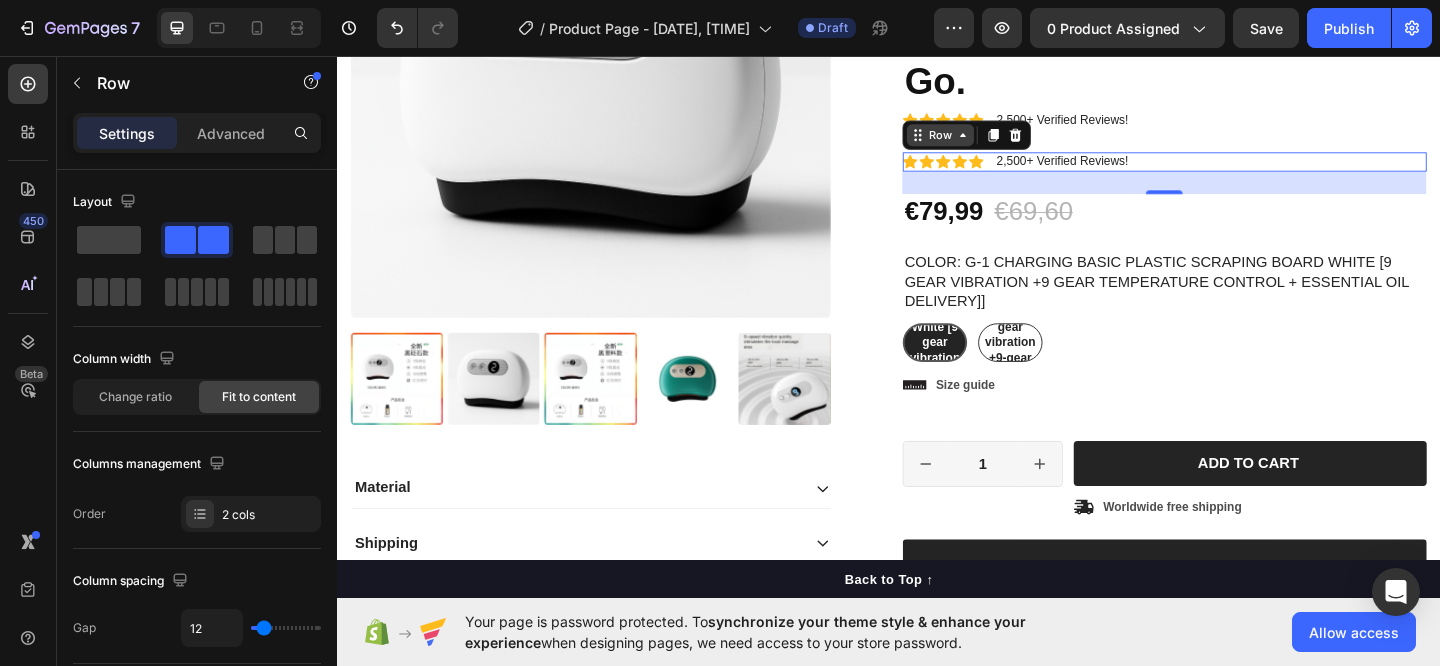 scroll, scrollTop: 529, scrollLeft: 0, axis: vertical 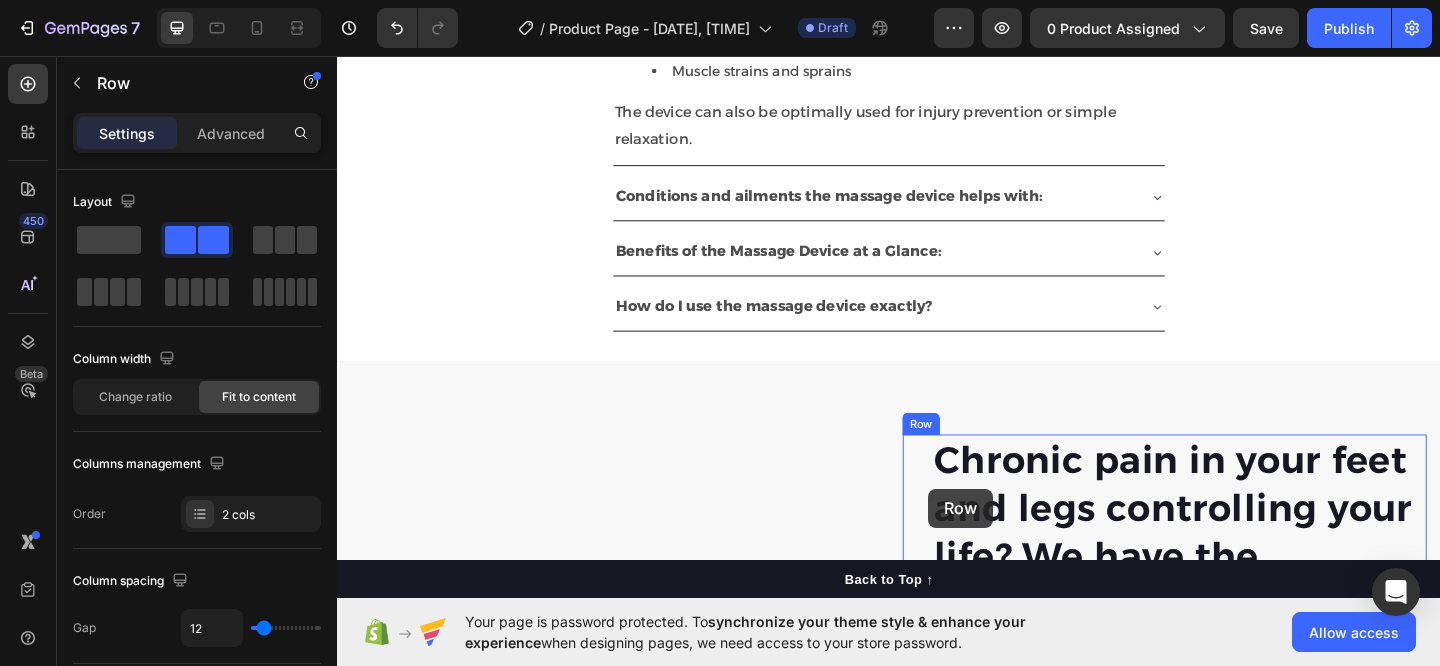 drag, startPoint x: 974, startPoint y: 130, endPoint x: 980, endPoint y: 527, distance: 397.04535 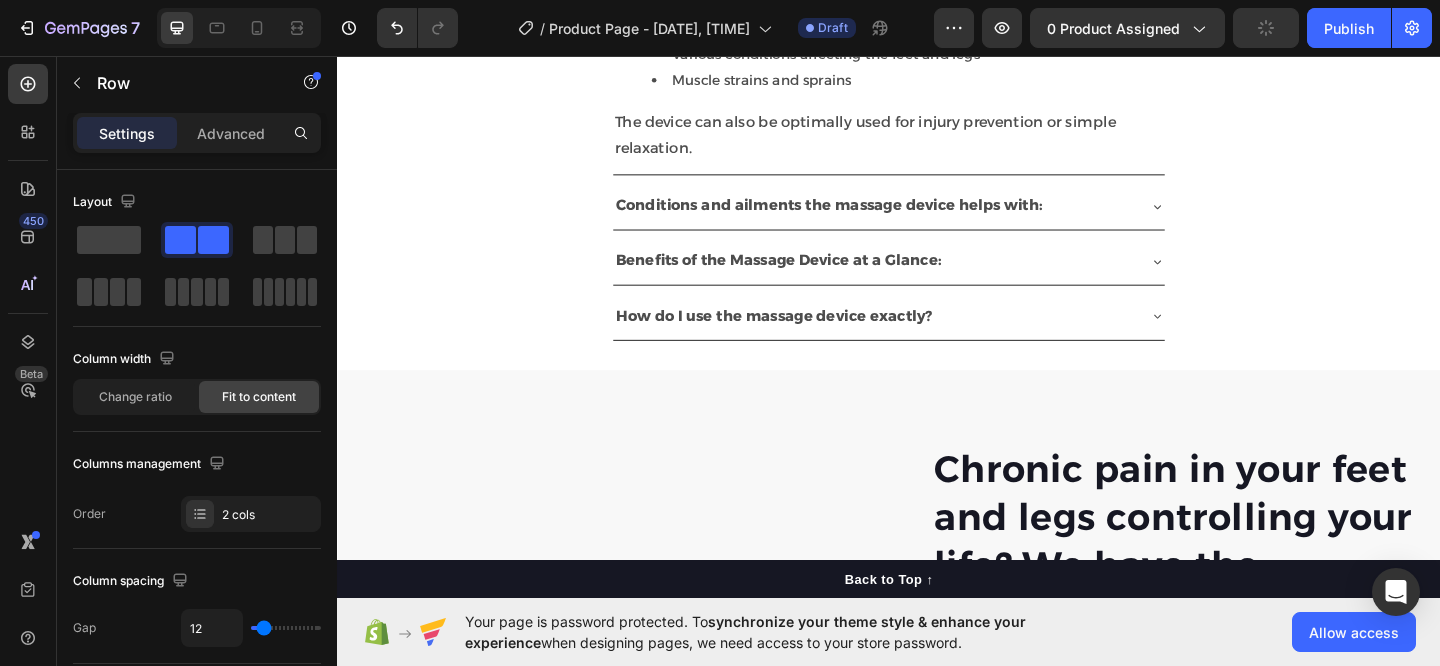 scroll, scrollTop: 2842, scrollLeft: 0, axis: vertical 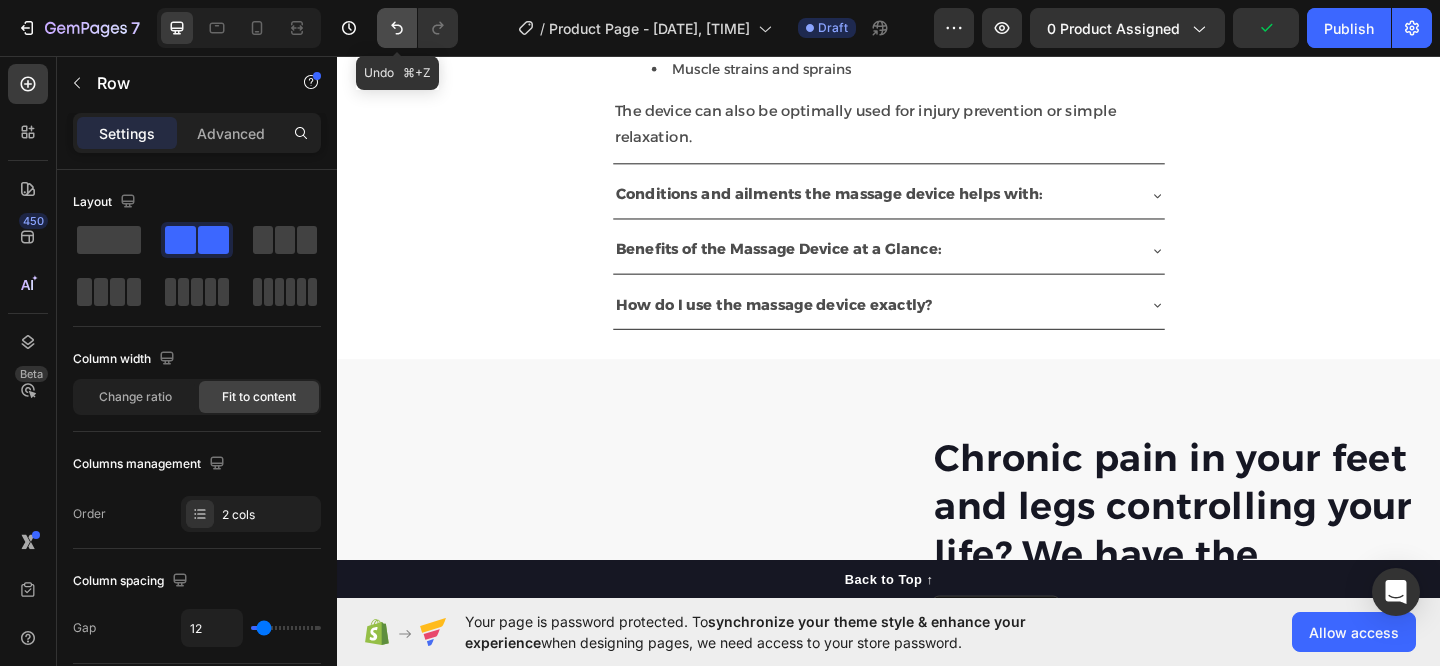 click 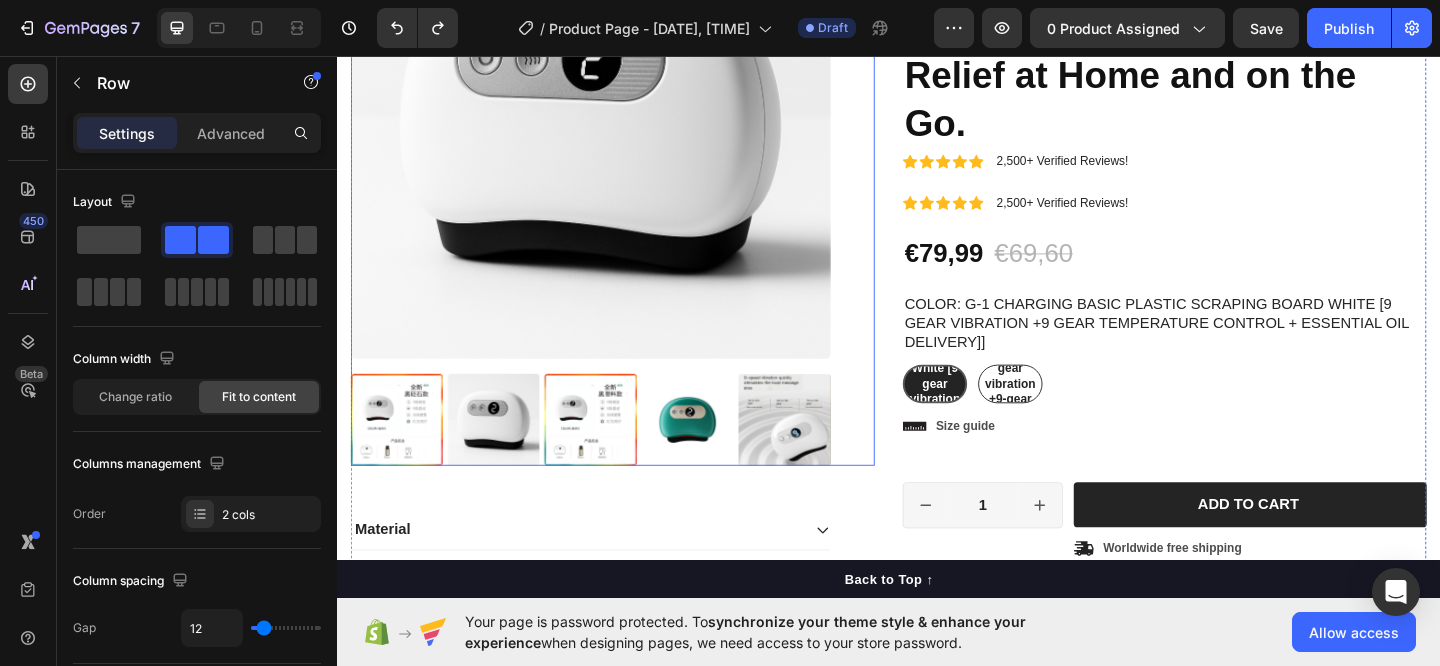 scroll, scrollTop: 466, scrollLeft: 0, axis: vertical 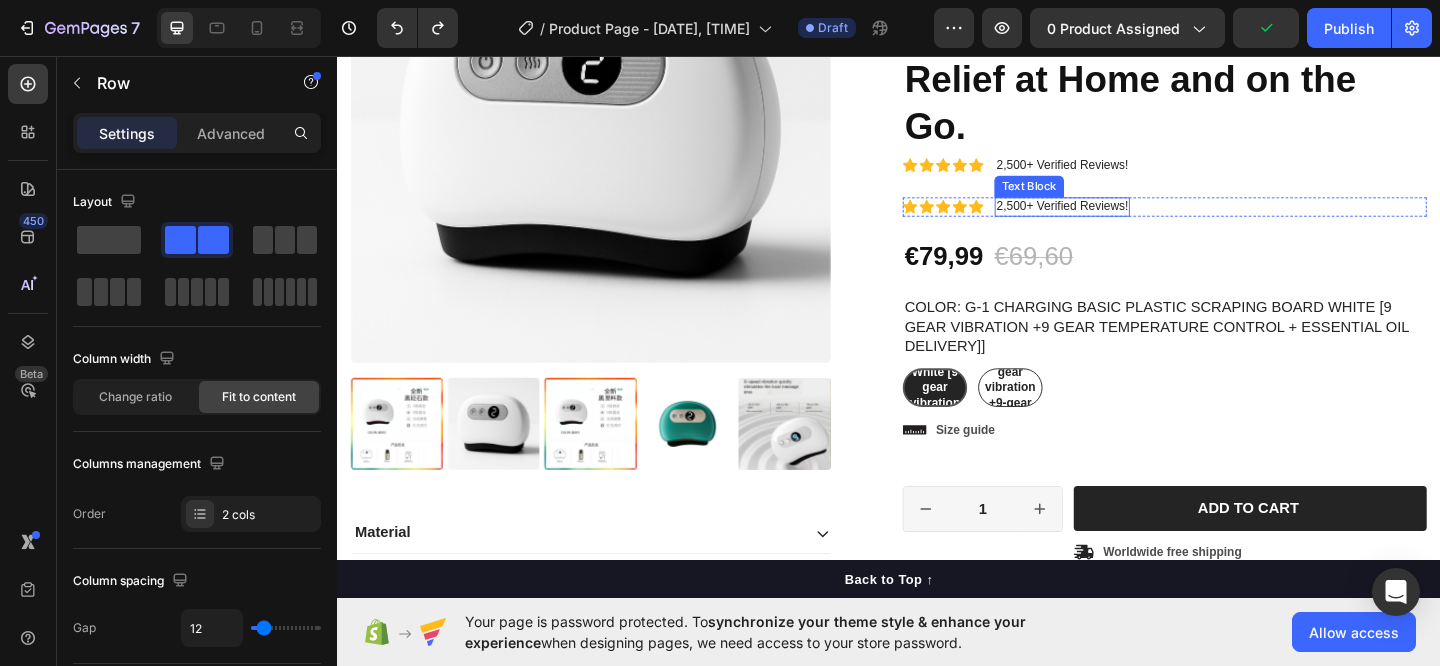 click on "2,500+ Verified Reviews!" at bounding box center (1125, 220) 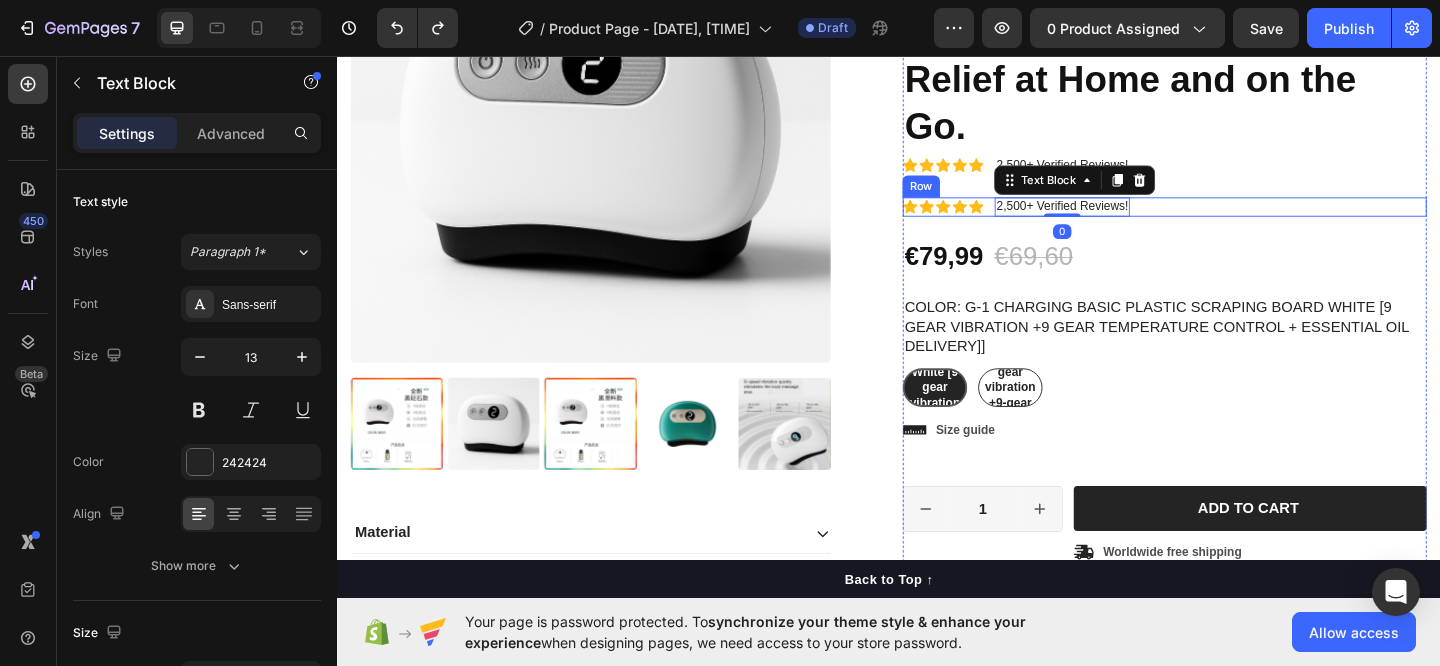 click on "Icon Icon Icon Icon Icon Icon List 2,500+ Verified Reviews! Text Block   0 Row" at bounding box center [1237, 220] 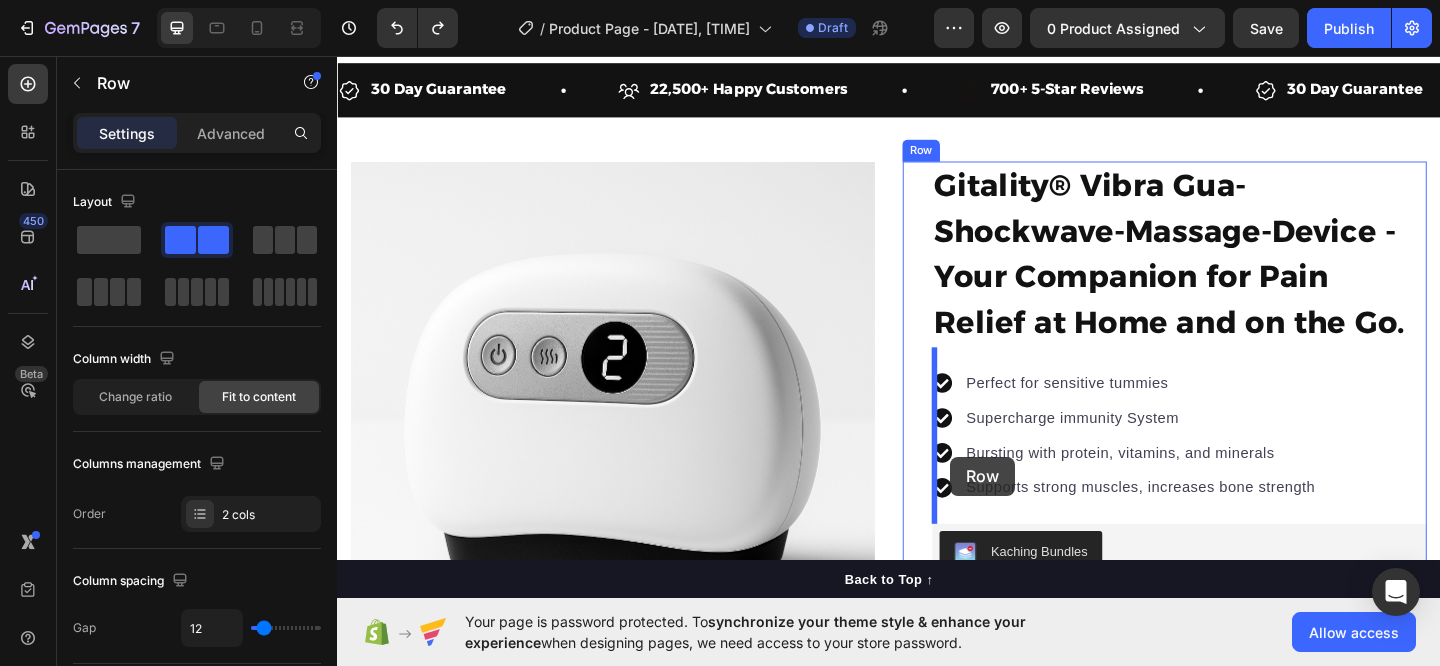 scroll, scrollTop: 1438, scrollLeft: 0, axis: vertical 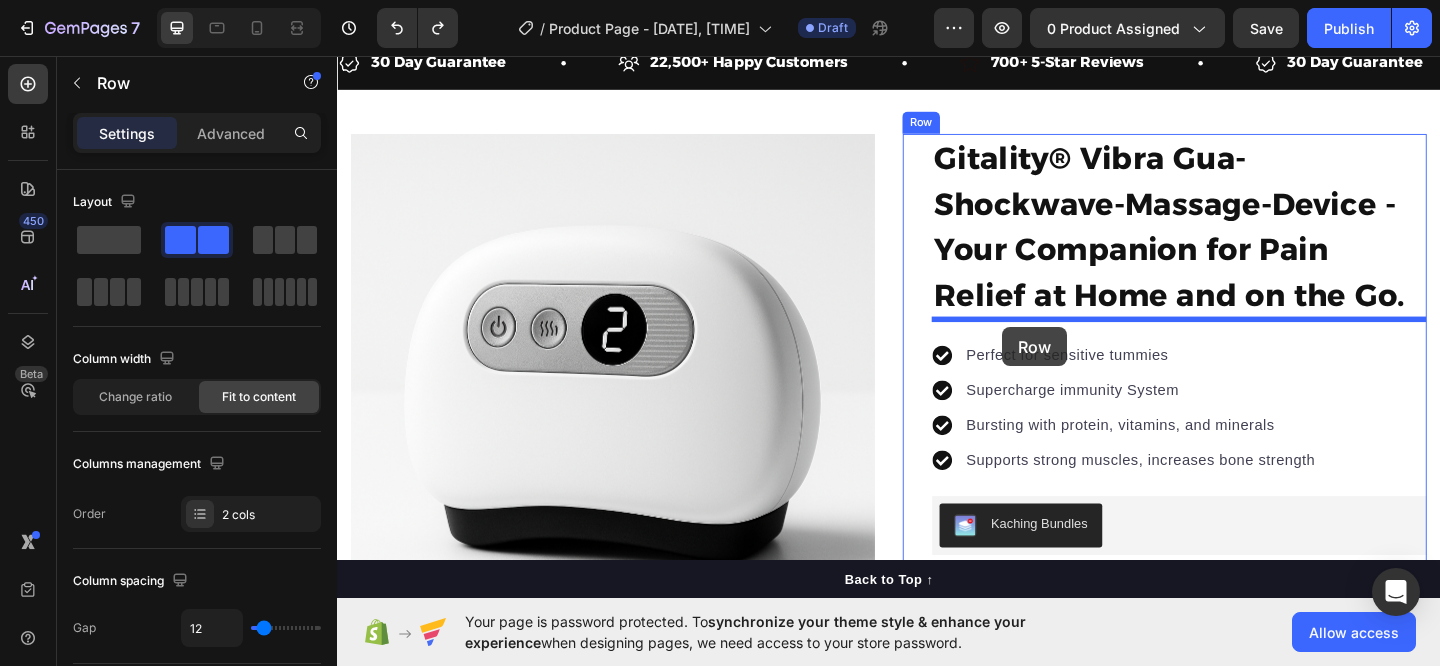 drag, startPoint x: 988, startPoint y: 190, endPoint x: 1061, endPoint y: 351, distance: 176.7767 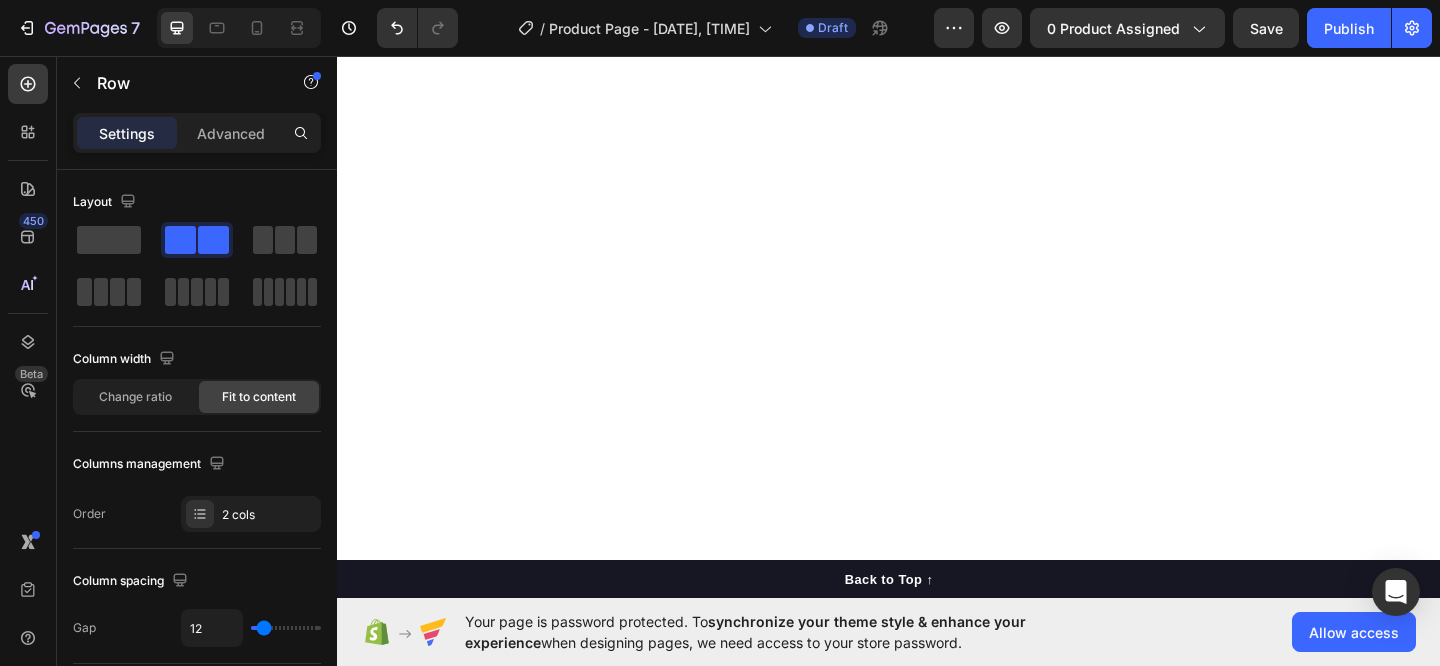 scroll, scrollTop: 0, scrollLeft: 0, axis: both 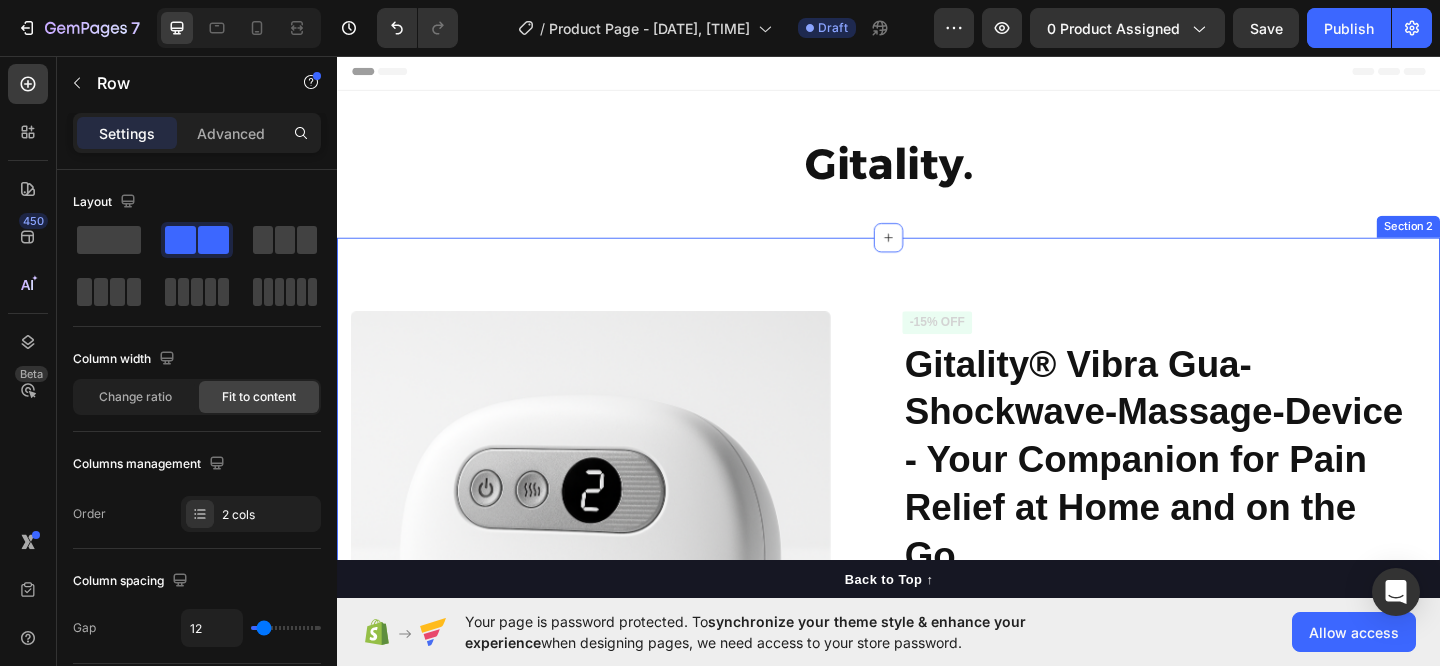 click on "Product Images
Material
Shipping
Care instruction Accordion Icon Icon Icon Icon Icon Icon List 2,500+ Verified Reviews! Text Block Row -15% off Product Badge Gitality® Vibra Gua-Shockwave-Massage-Device  - Your Companion for Pain Relief at Home and on the Go. Product Title Icon Icon Icon Icon Icon Icon List 2,500+ Verified Reviews! Text Block Row €79,99 Product Price Product Price €69,60 Product Price Product Price -15% off Product Badge Row Color: G-1 charging basic plastic scraping Board White [9 gear vibration +9 gear temperature control + essential oil delivery]] G-1 charging basic plastic scraping Board White [9 gear vibration +9 gear temperature control + essential oil delivery]] G-1 charging basic plastic scraping Board White [9 gear vibration +9 gear temperature control + essential oil delivery]]     G-1 charging basic plastic scraping Board White [9 gear vibration +9 gear temperature control + essential oil delivery]]
Icon Size guide Row" at bounding box center [937, 841] 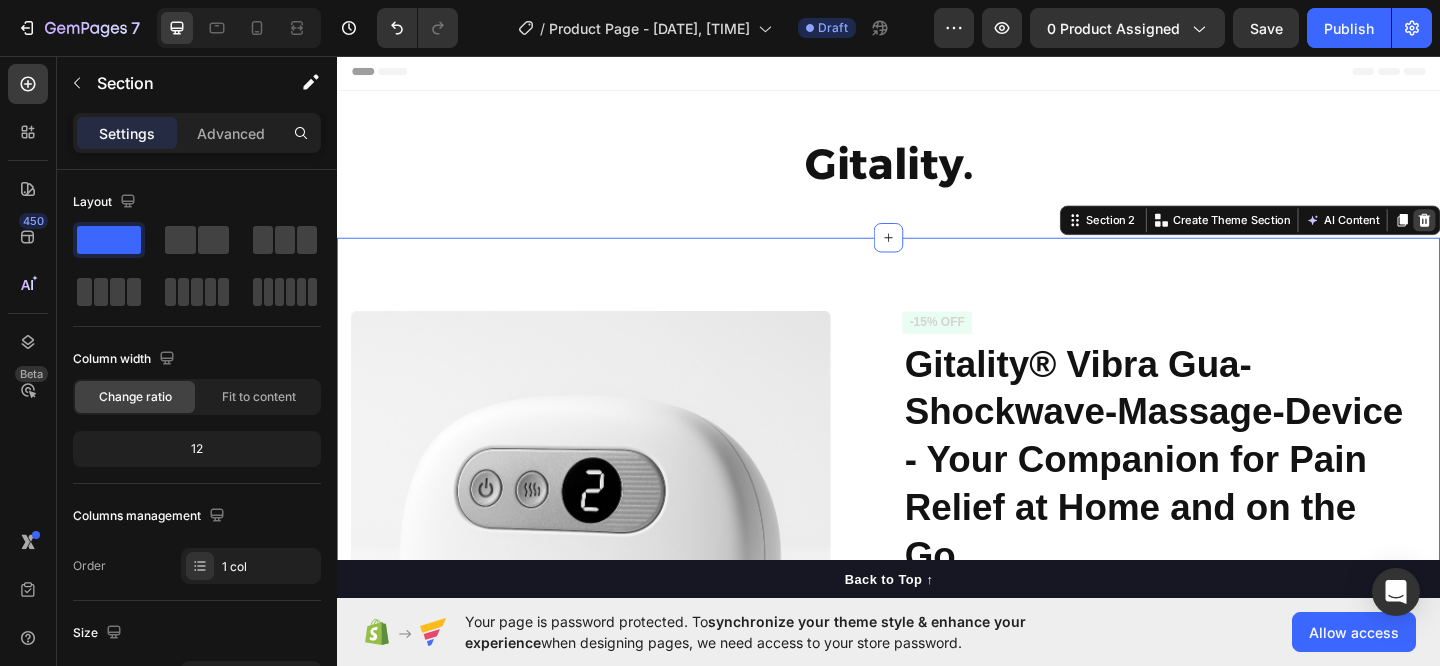click 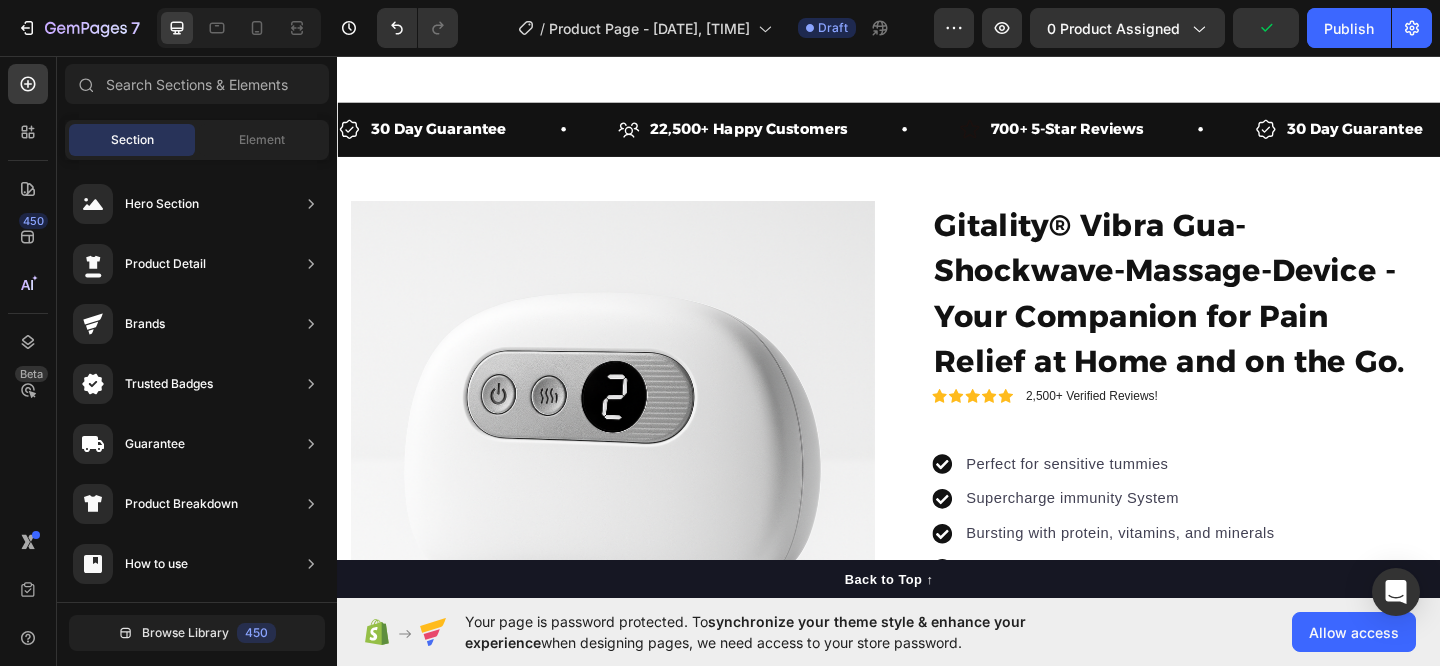 scroll, scrollTop: 360, scrollLeft: 0, axis: vertical 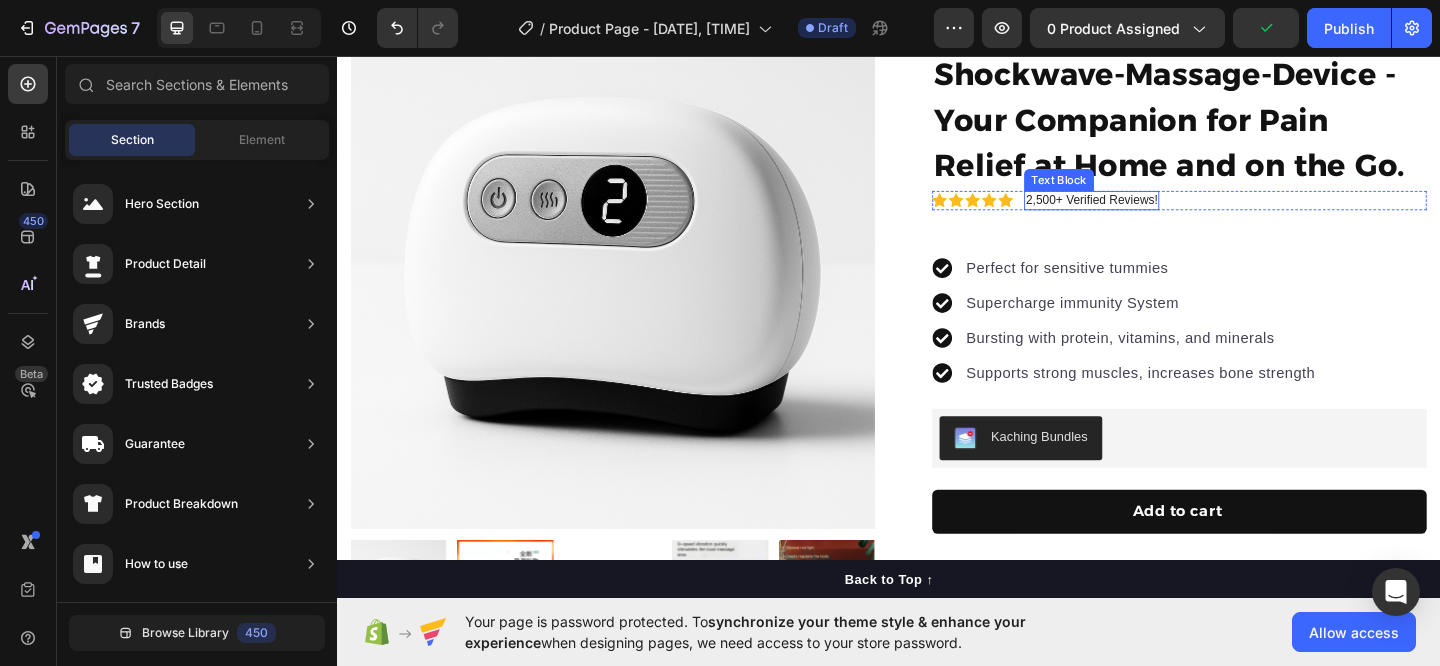 click on "2,500+ Verified Reviews!" at bounding box center (1157, 213) 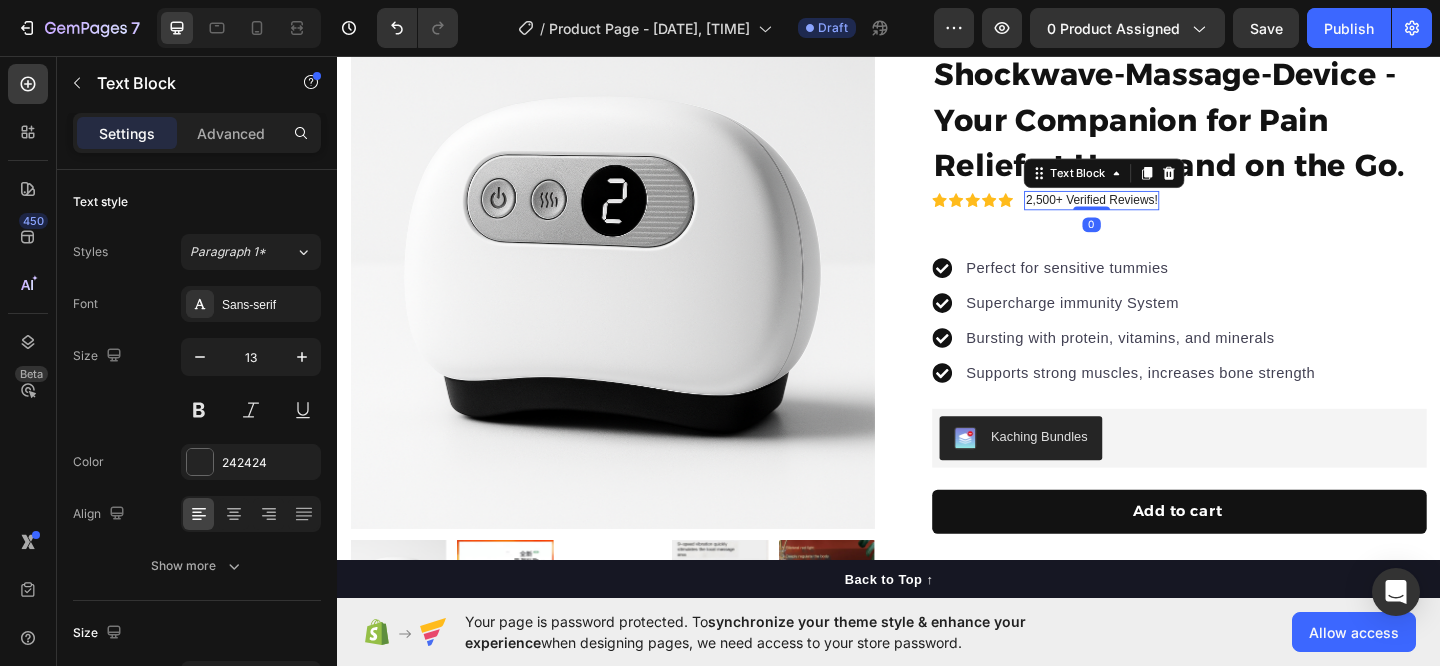 click on "2,500+ Verified Reviews!" at bounding box center [1157, 213] 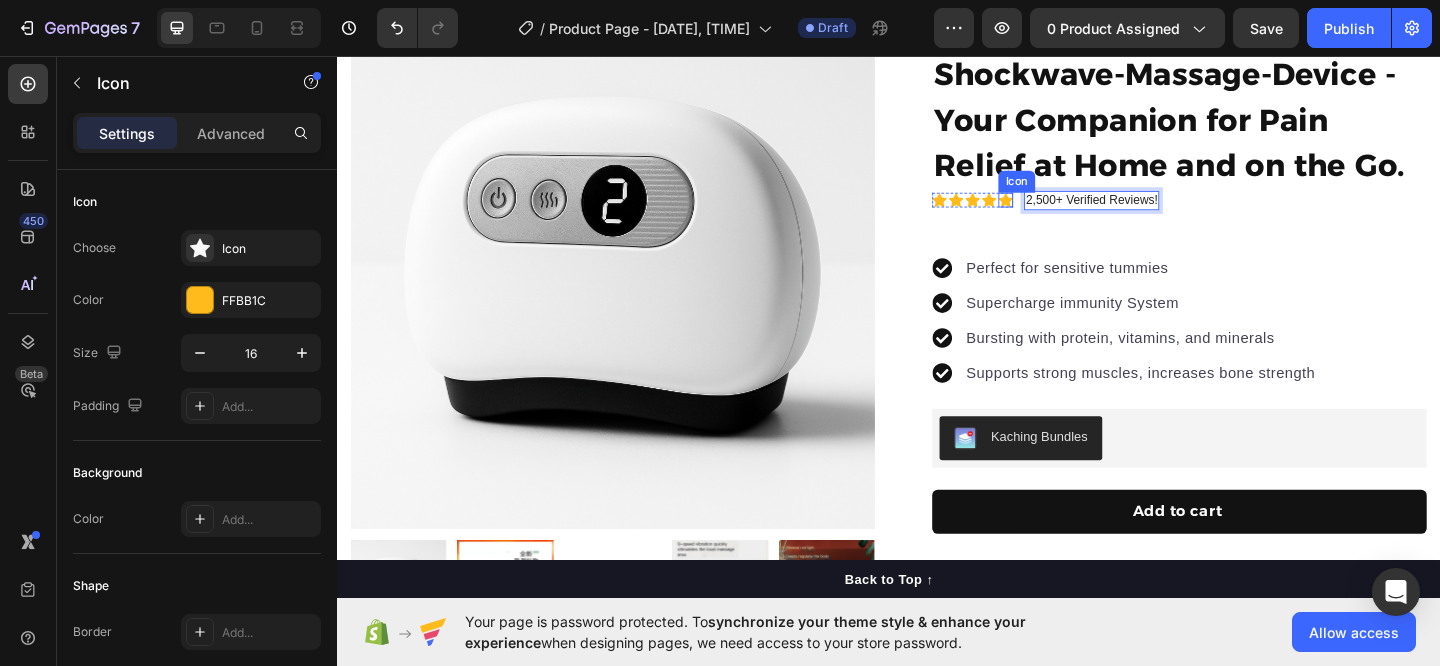 click on "Icon" at bounding box center [1064, 213] 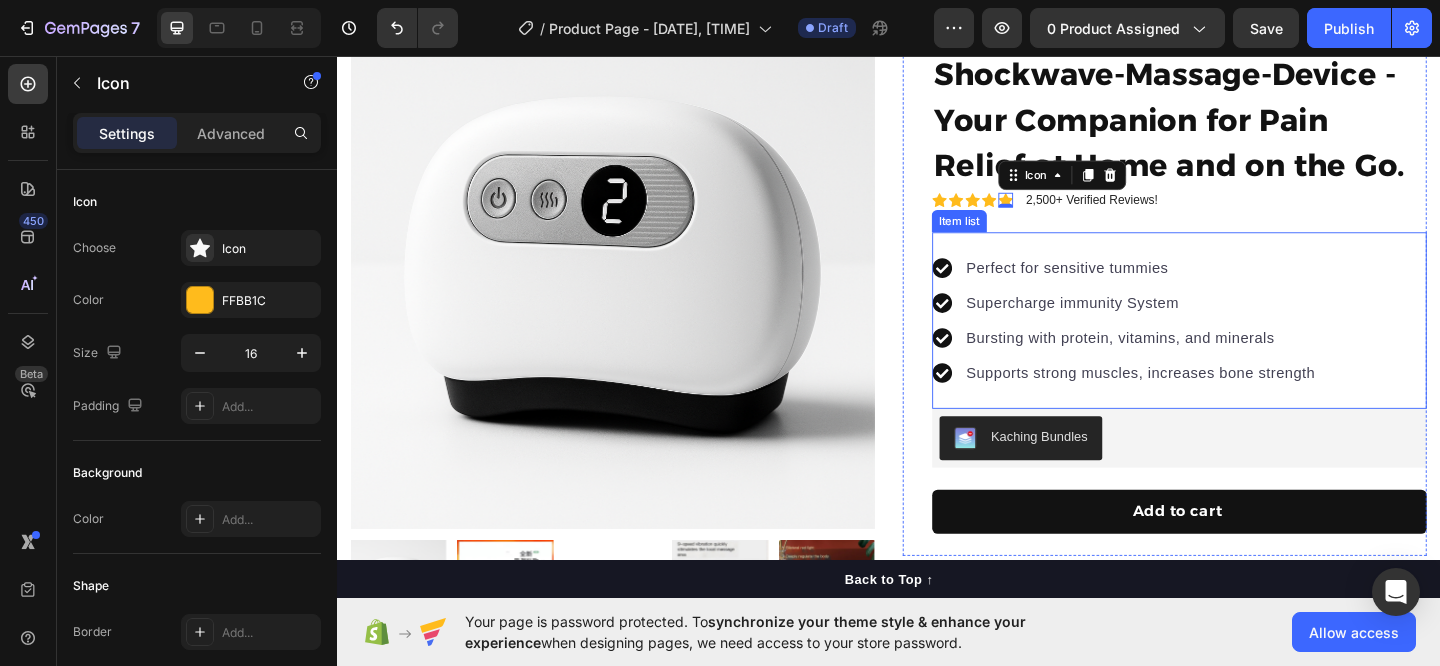 click on "Perfect for sensitive tummies Supercharge immunity System Bursting with protein, vitamins, and minerals Supports strong muscles, increases bone strength" at bounding box center [1253, 344] 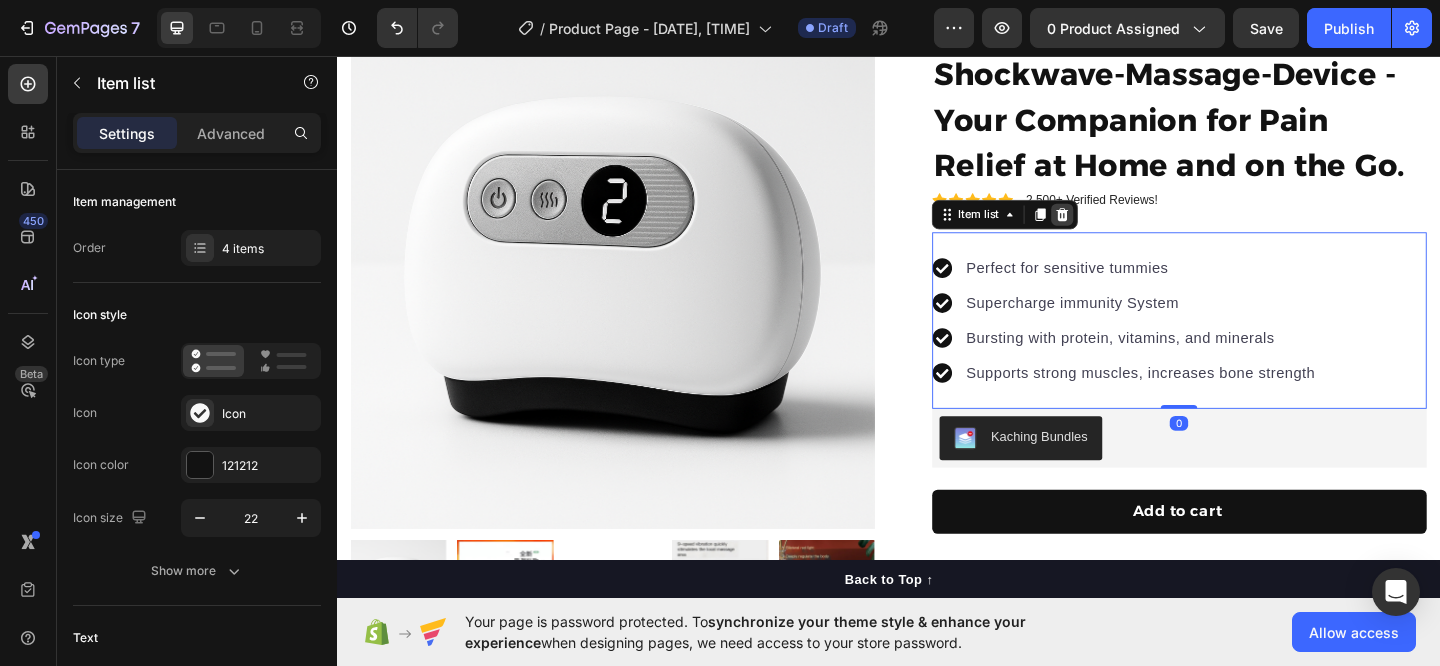click 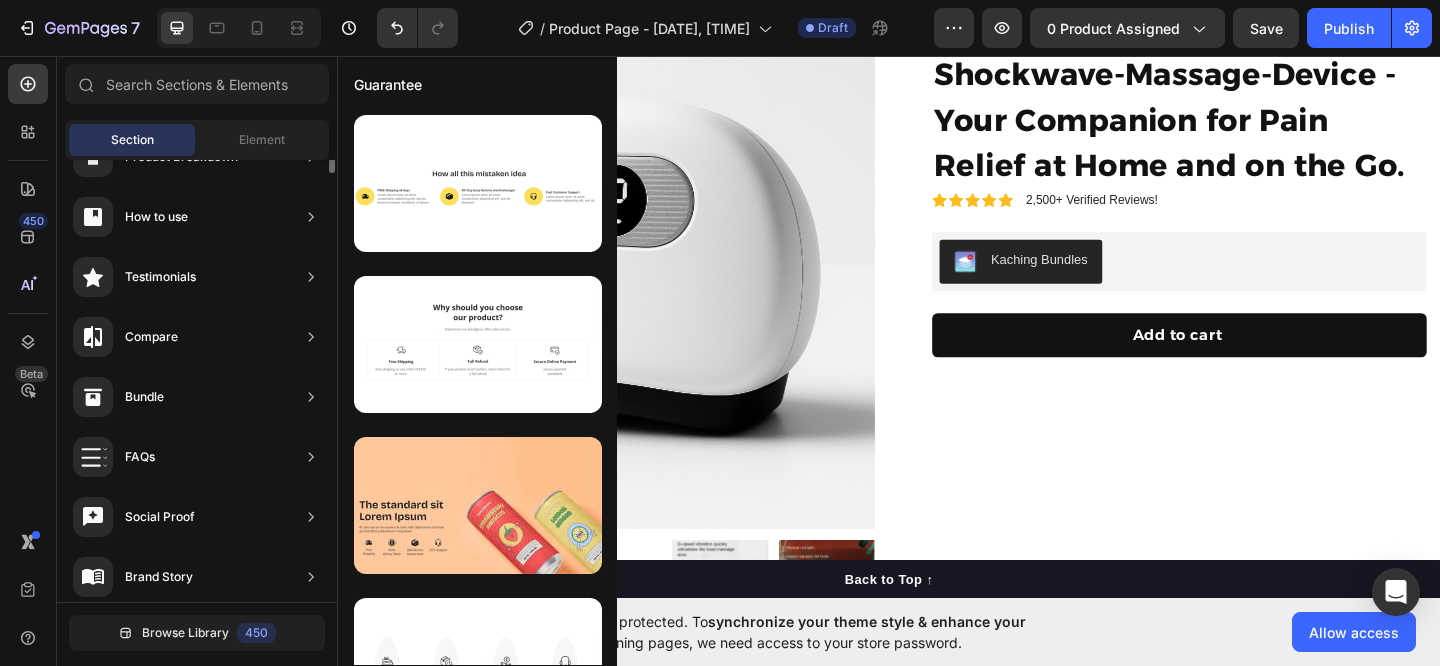 scroll, scrollTop: 529, scrollLeft: 0, axis: vertical 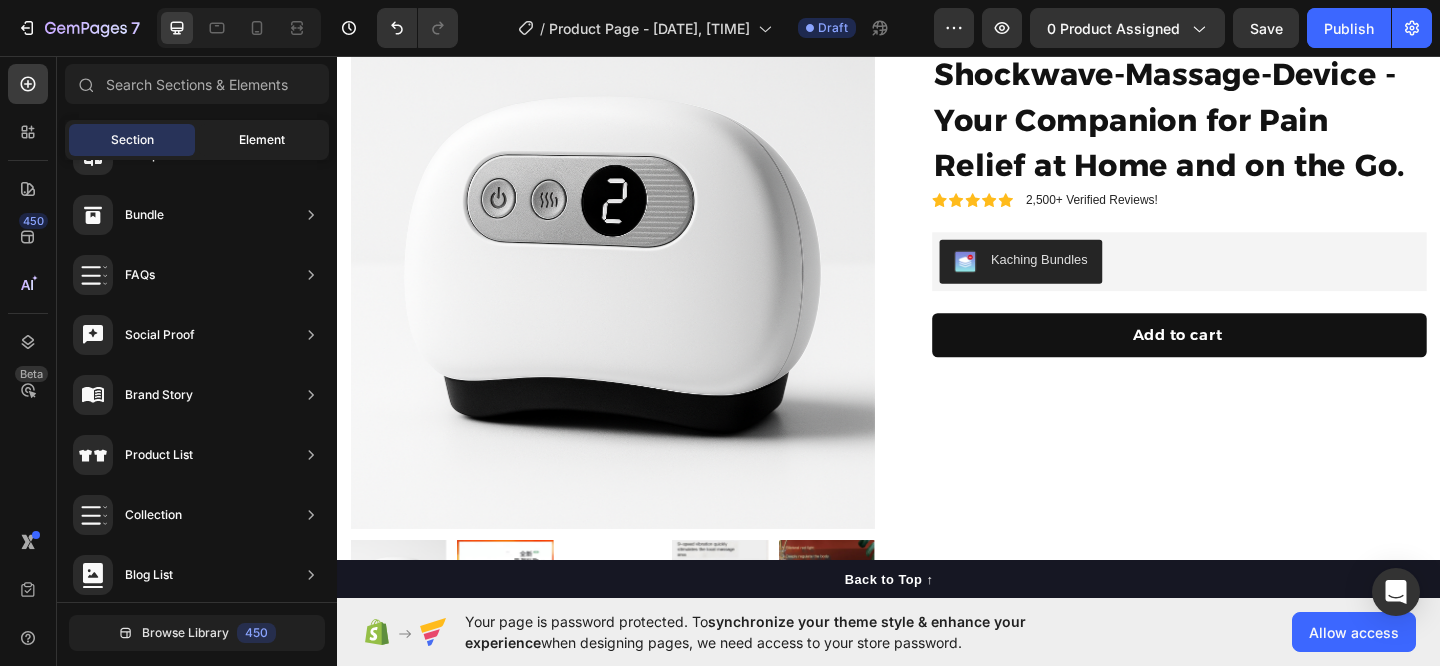 click on "Element" at bounding box center [262, 140] 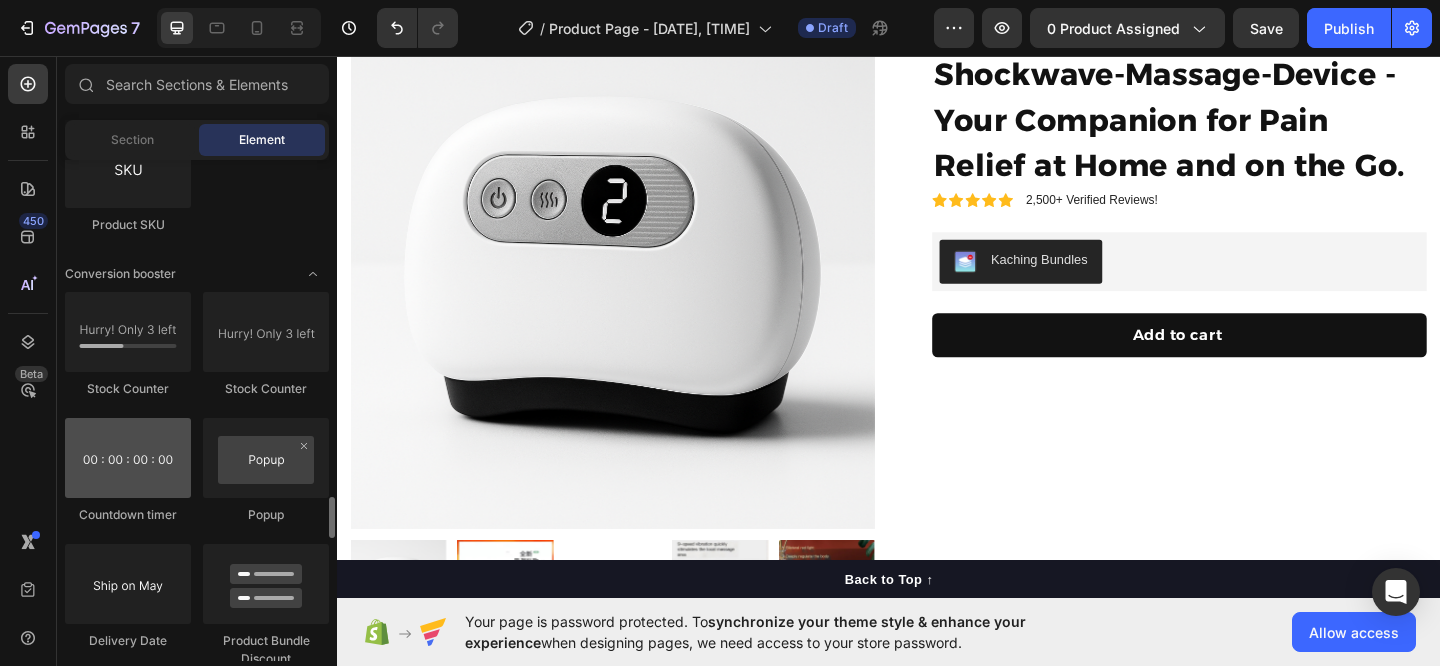 scroll, scrollTop: 4020, scrollLeft: 0, axis: vertical 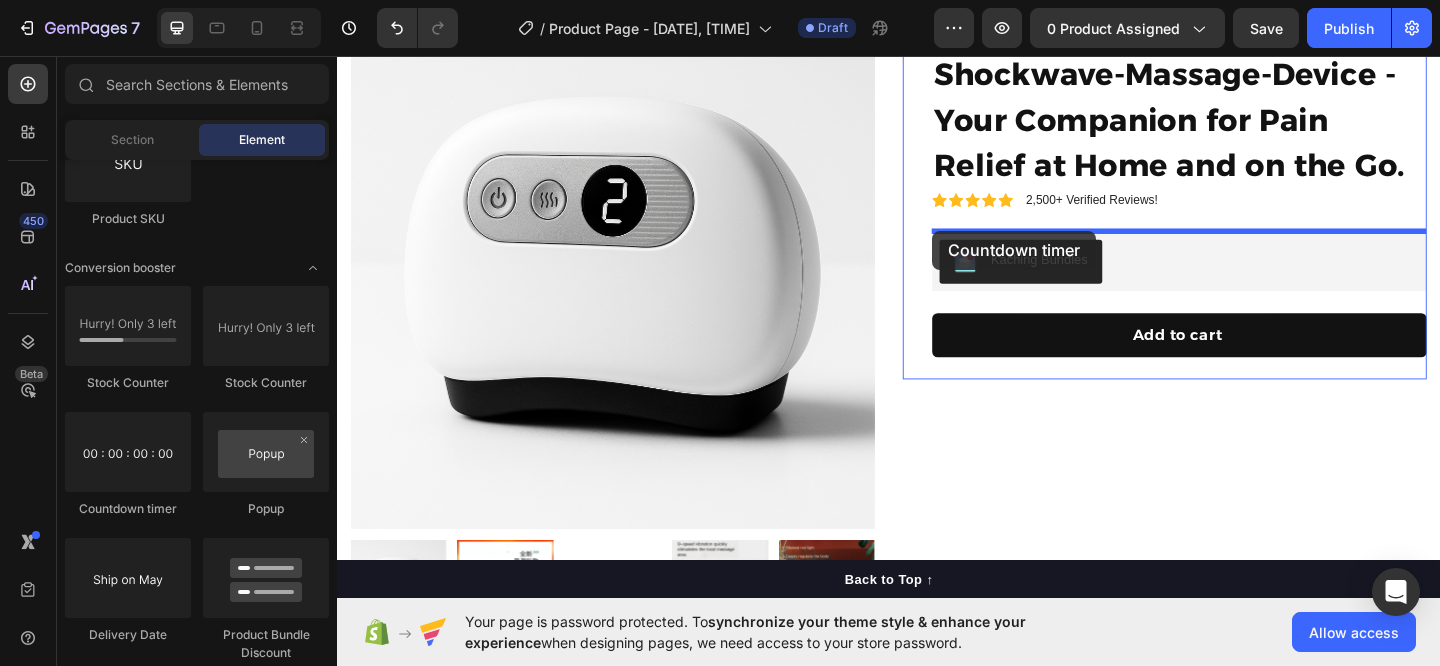 drag, startPoint x: 463, startPoint y: 506, endPoint x: 984, endPoint y: 245, distance: 582.7195 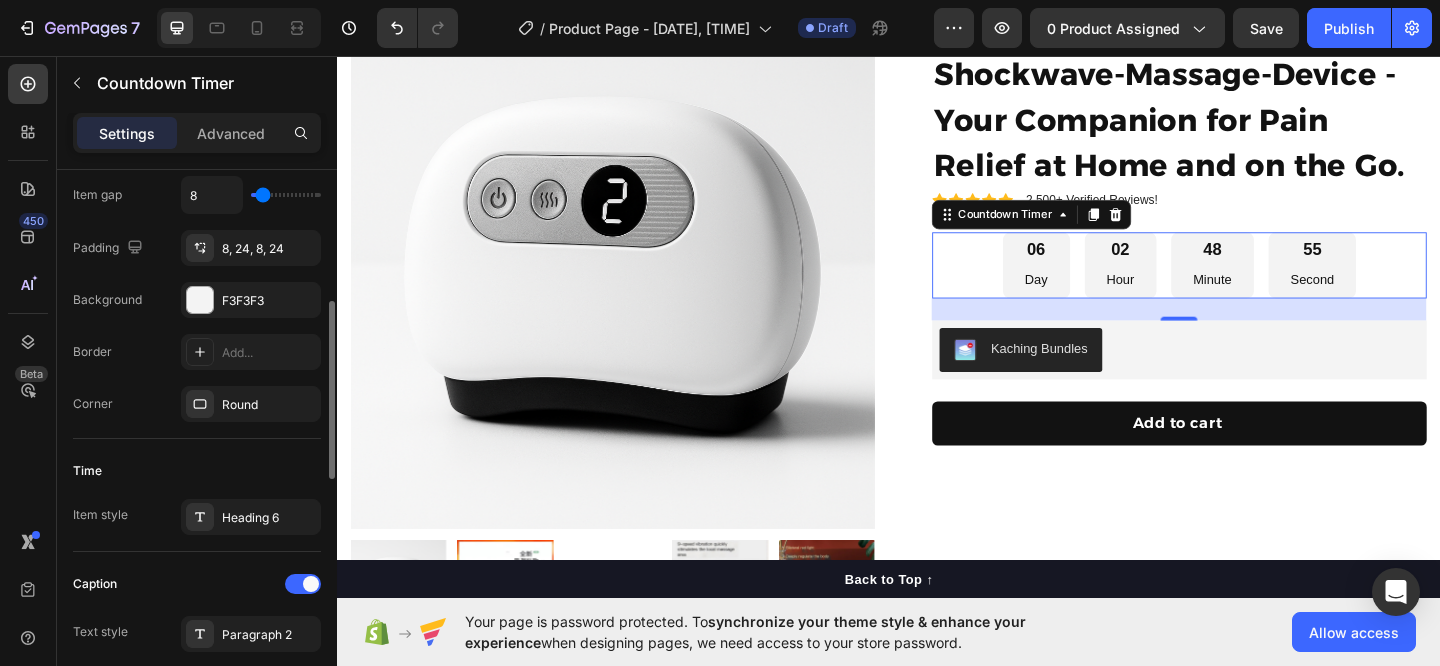 scroll, scrollTop: 405, scrollLeft: 0, axis: vertical 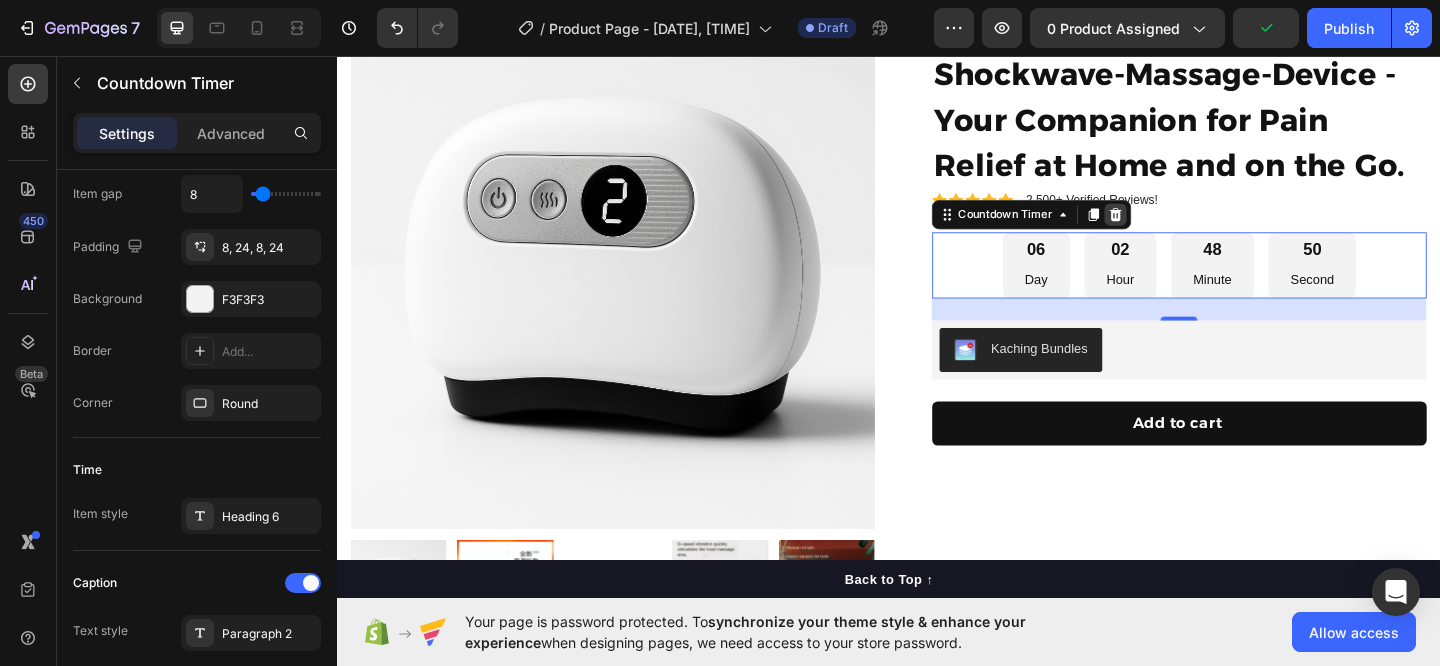 click 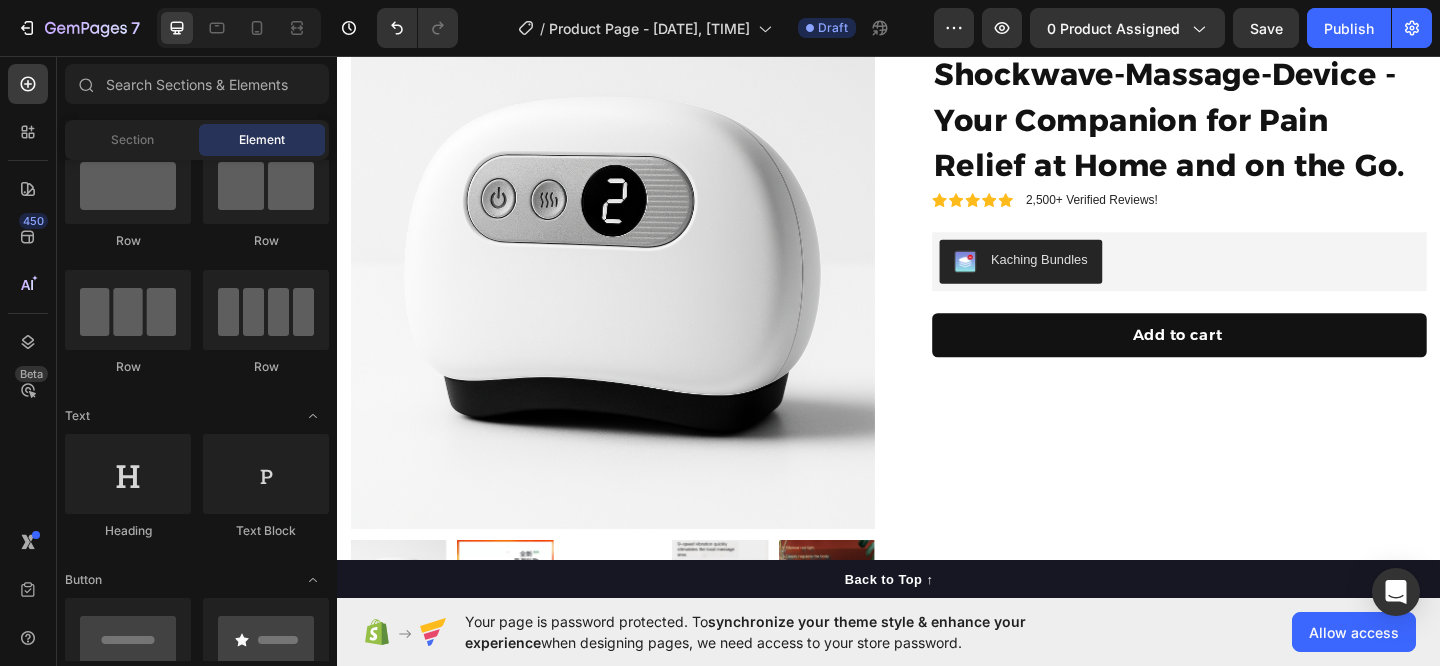 scroll, scrollTop: 0, scrollLeft: 0, axis: both 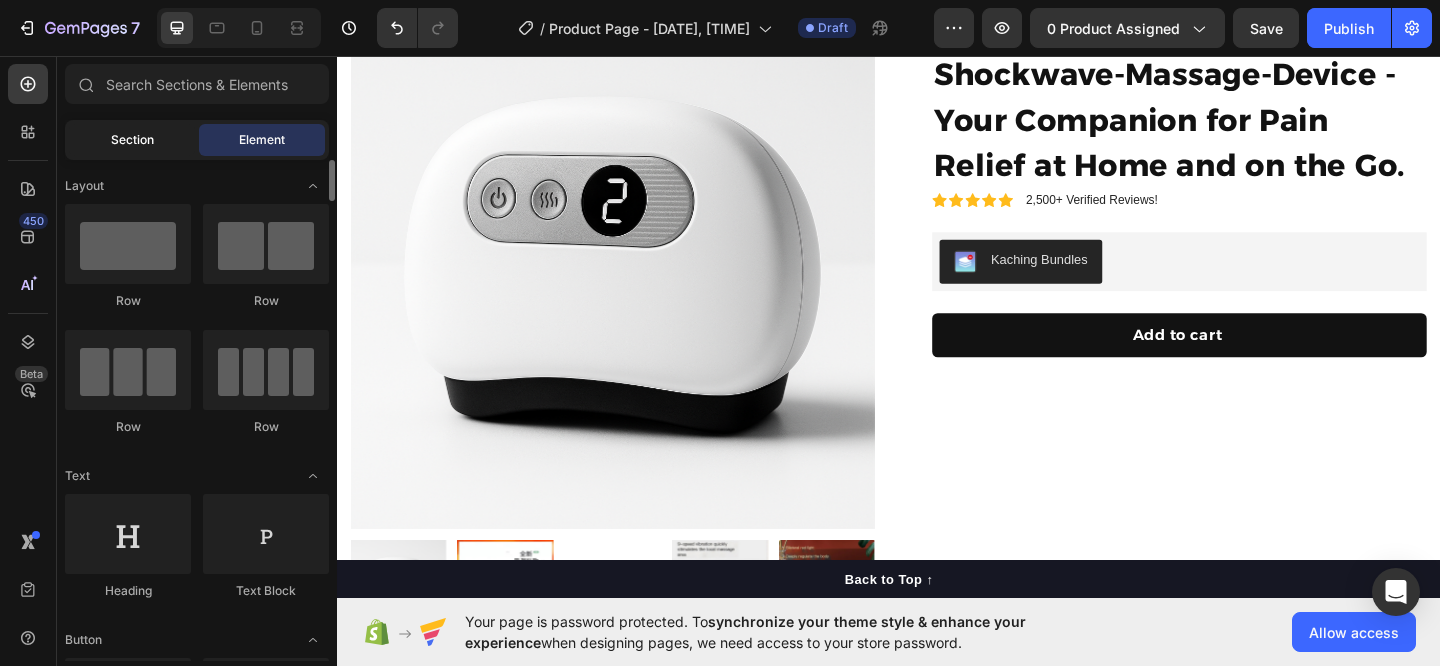 click on "Section" at bounding box center (132, 140) 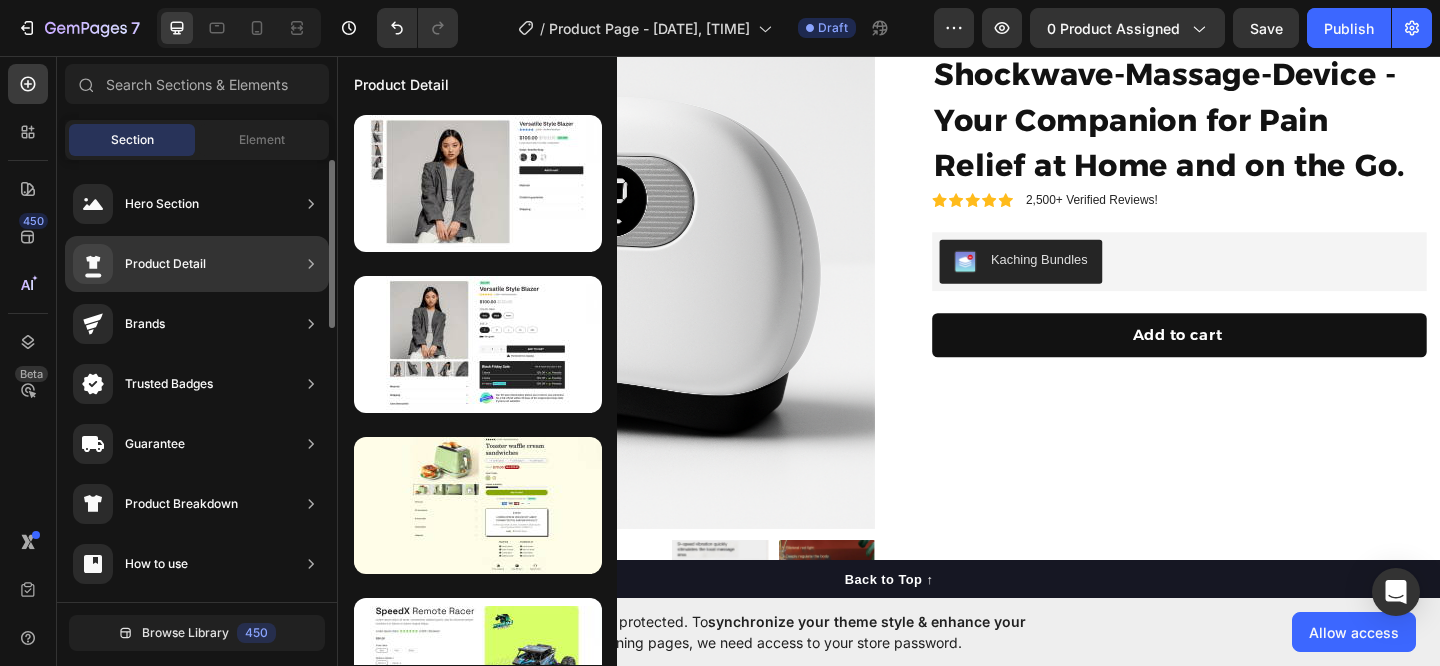 scroll, scrollTop: 6, scrollLeft: 0, axis: vertical 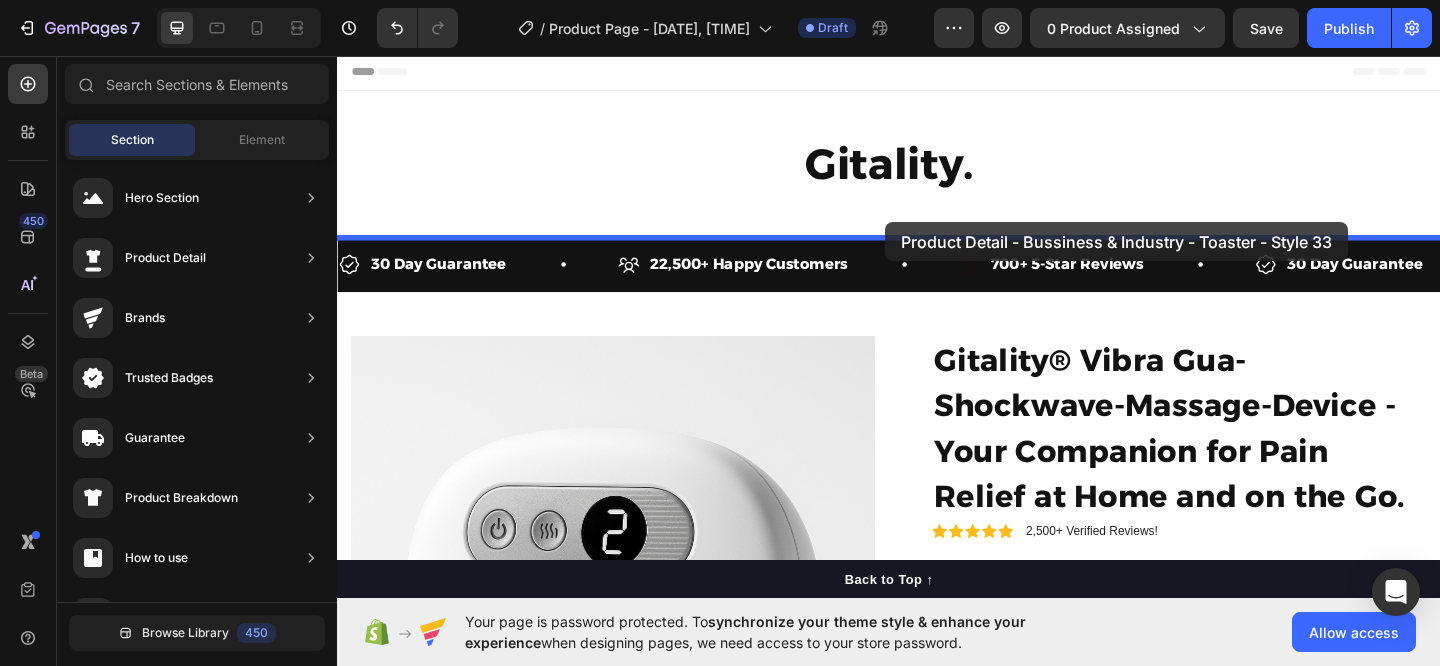 drag, startPoint x: 824, startPoint y: 498, endPoint x: 933, endPoint y: 236, distance: 283.7693 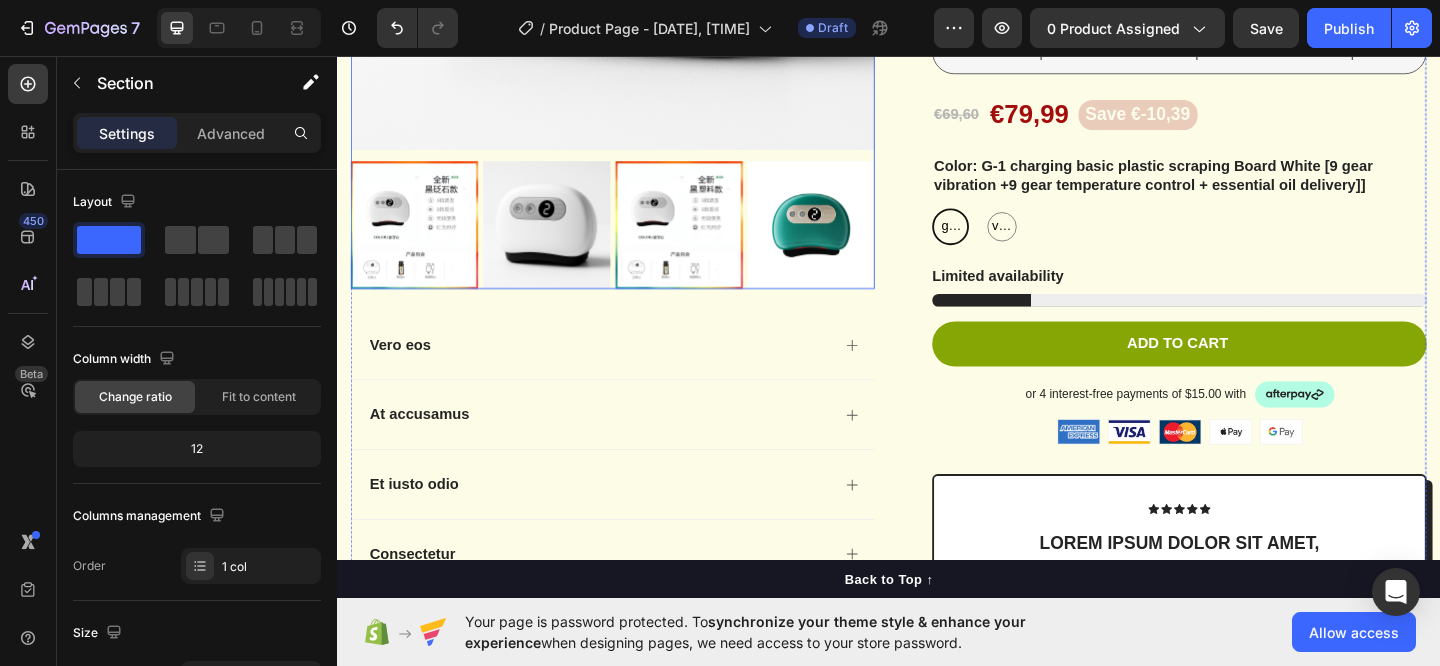 scroll, scrollTop: 753, scrollLeft: 0, axis: vertical 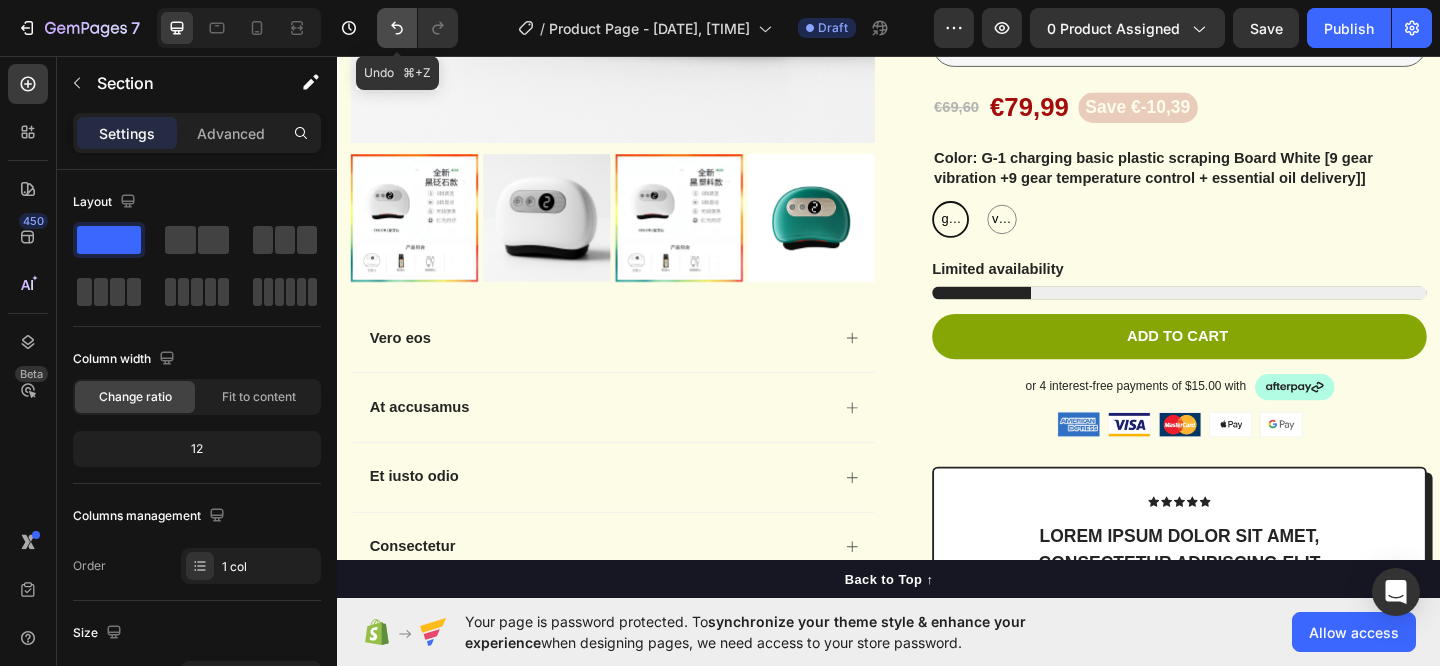 click 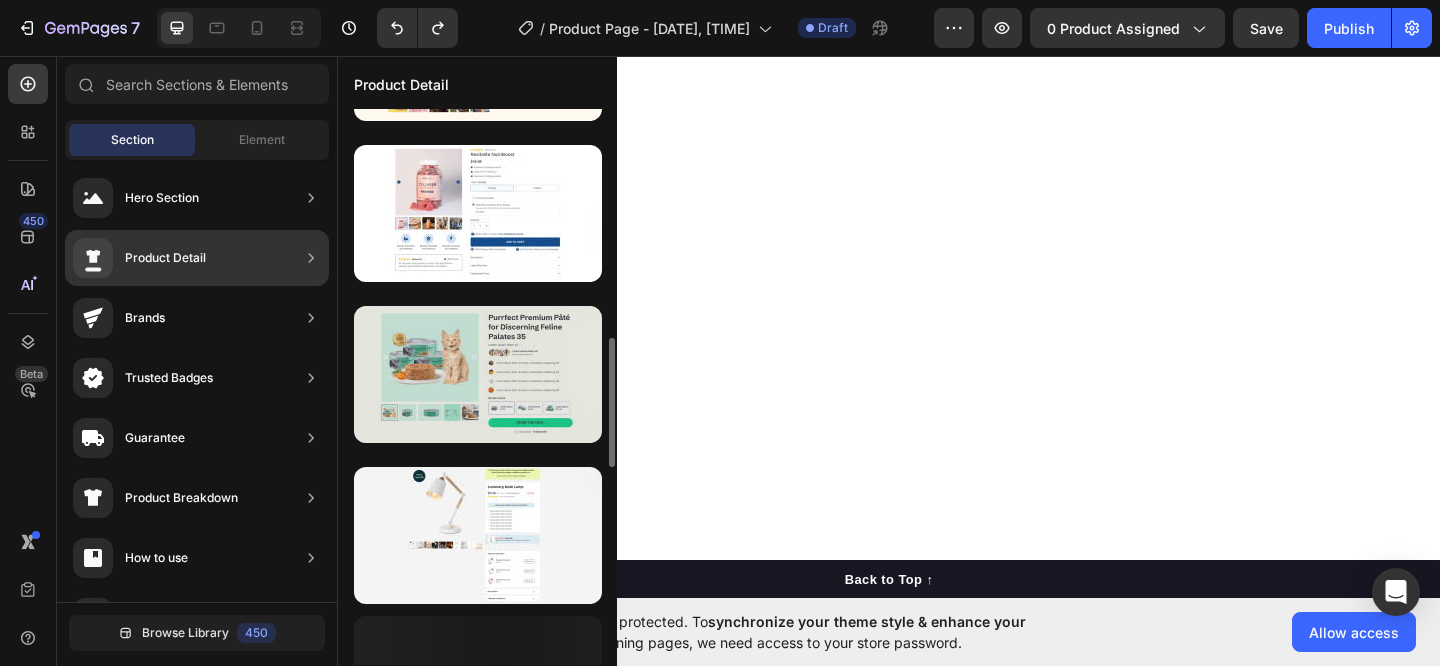 scroll, scrollTop: 1111, scrollLeft: 0, axis: vertical 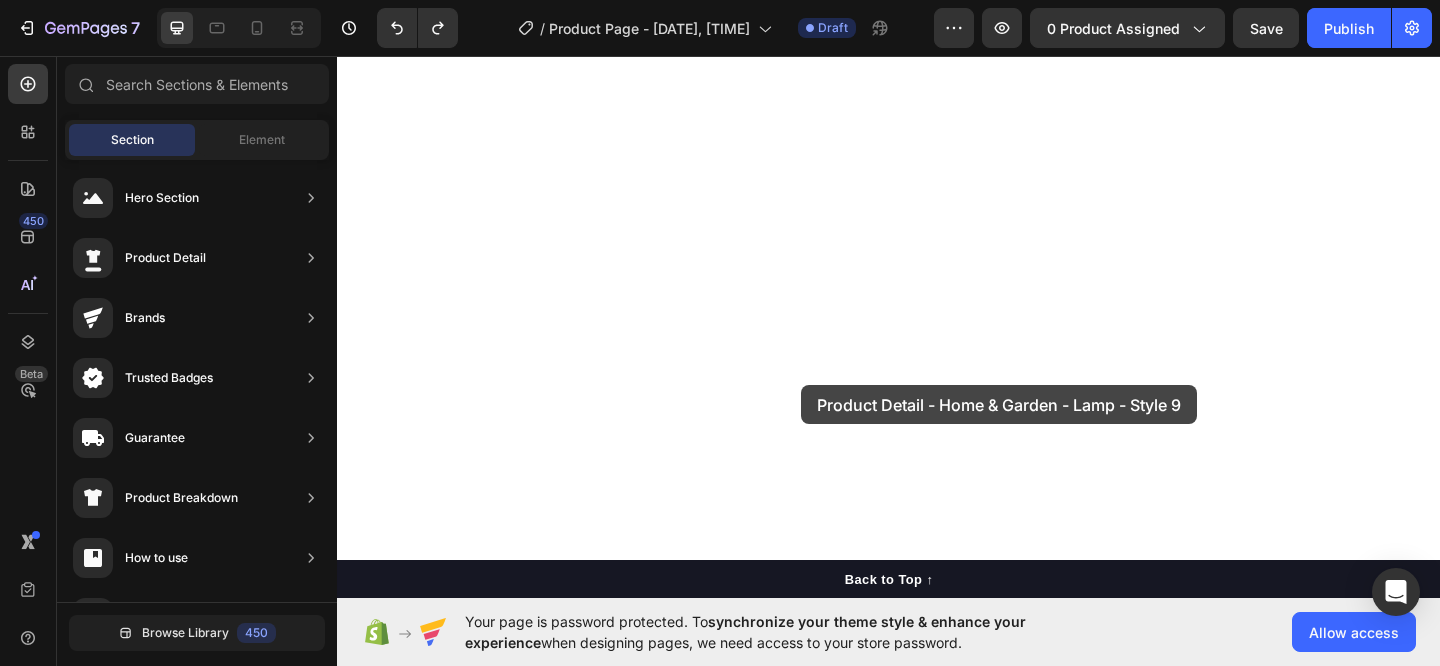 drag, startPoint x: 784, startPoint y: 544, endPoint x: 960, endPoint y: 353, distance: 259.72485 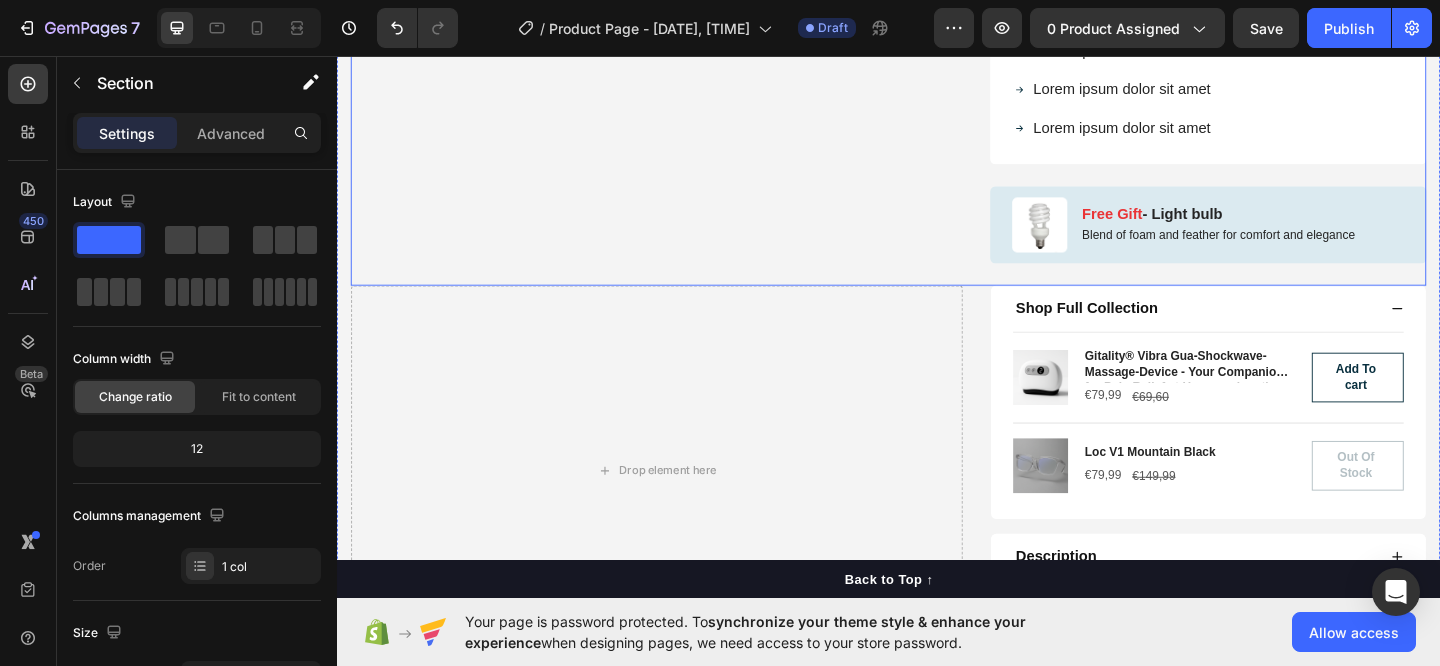 scroll, scrollTop: 2165, scrollLeft: 0, axis: vertical 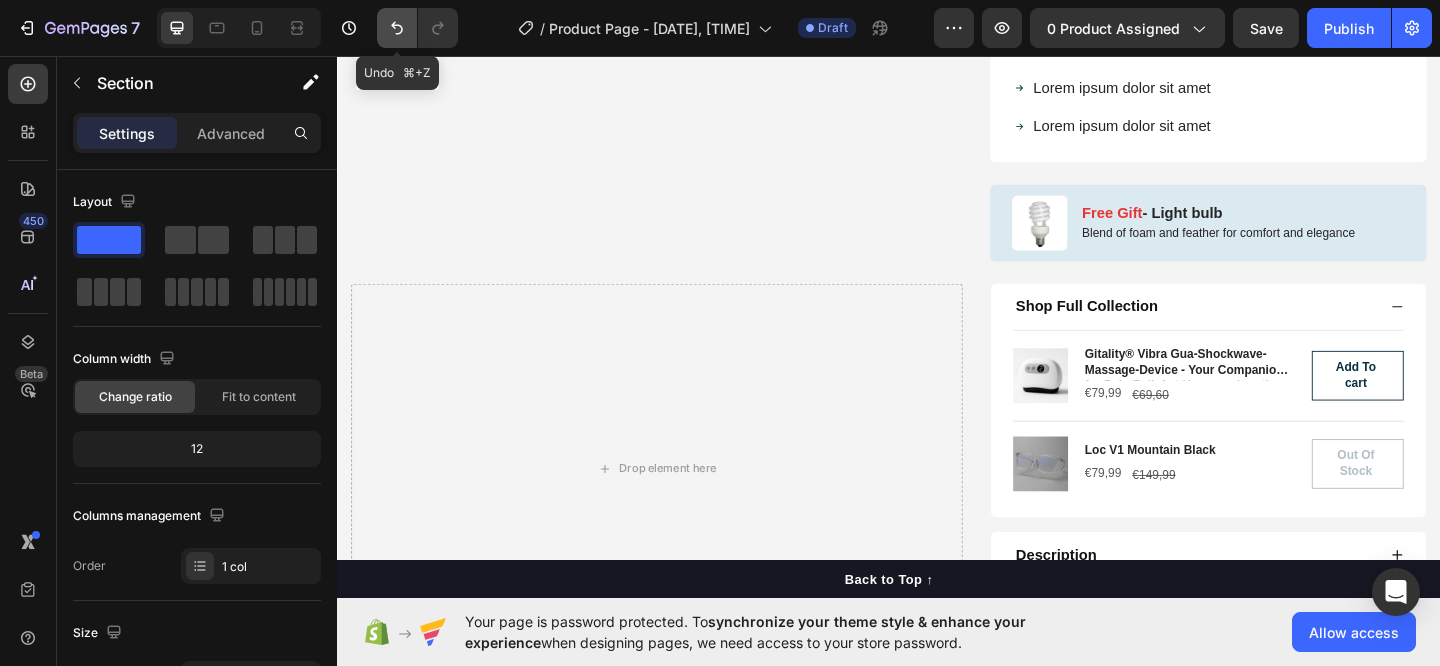 click 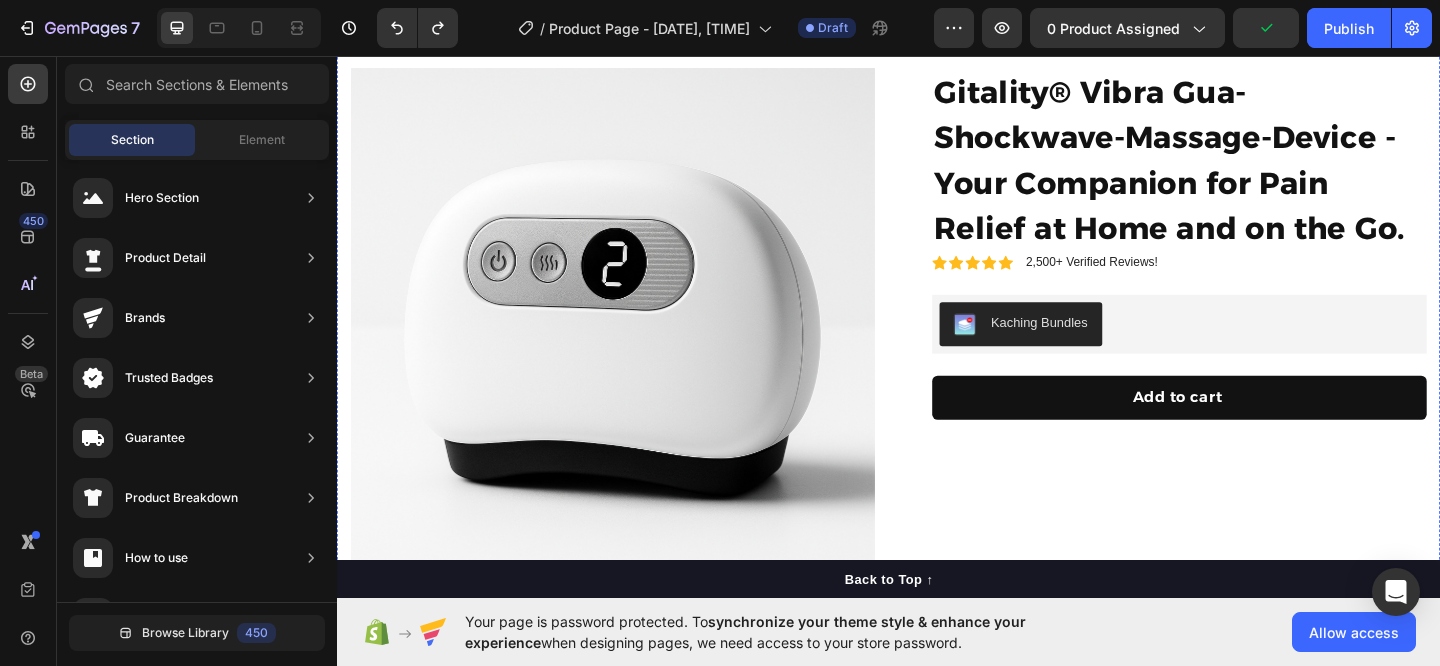 scroll, scrollTop: 306, scrollLeft: 0, axis: vertical 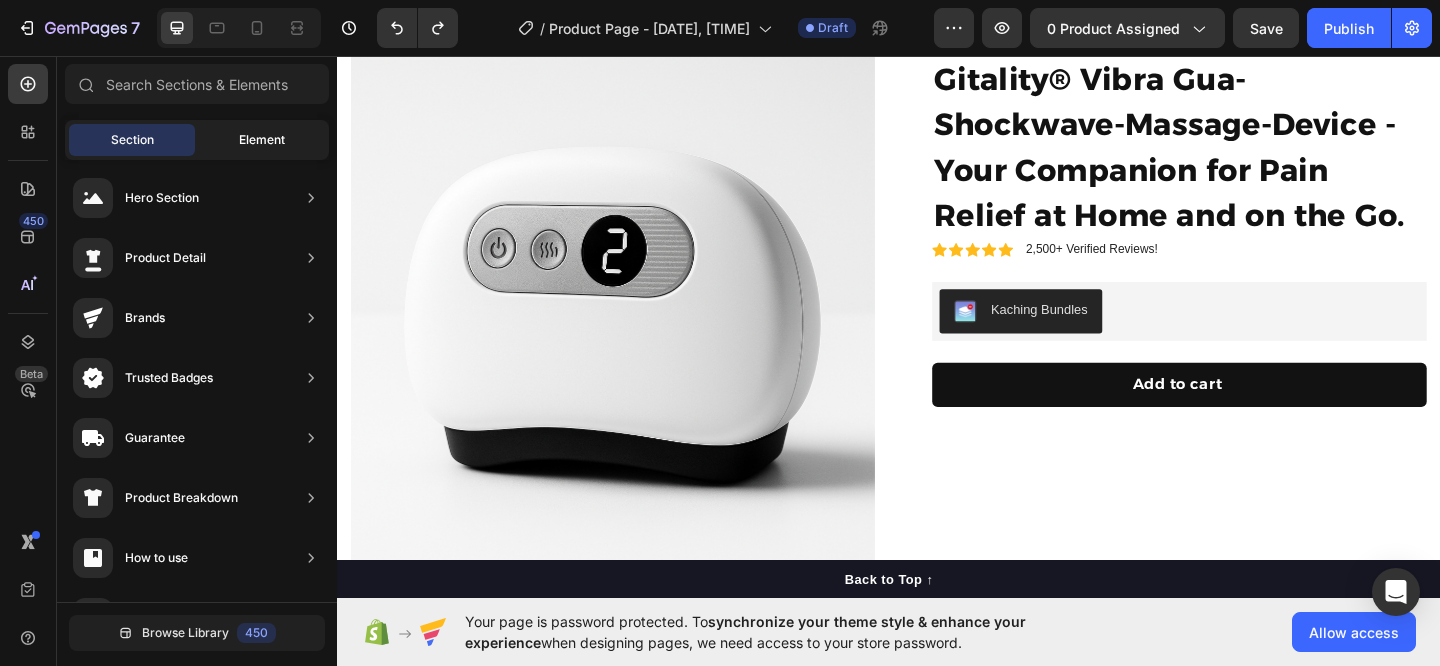 click on "Element" at bounding box center (262, 140) 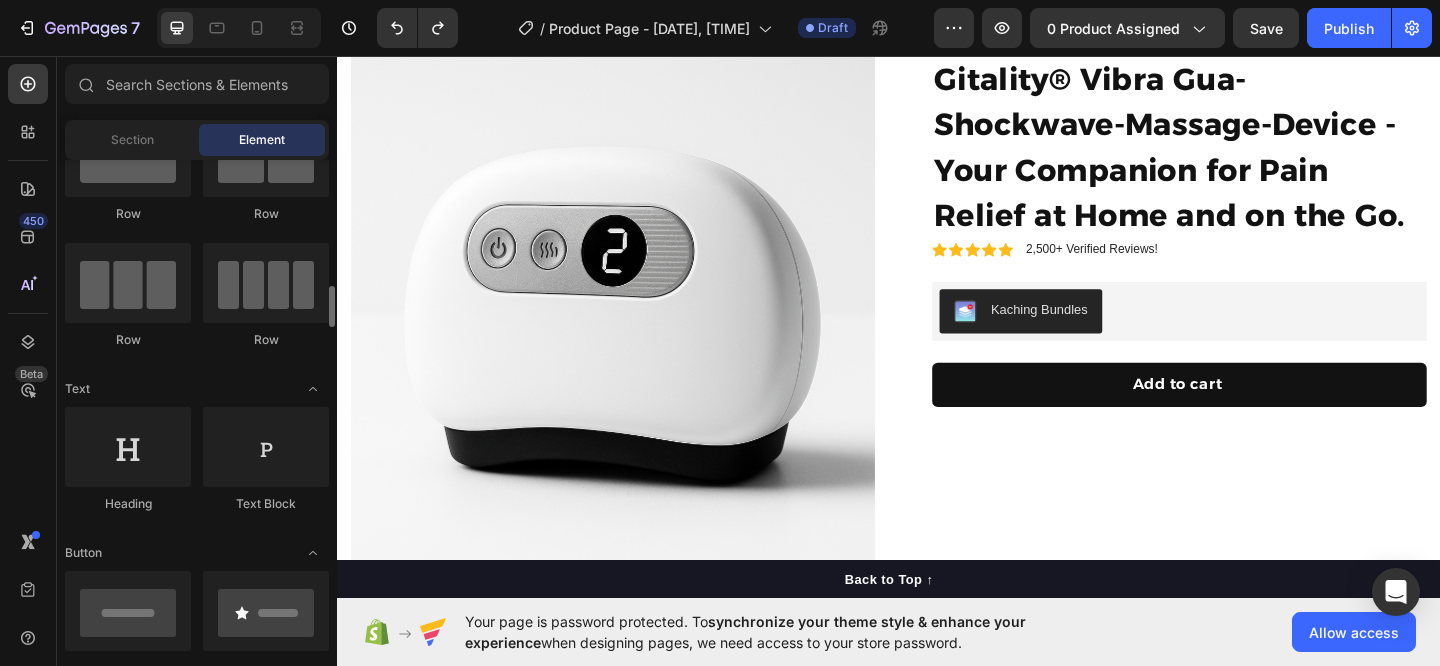 scroll, scrollTop: 0, scrollLeft: 0, axis: both 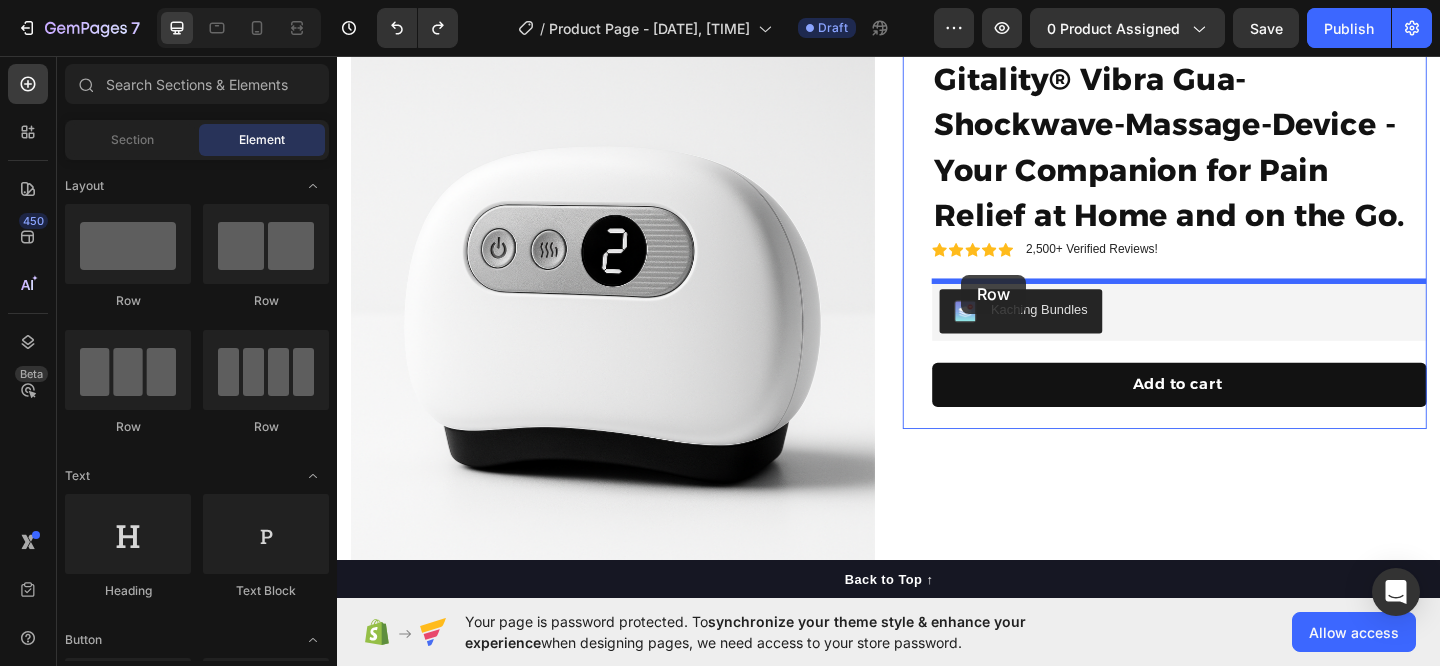 drag, startPoint x: 485, startPoint y: 435, endPoint x: 1016, endPoint y: 294, distance: 549.4015 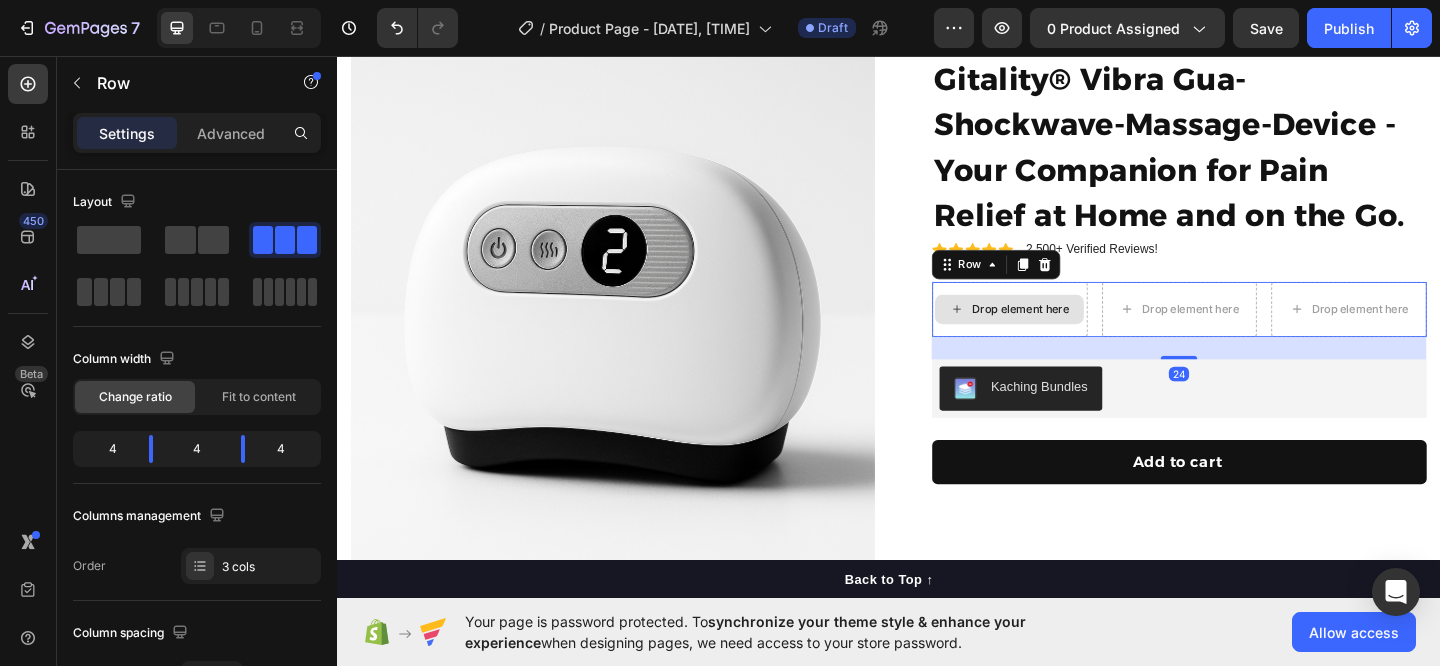 click on "Drop element here" at bounding box center [1080, 332] 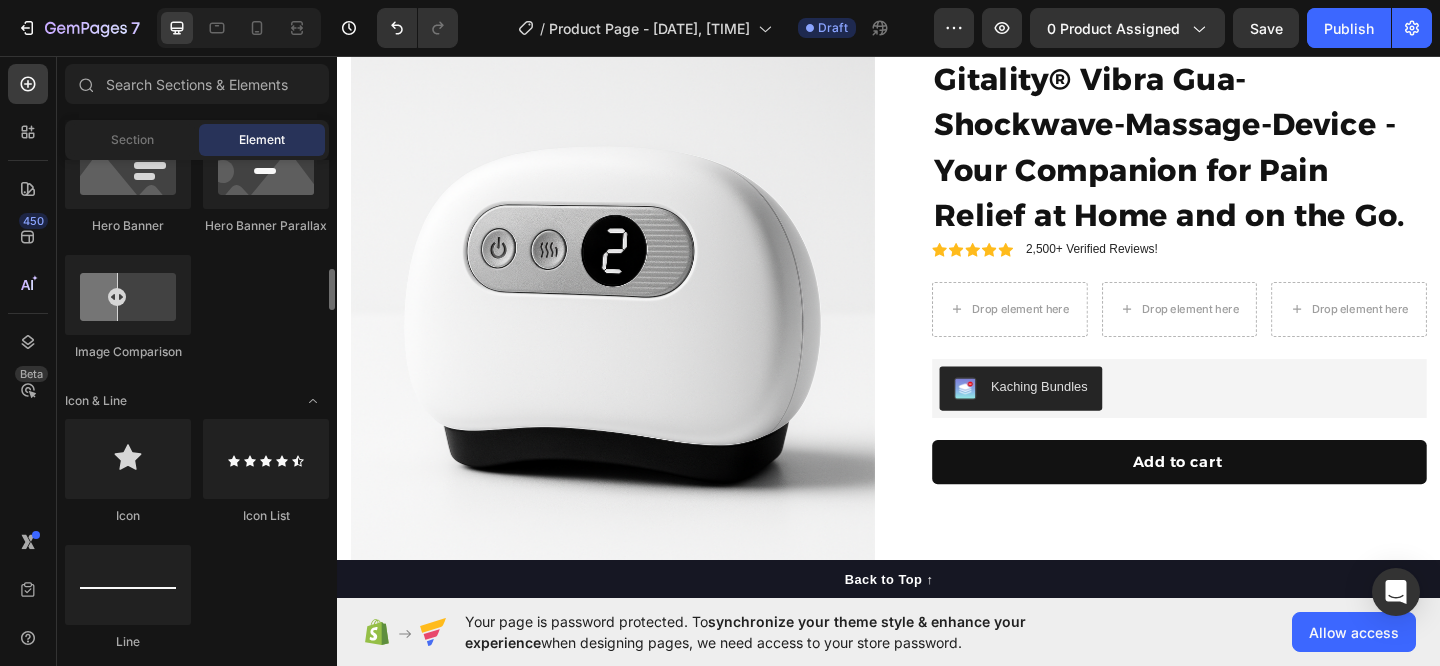 scroll, scrollTop: 1097, scrollLeft: 0, axis: vertical 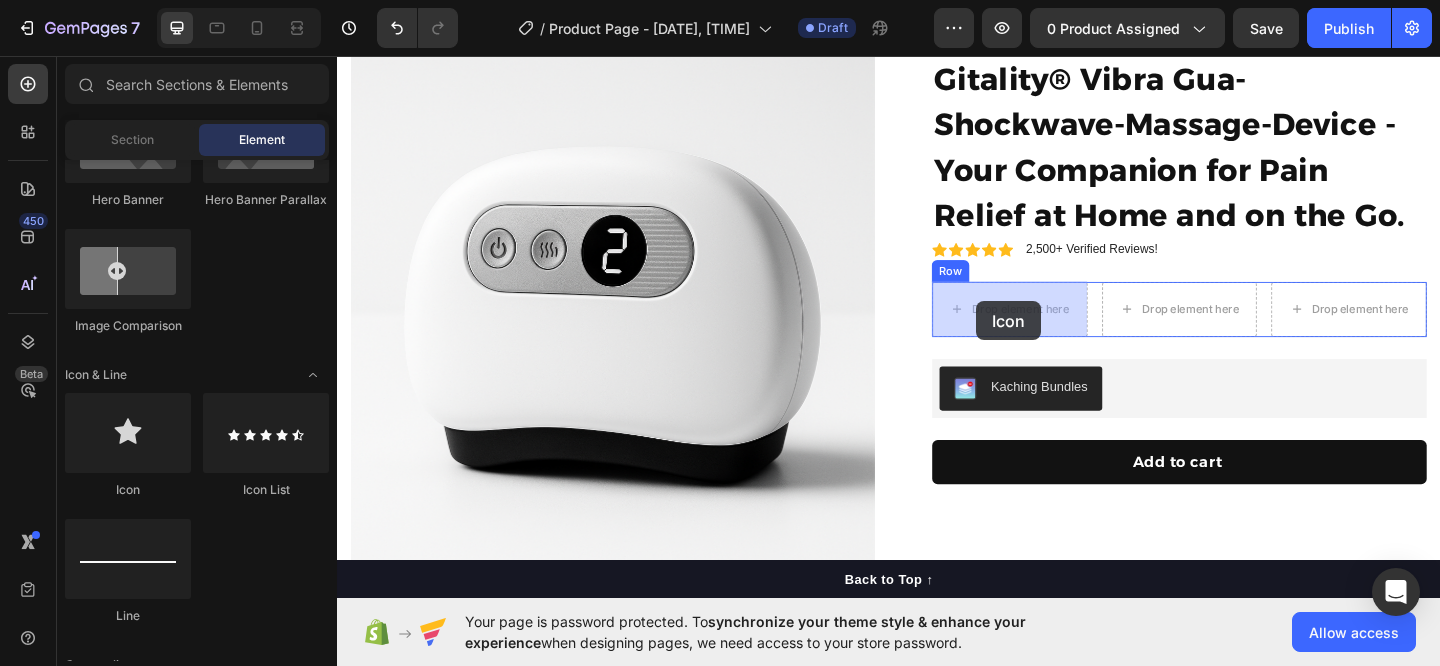 drag, startPoint x: 457, startPoint y: 503, endPoint x: 1032, endPoint y: 323, distance: 602.51556 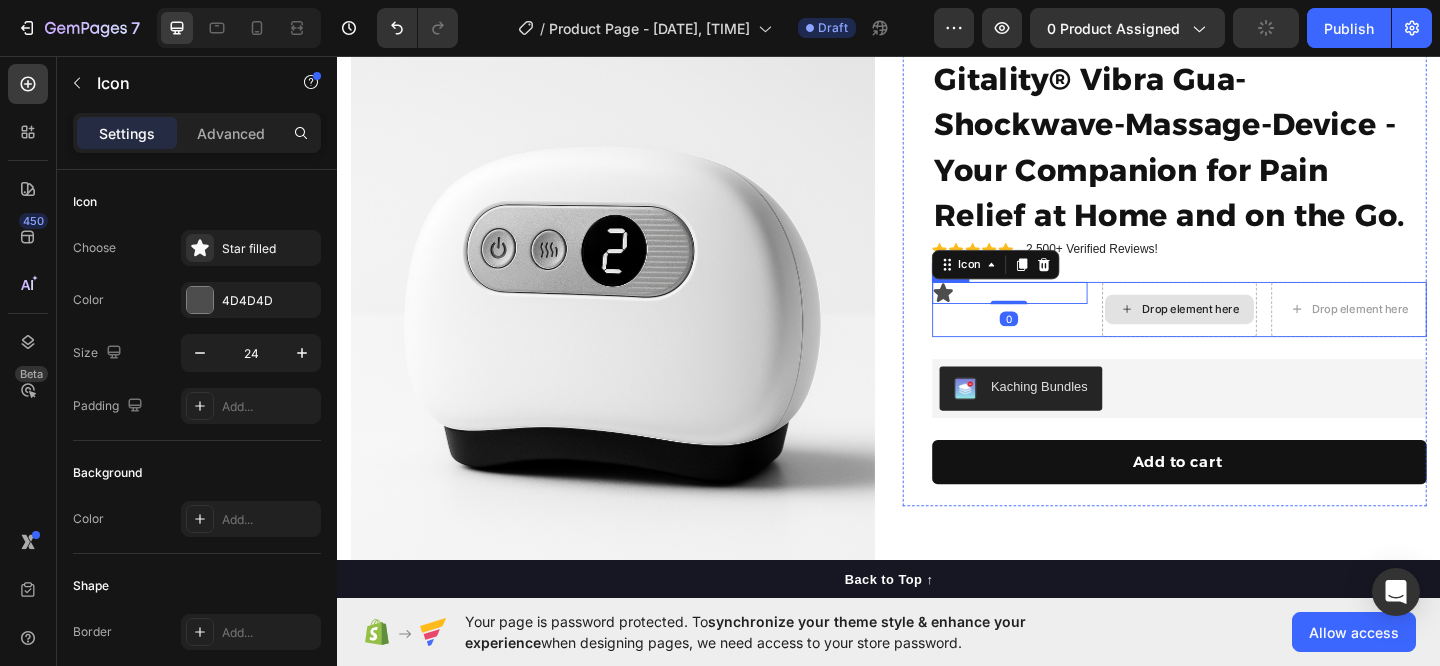 click on "Drop element here" at bounding box center [1265, 332] 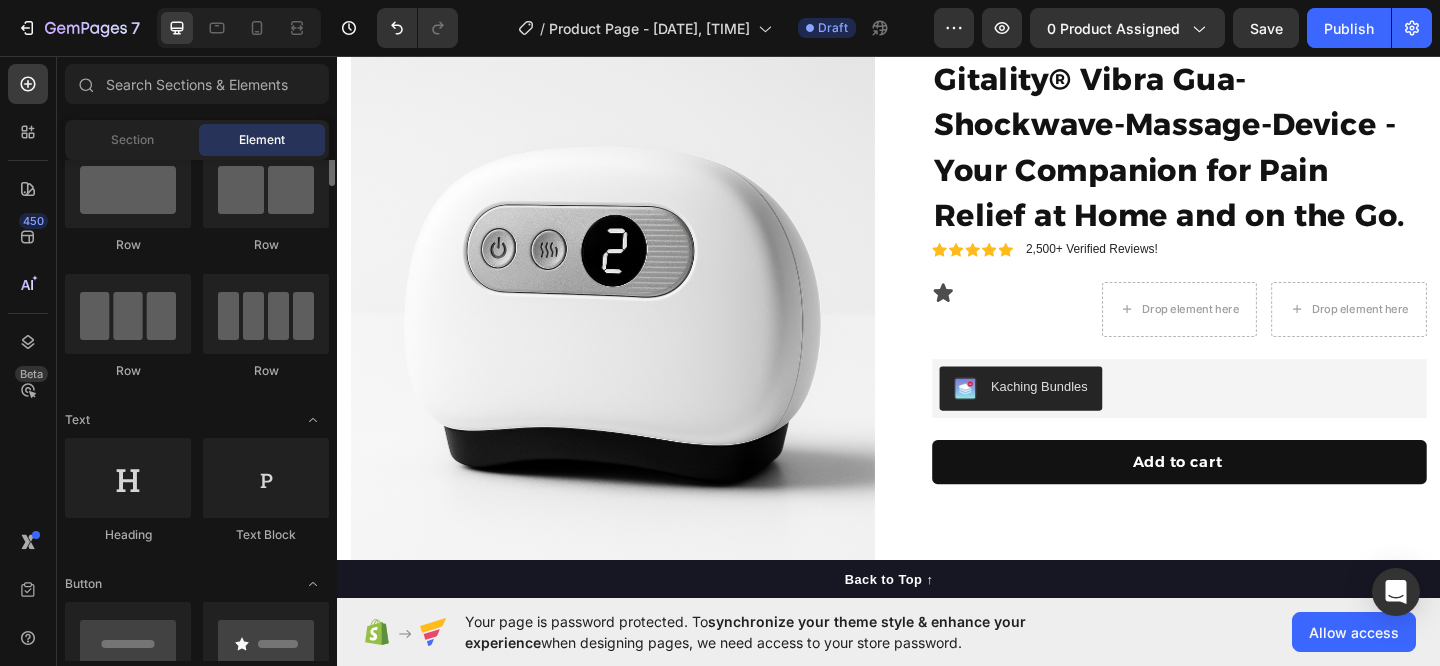 scroll, scrollTop: 68, scrollLeft: 0, axis: vertical 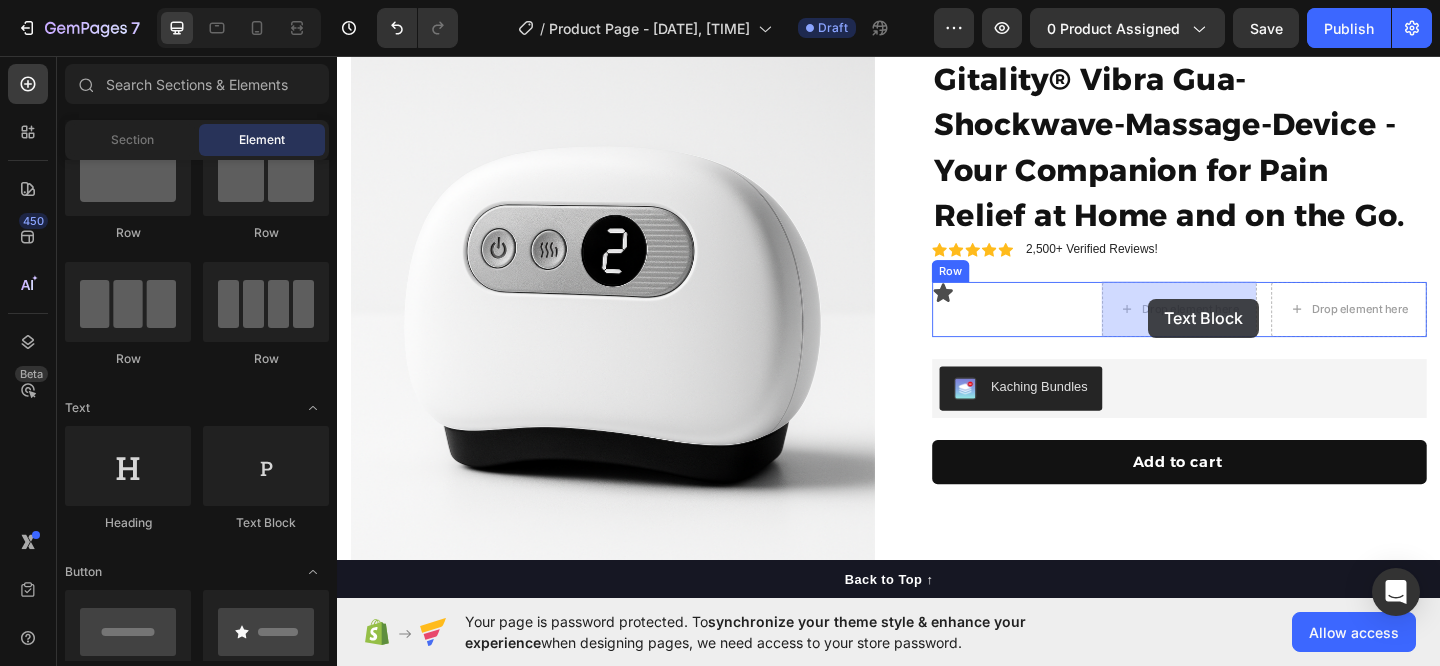 drag, startPoint x: 581, startPoint y: 527, endPoint x: 1219, endPoint y: 320, distance: 670.74066 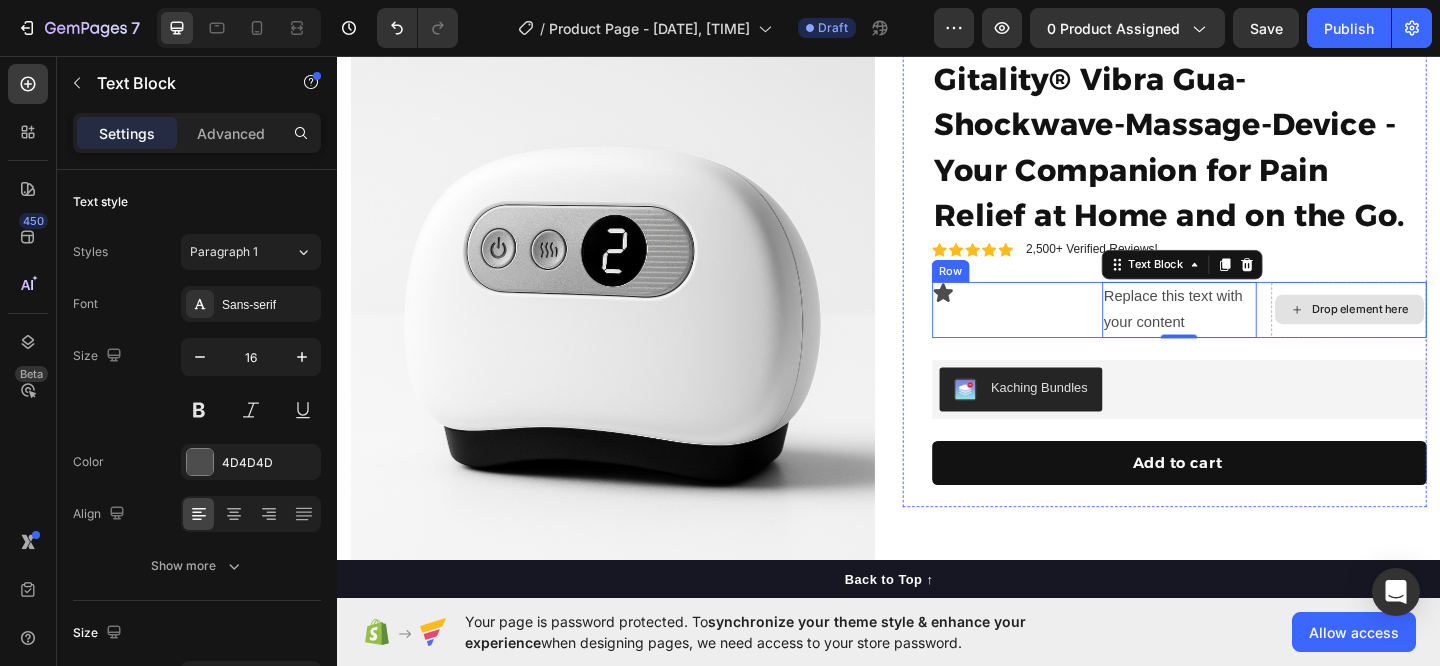 click on "Drop element here" at bounding box center (1450, 332) 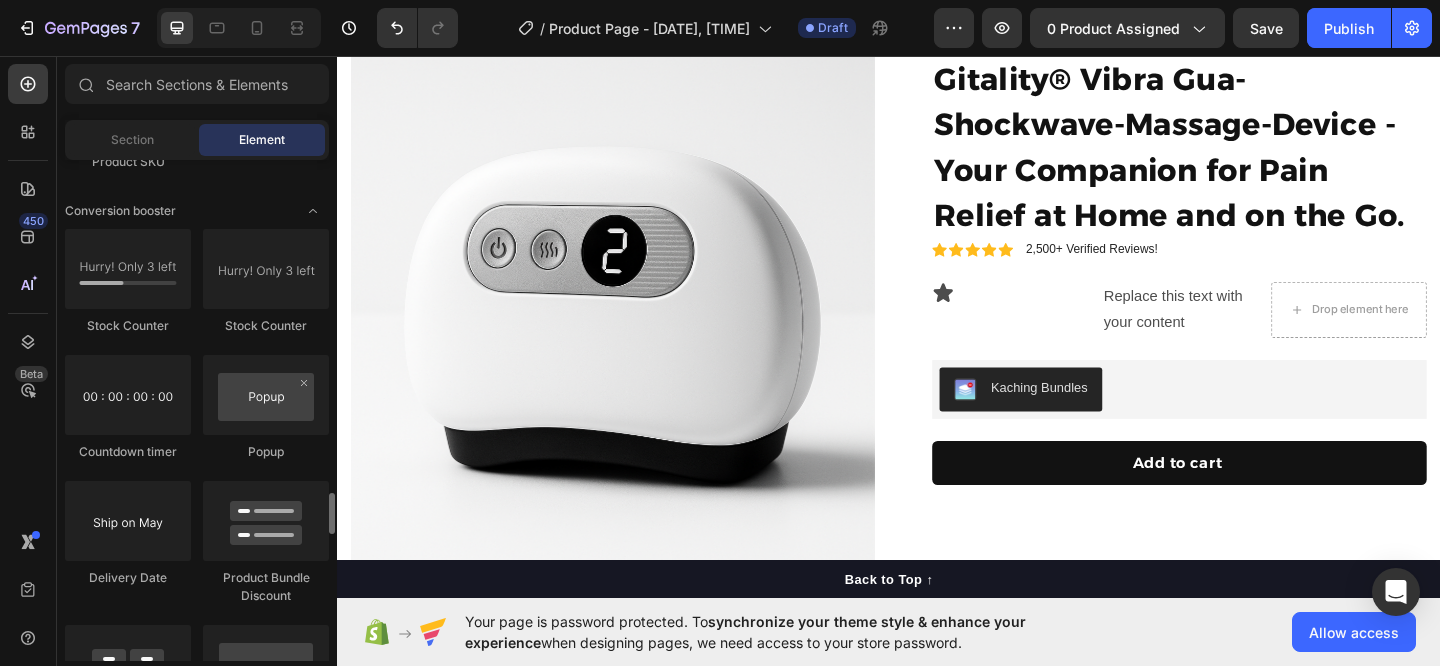 scroll, scrollTop: 4079, scrollLeft: 0, axis: vertical 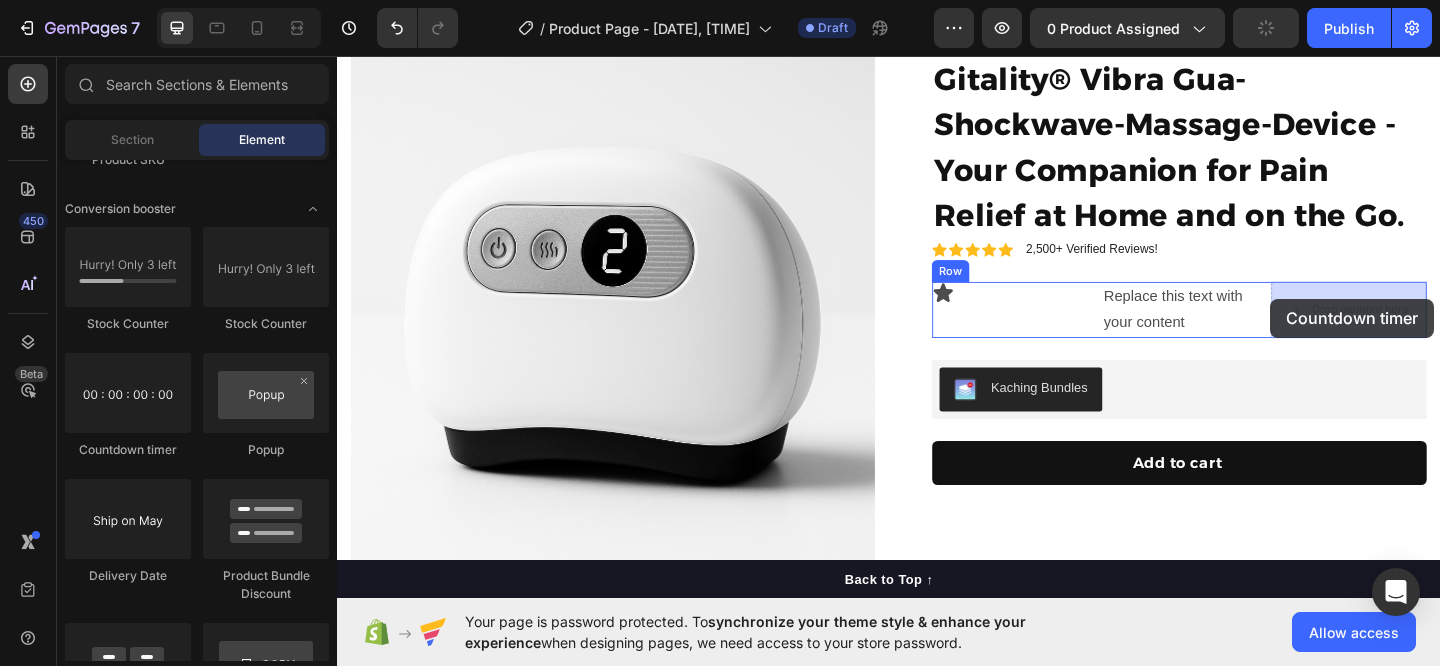 drag, startPoint x: 470, startPoint y: 468, endPoint x: 1352, endPoint y: 318, distance: 894.6642 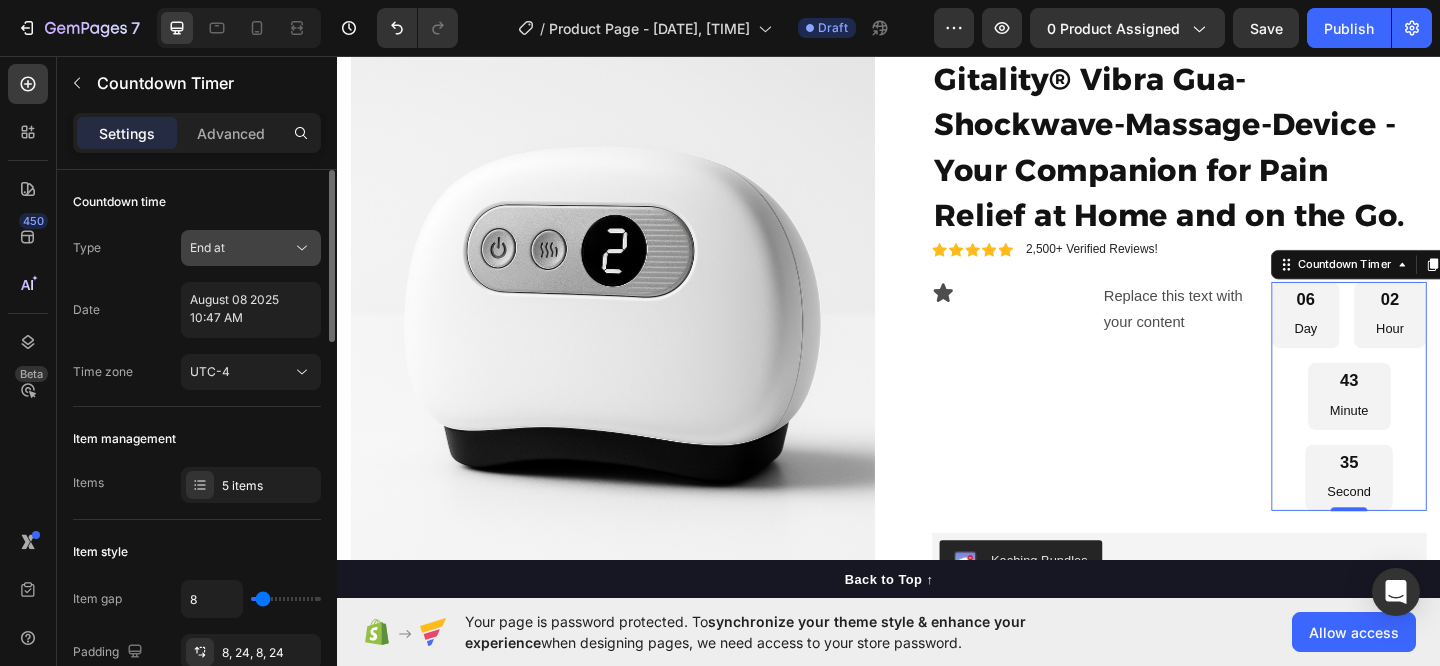 click on "End at" 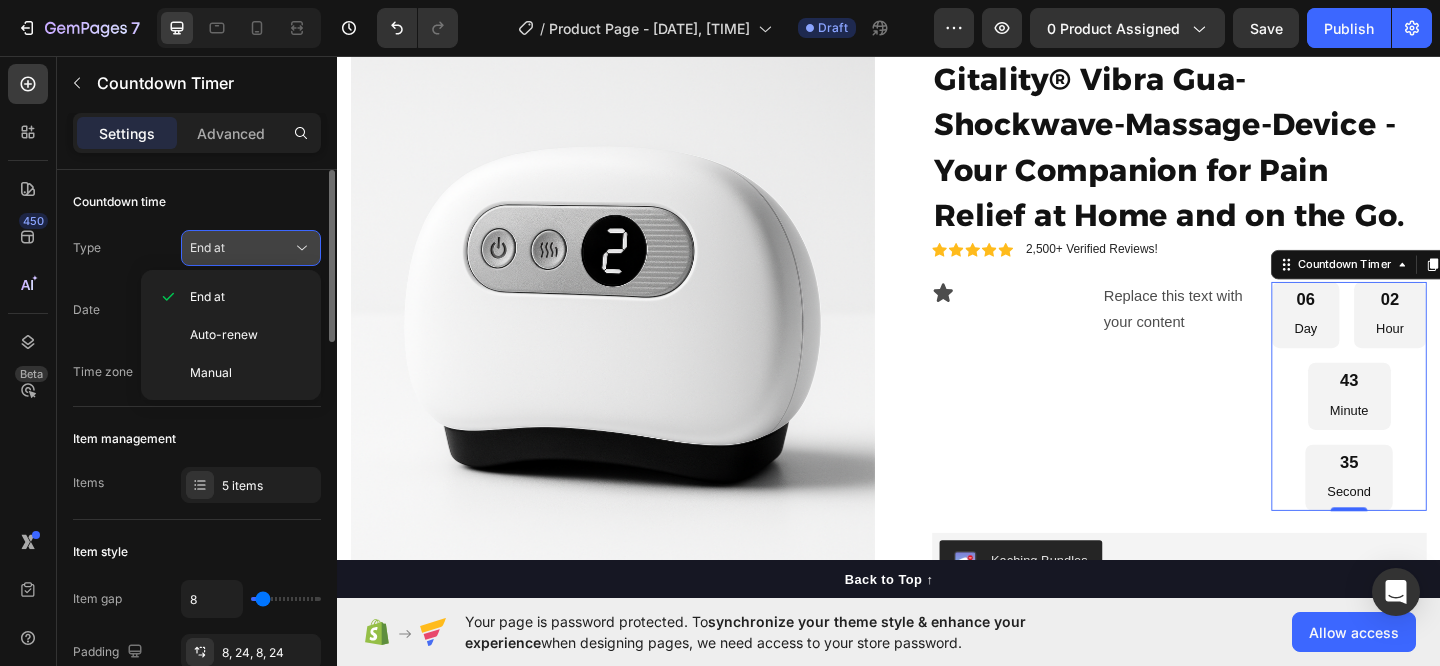 click on "End at" 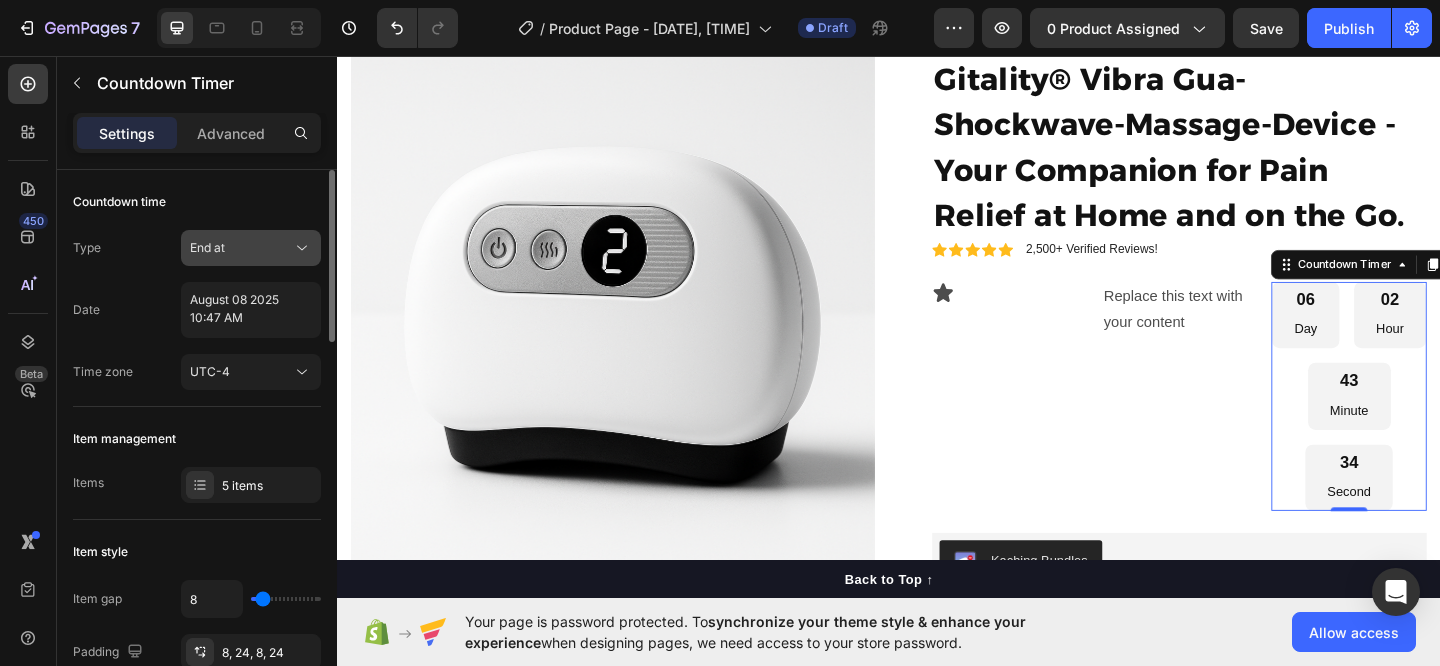 click on "End at" at bounding box center (241, 248) 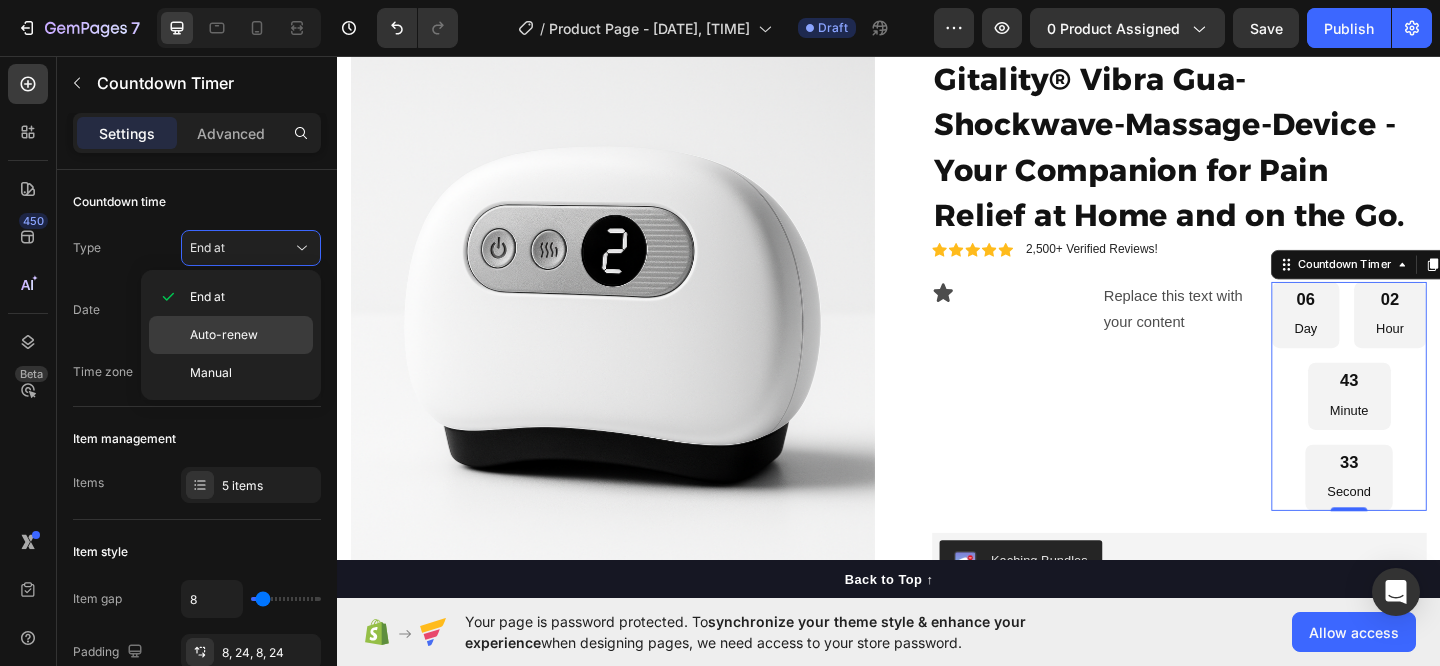 click on "Auto-renew" at bounding box center (224, 335) 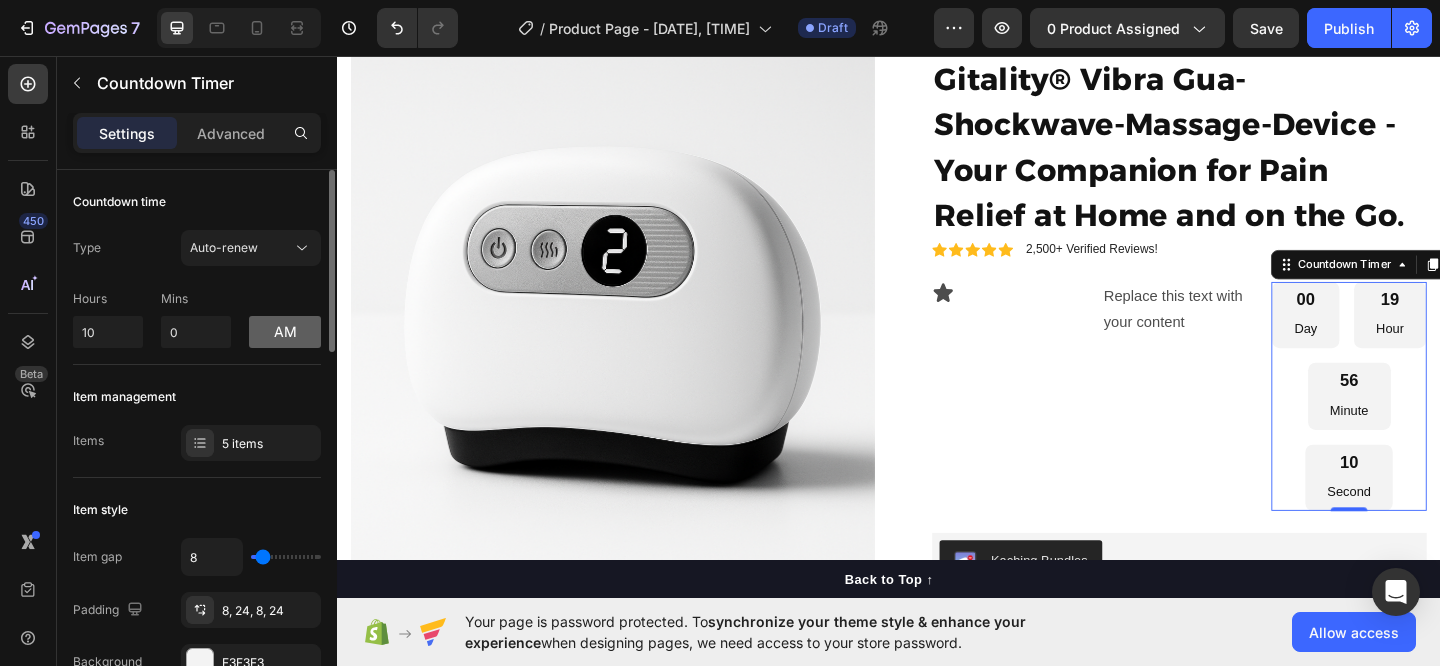 click on "am" at bounding box center (285, 332) 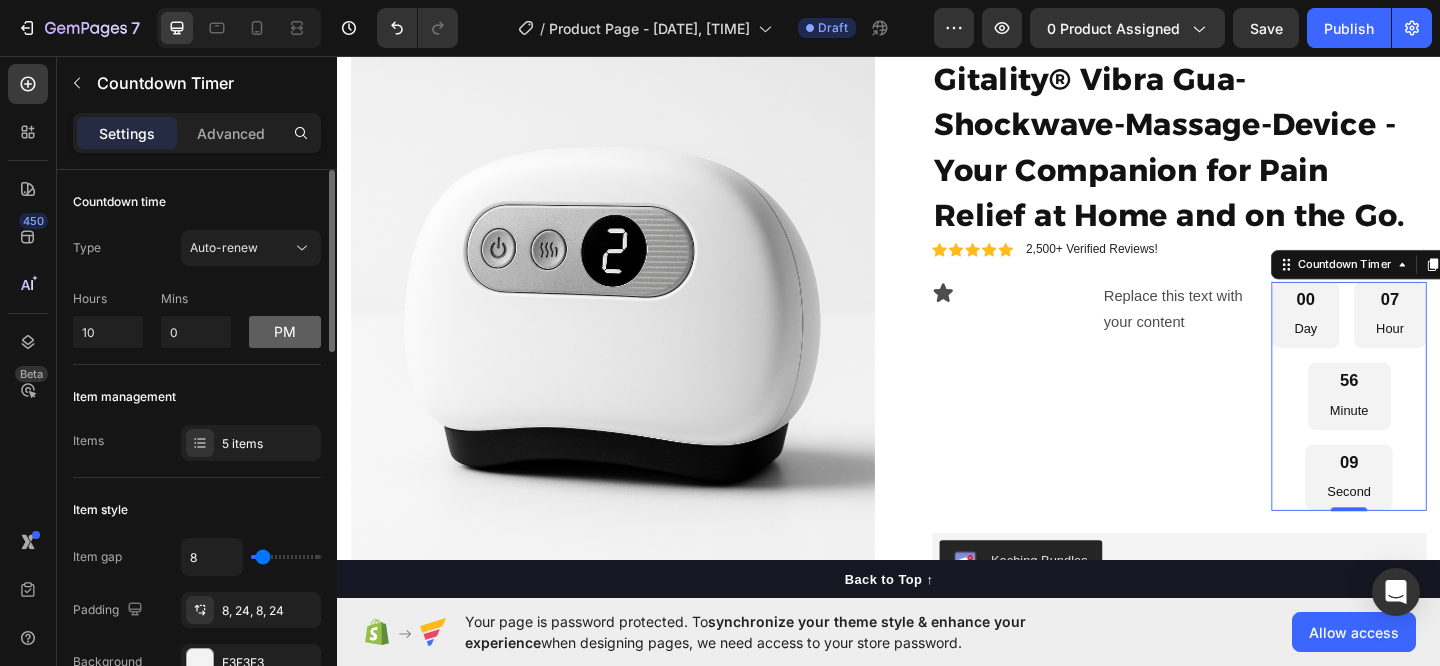 click on "pm" at bounding box center (285, 332) 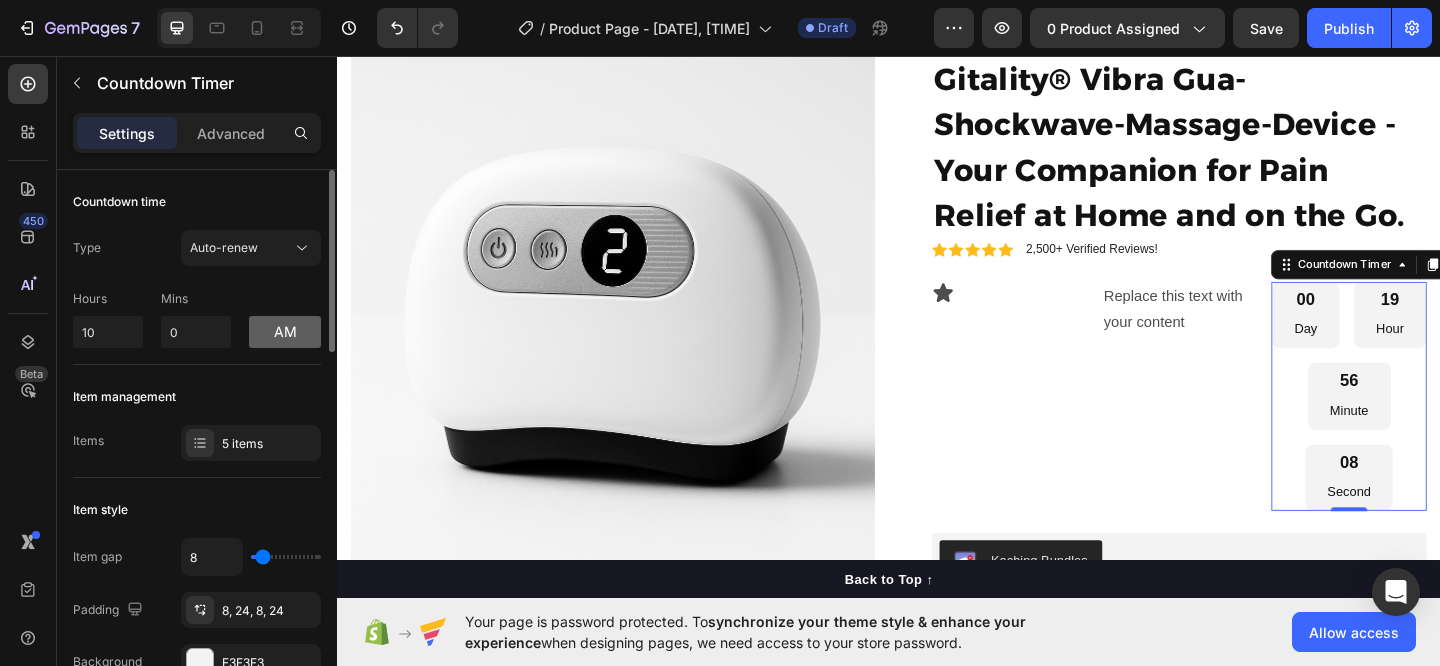 click on "am" at bounding box center (285, 332) 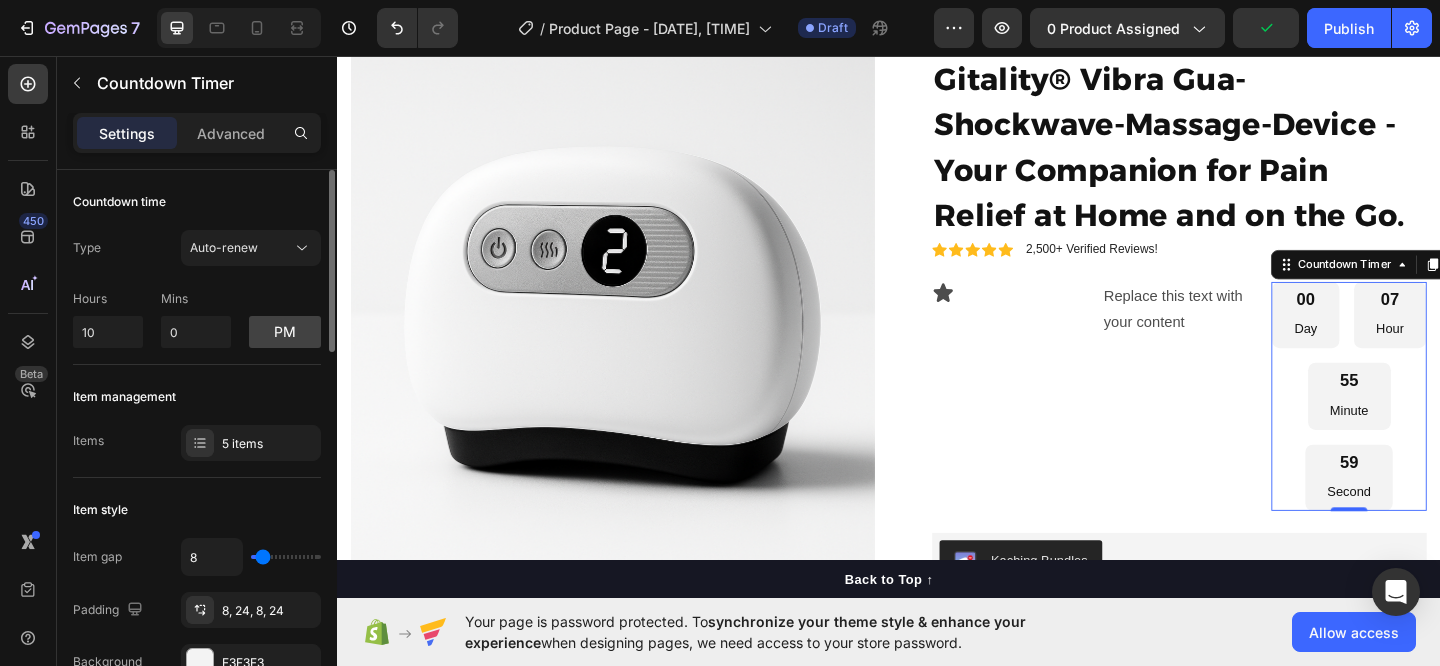 scroll, scrollTop: 9, scrollLeft: 0, axis: vertical 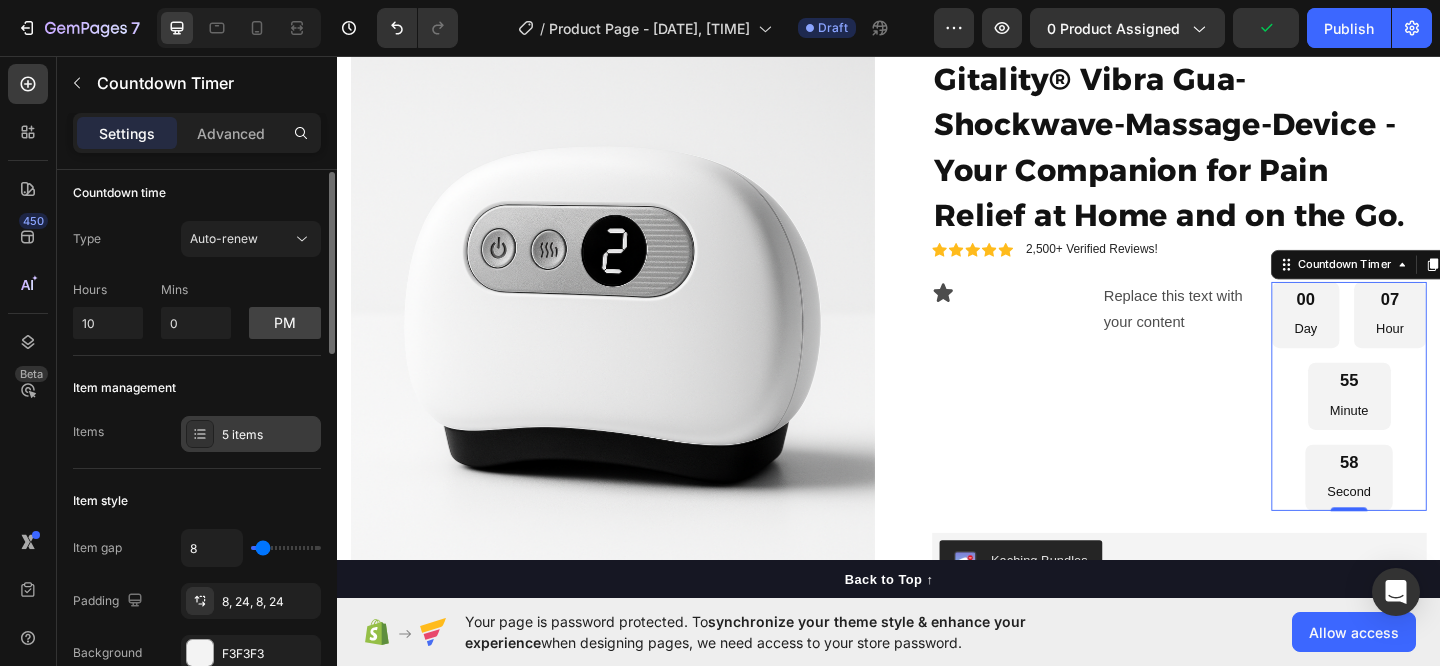 click at bounding box center [200, 434] 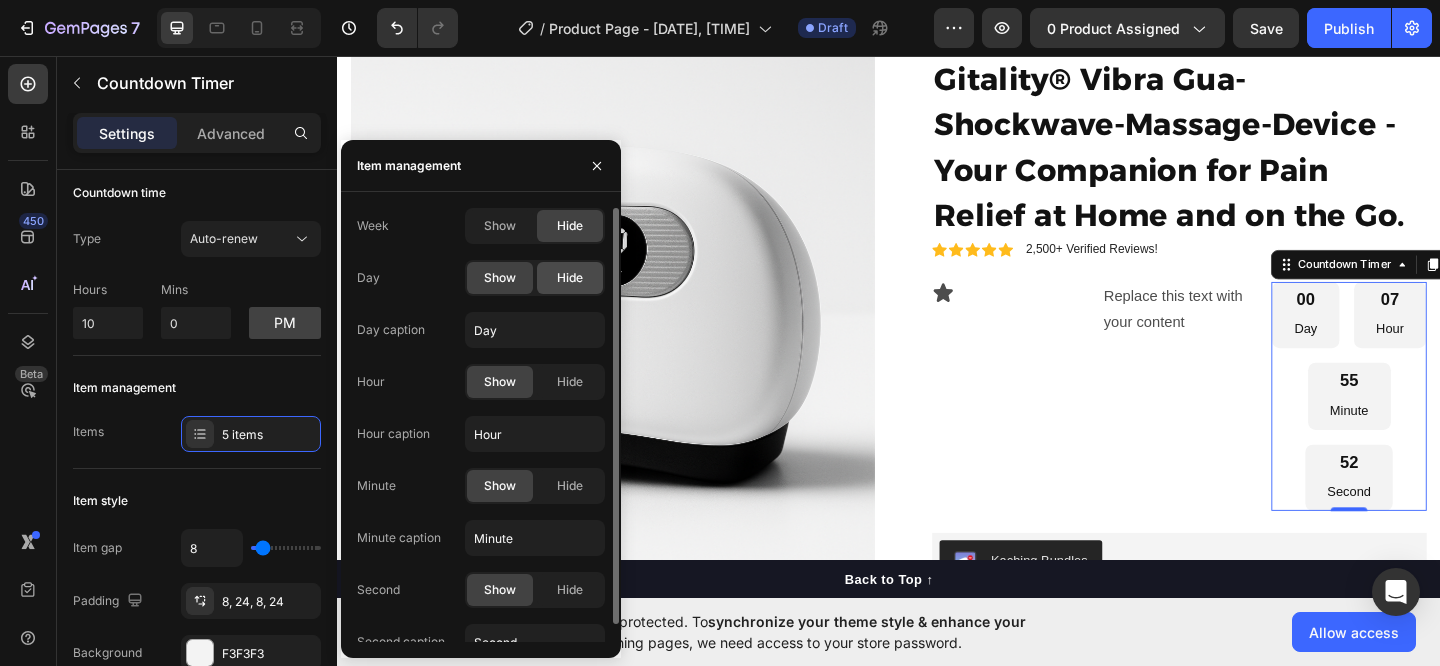 click on "Hide" 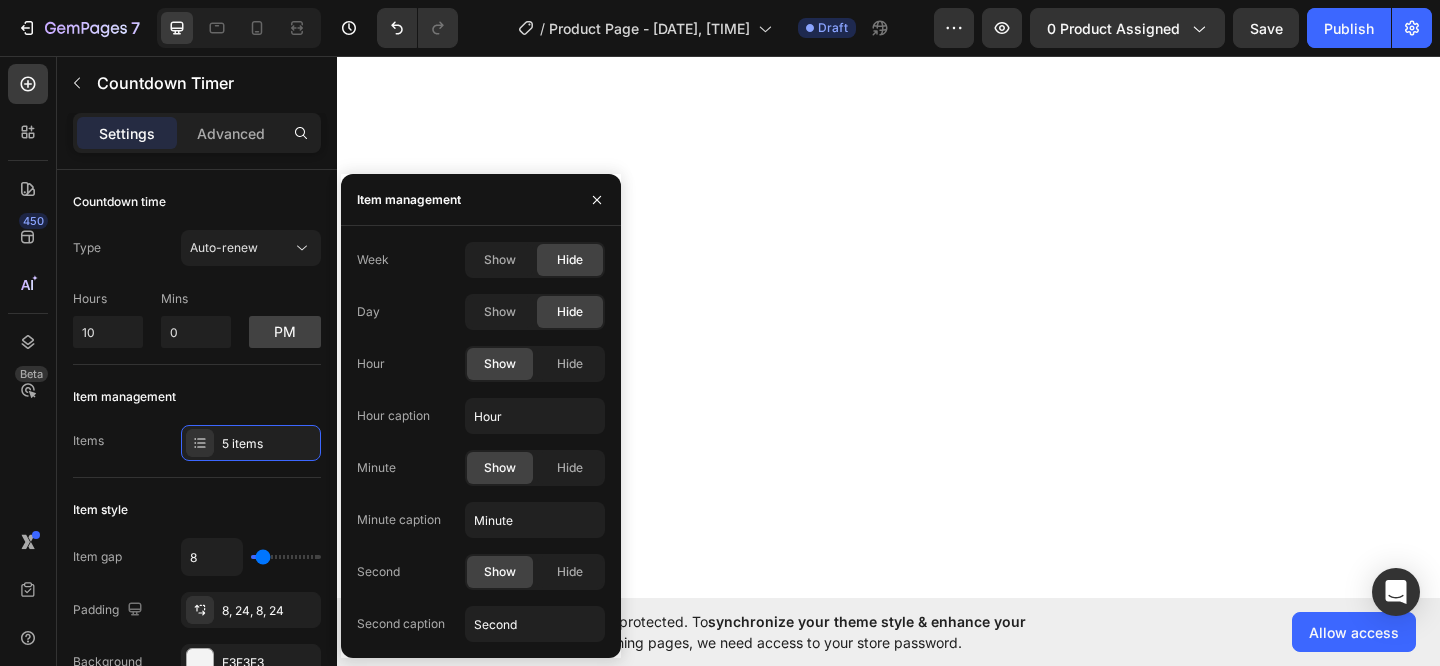 scroll, scrollTop: 0, scrollLeft: 0, axis: both 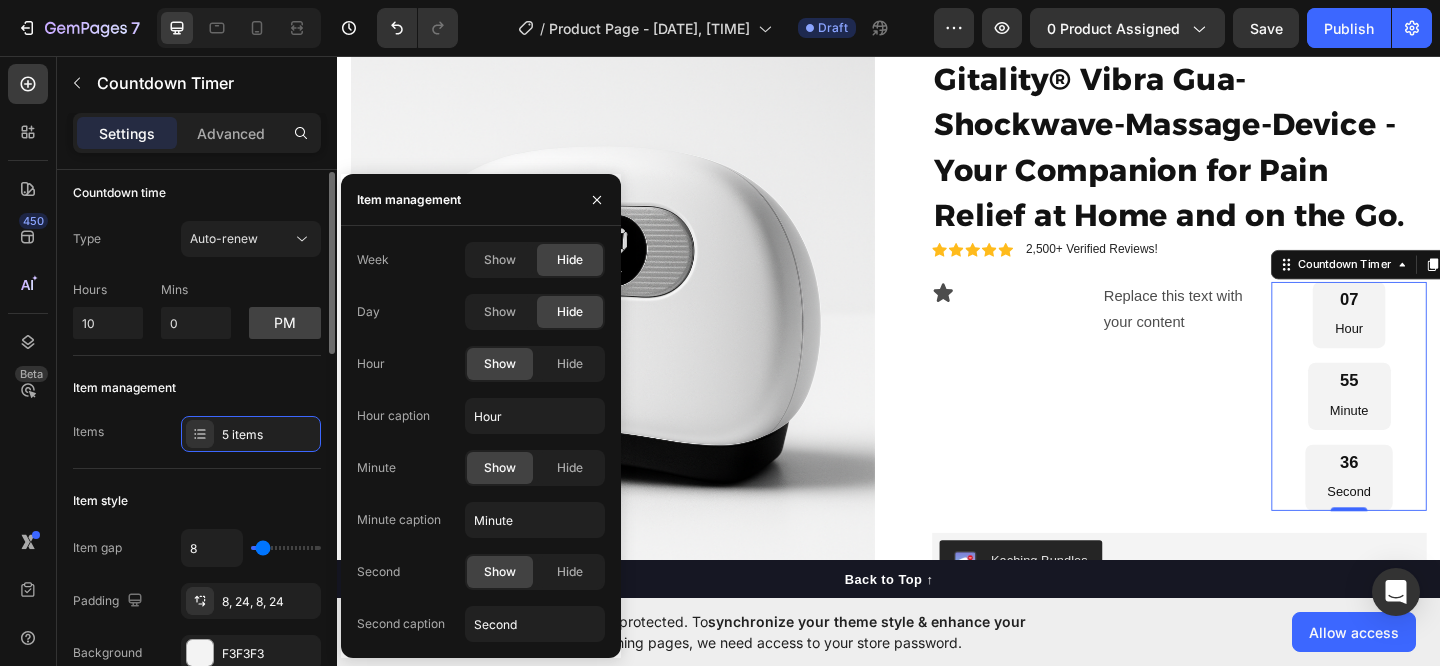 click on "Item management Items 5 items" 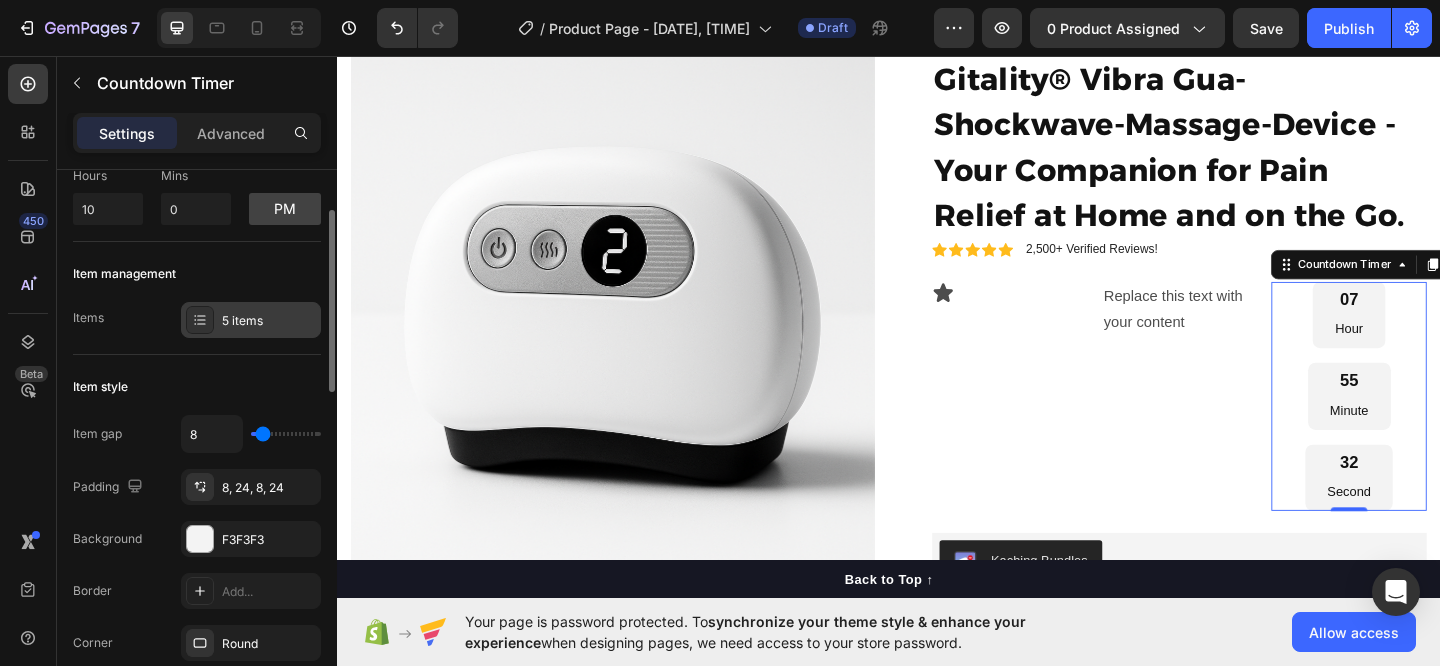 scroll, scrollTop: 127, scrollLeft: 0, axis: vertical 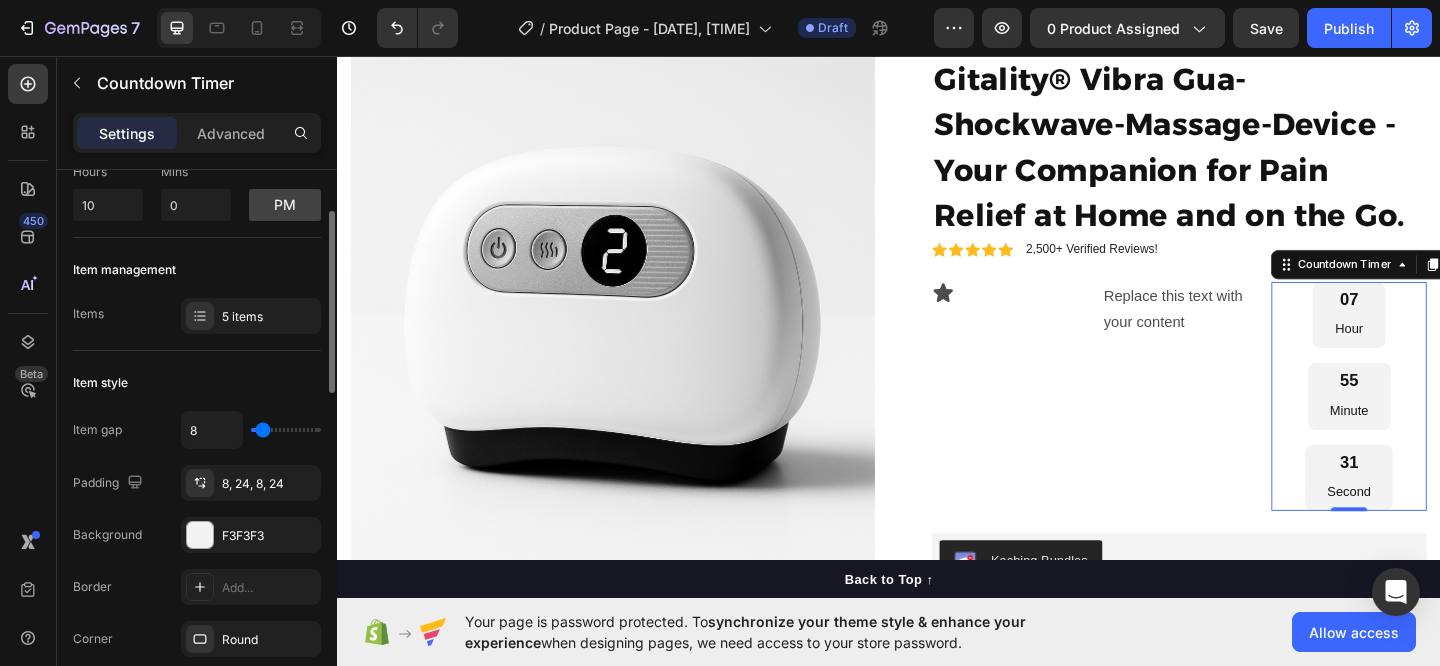 type on "0" 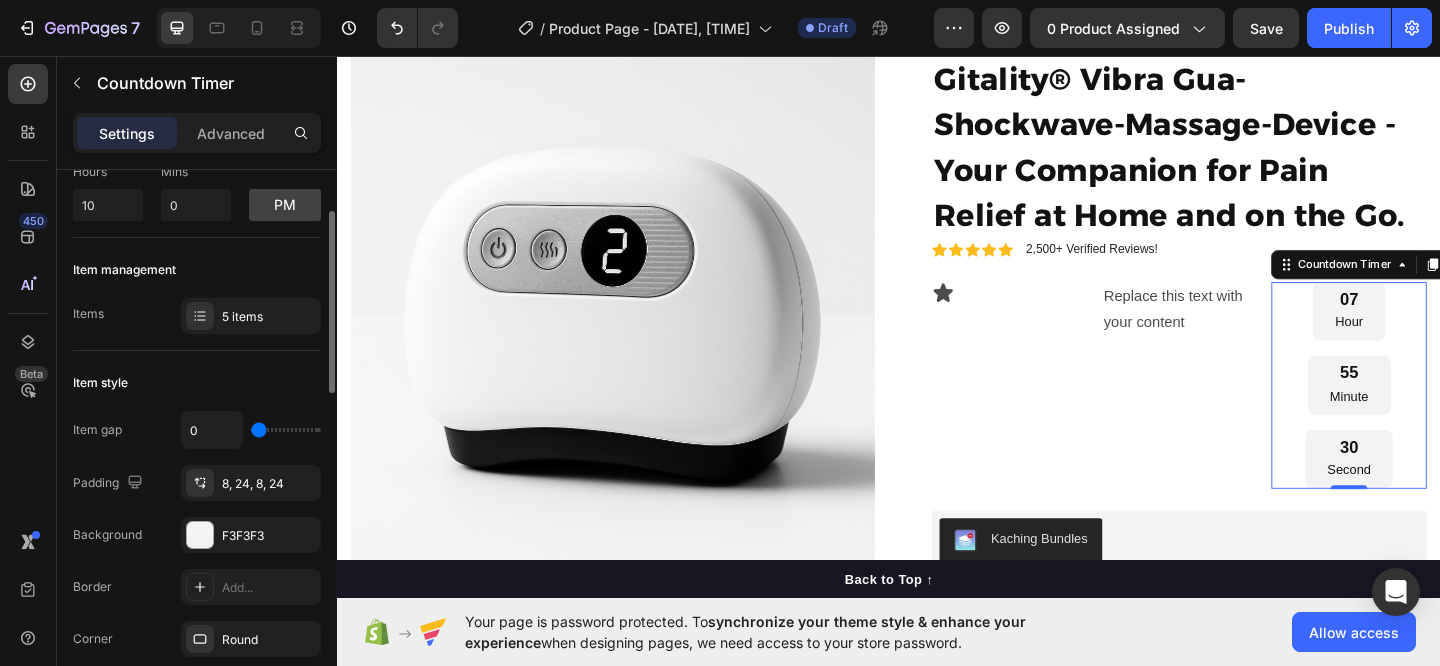 drag, startPoint x: 262, startPoint y: 433, endPoint x: 244, endPoint y: 433, distance: 18 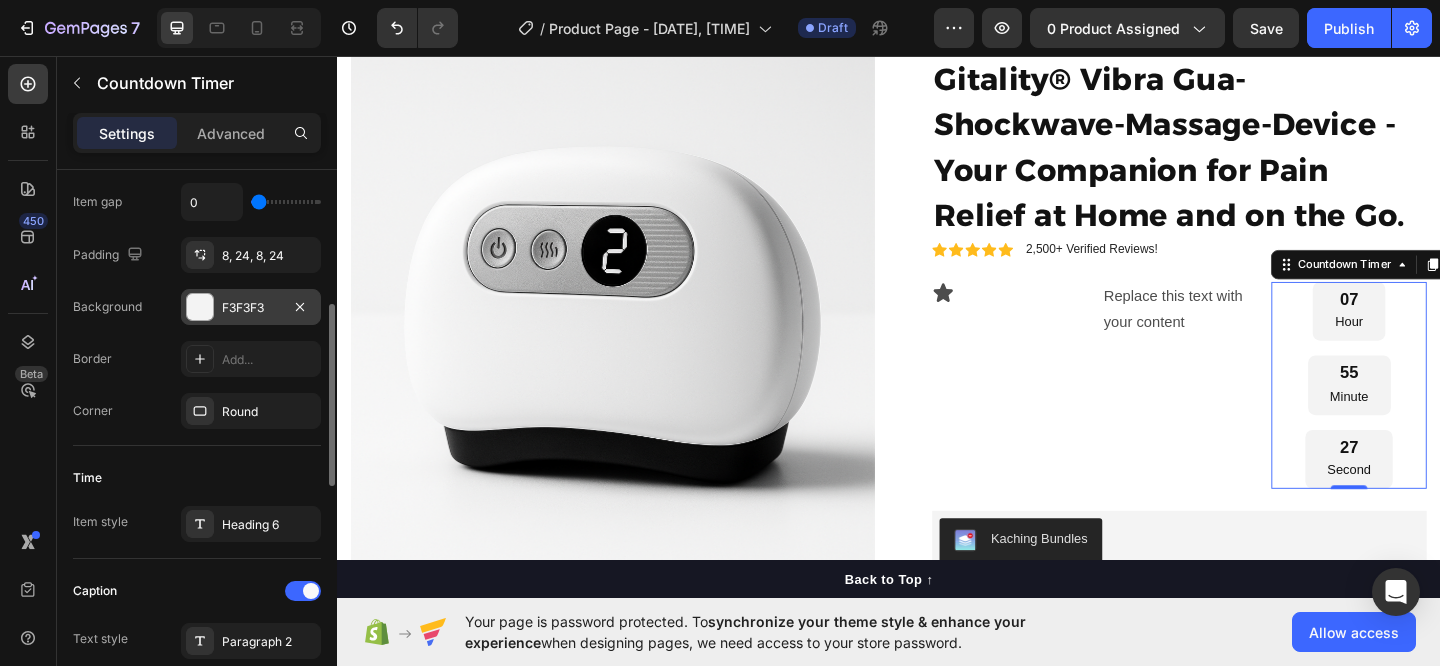scroll, scrollTop: 389, scrollLeft: 0, axis: vertical 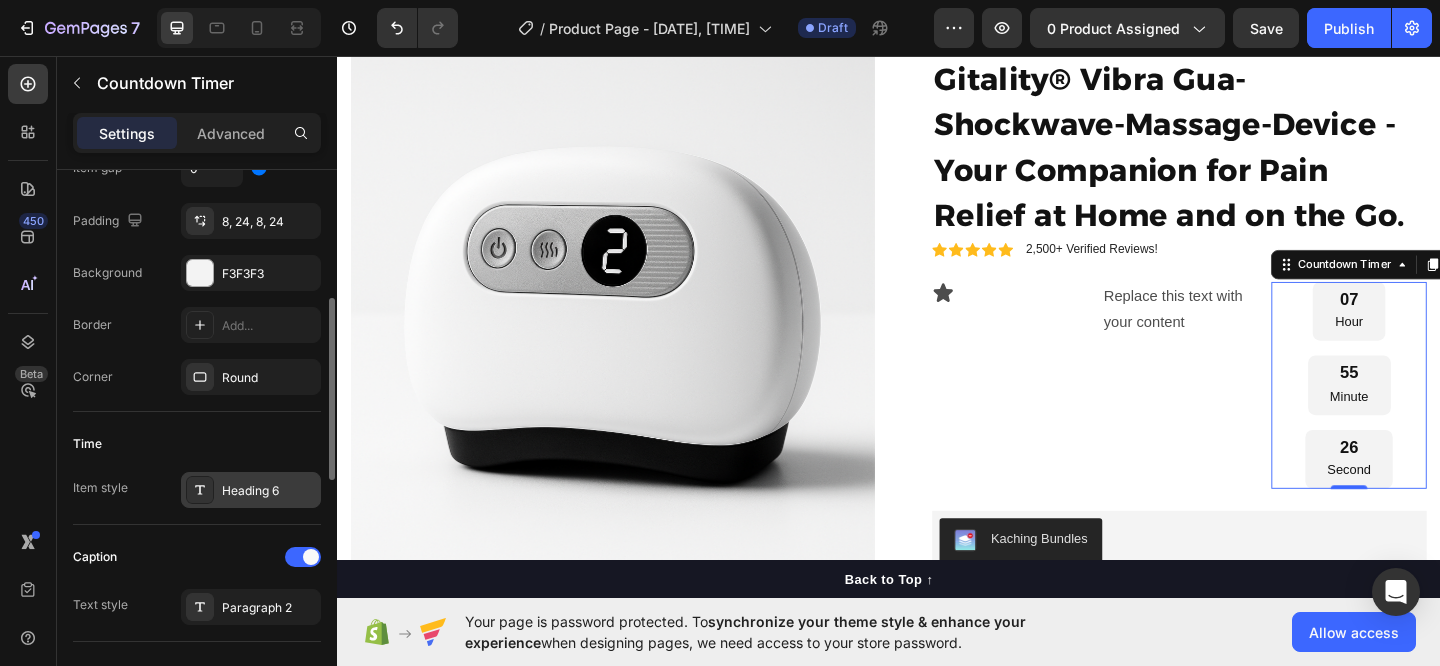 click on "Heading 6" at bounding box center [269, 491] 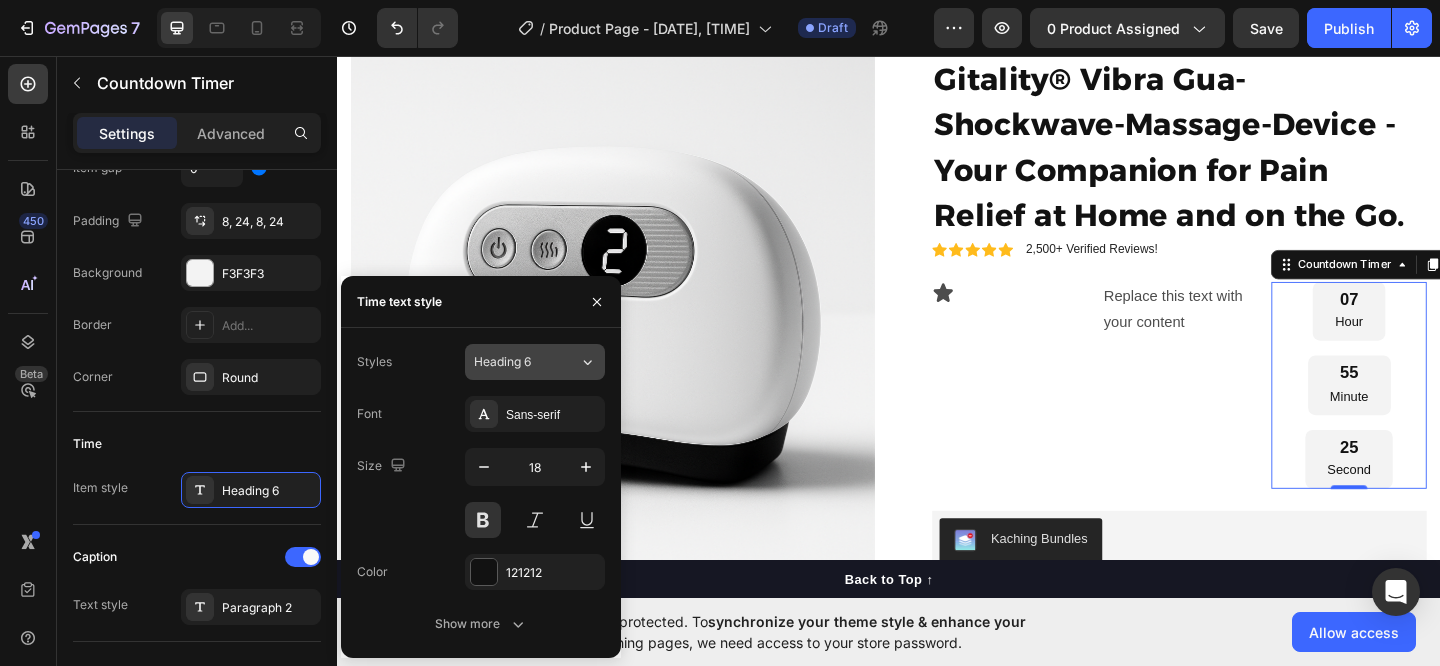 click on "Heading 6" 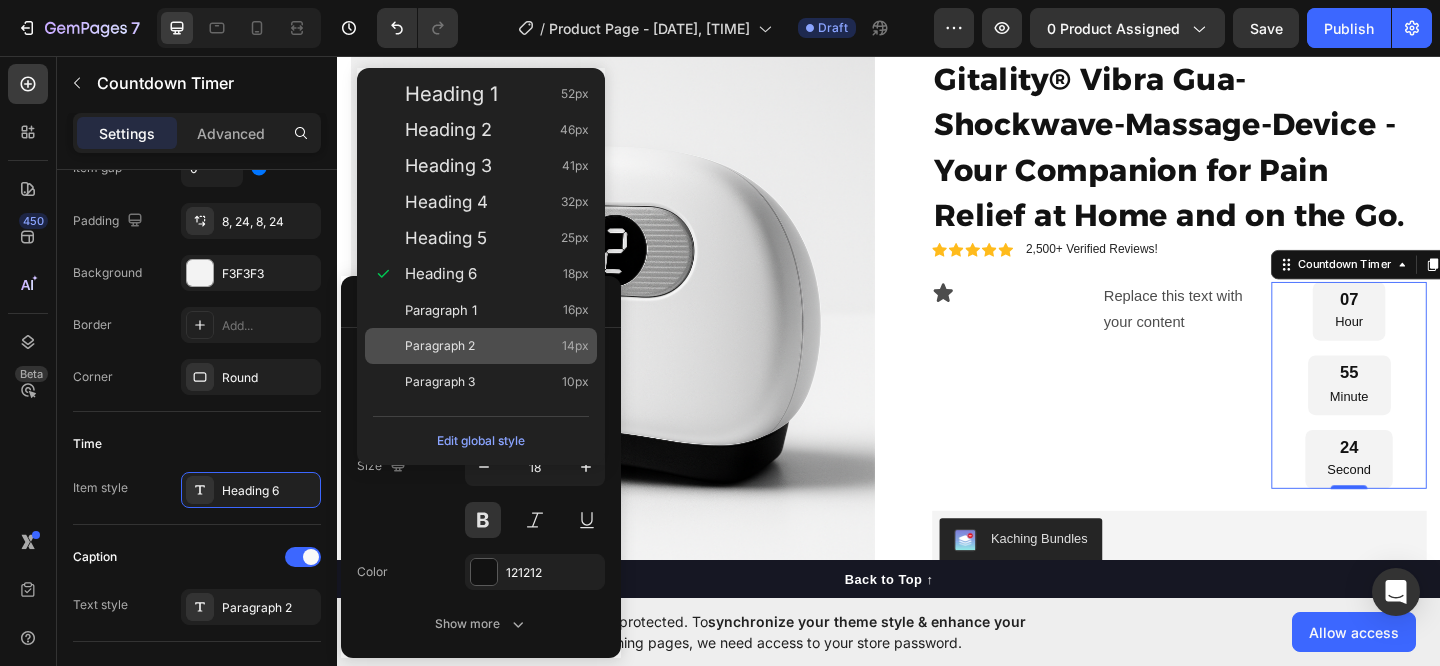 click on "Paragraph 2 14px" at bounding box center [497, 346] 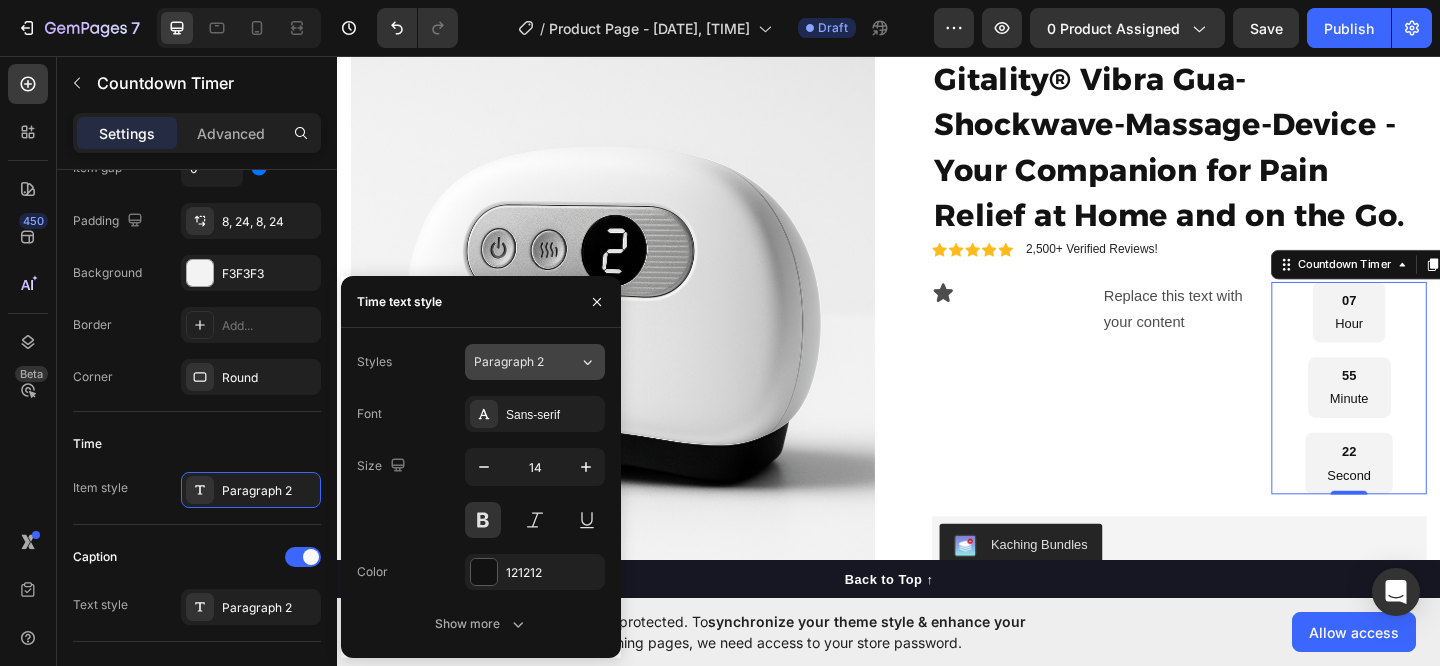 click on "Paragraph 2" 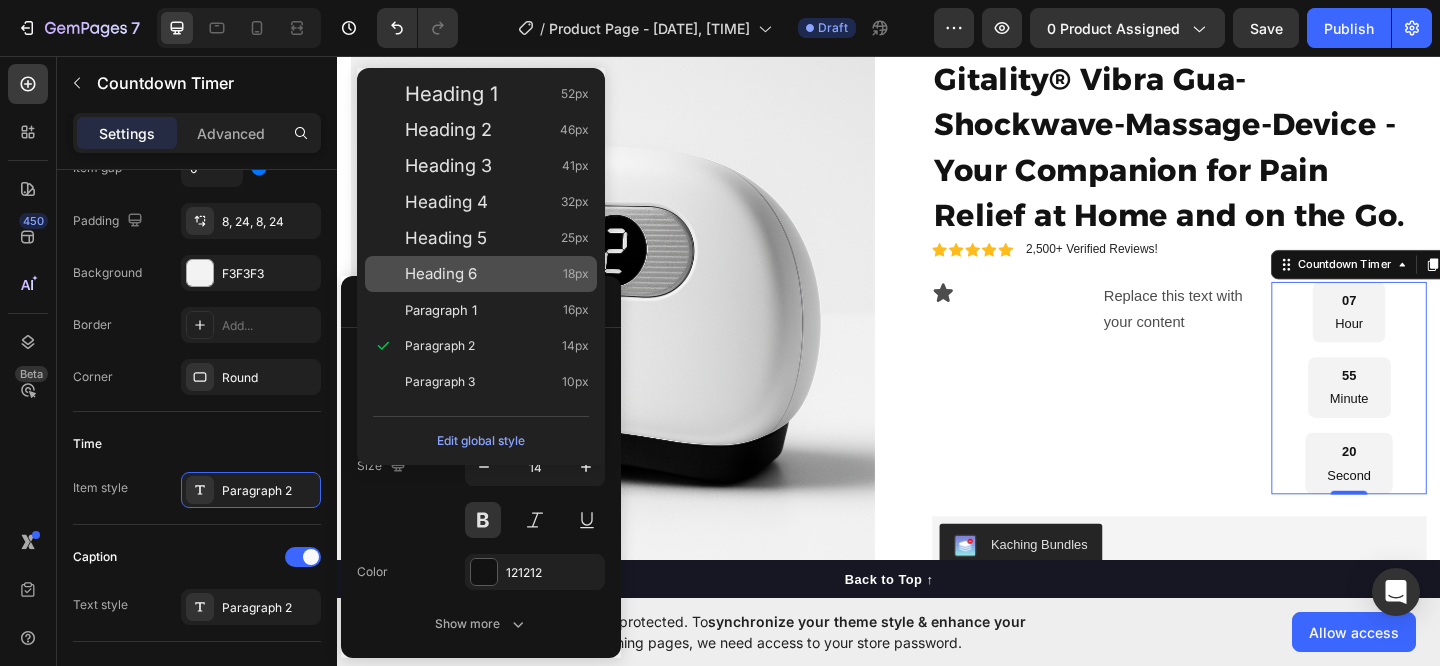 click on "Heading 6 18px" at bounding box center (497, 274) 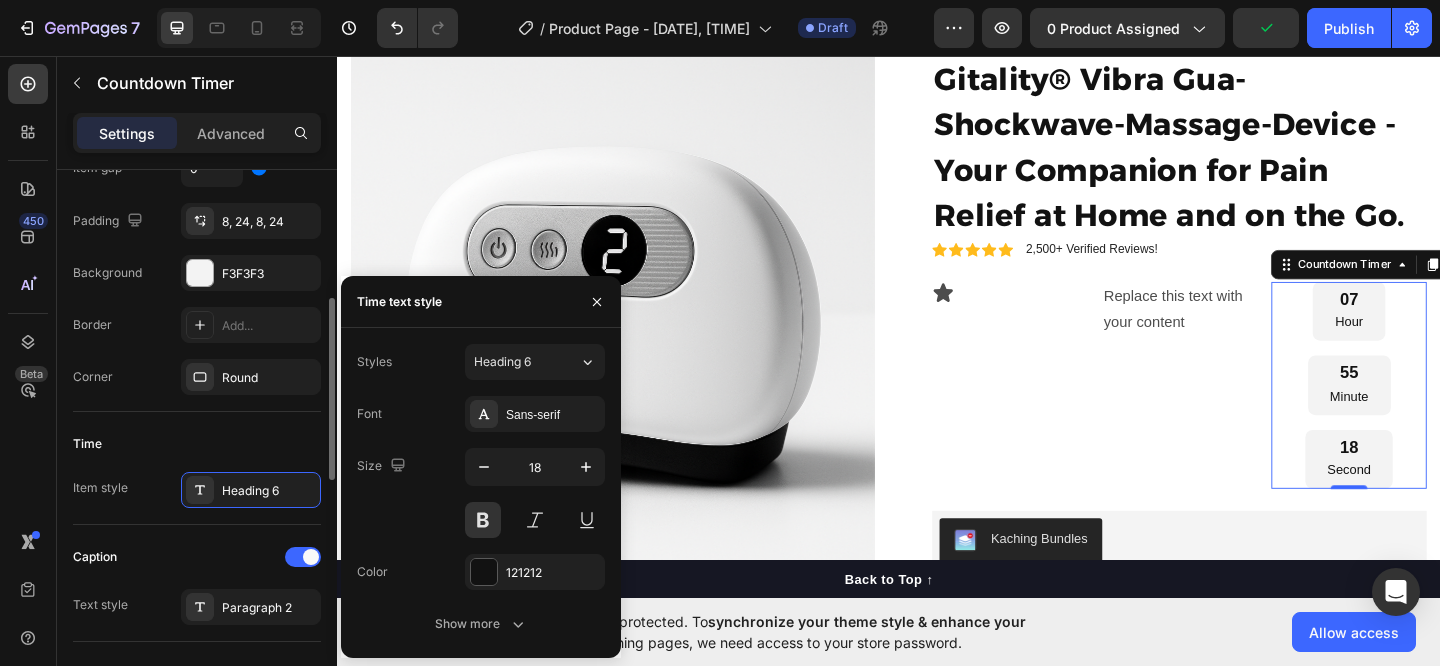 click on "Caption Text style Paragraph 2" 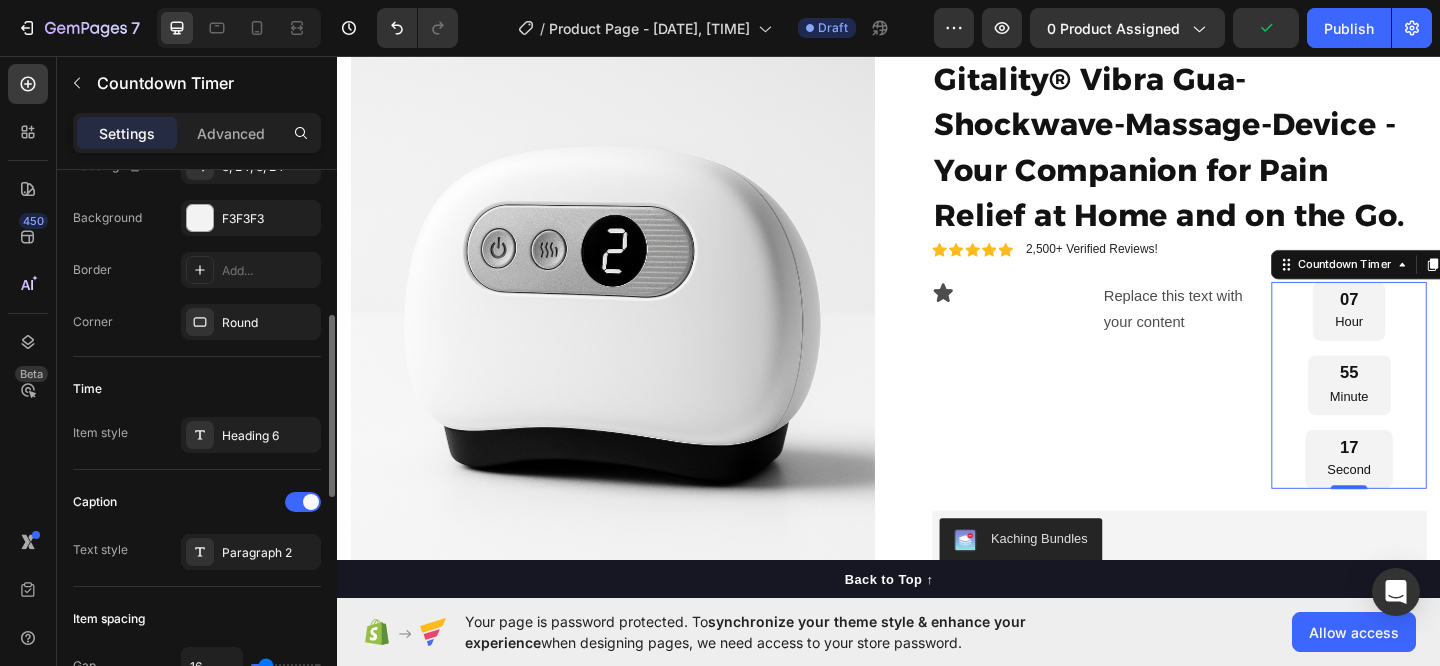 scroll, scrollTop: 446, scrollLeft: 0, axis: vertical 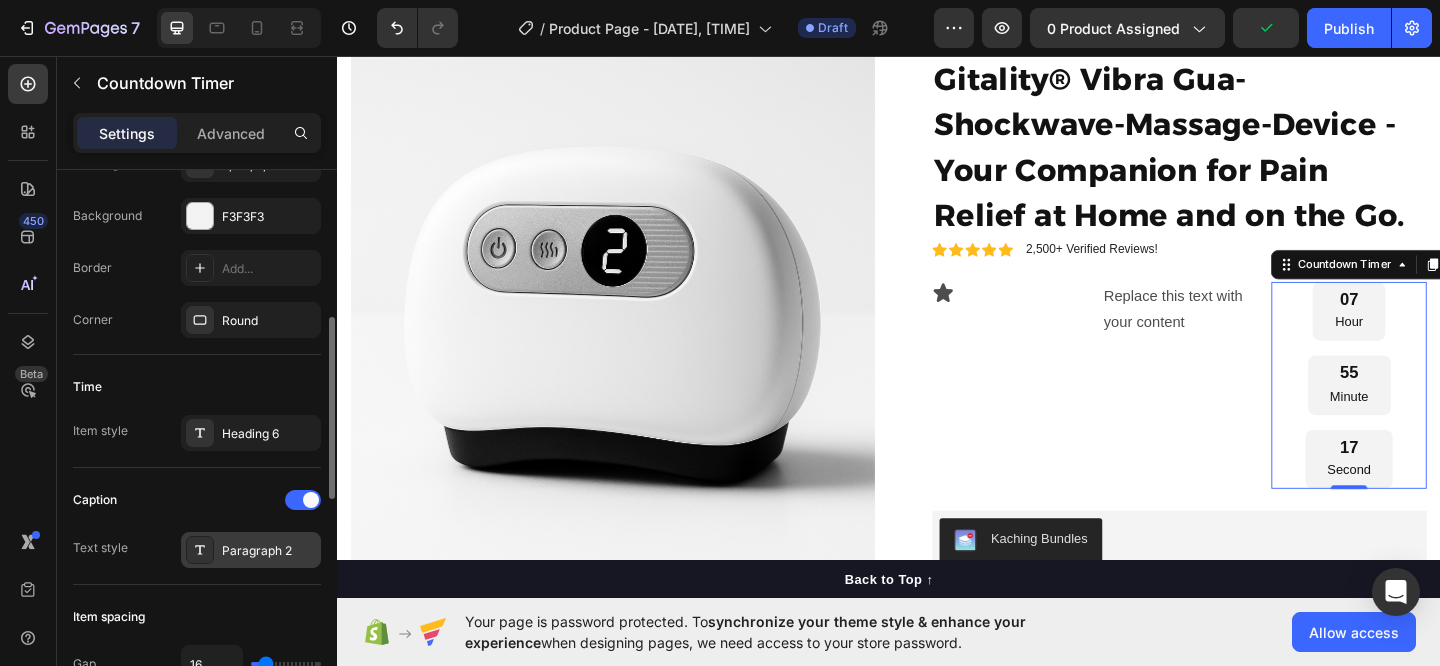 click on "Paragraph 2" at bounding box center [269, 551] 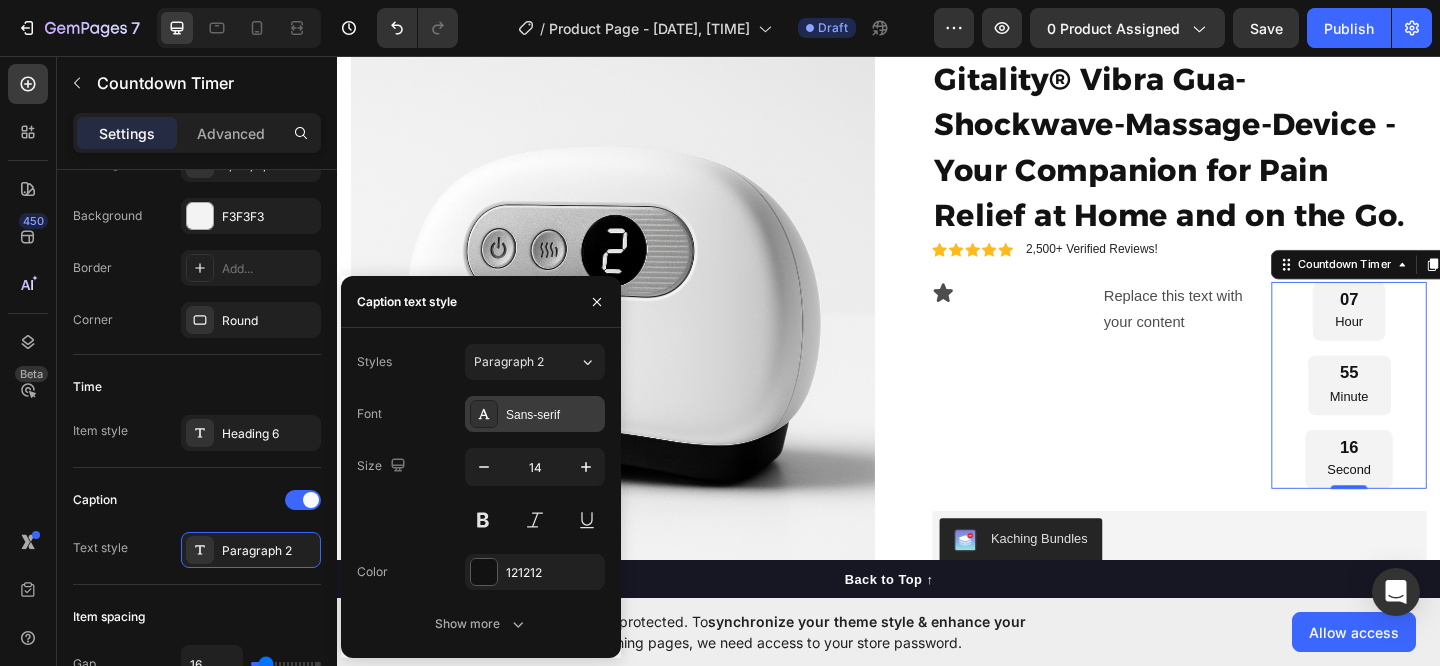 click on "Sans-serif" at bounding box center (553, 415) 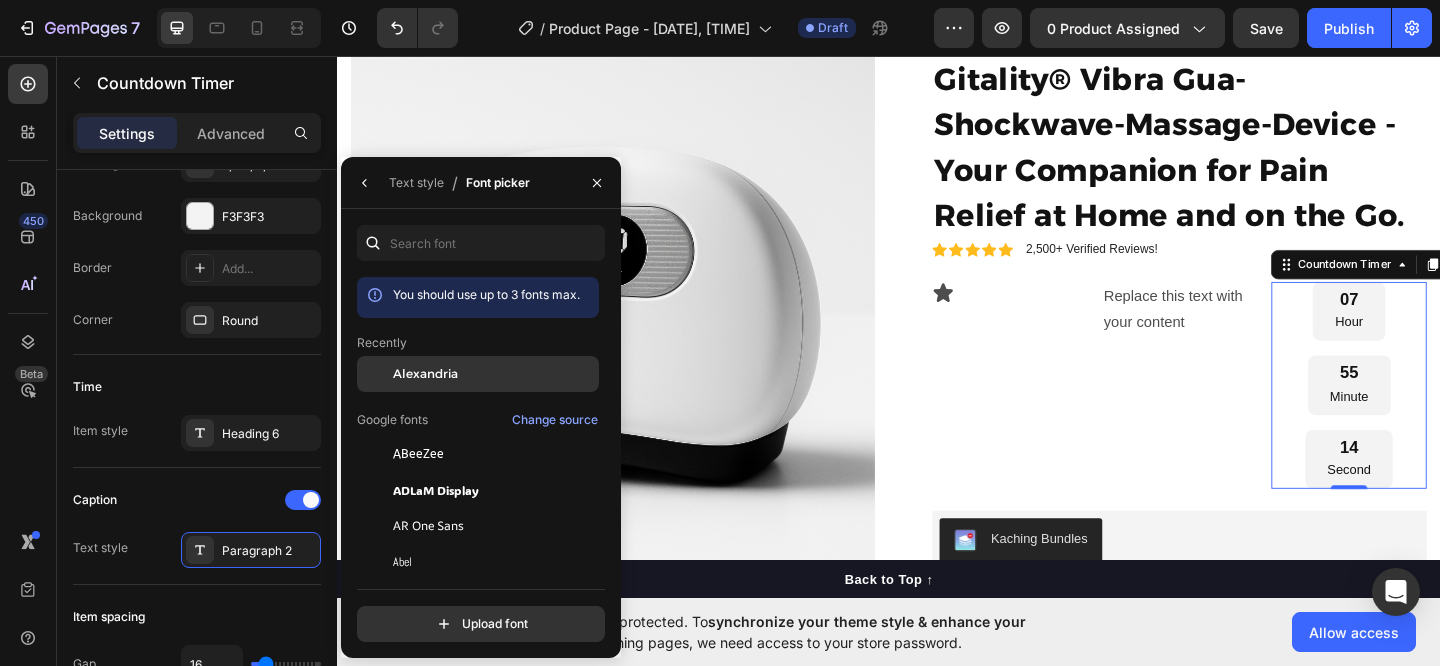 click on "Alexandria" at bounding box center [425, 374] 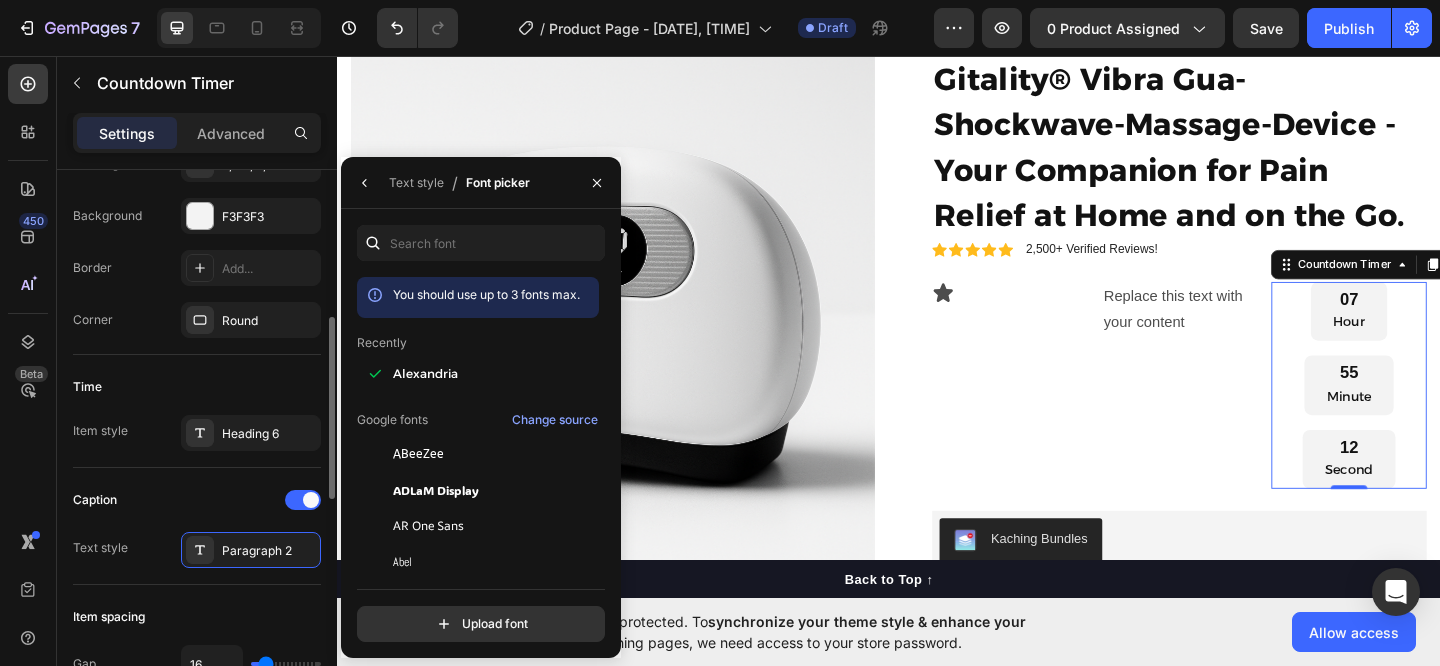 click on "Caption" at bounding box center (197, 500) 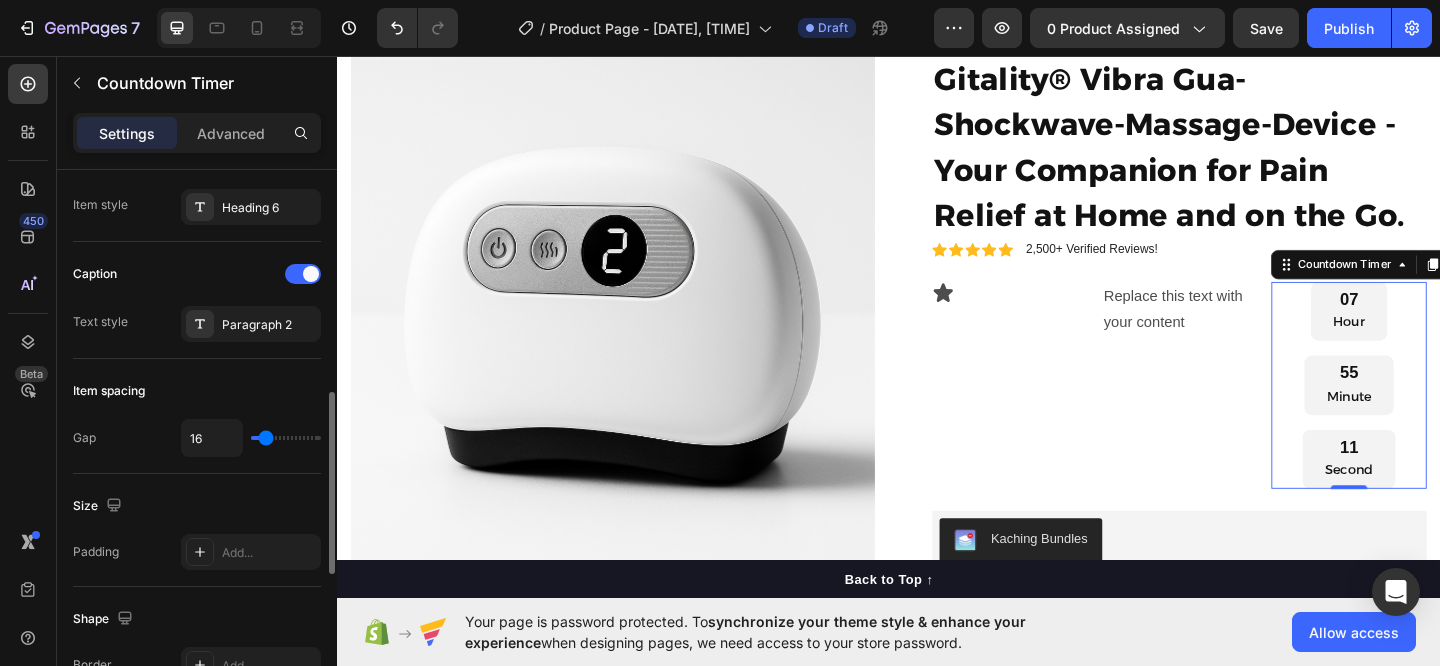 scroll, scrollTop: 684, scrollLeft: 0, axis: vertical 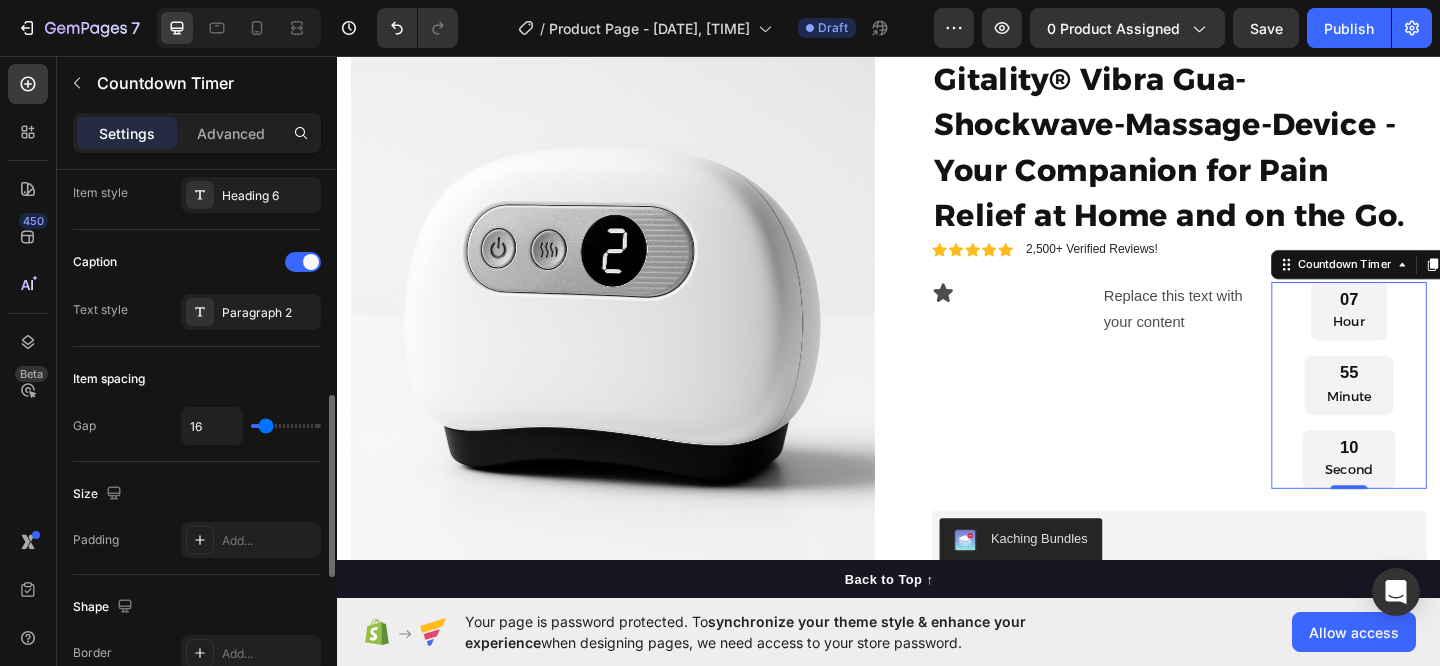 type on "12" 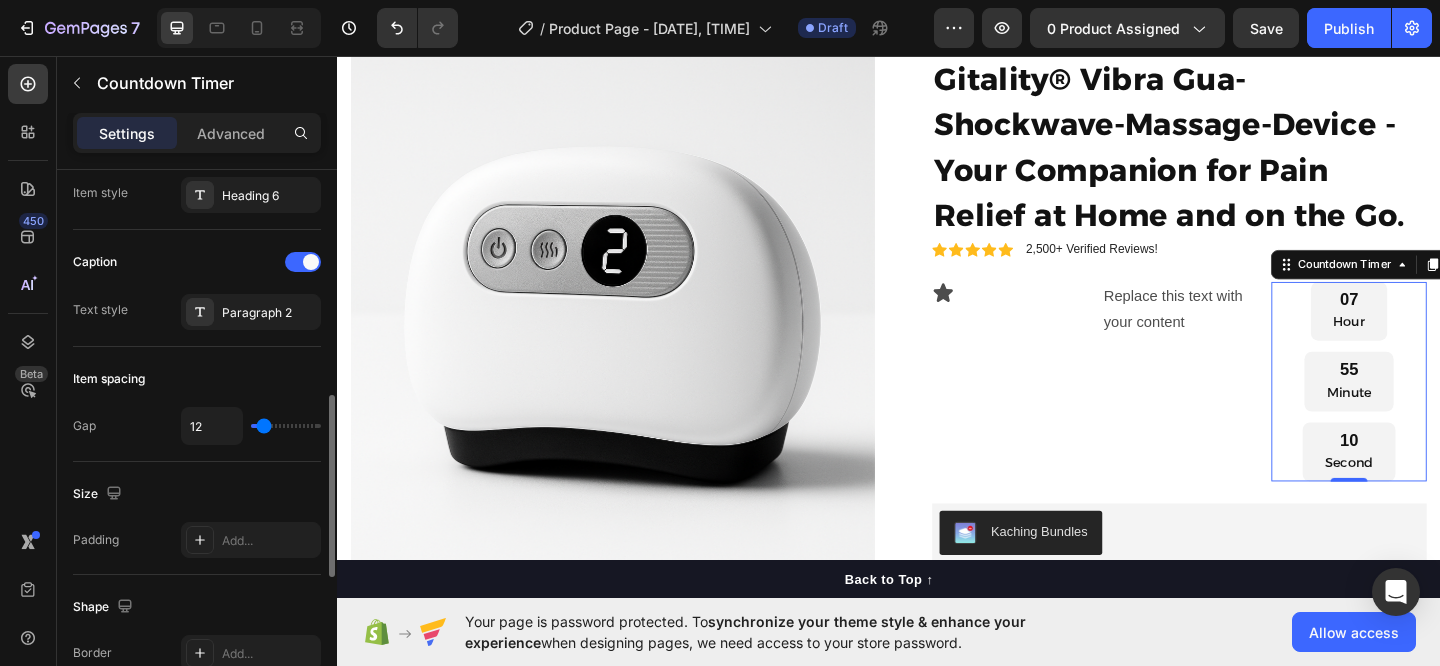 type on "0" 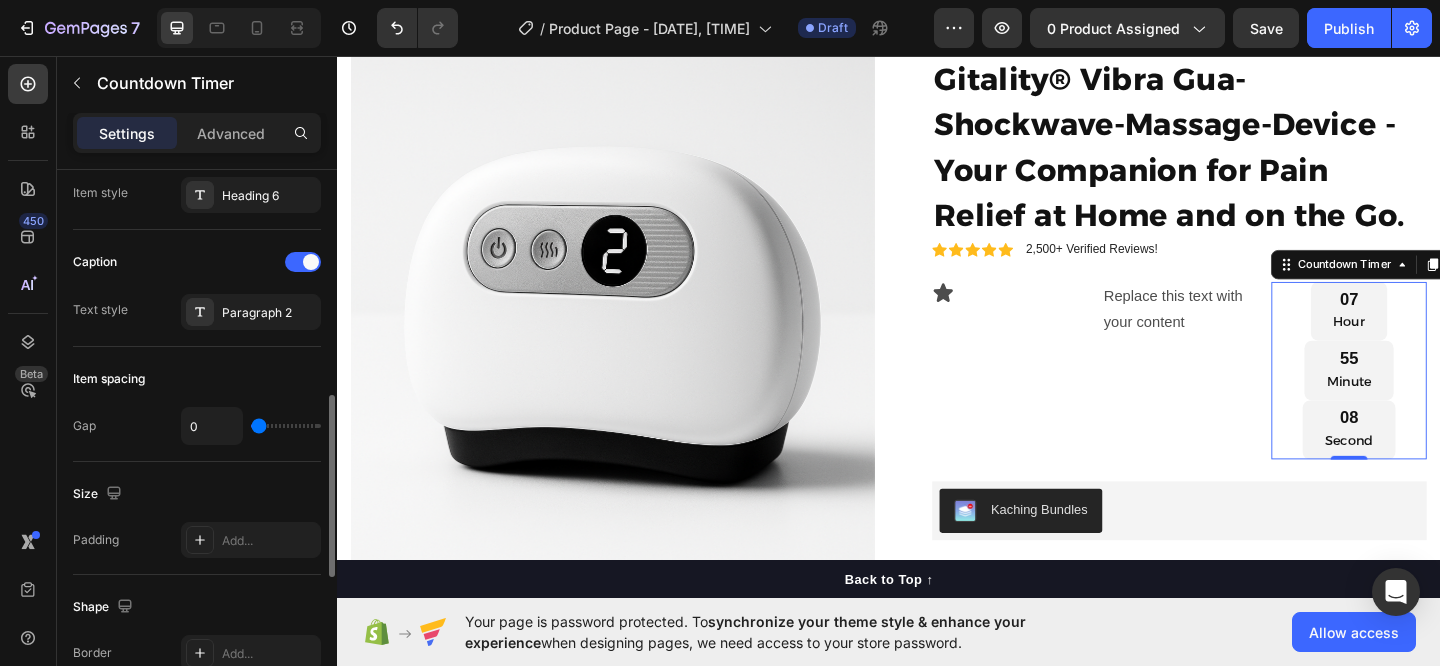 type on "4" 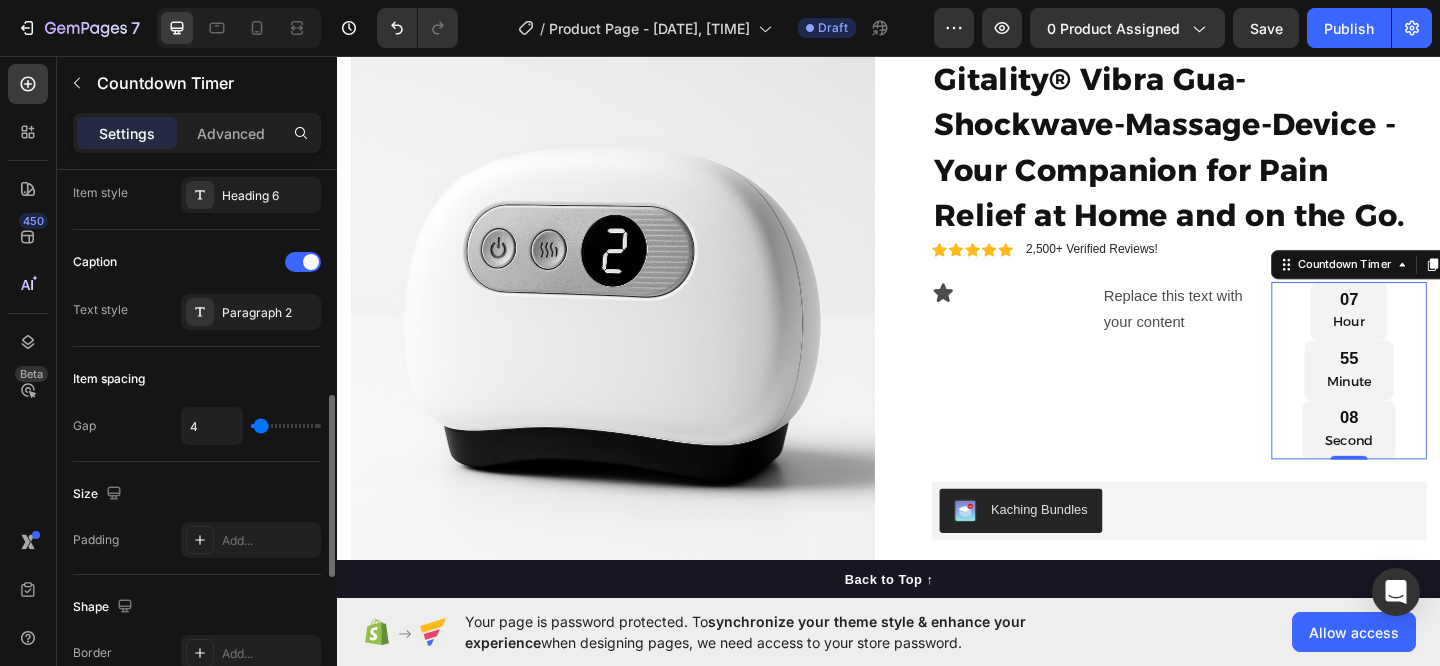 type on "12" 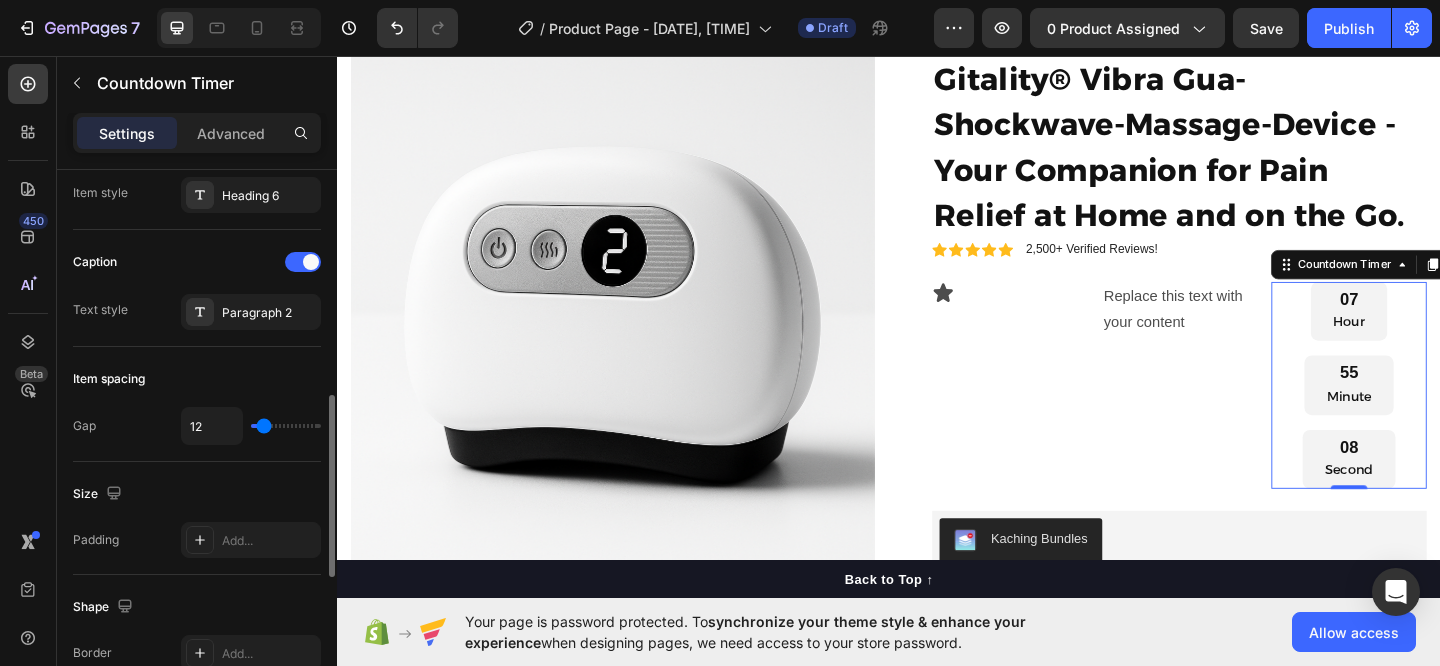 type on "16" 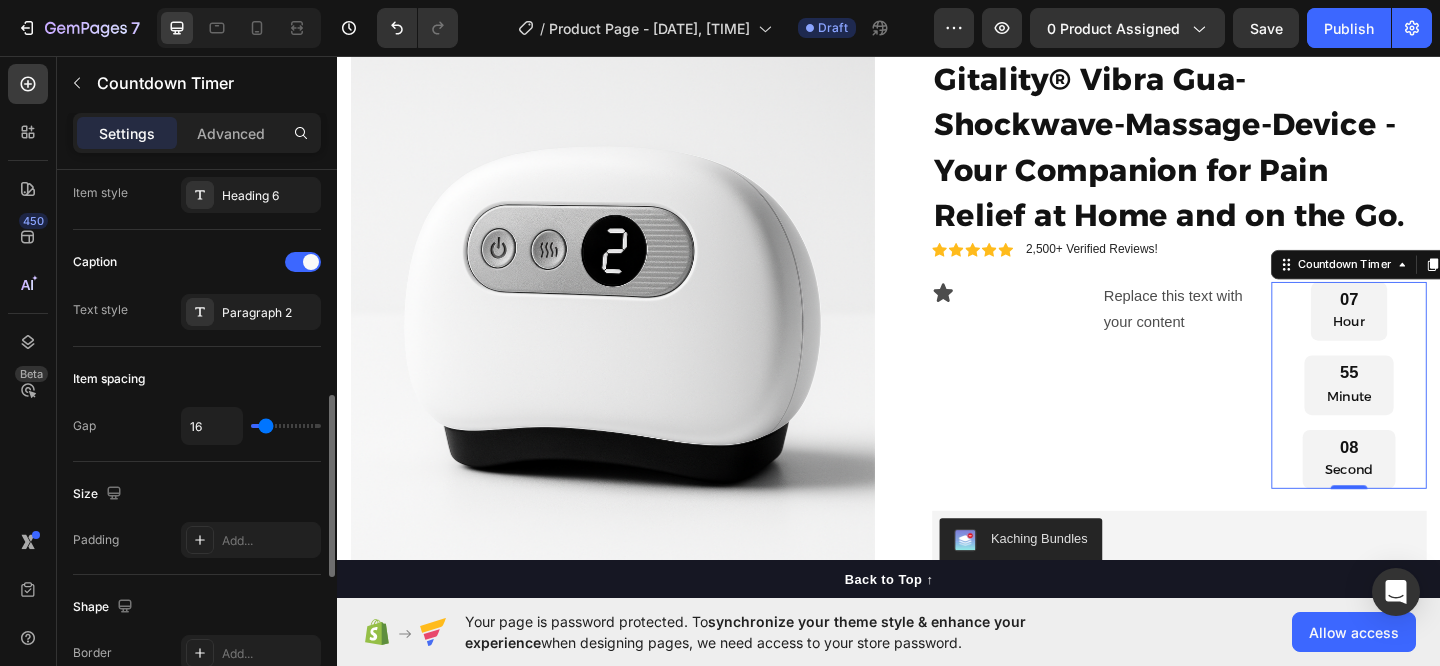 type on "18" 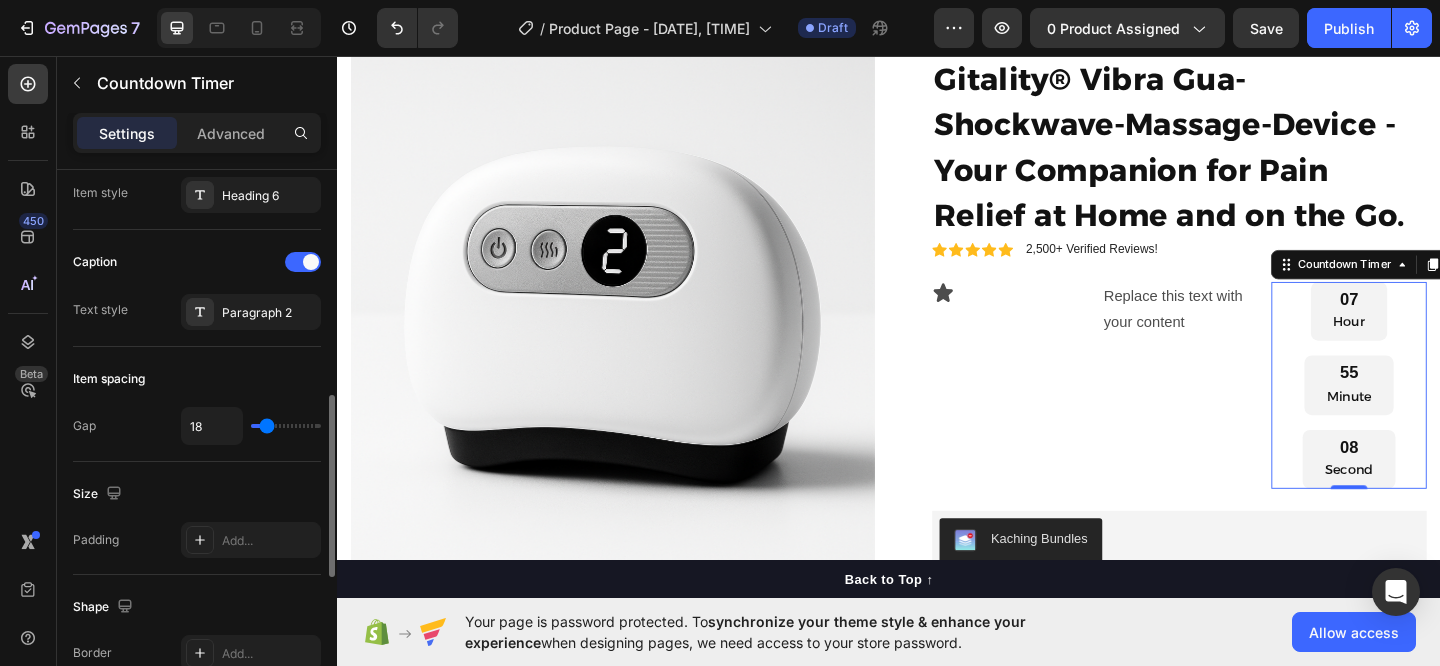 type on "19" 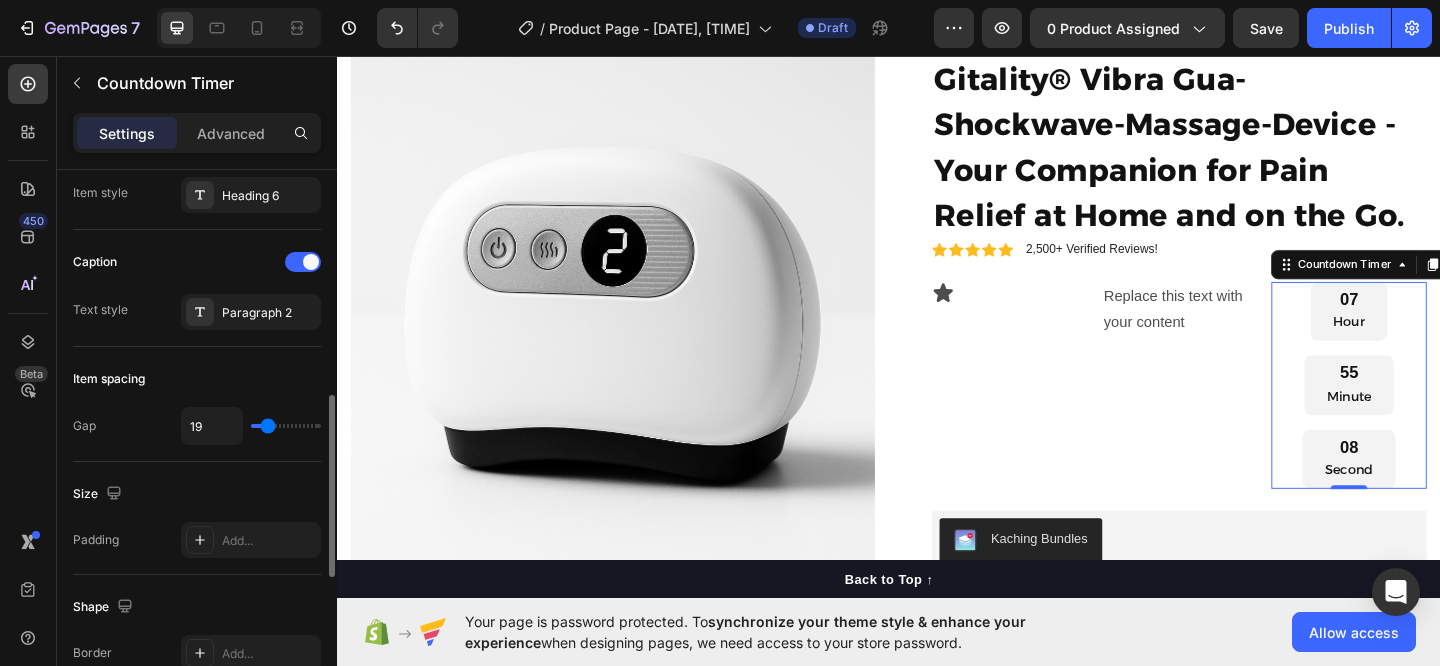 type on "20" 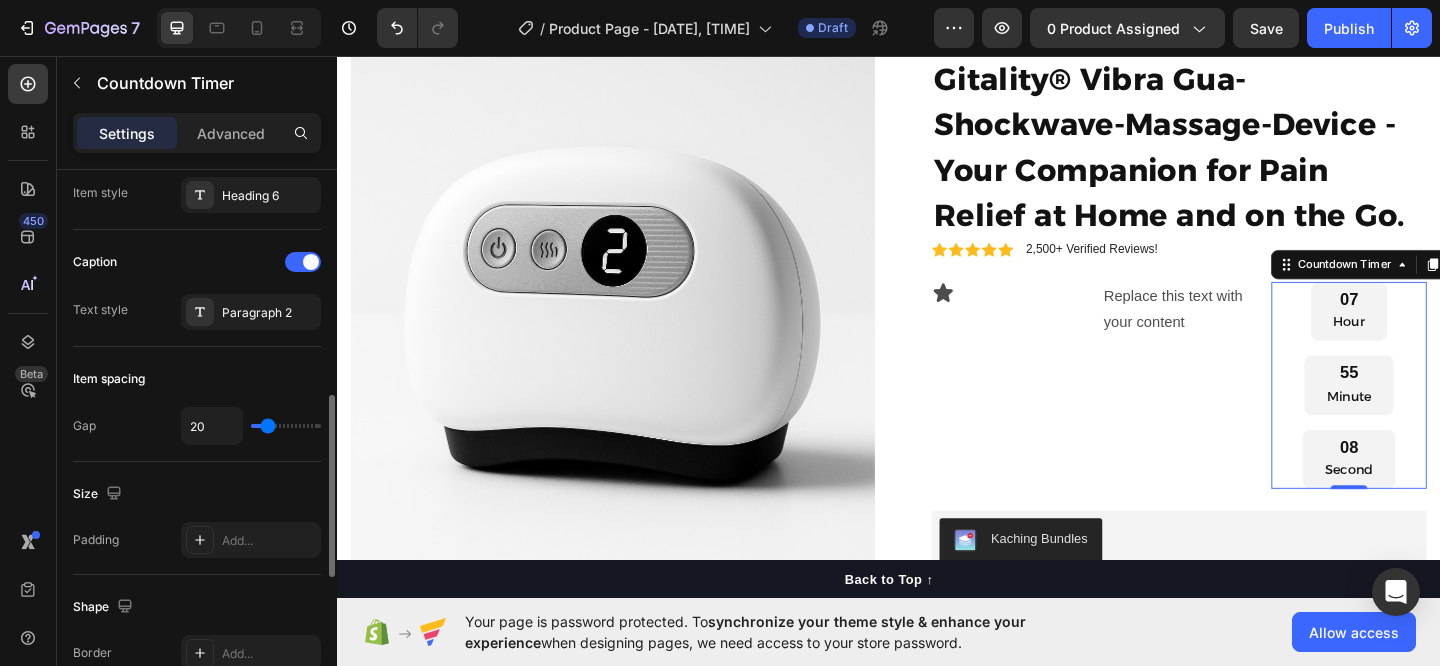type on "21" 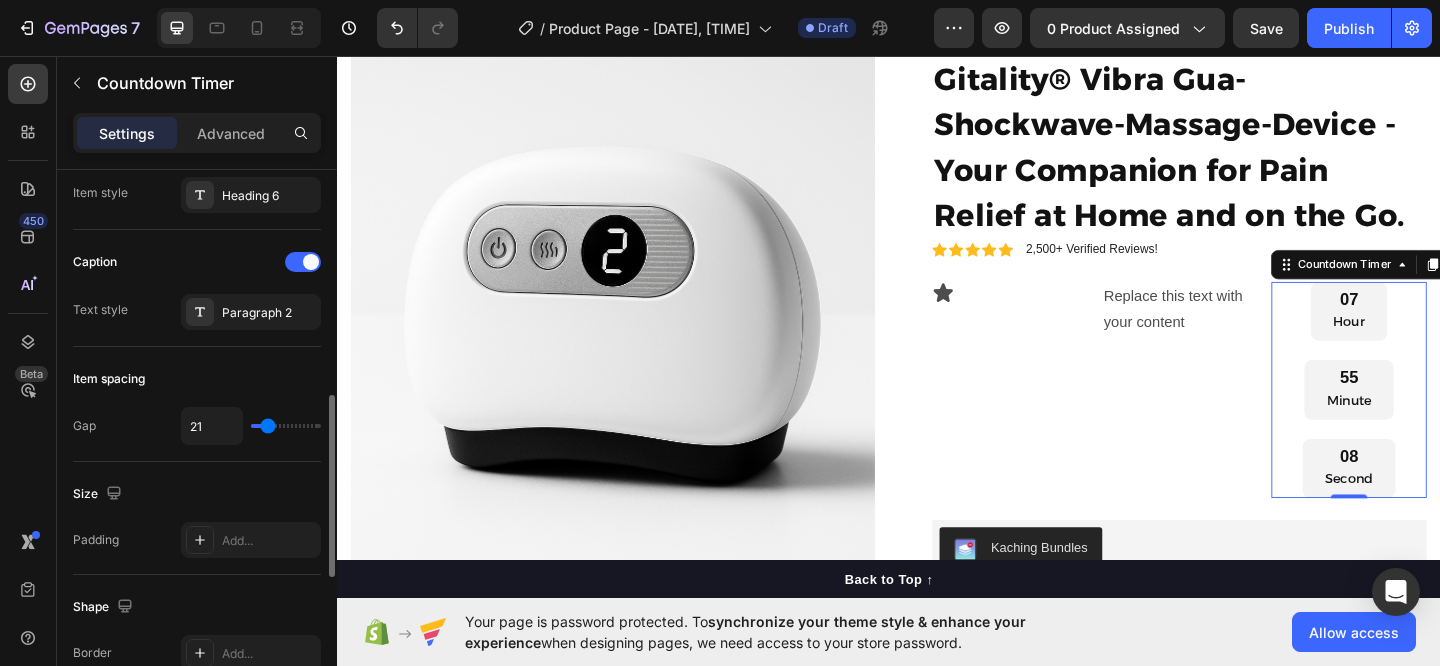 type on "20" 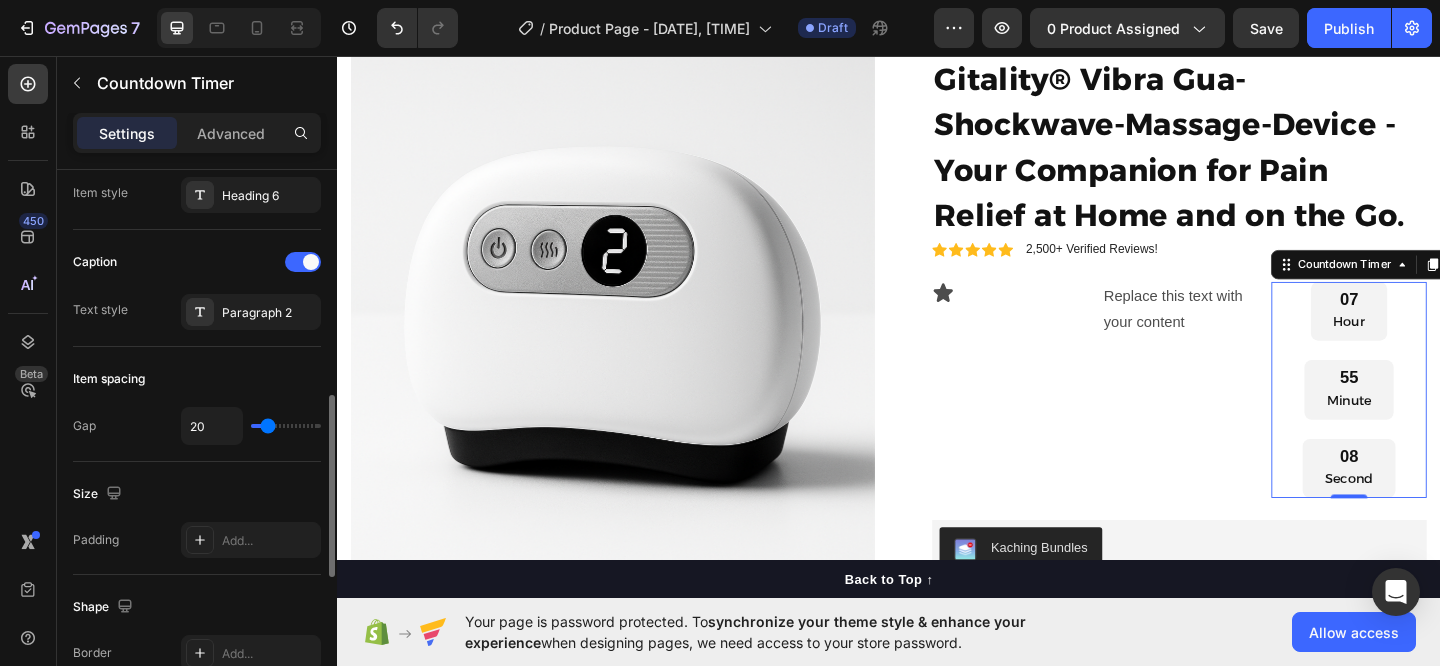 type on "8" 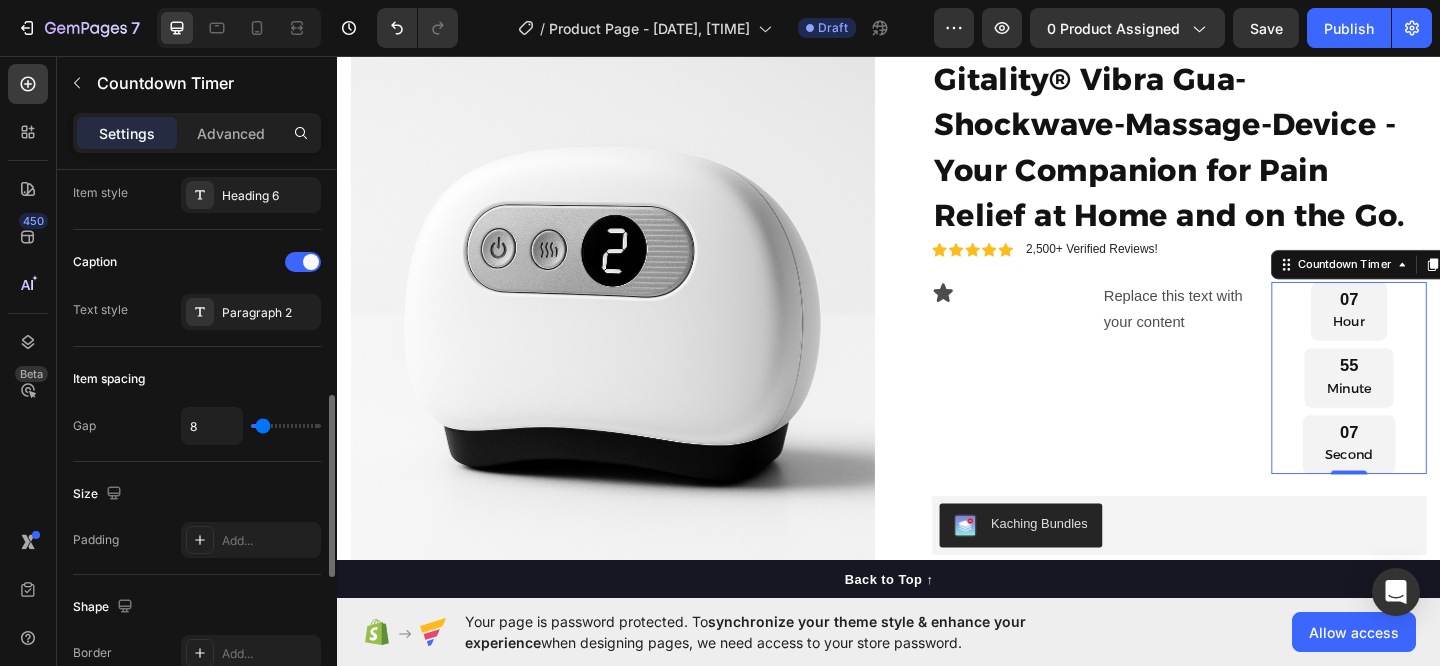 type on "7" 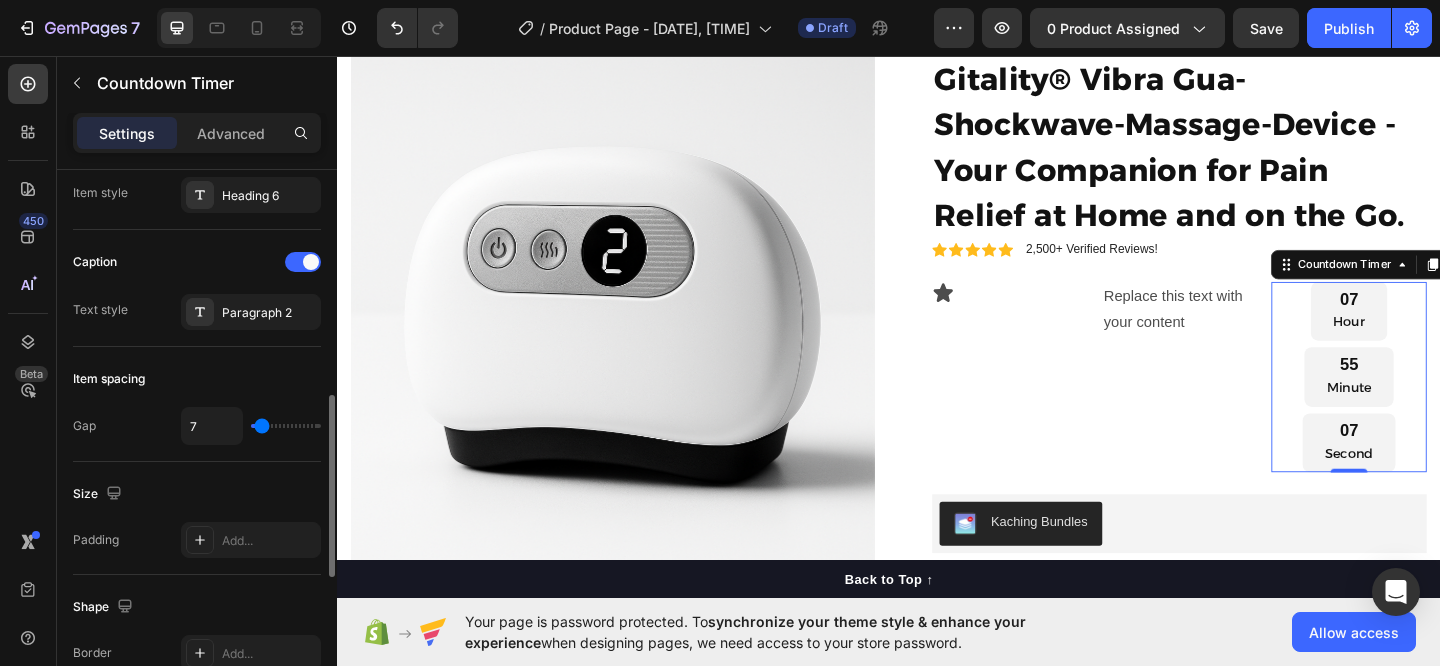 type on "8" 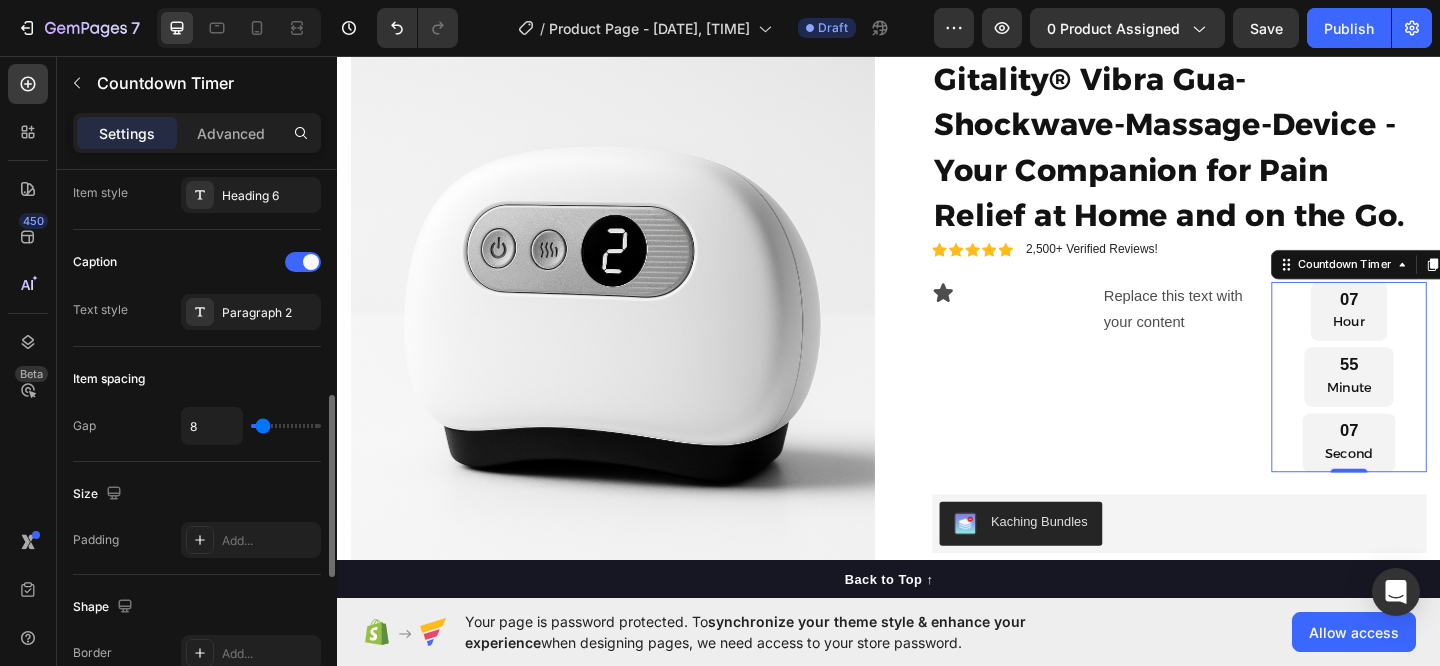 type on "10" 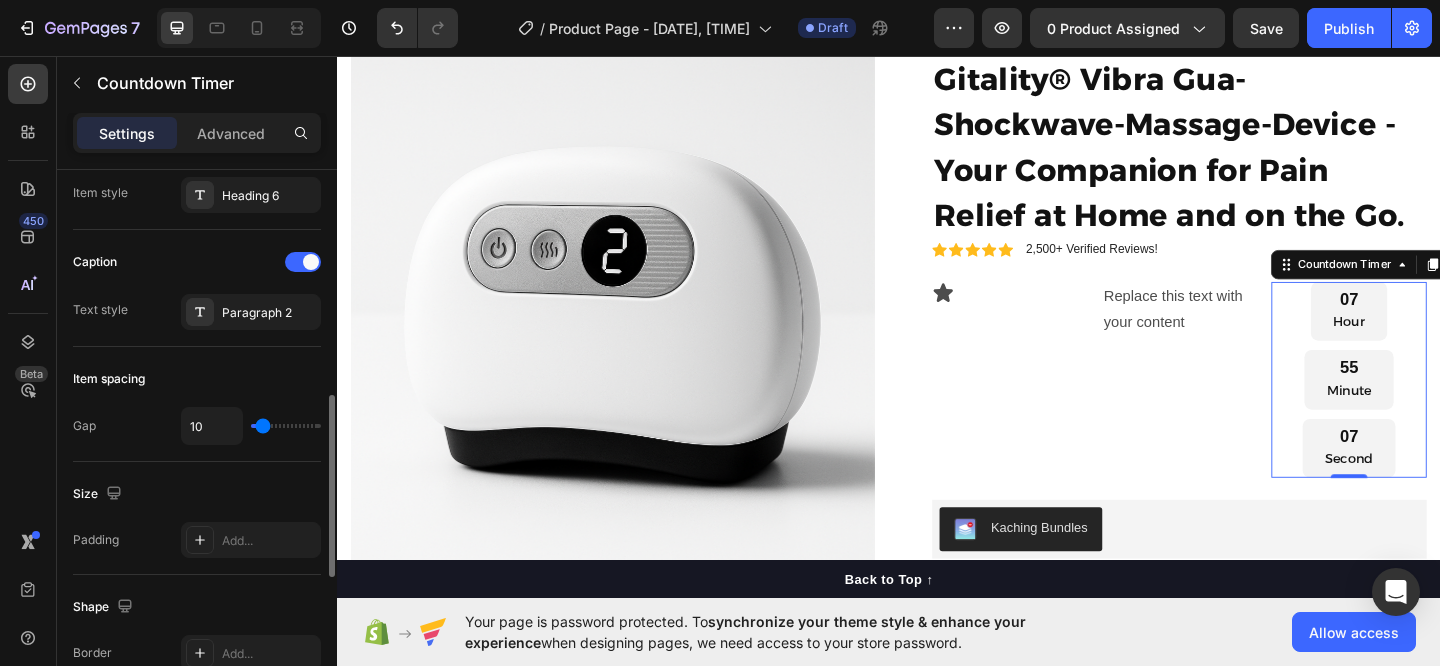 type on "11" 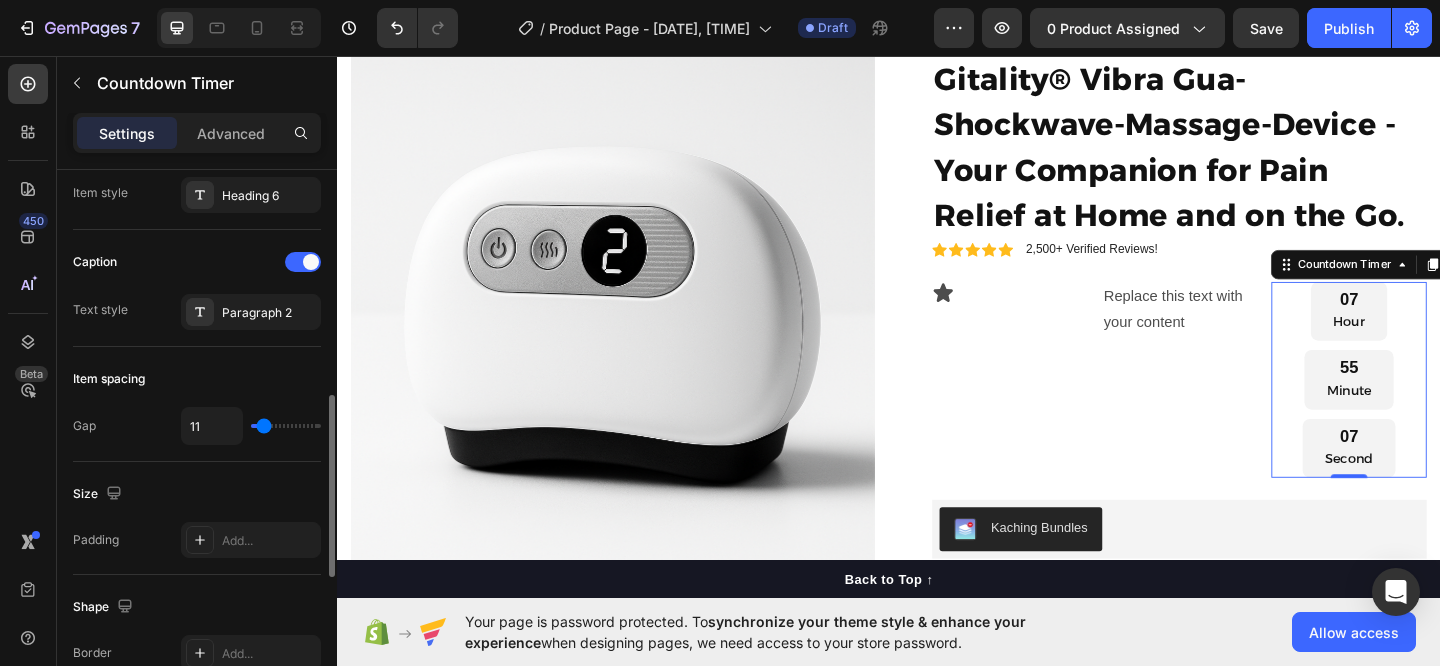 type on "12" 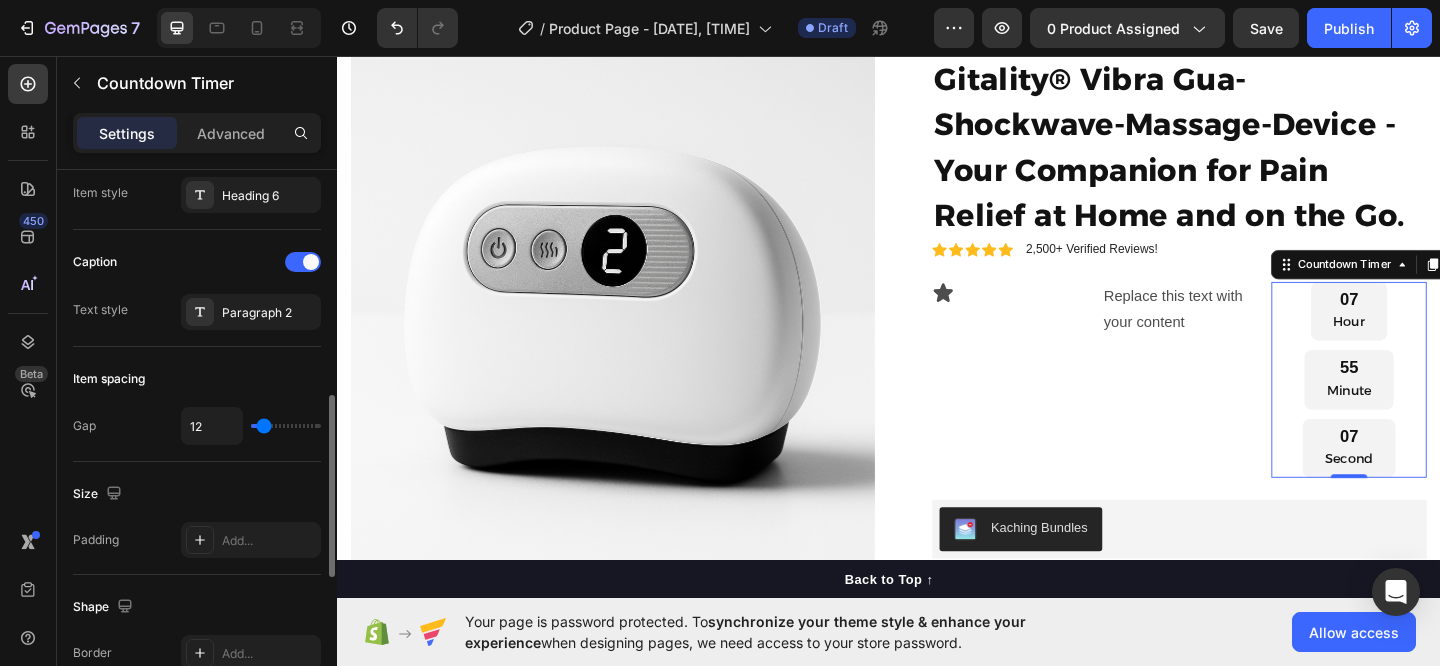 type on "13" 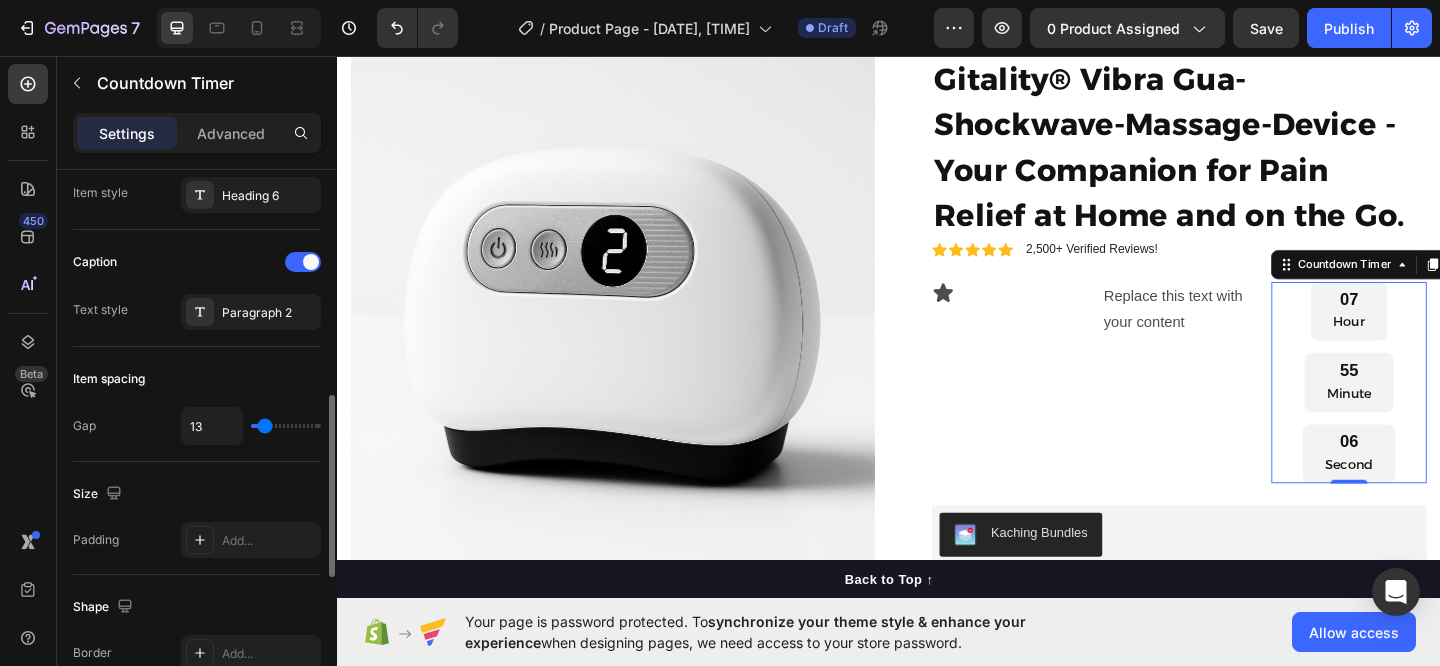 type on "13" 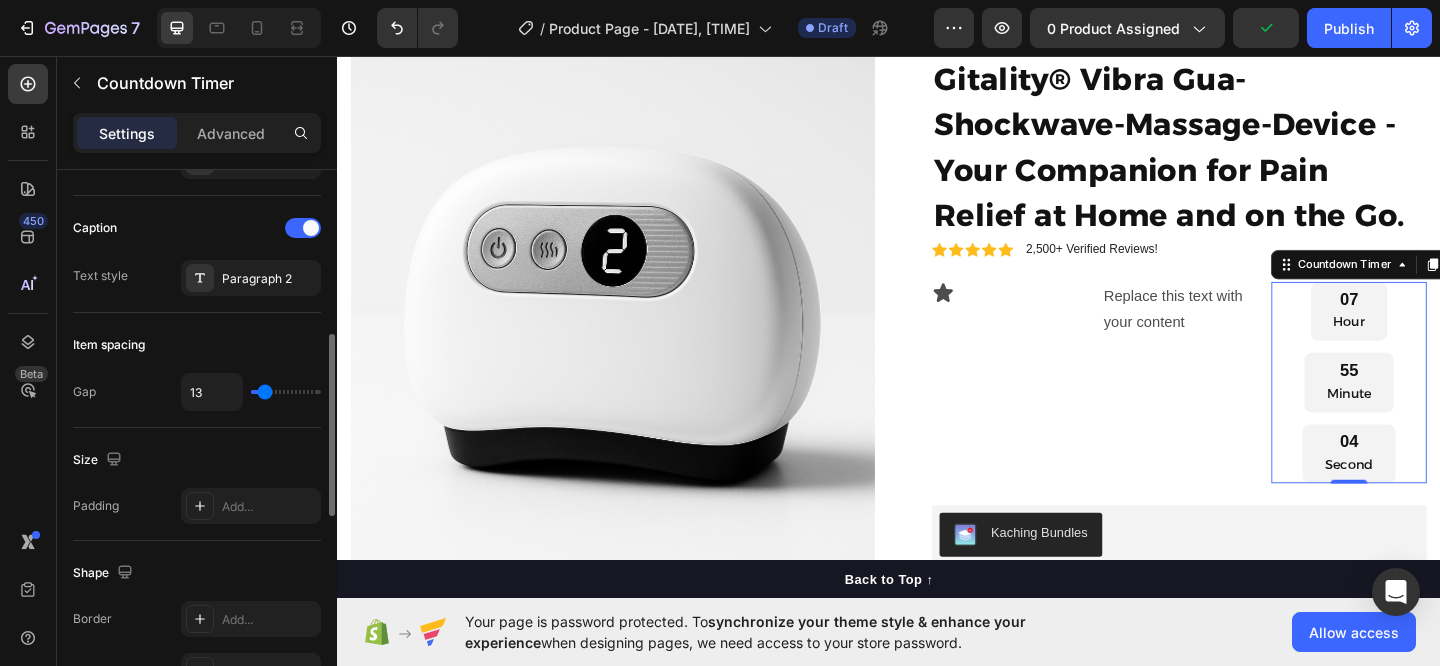scroll, scrollTop: 663, scrollLeft: 0, axis: vertical 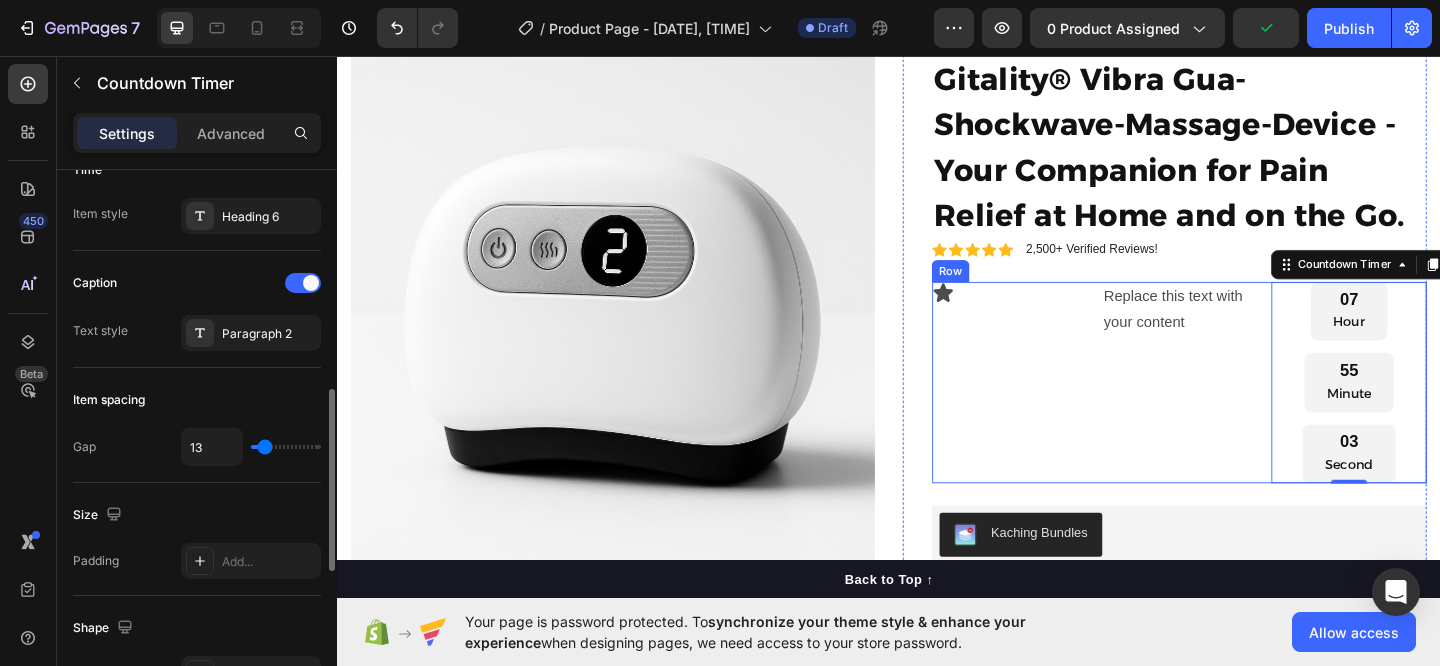 click on "Icon" at bounding box center [1068, 412] 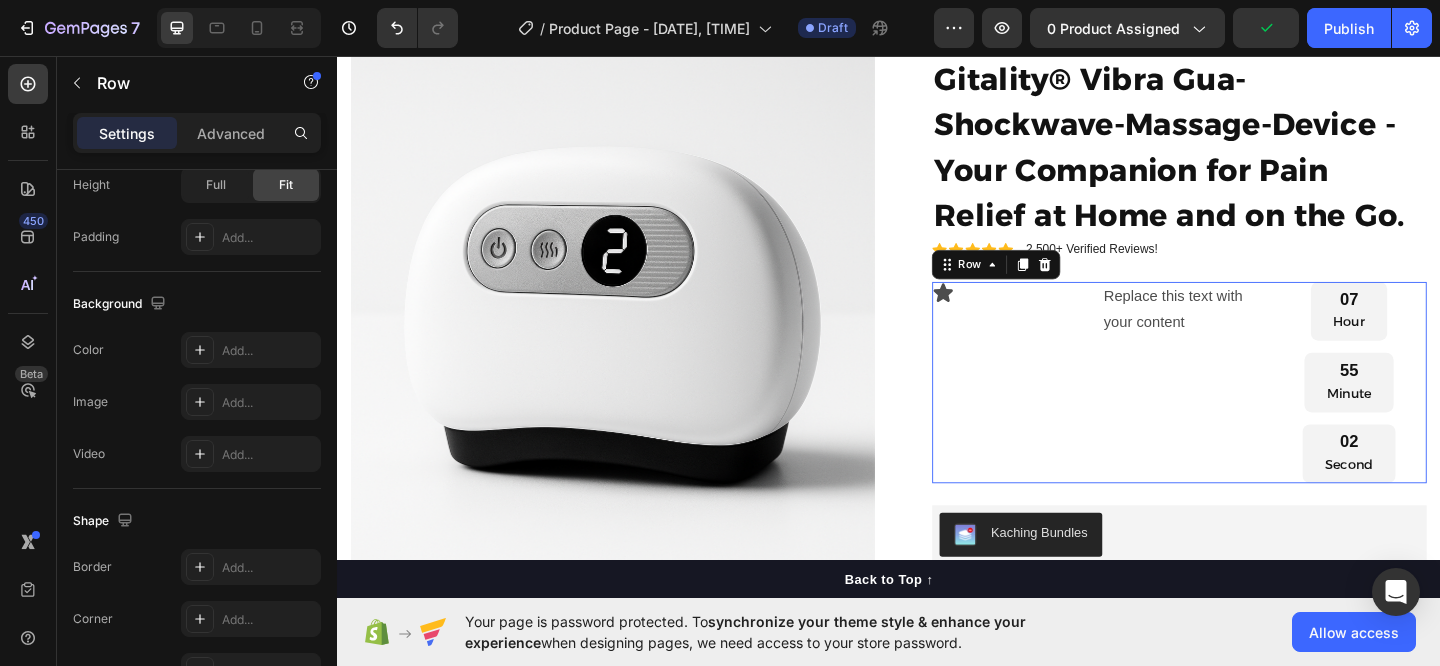 scroll, scrollTop: 0, scrollLeft: 0, axis: both 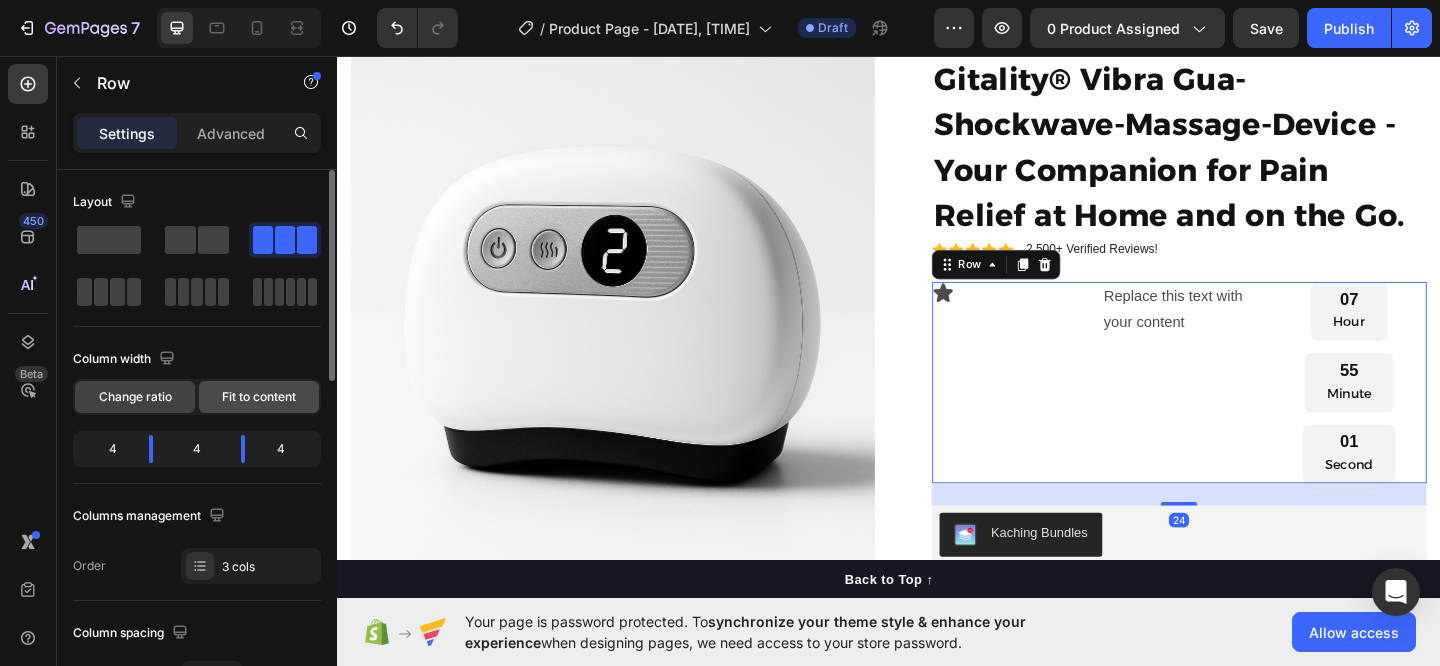 drag, startPoint x: 268, startPoint y: 394, endPoint x: 399, endPoint y: 305, distance: 158.37297 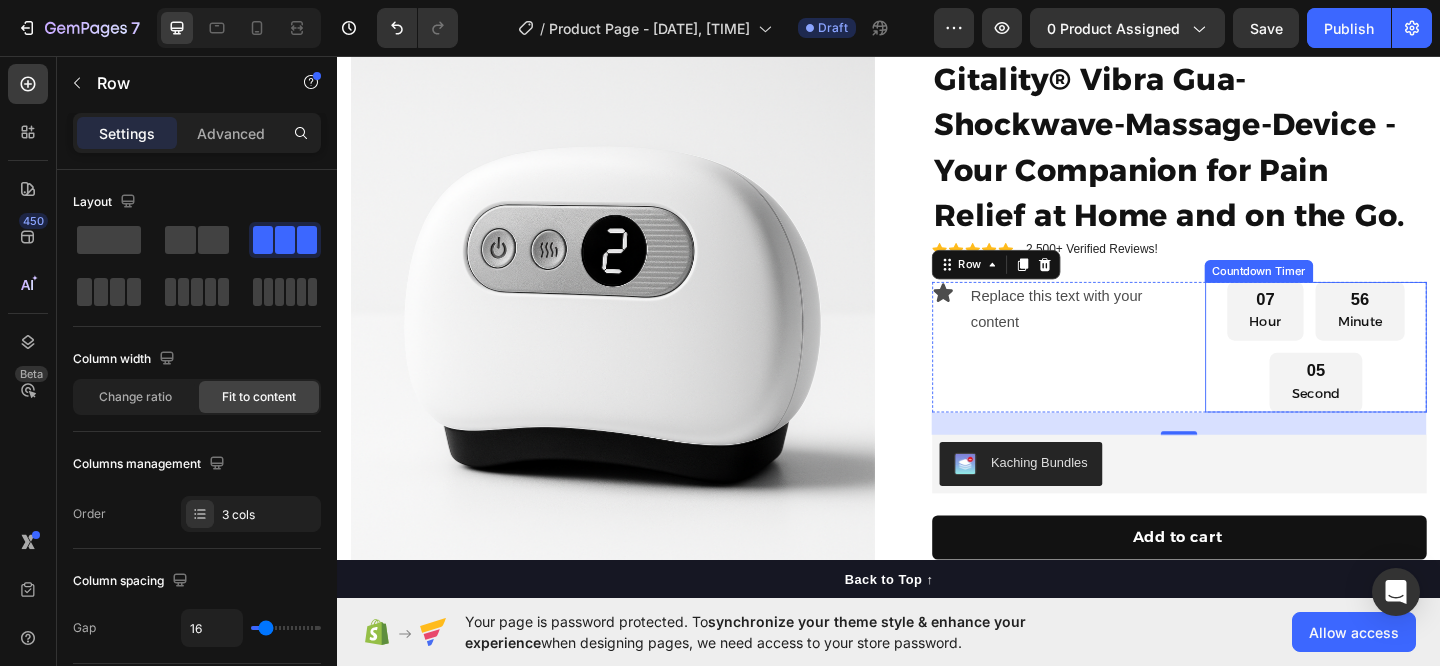 click on "07 Hour" at bounding box center (1346, 334) 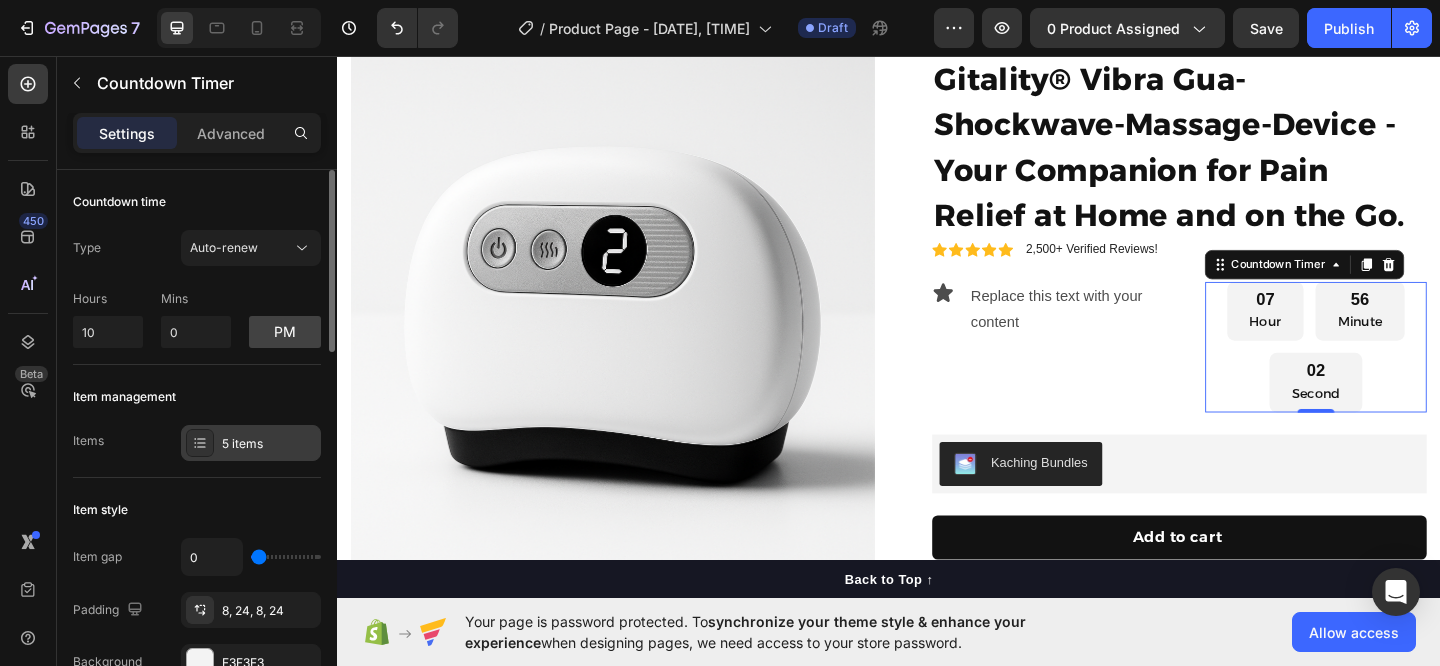 click on "5 items" at bounding box center [269, 444] 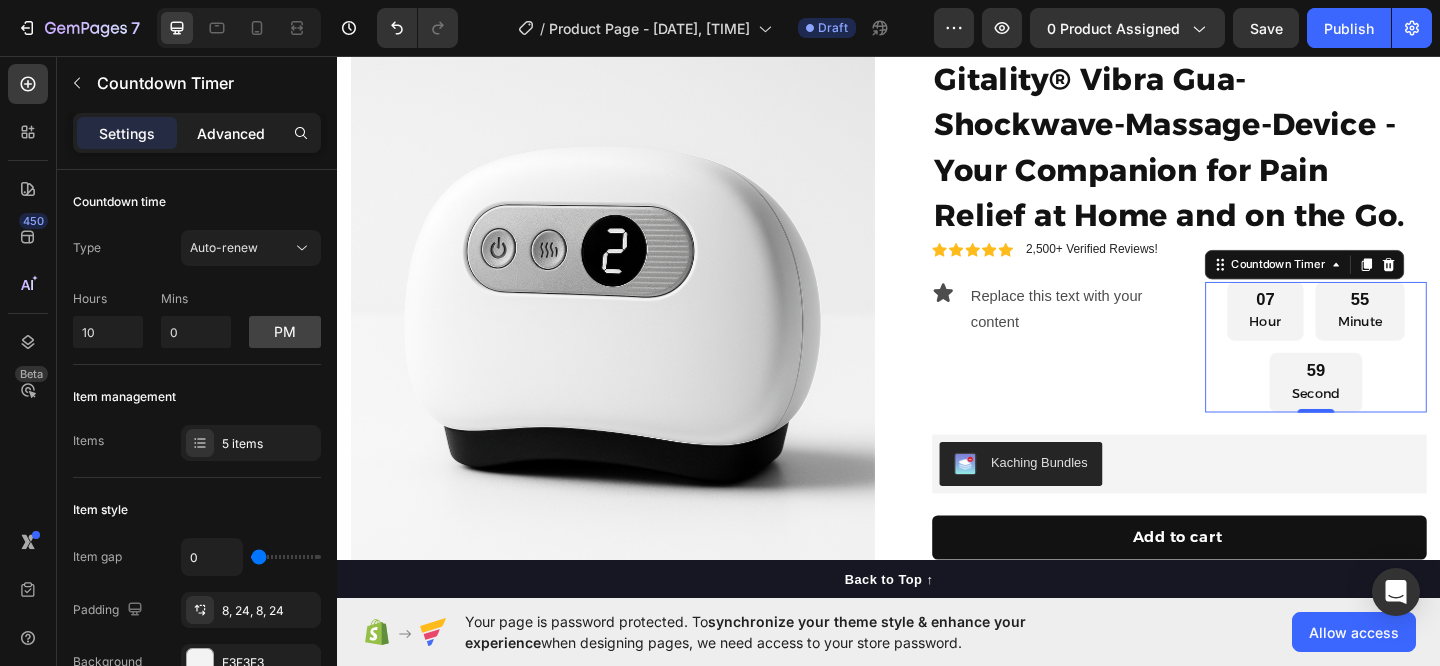 click on "Advanced" at bounding box center (231, 133) 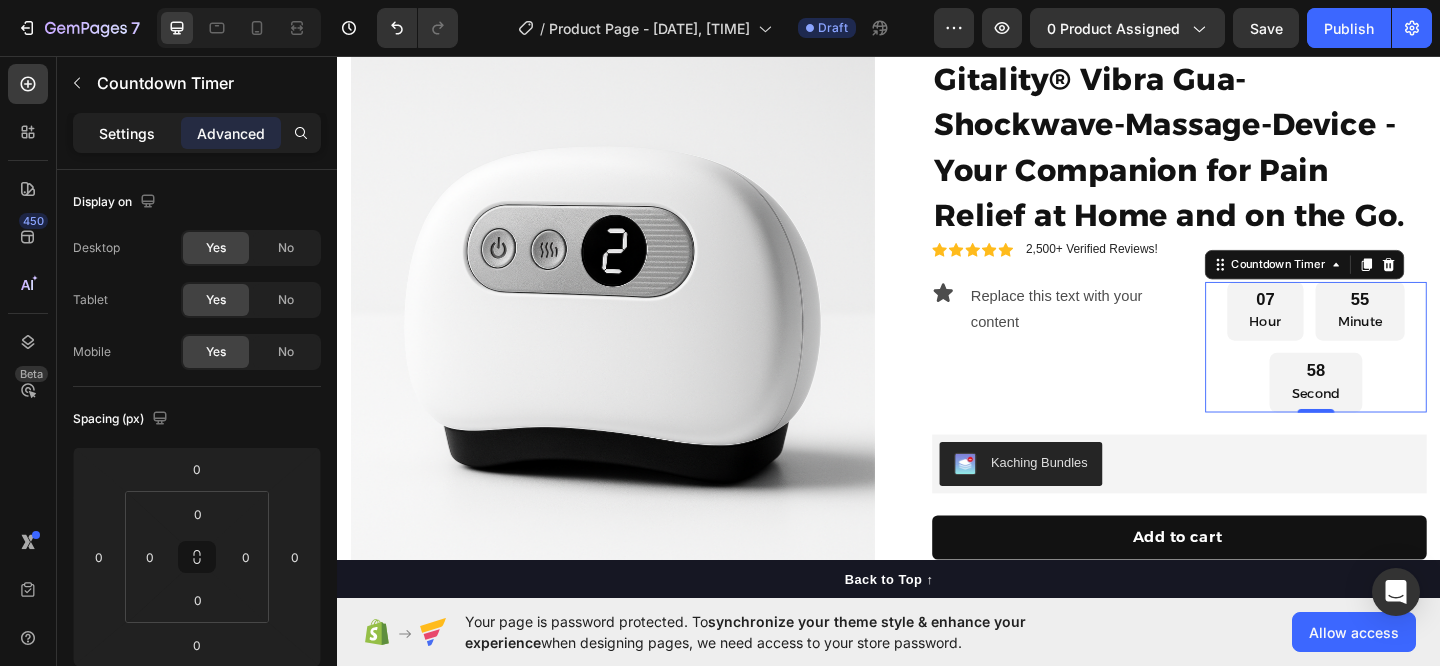 click on "Settings" at bounding box center (127, 133) 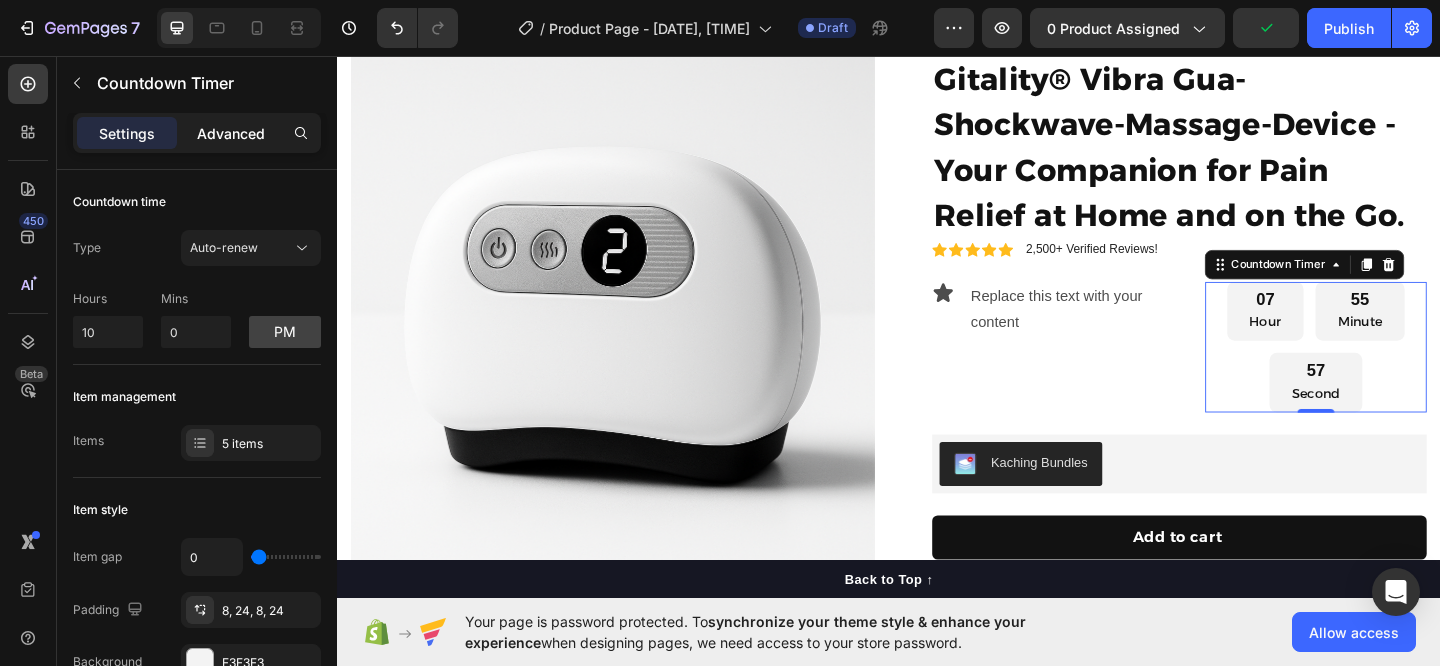 click on "Advanced" 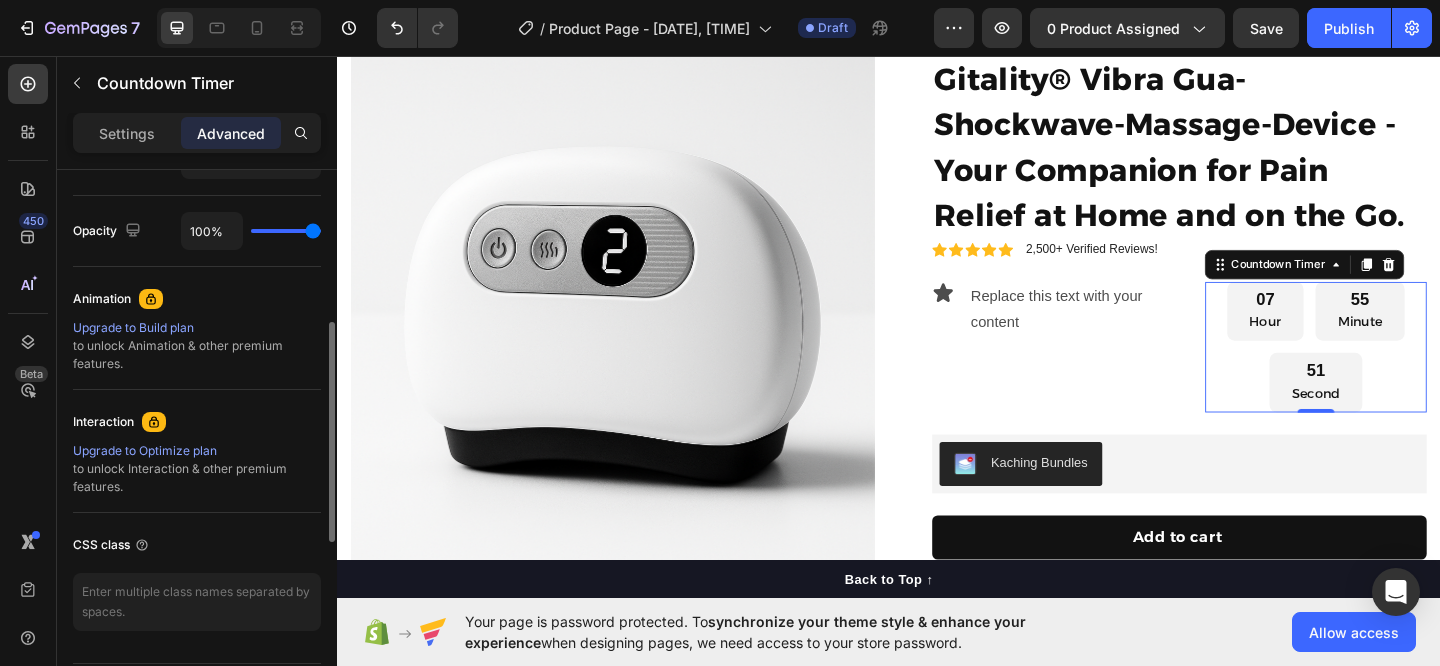 scroll, scrollTop: 835, scrollLeft: 0, axis: vertical 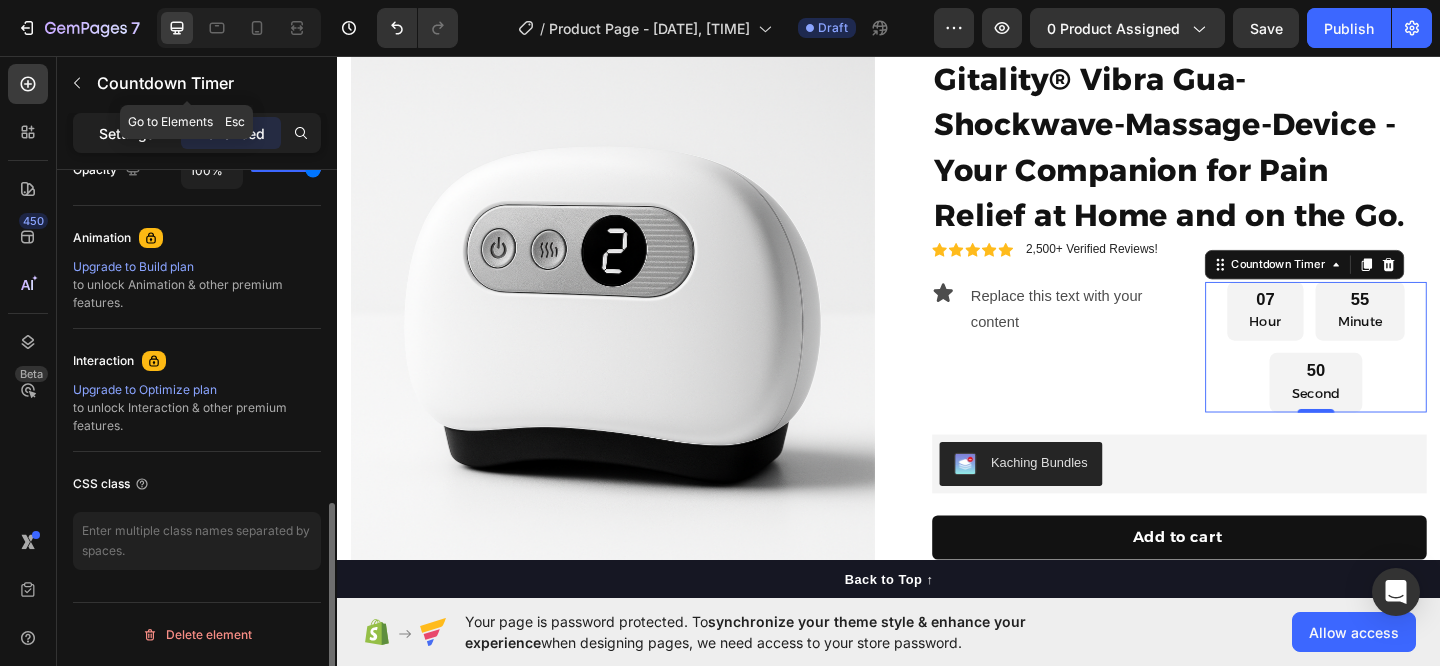 click on "Settings" at bounding box center (127, 133) 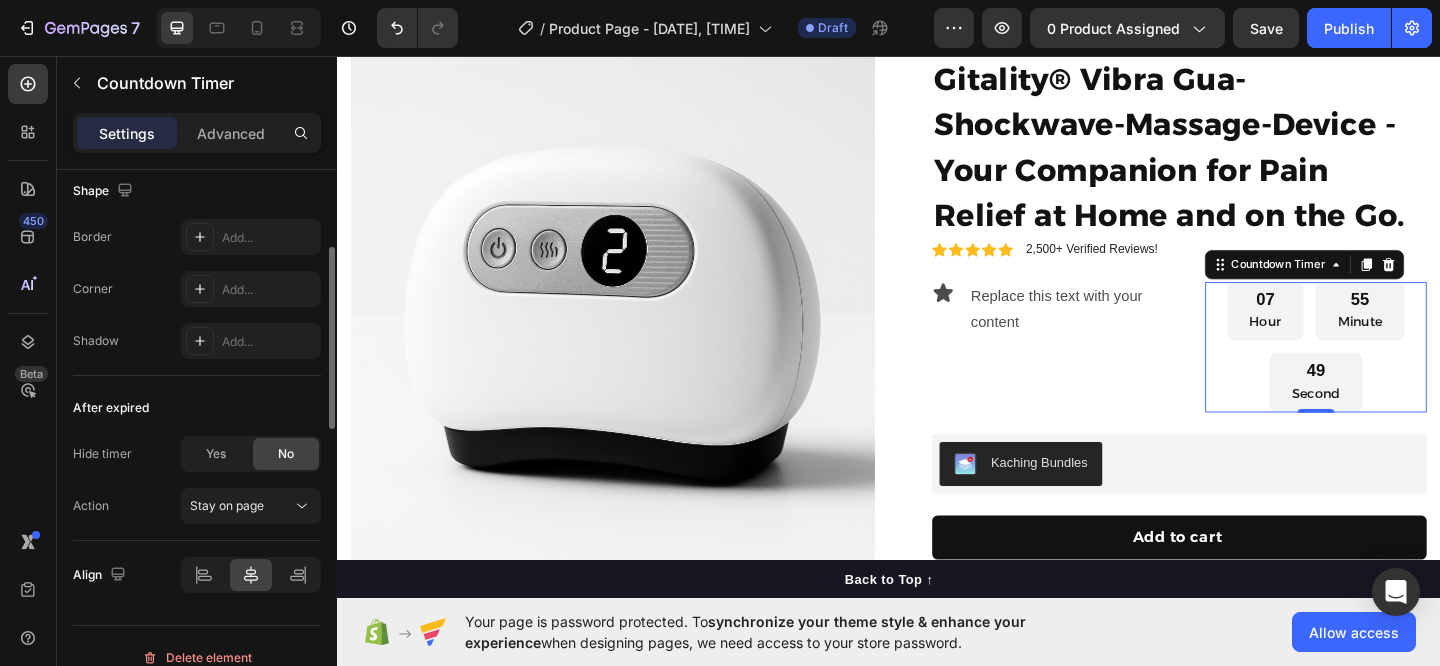 scroll, scrollTop: 1123, scrollLeft: 0, axis: vertical 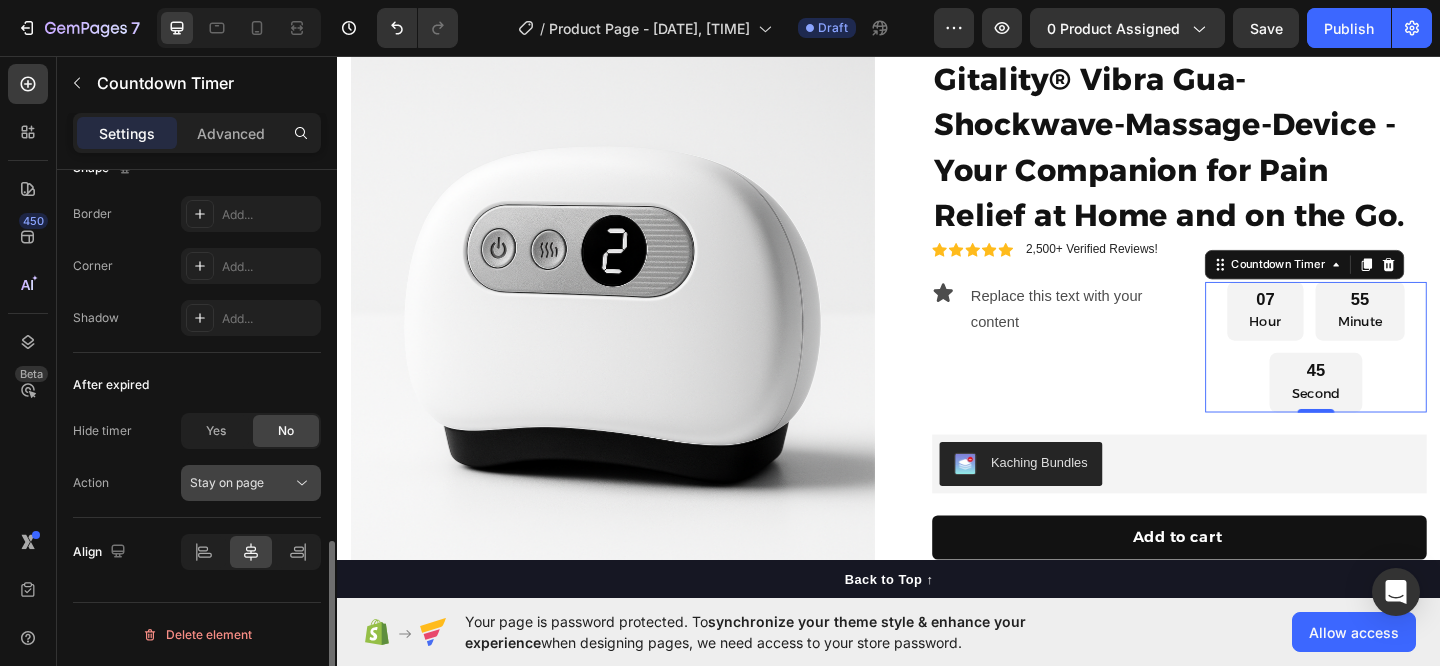 click on "Stay on page" 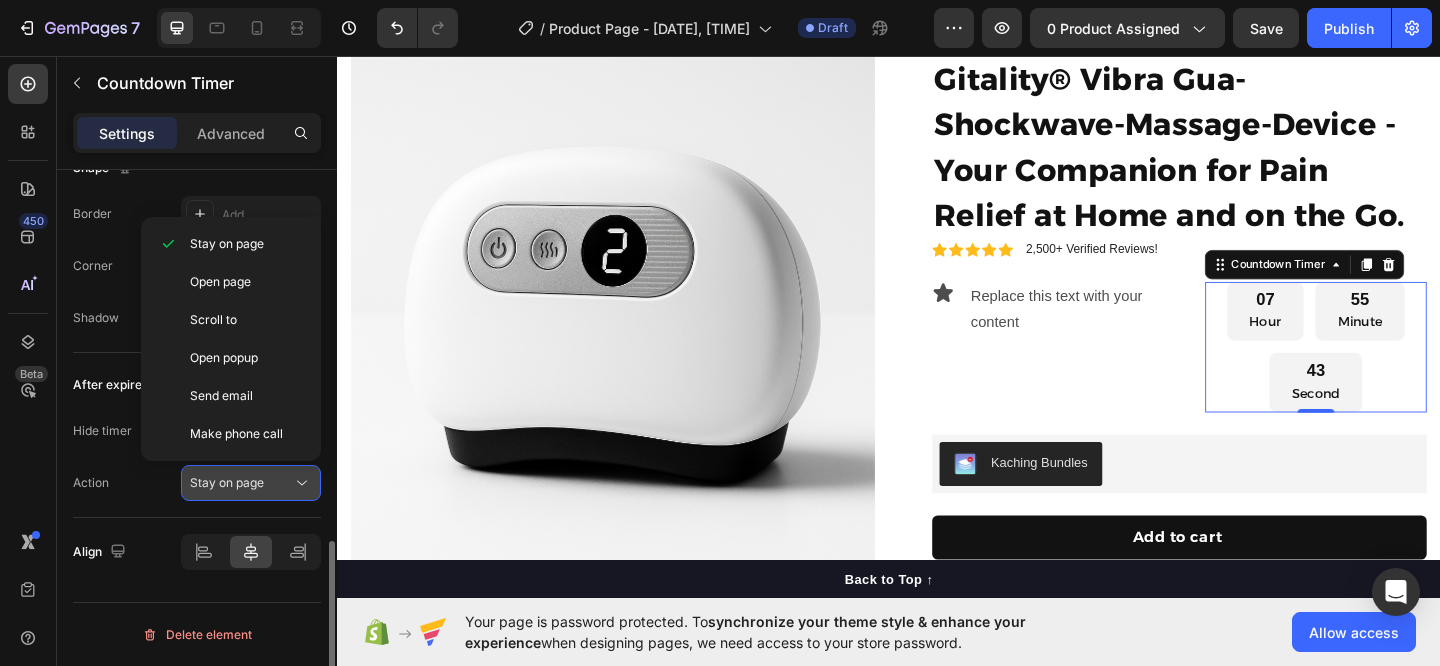 click on "Stay on page" 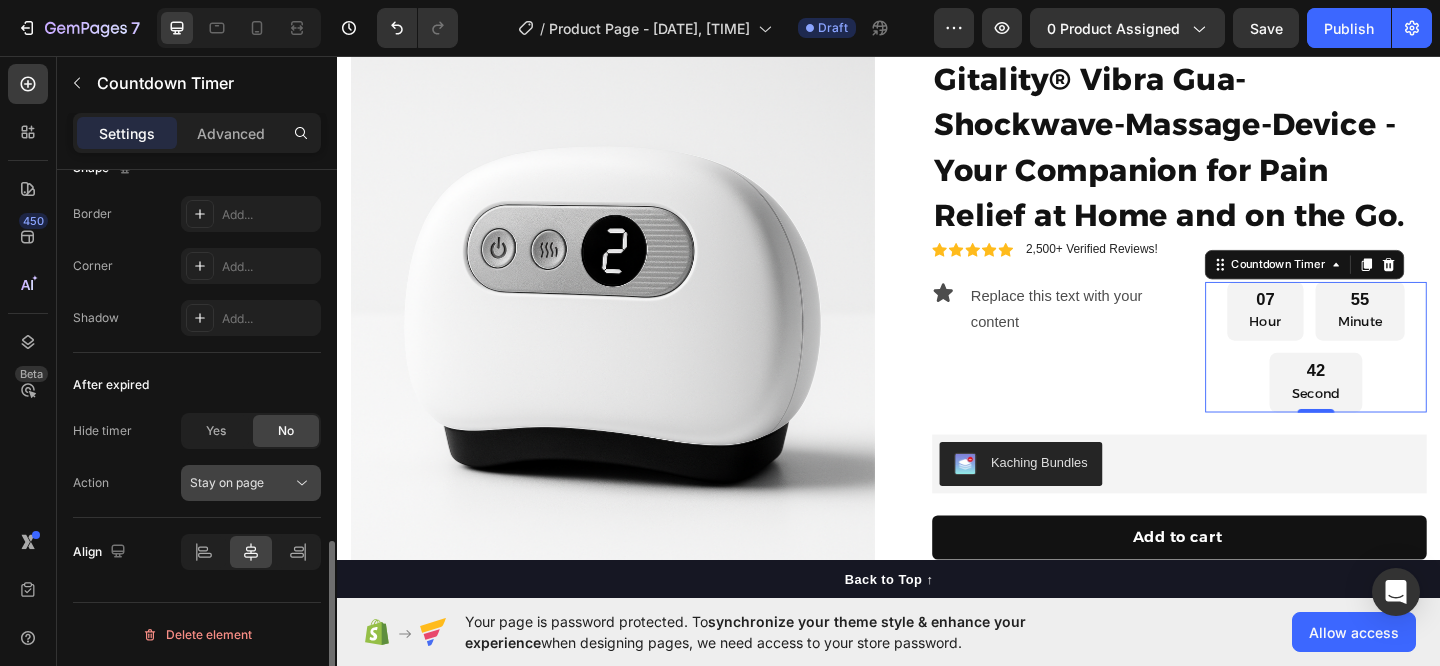 click on "Stay on page" 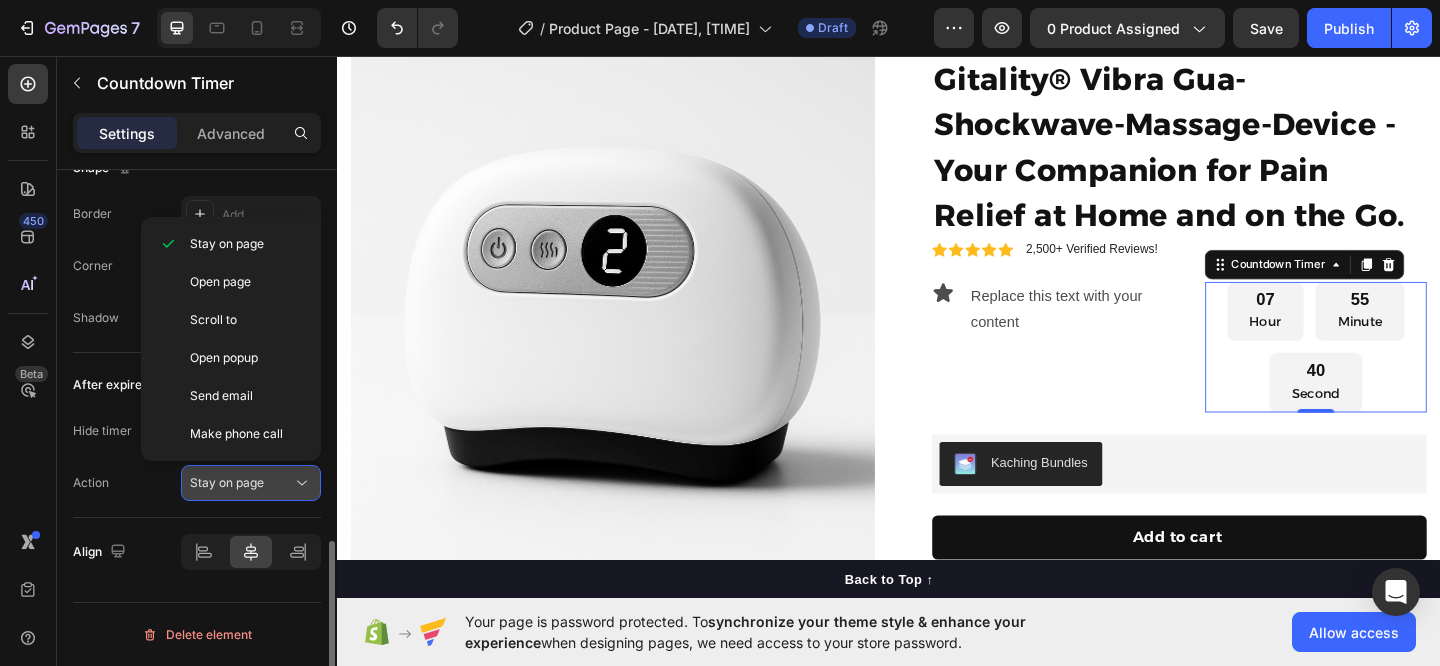 click on "Stay on page" 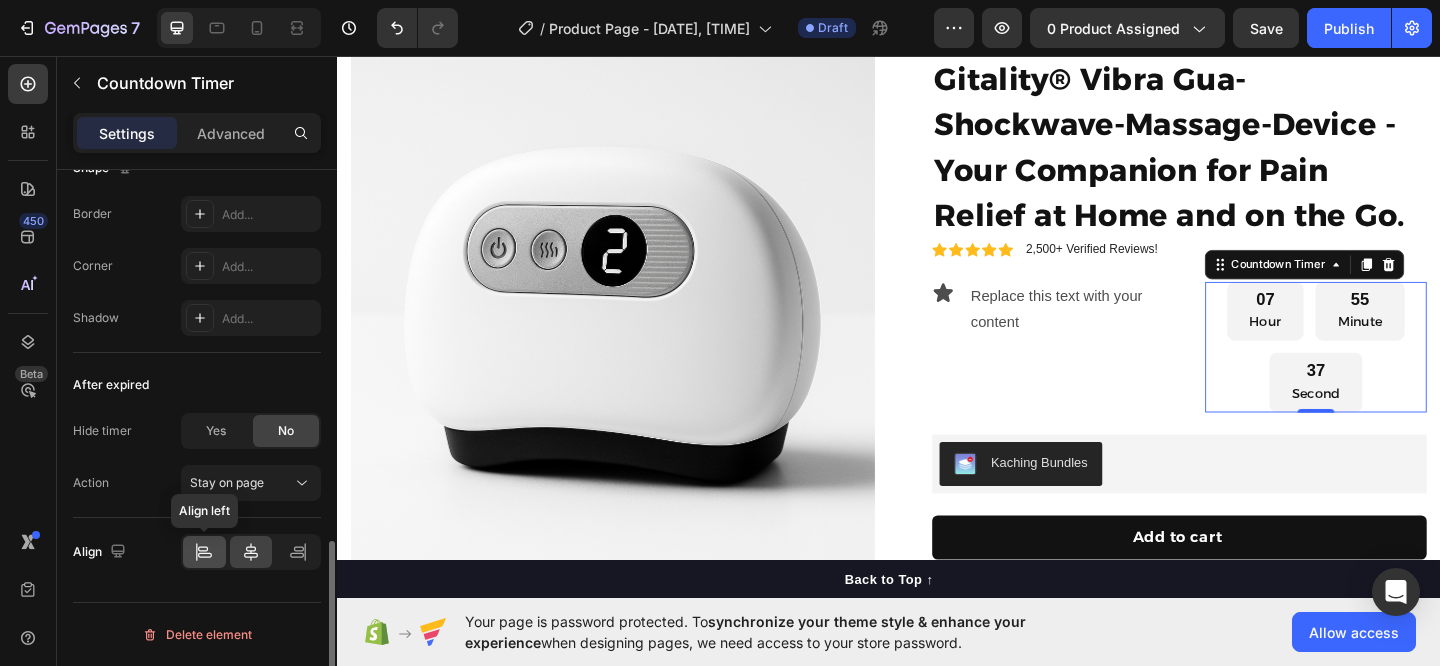 click 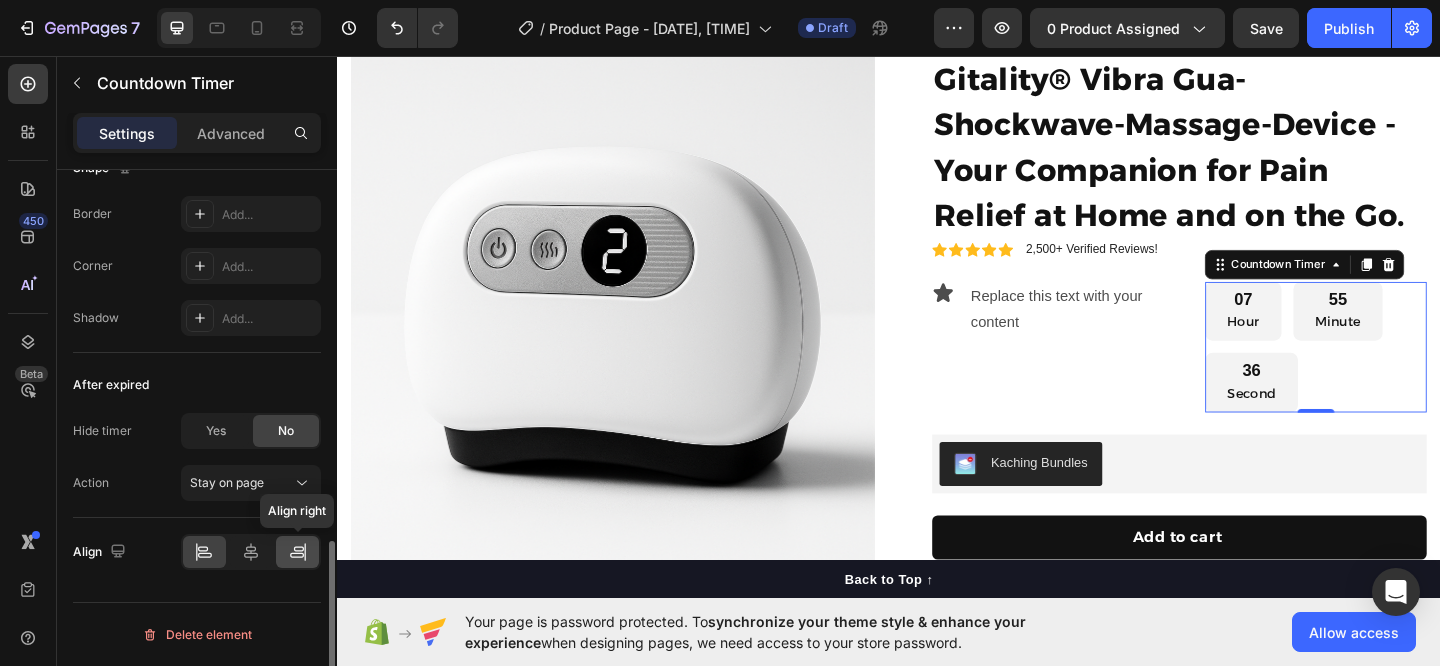click 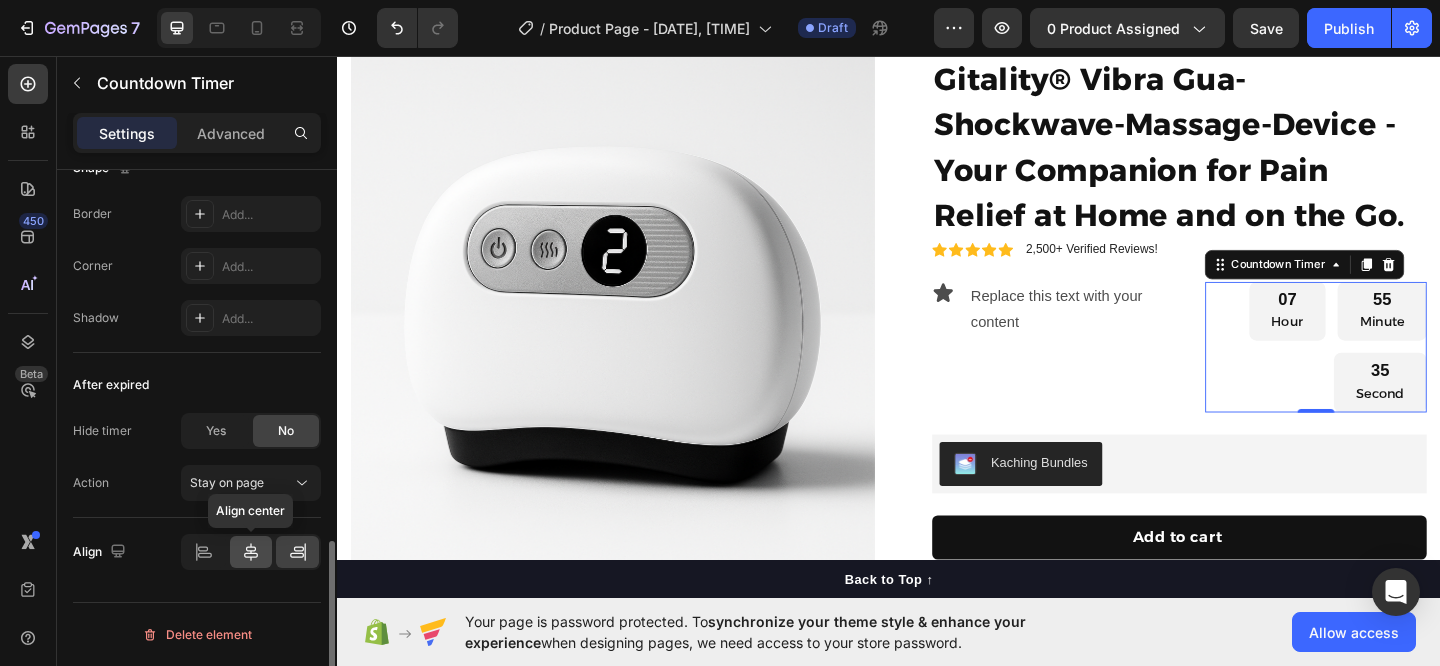 click 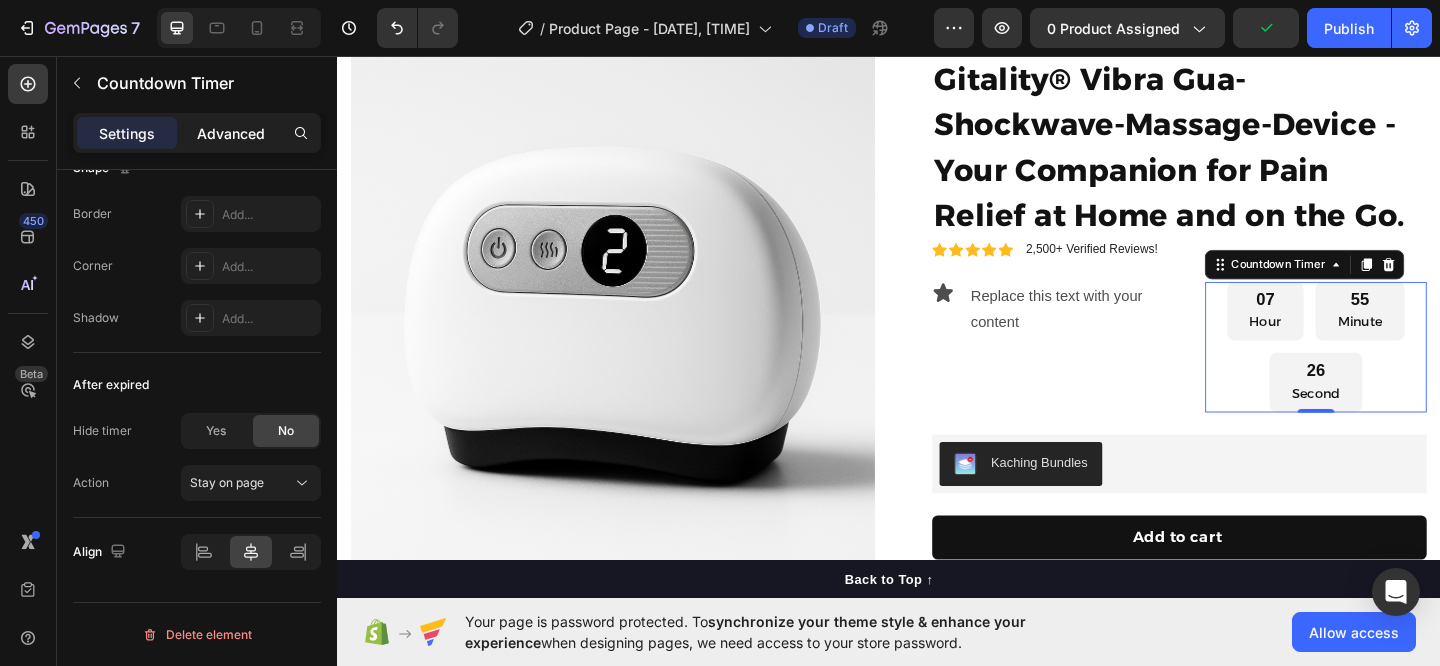 click on "Advanced" at bounding box center [231, 133] 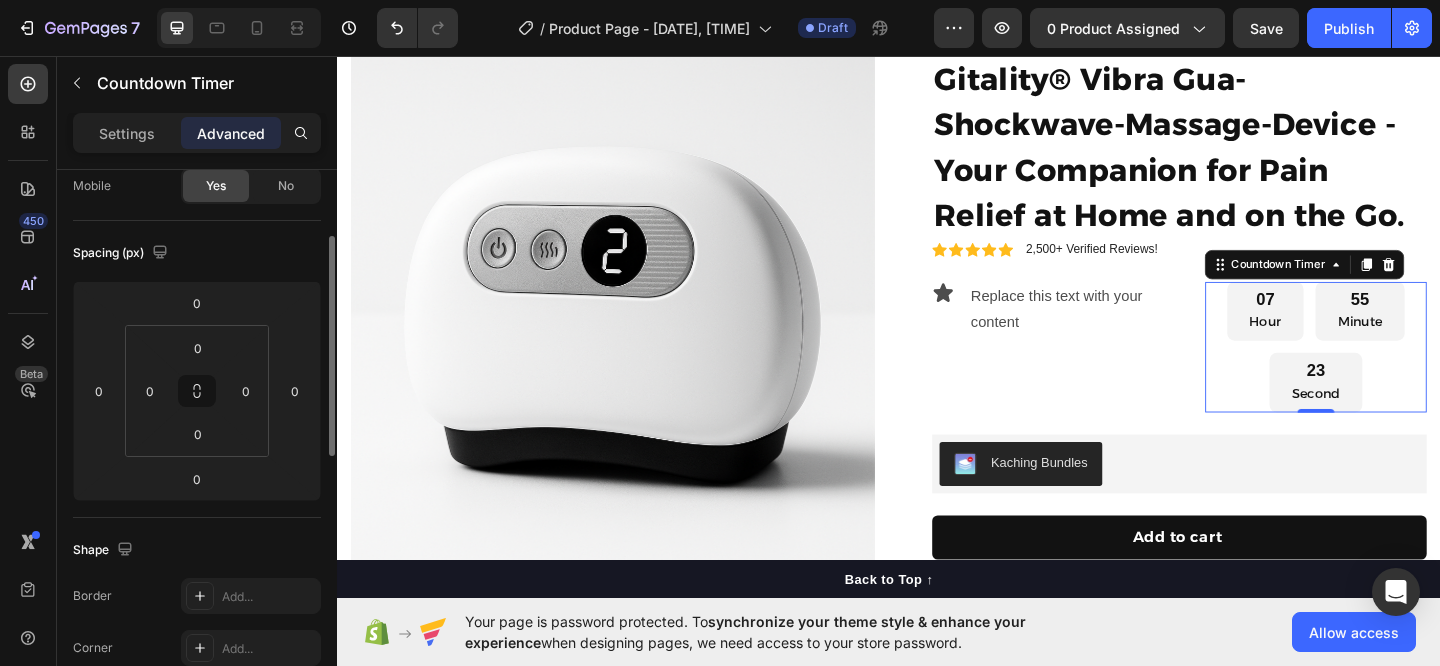 scroll, scrollTop: 0, scrollLeft: 0, axis: both 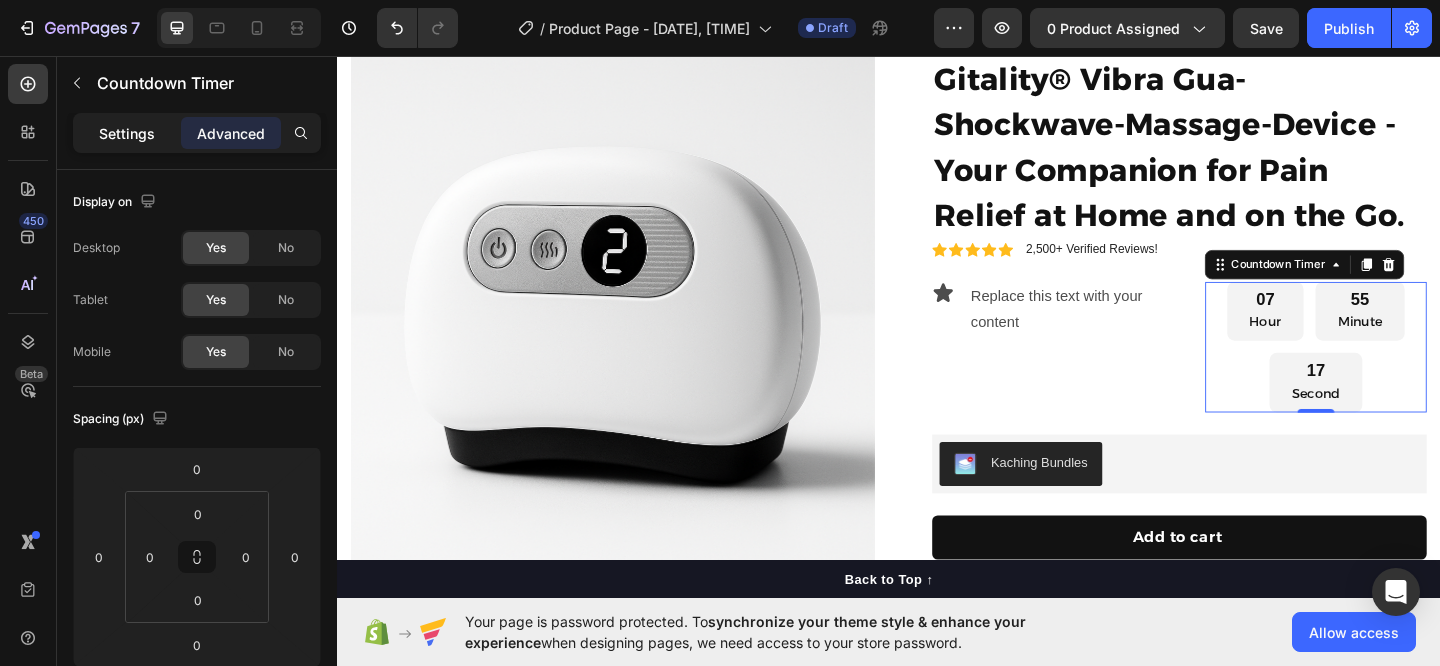 click on "Settings" 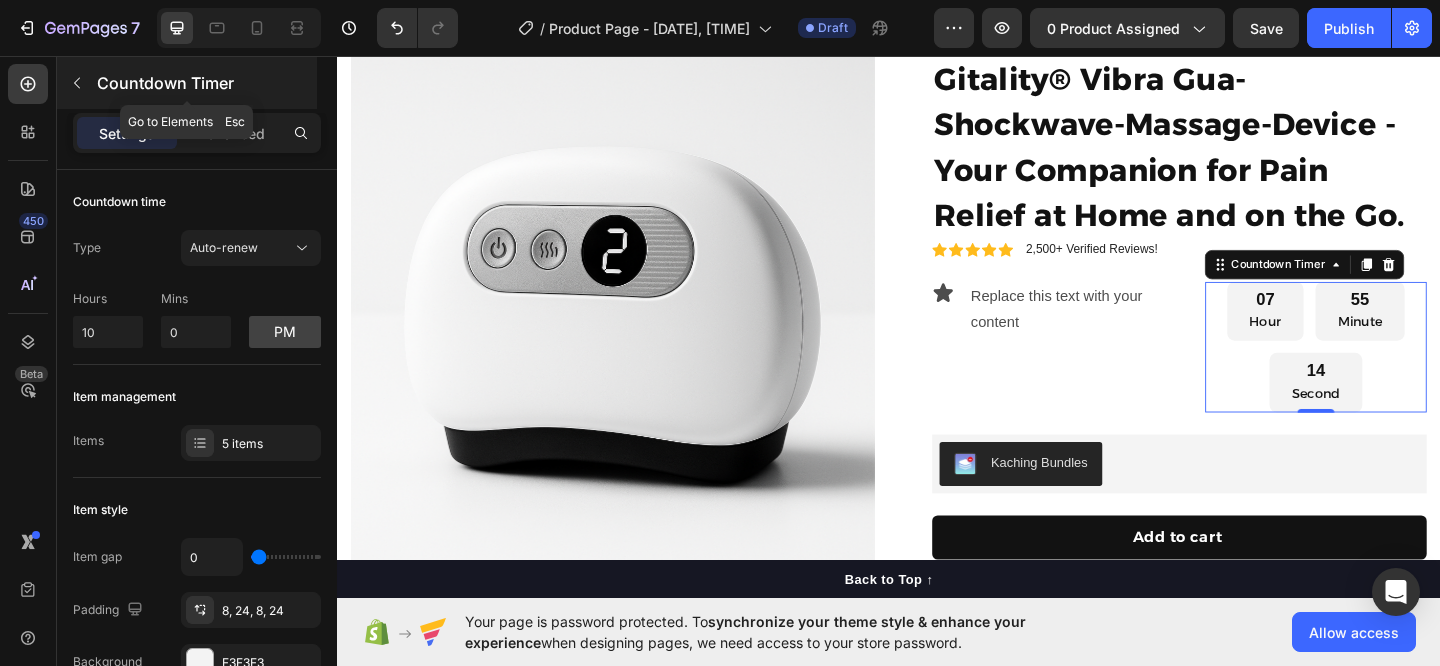 click 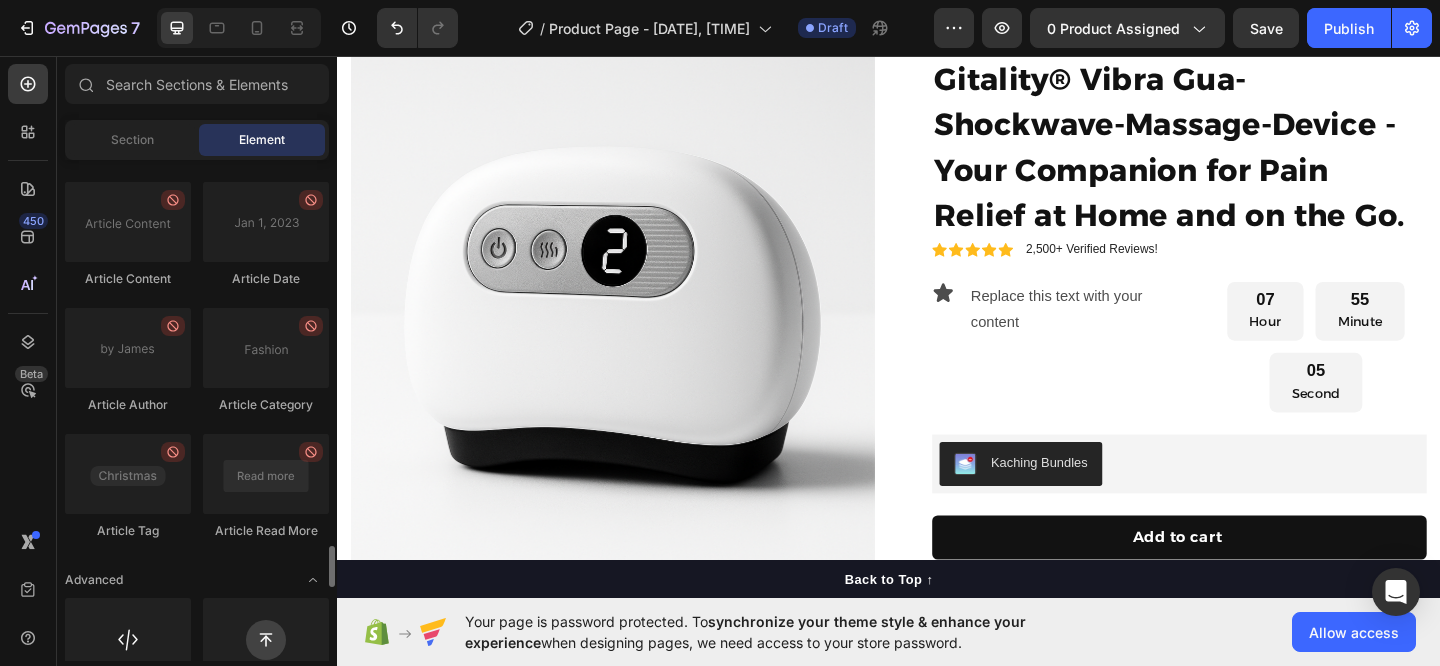 scroll, scrollTop: 5558, scrollLeft: 0, axis: vertical 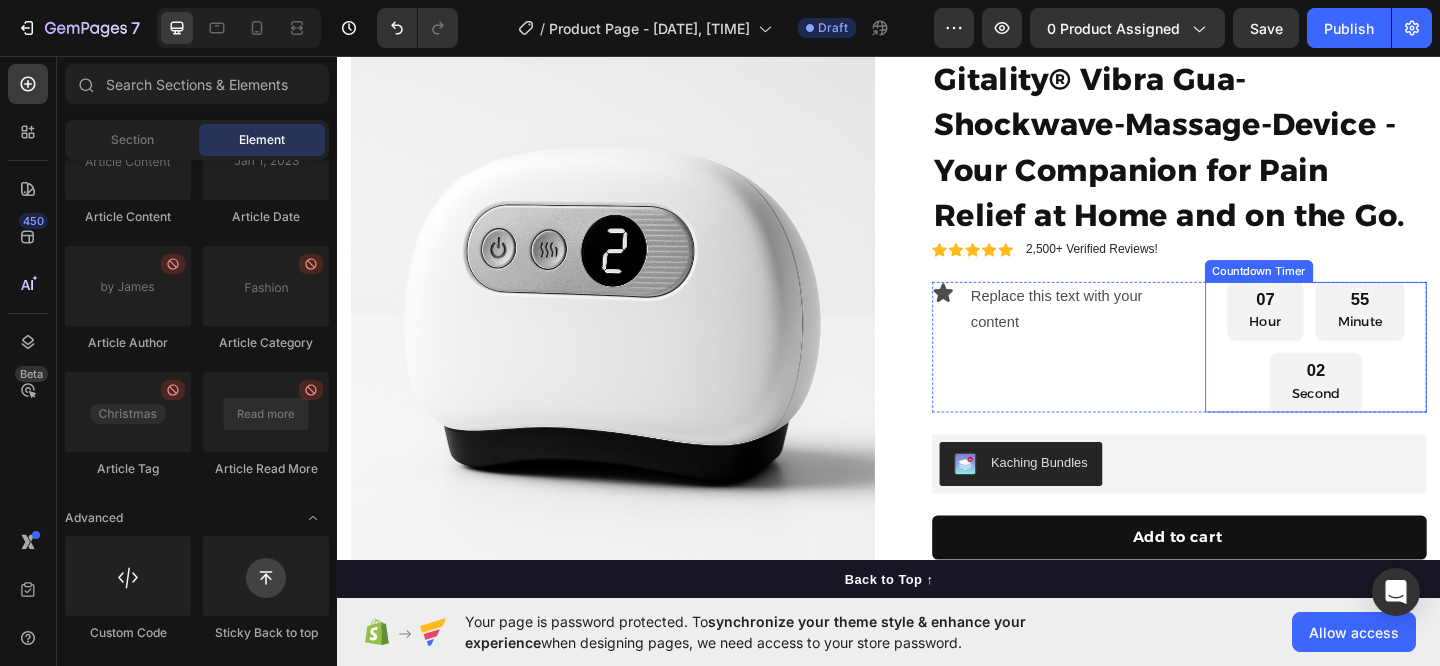 click on "07 Hour 55 Minute 02 Second" at bounding box center [1401, 373] 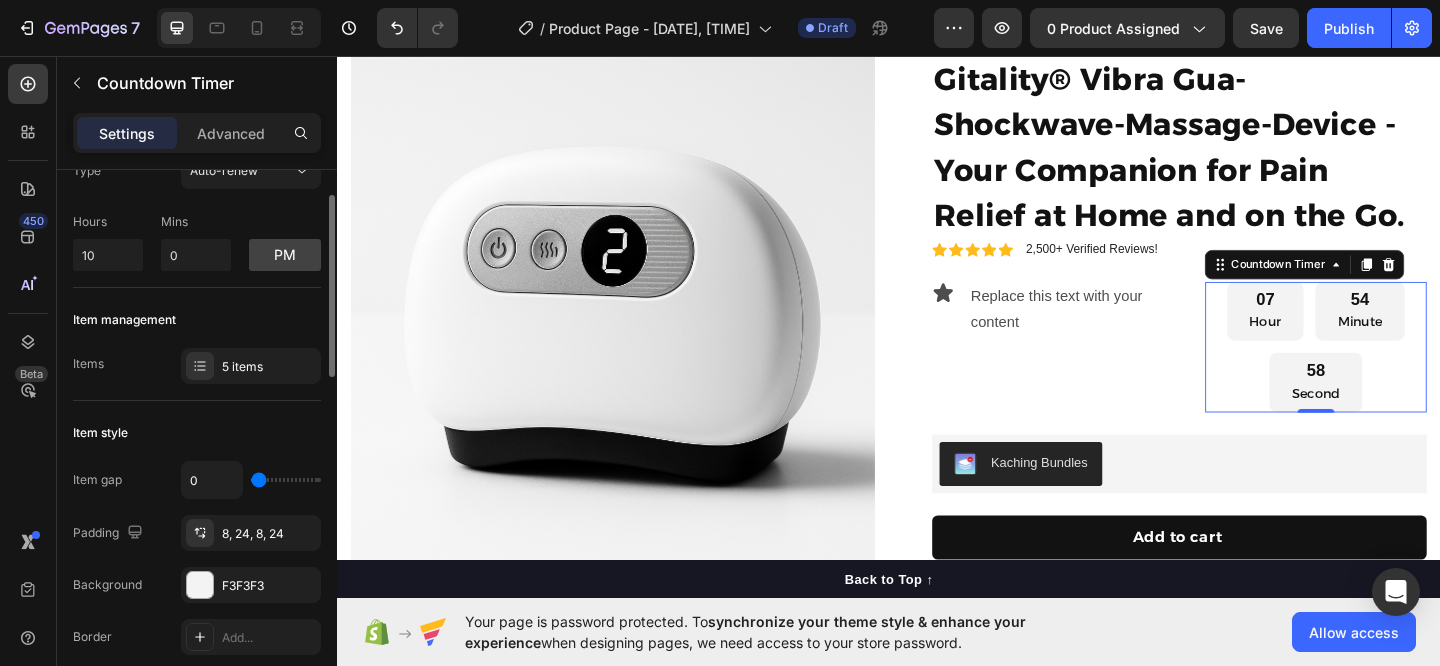 scroll, scrollTop: 80, scrollLeft: 0, axis: vertical 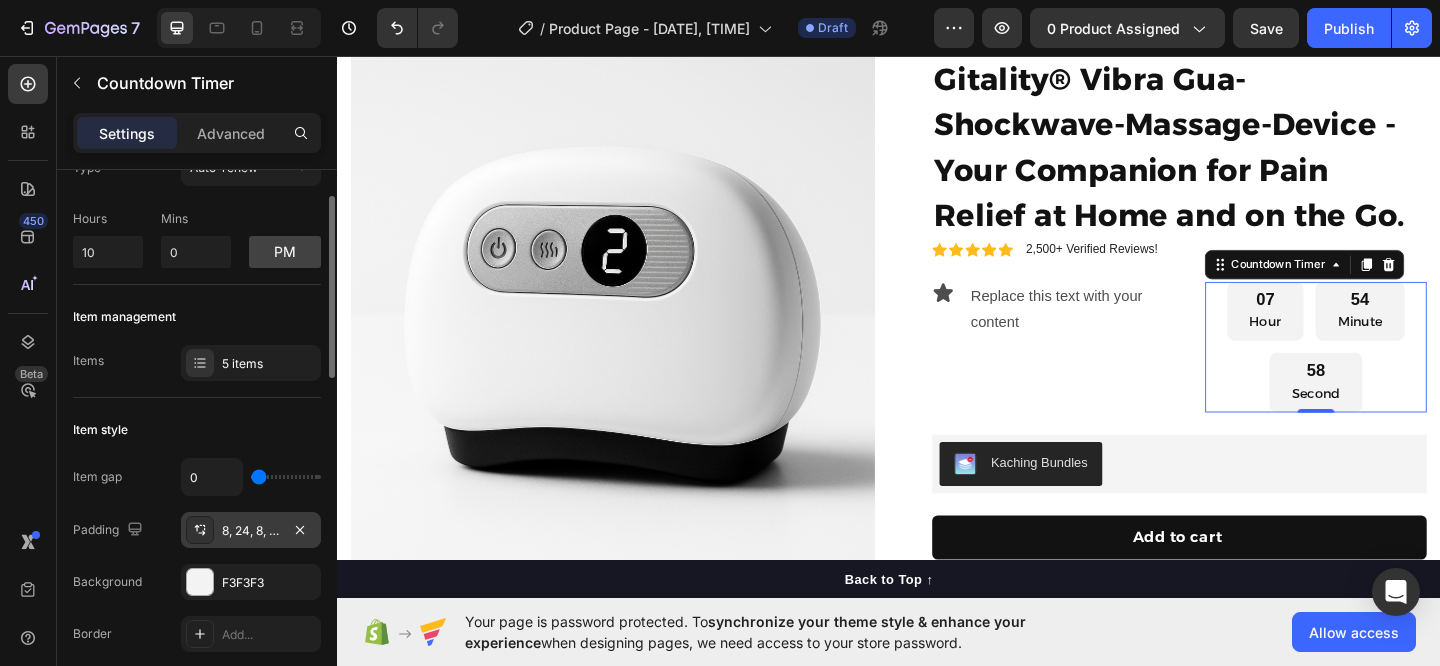 click on "8, 24, 8, 24" at bounding box center [251, 531] 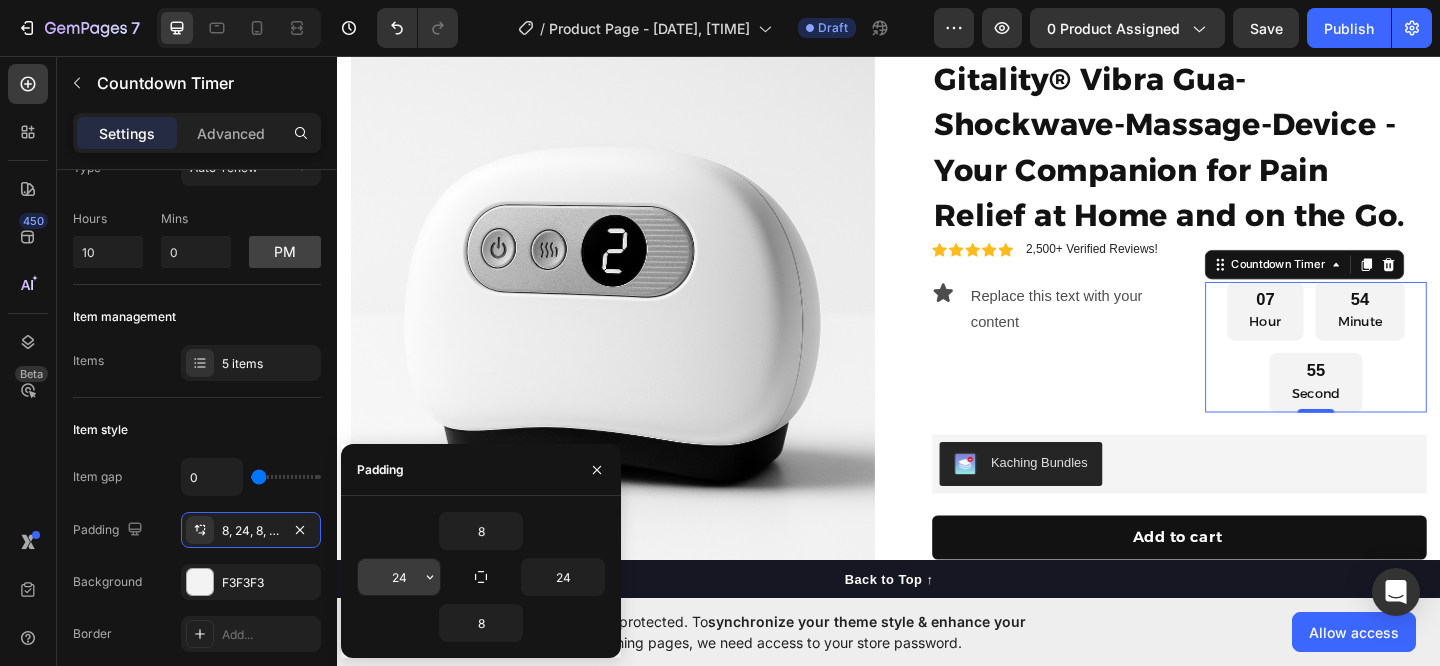 click on "24" at bounding box center (399, 577) 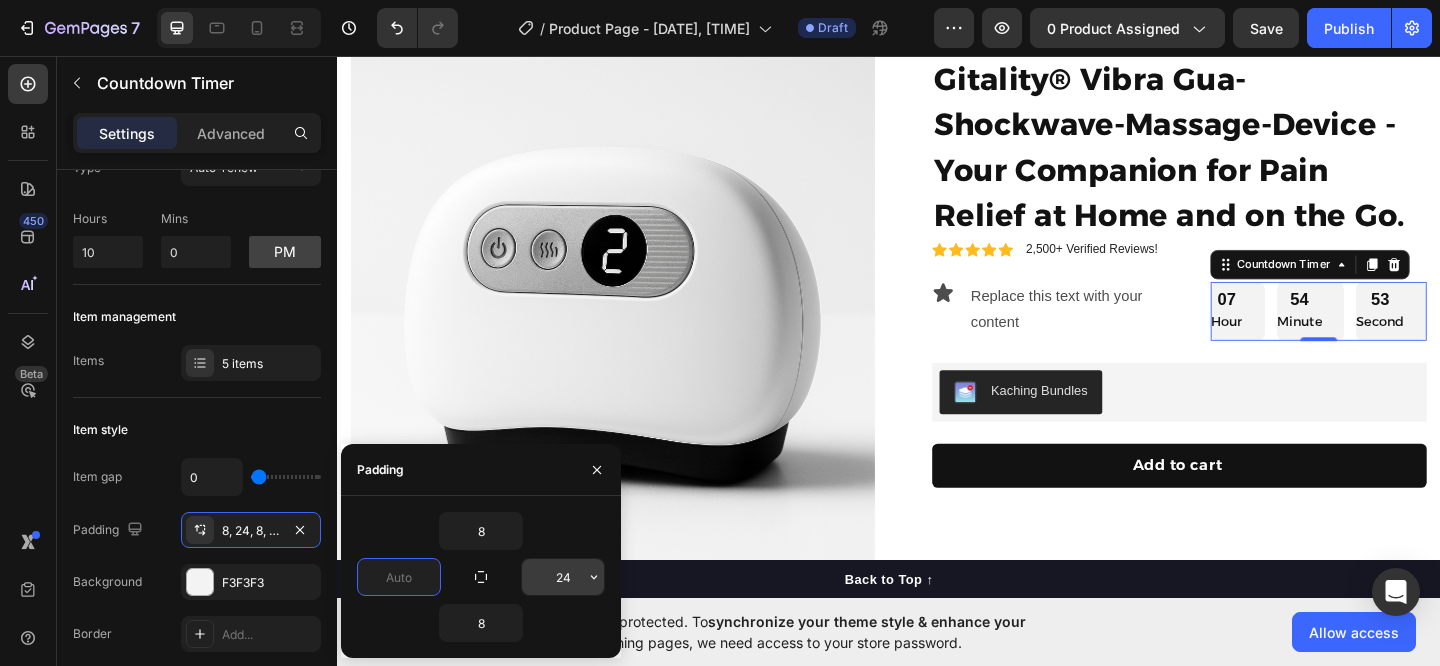 click on "24" at bounding box center [563, 577] 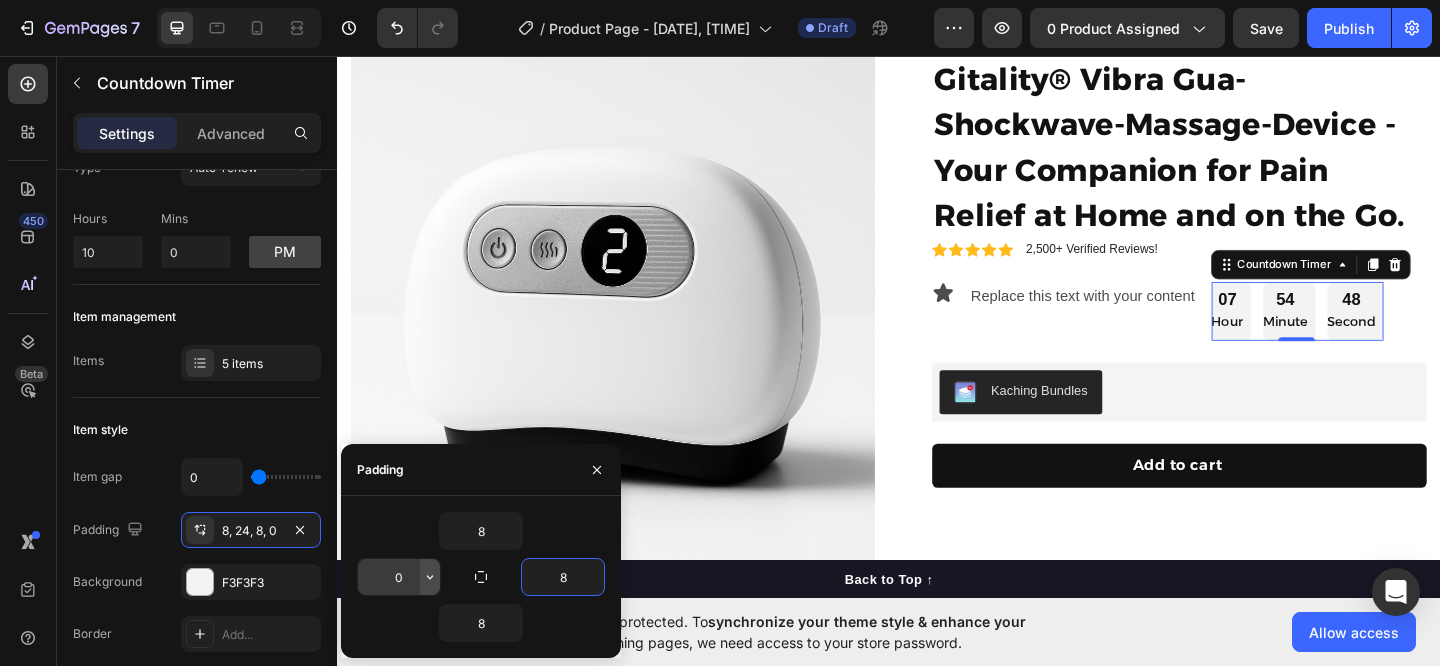 type on "8" 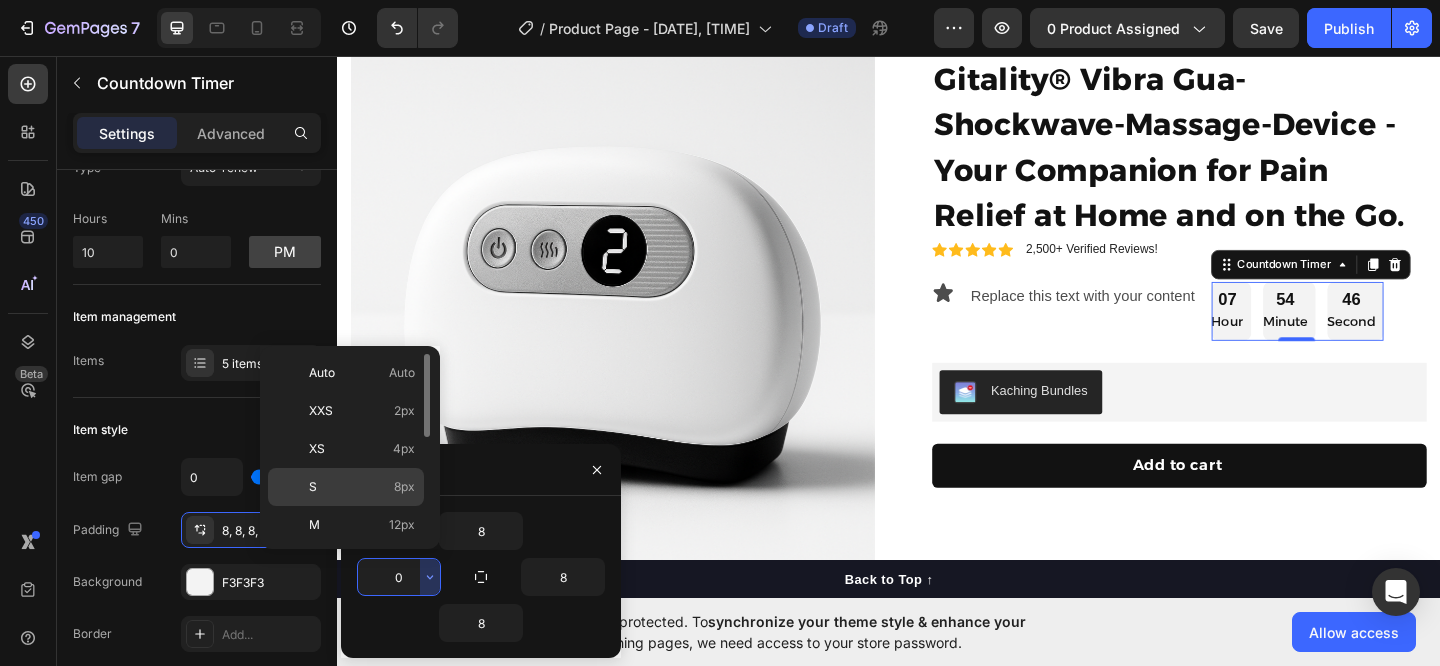 click on "S 8px" 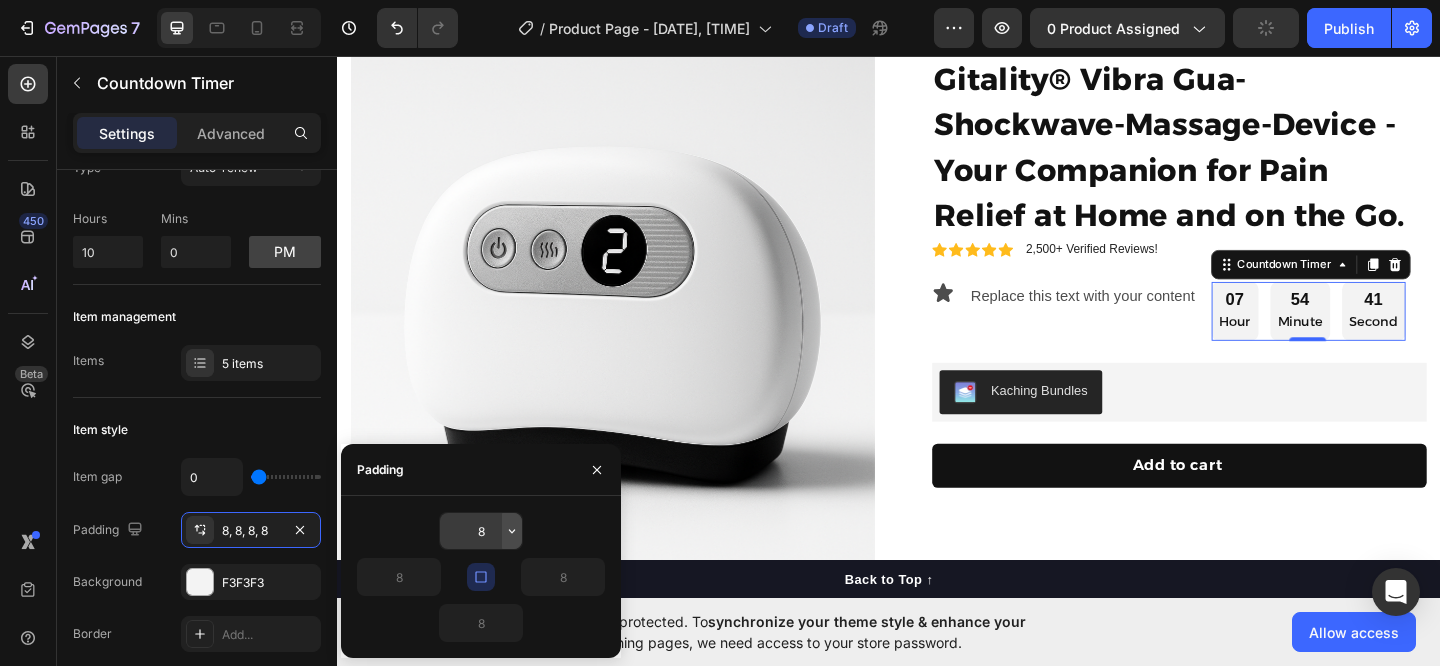 click 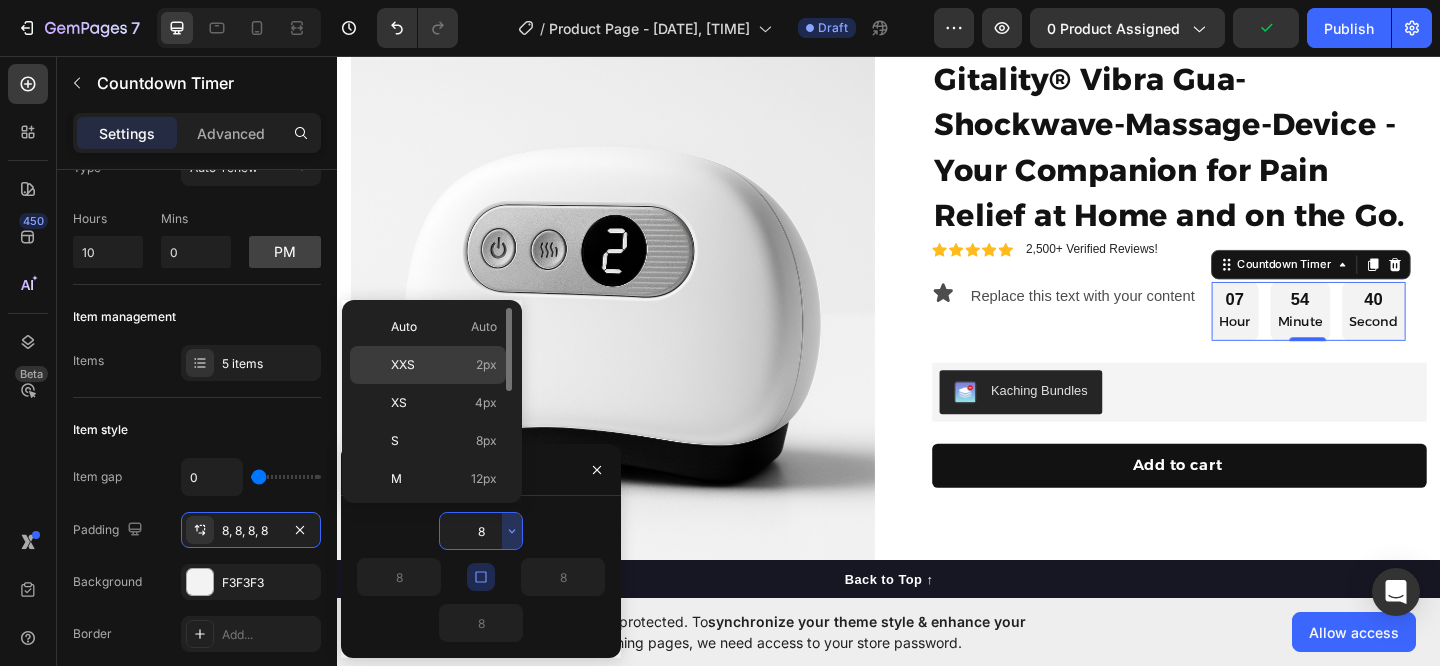 click on "XXS 2px" at bounding box center (444, 365) 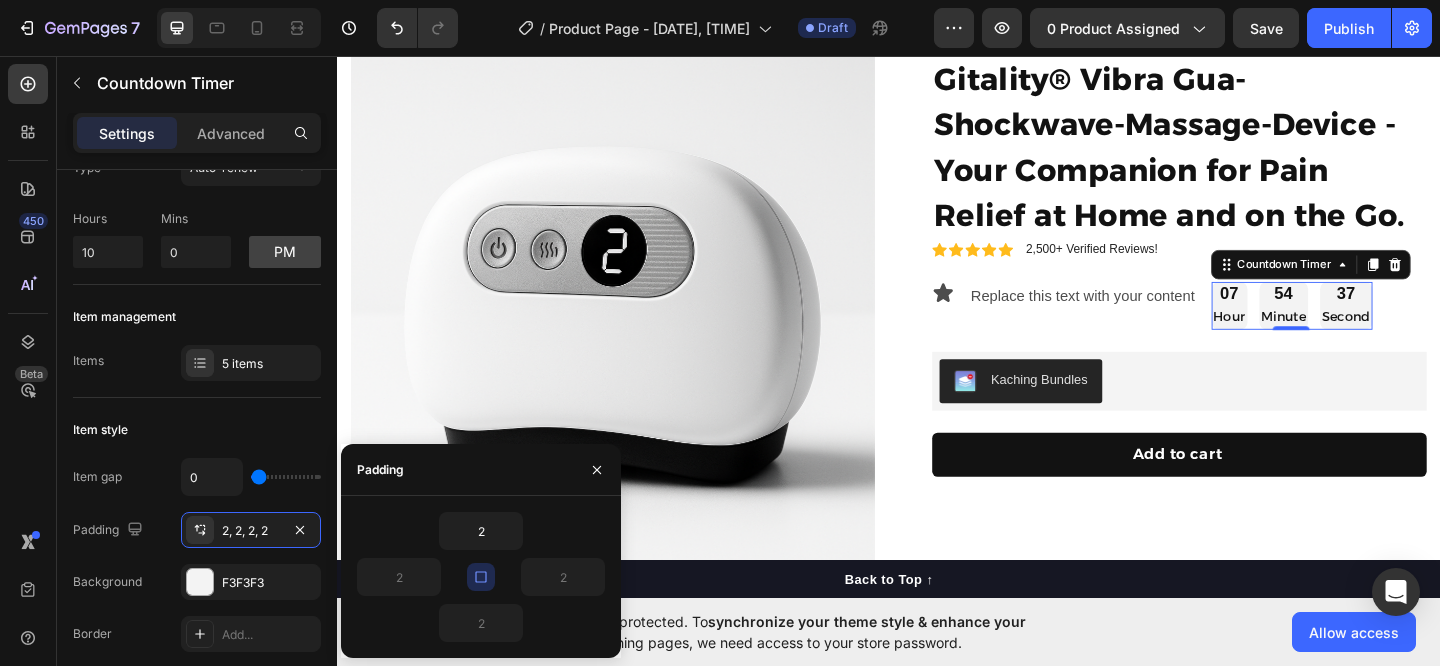 click at bounding box center [481, 577] 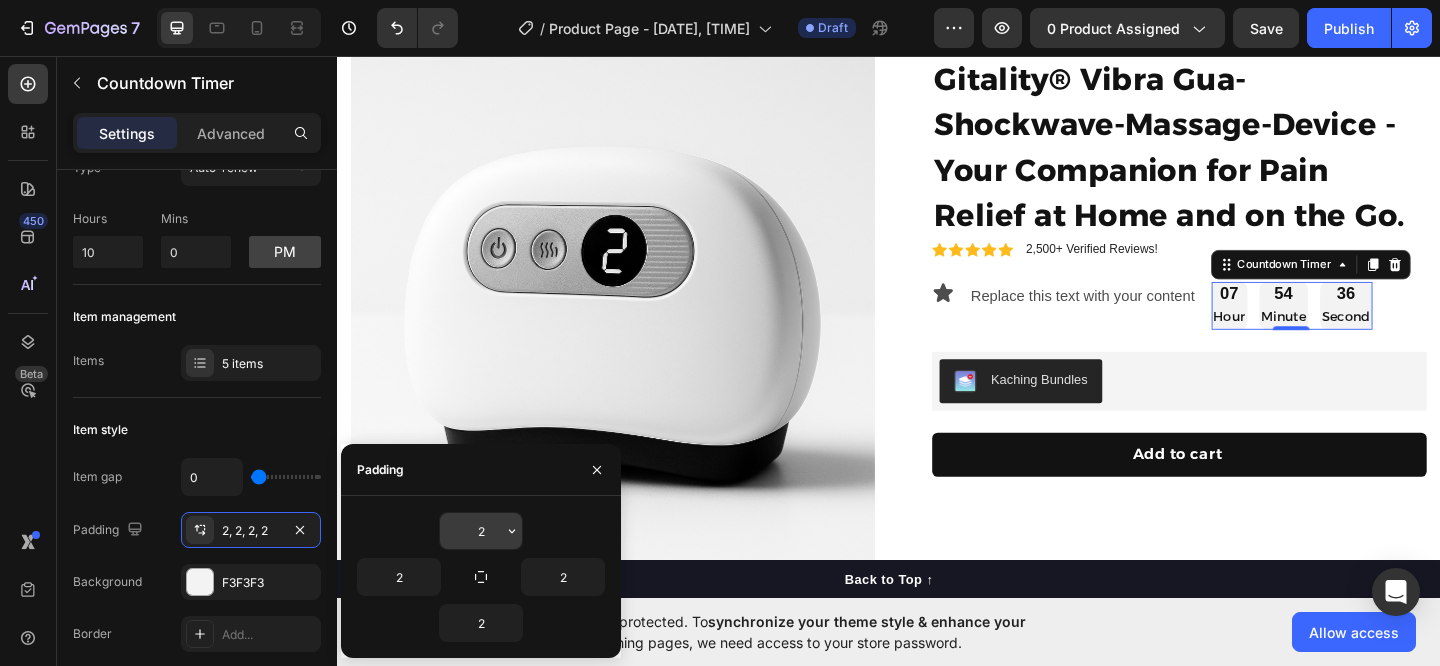 click on "2" at bounding box center (481, 531) 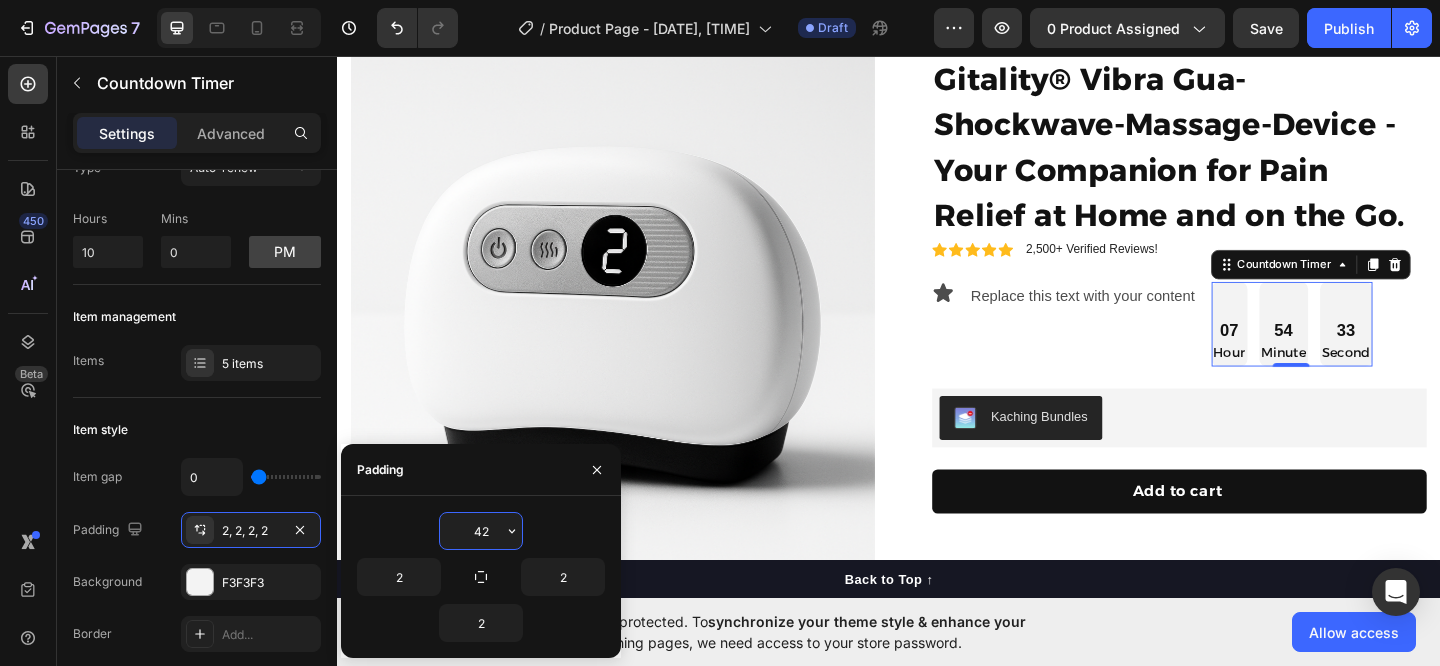 type on "2" 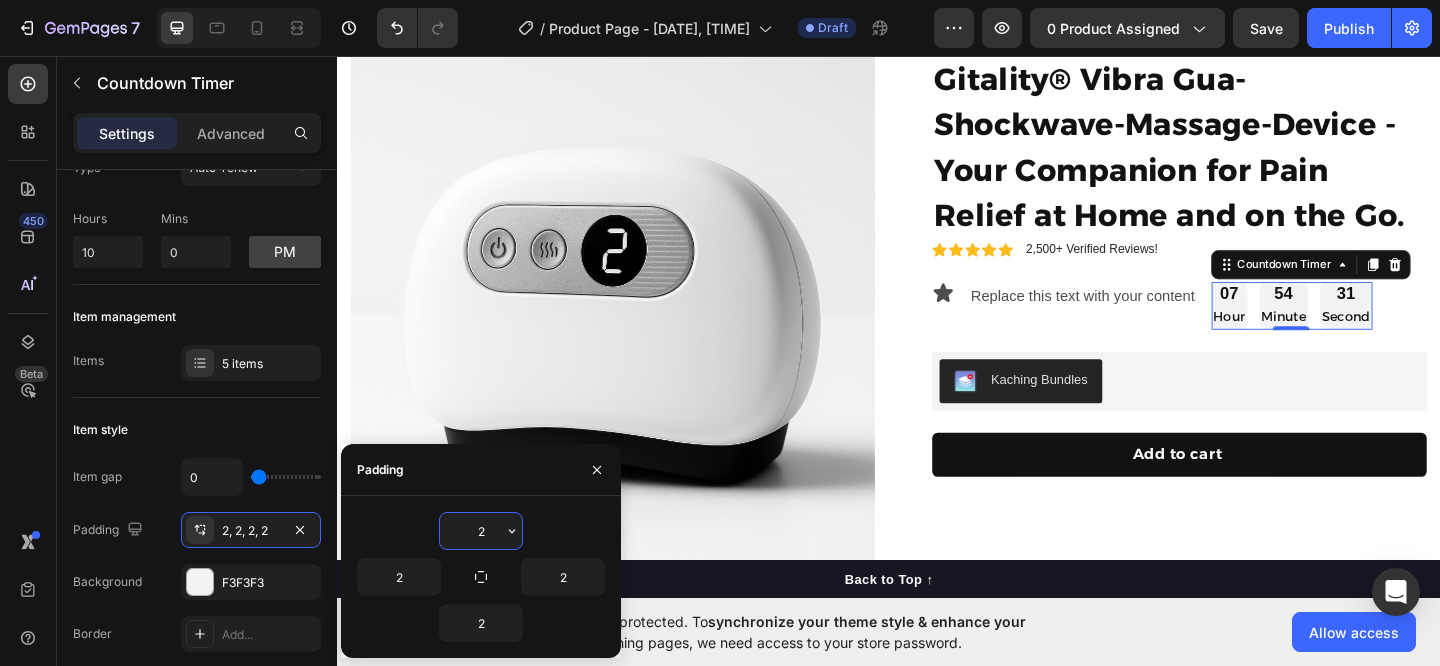 click on "2" at bounding box center [481, 531] 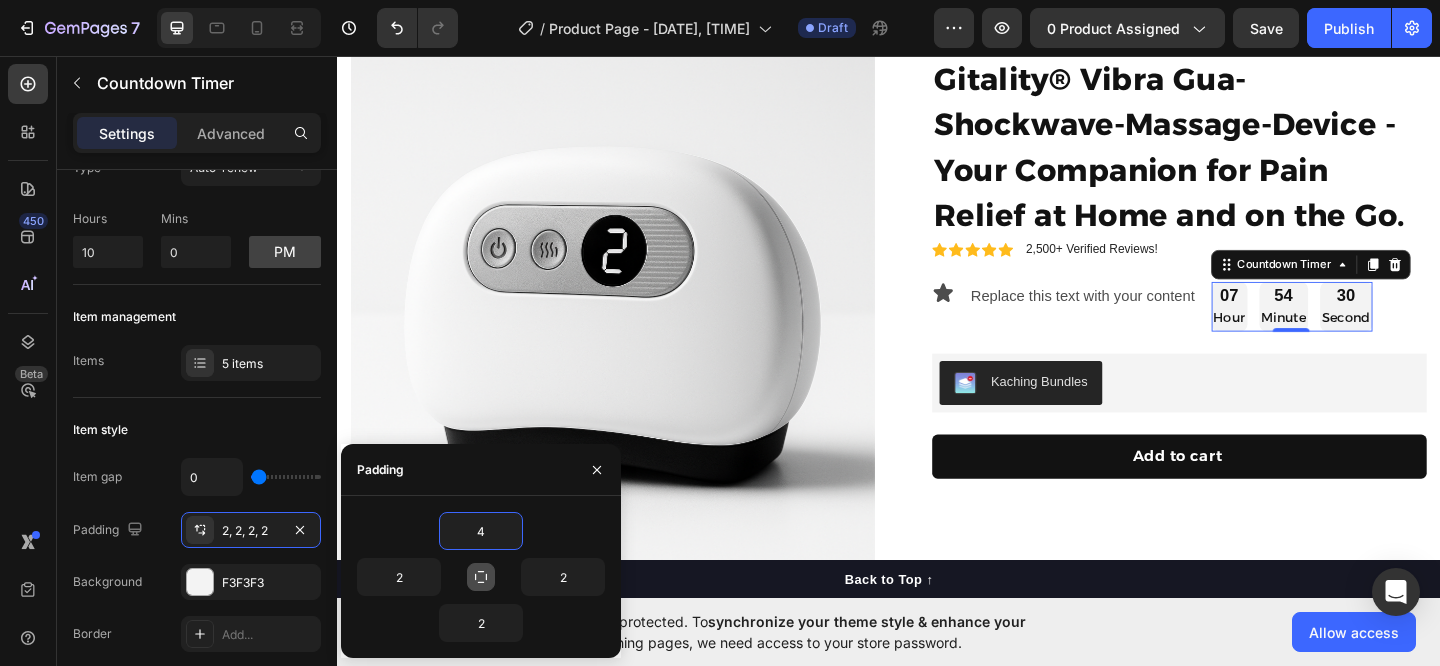 type on "4" 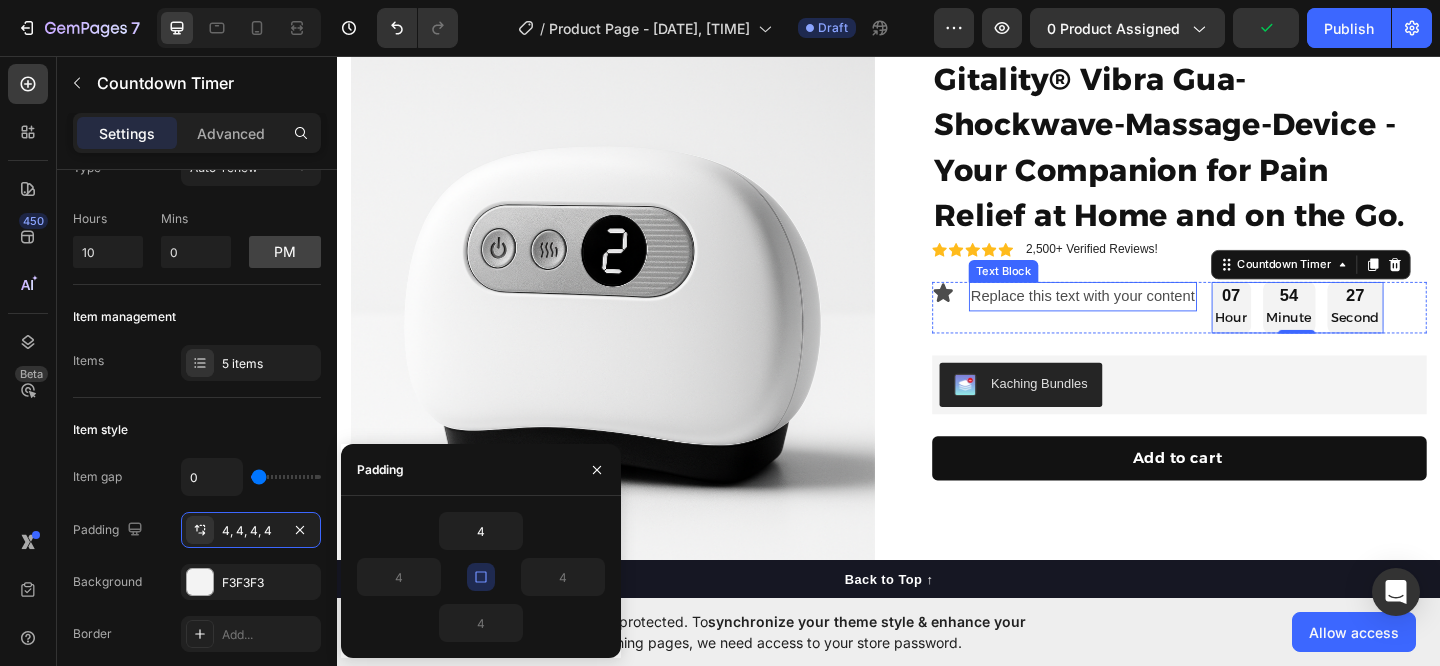 click on "Replace this text with your content" at bounding box center (1148, 318) 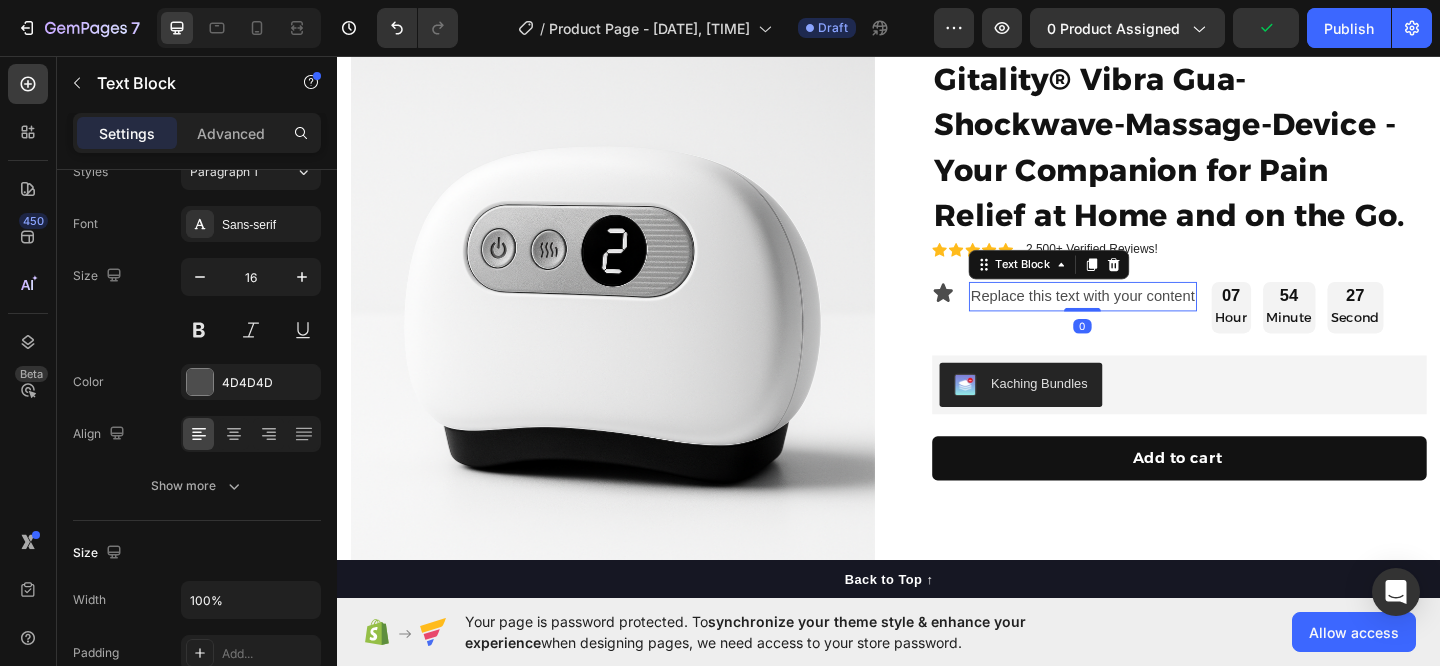 scroll, scrollTop: 0, scrollLeft: 0, axis: both 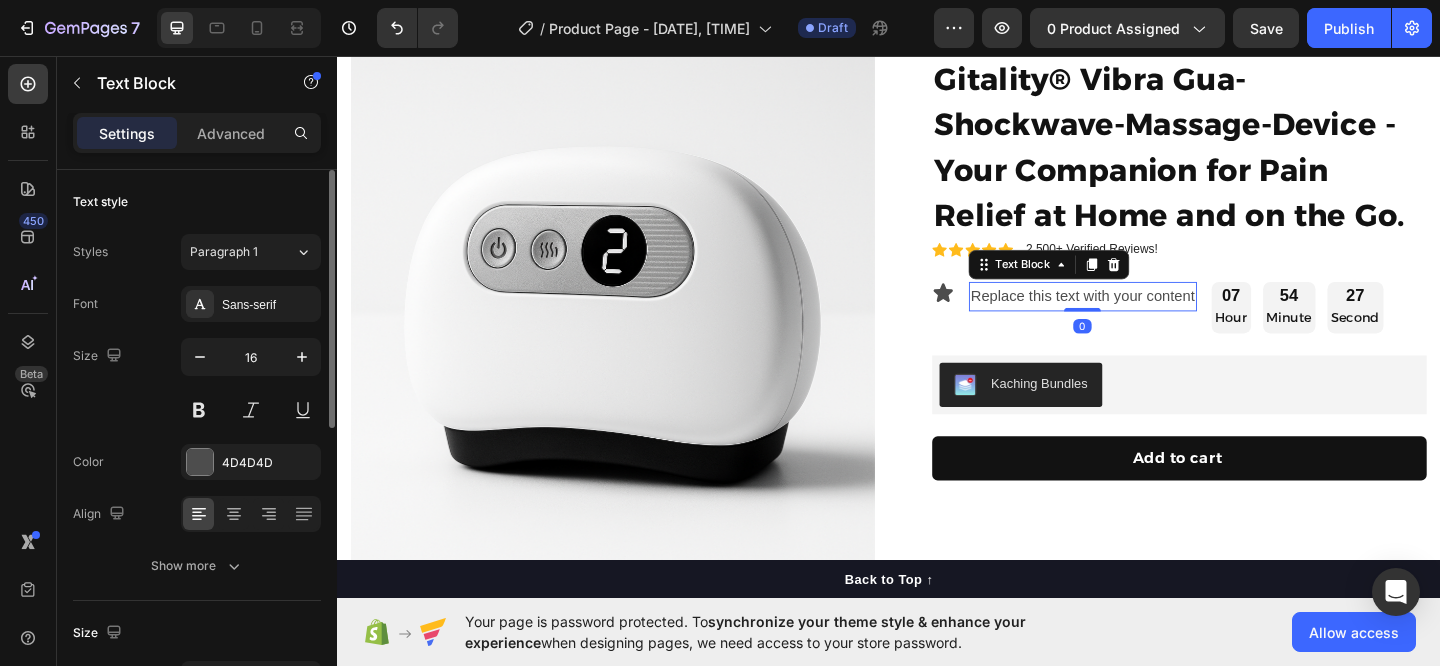 click on "Replace this text with your content" at bounding box center (1148, 318) 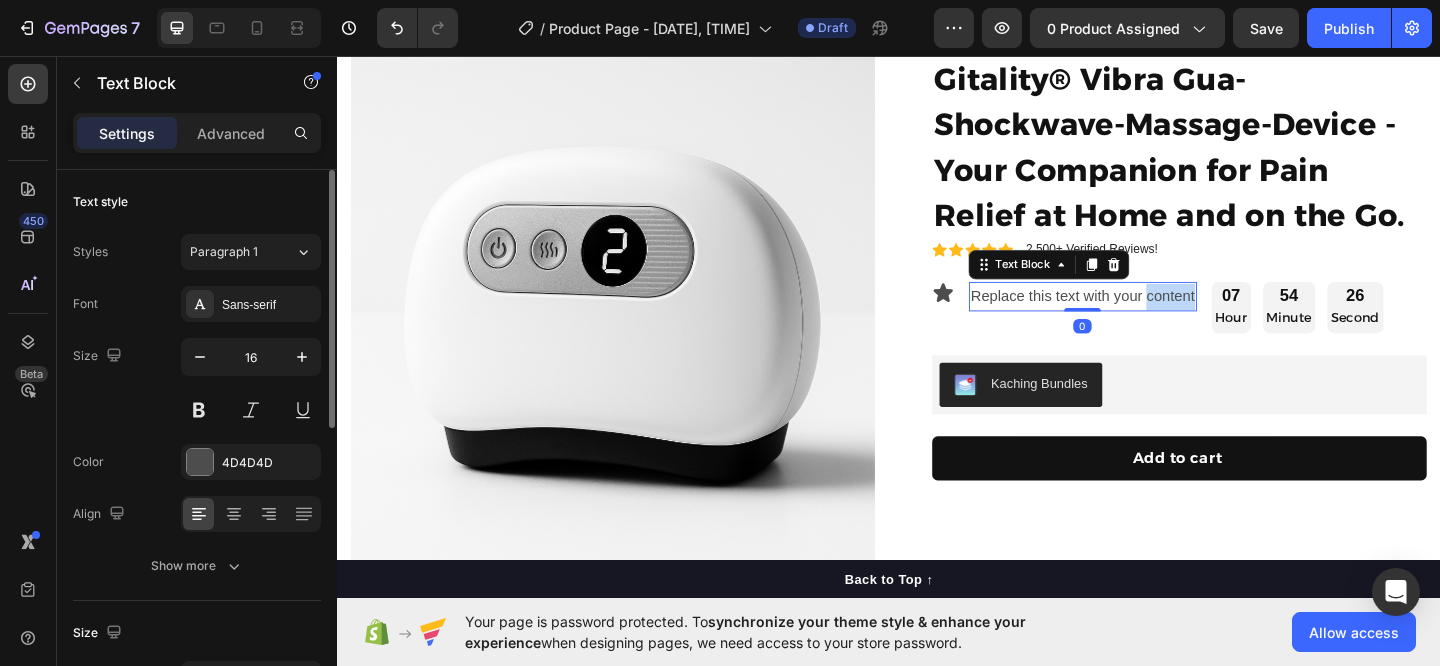 click on "Replace this text with your content" at bounding box center (1148, 318) 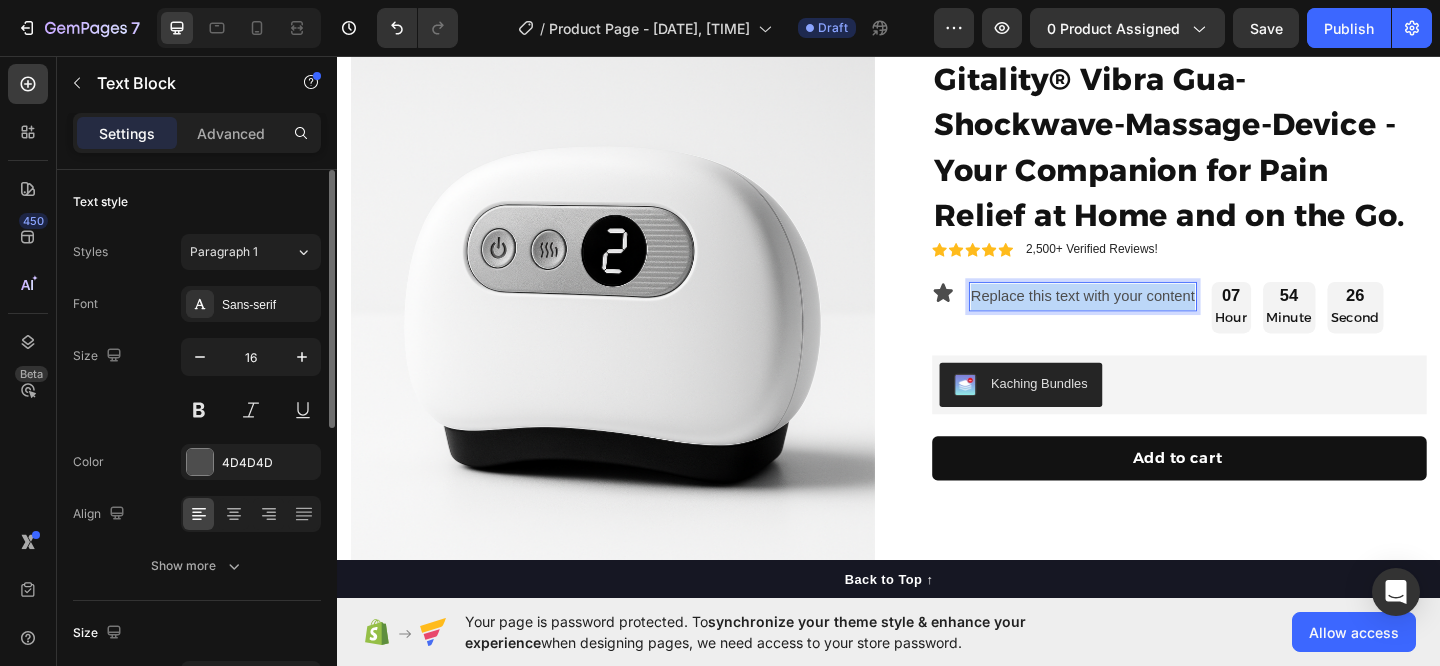 click on "Replace this text with your content" at bounding box center [1148, 318] 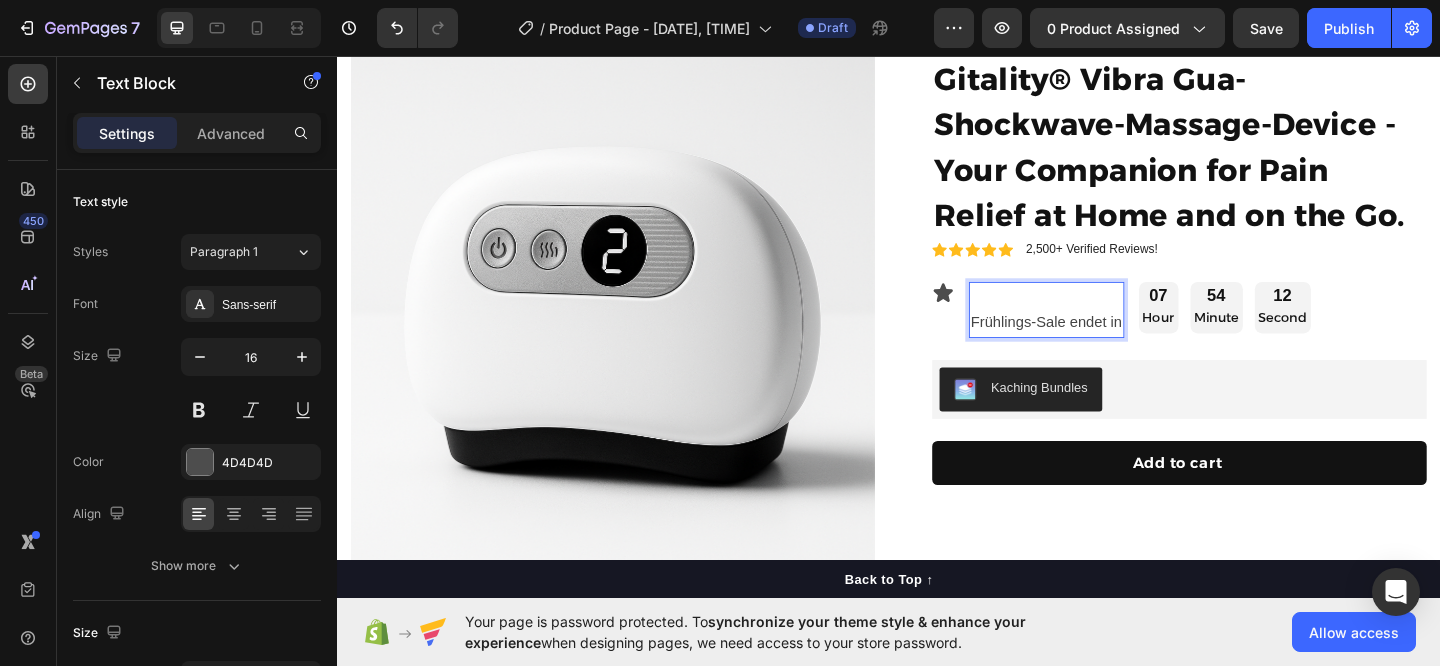 click on "Frühlings-Sale endet in" at bounding box center [1108, 345] 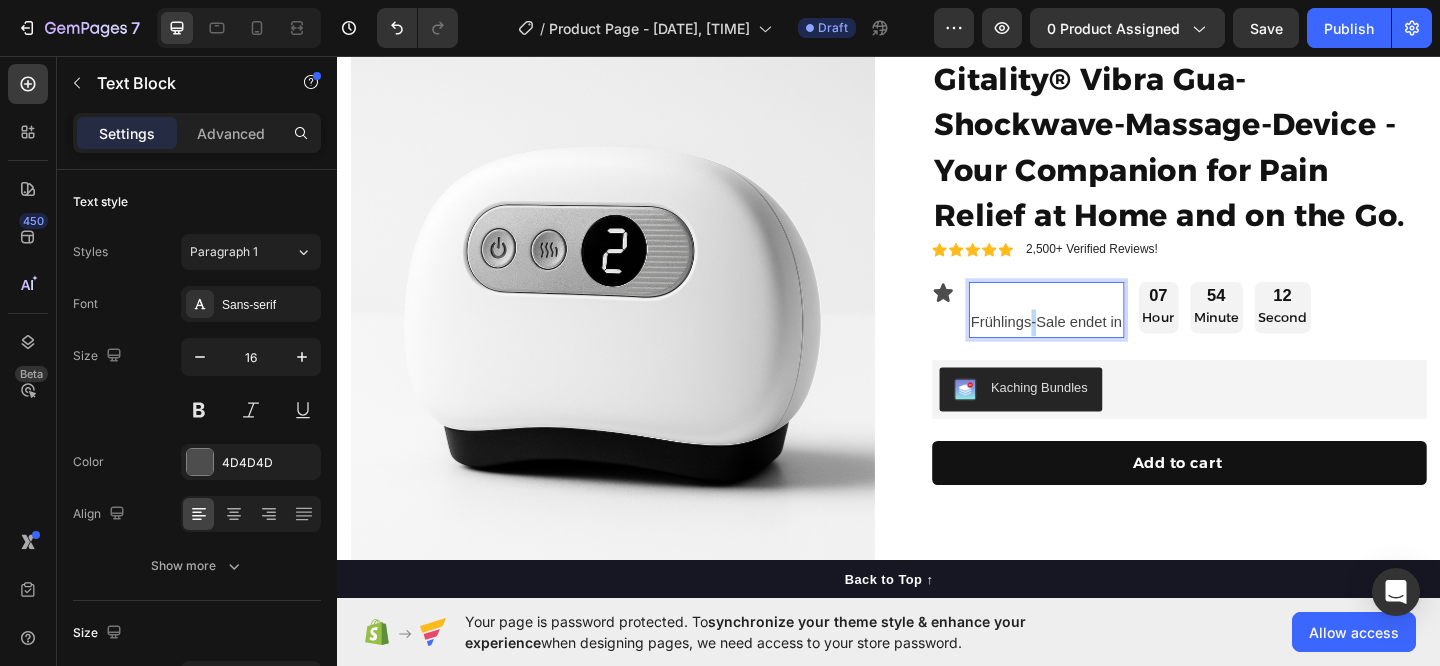 click on "Frühlings-Sale endet in" at bounding box center [1108, 345] 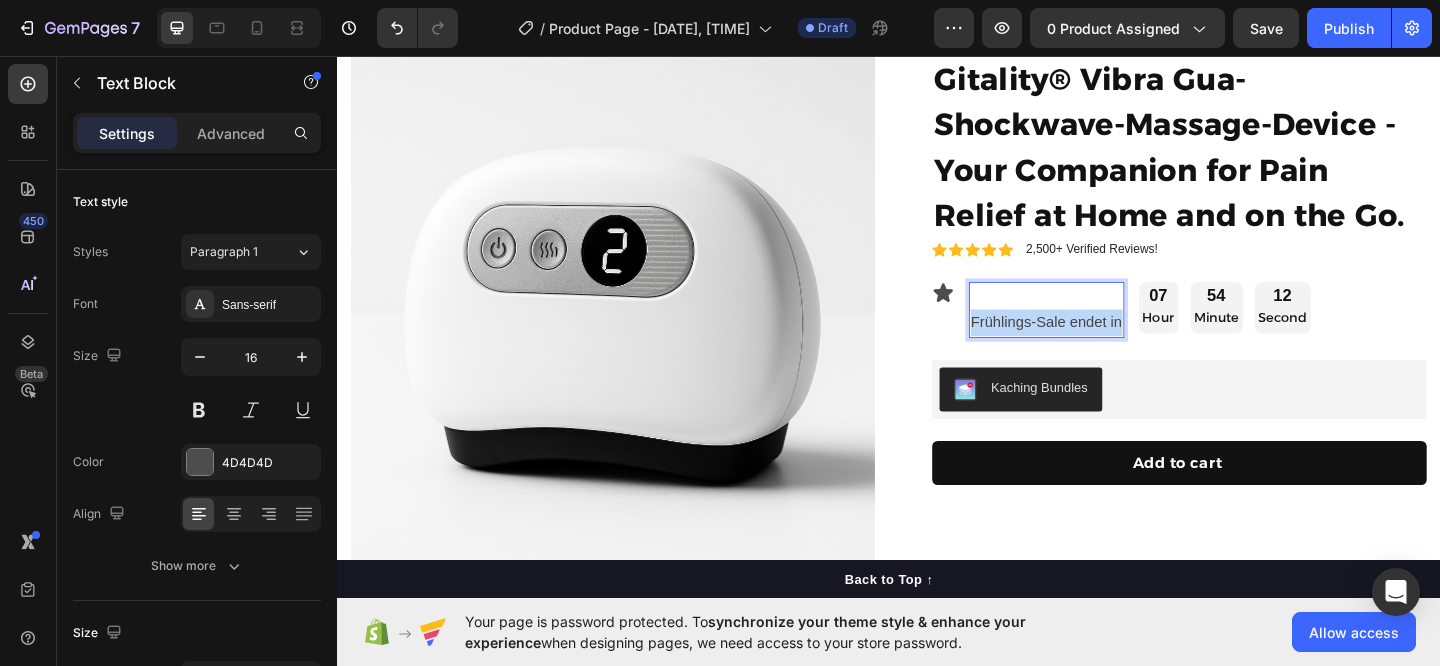 click on "Frühlings-Sale endet in" at bounding box center (1108, 345) 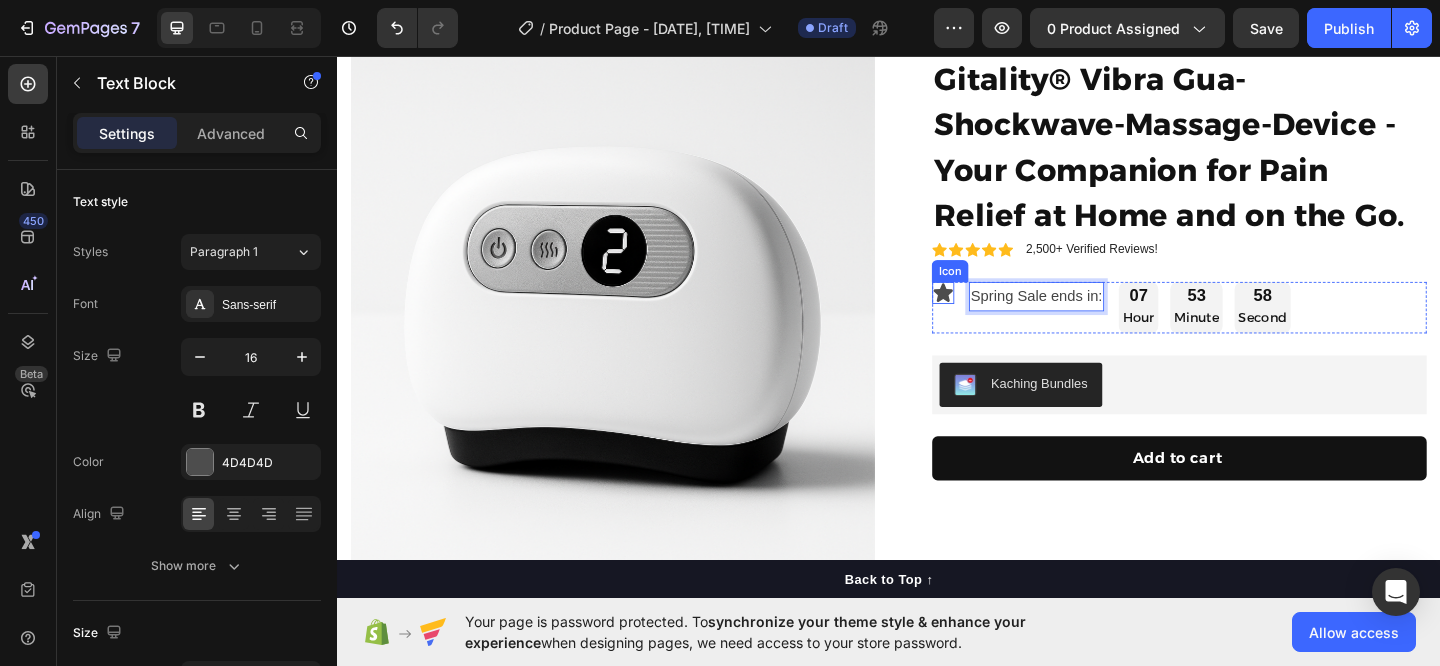 click 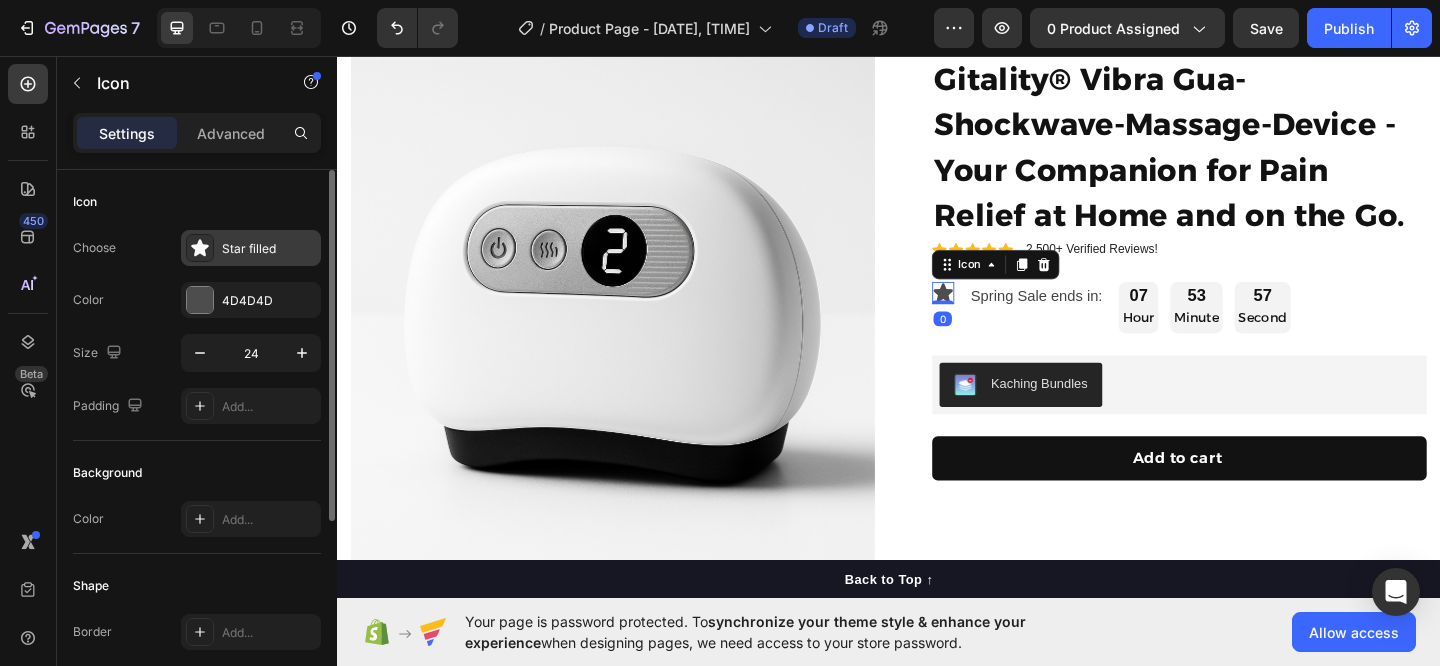 click on "Star filled" at bounding box center (251, 248) 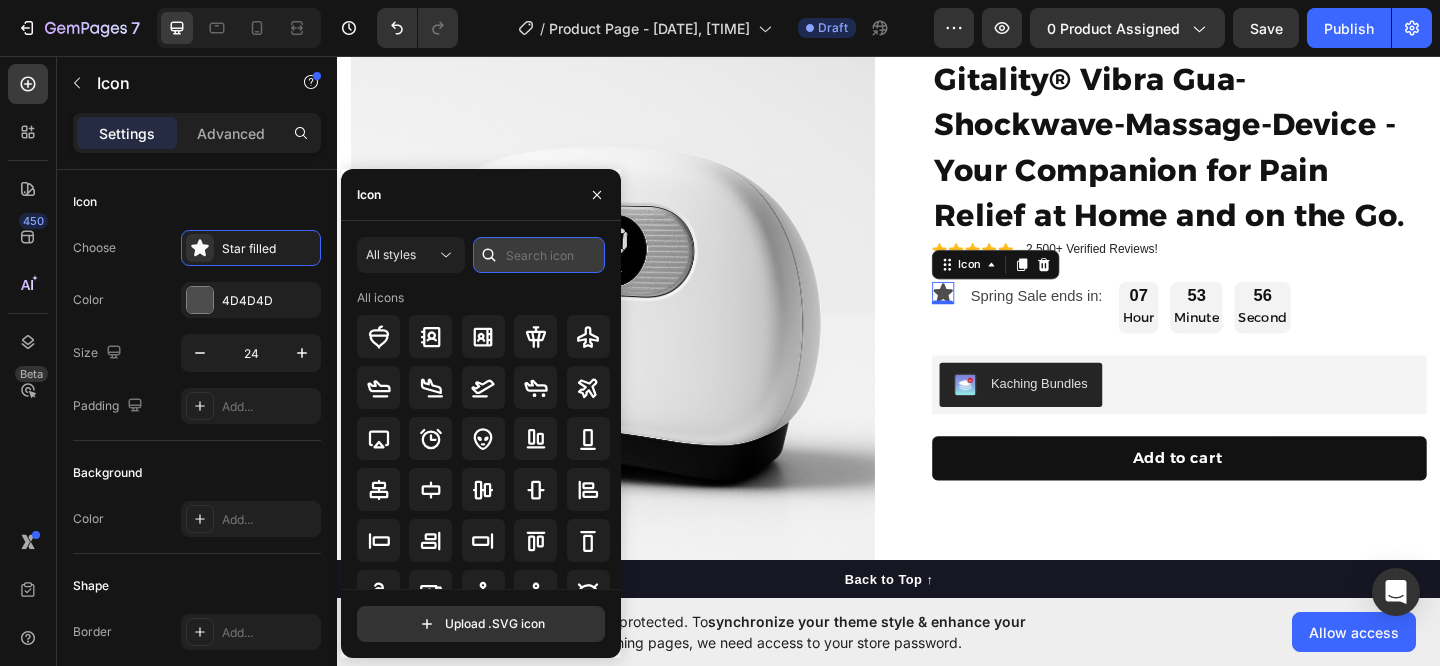 click at bounding box center [539, 255] 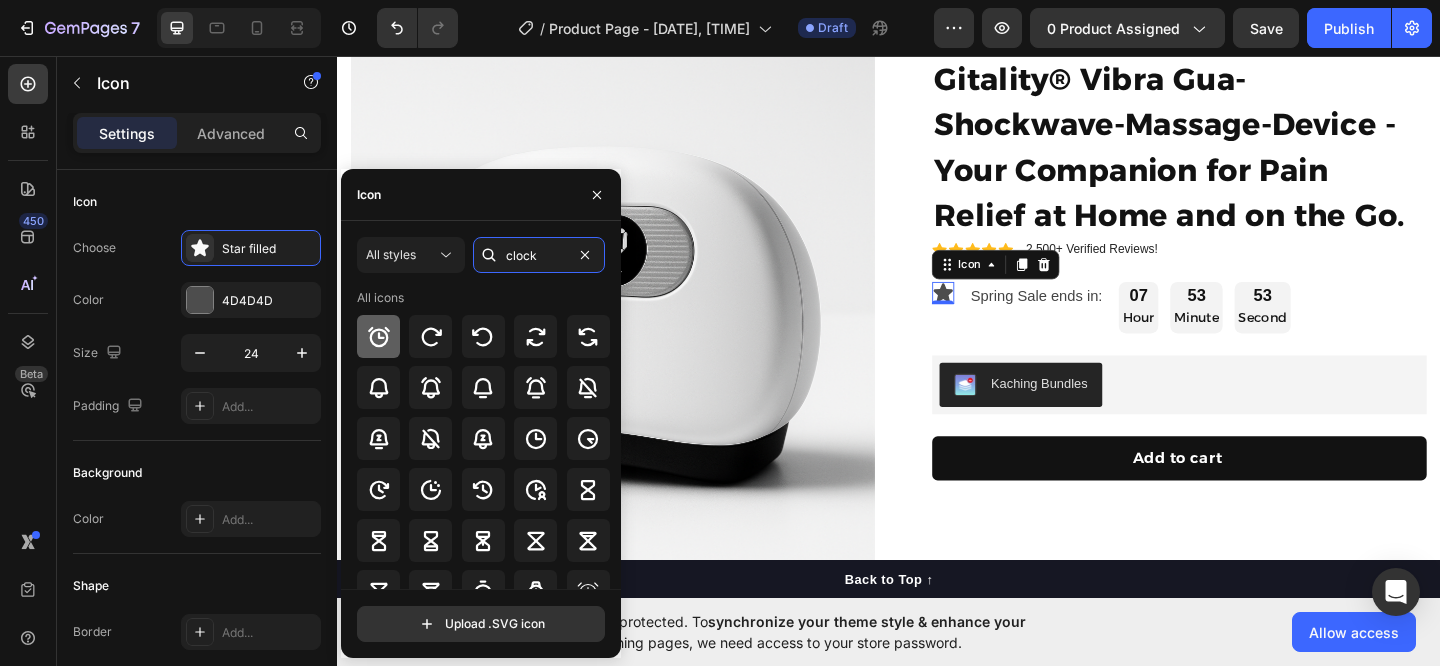 type on "clock" 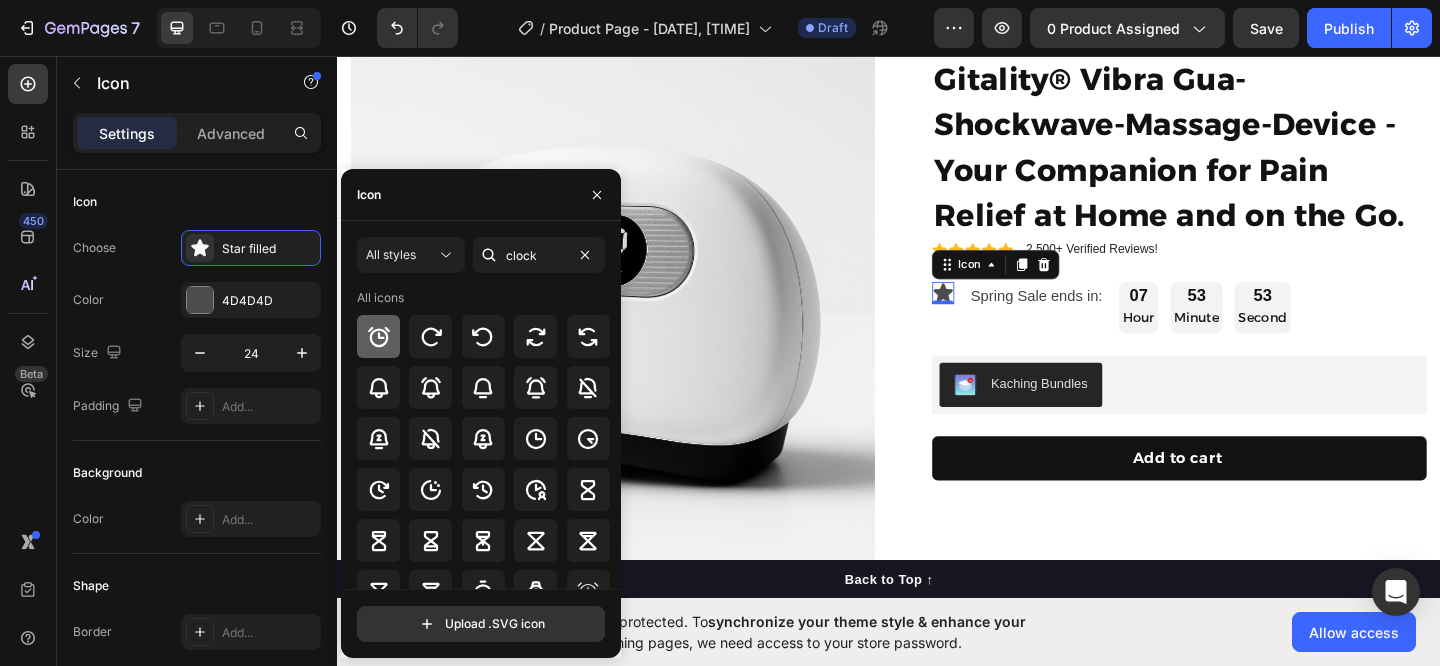 click 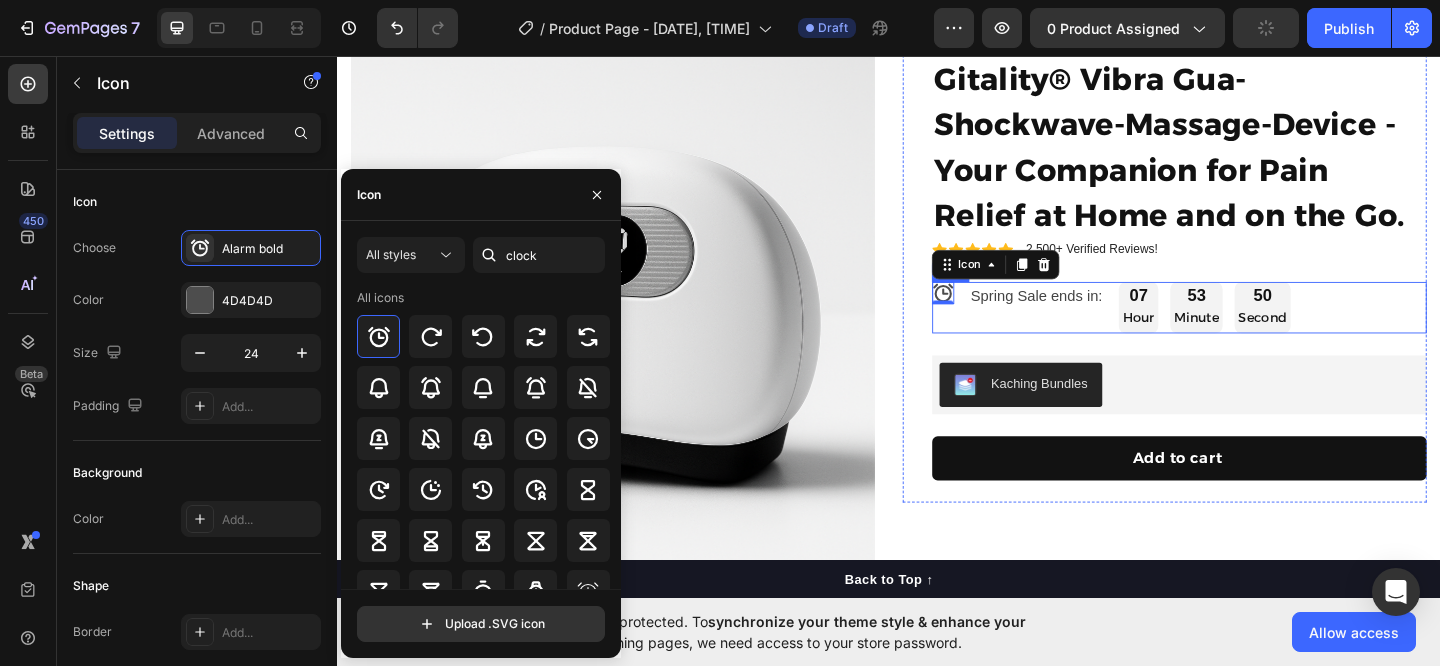 click on "Spring Sale ends in: Text Block" at bounding box center (1097, 330) 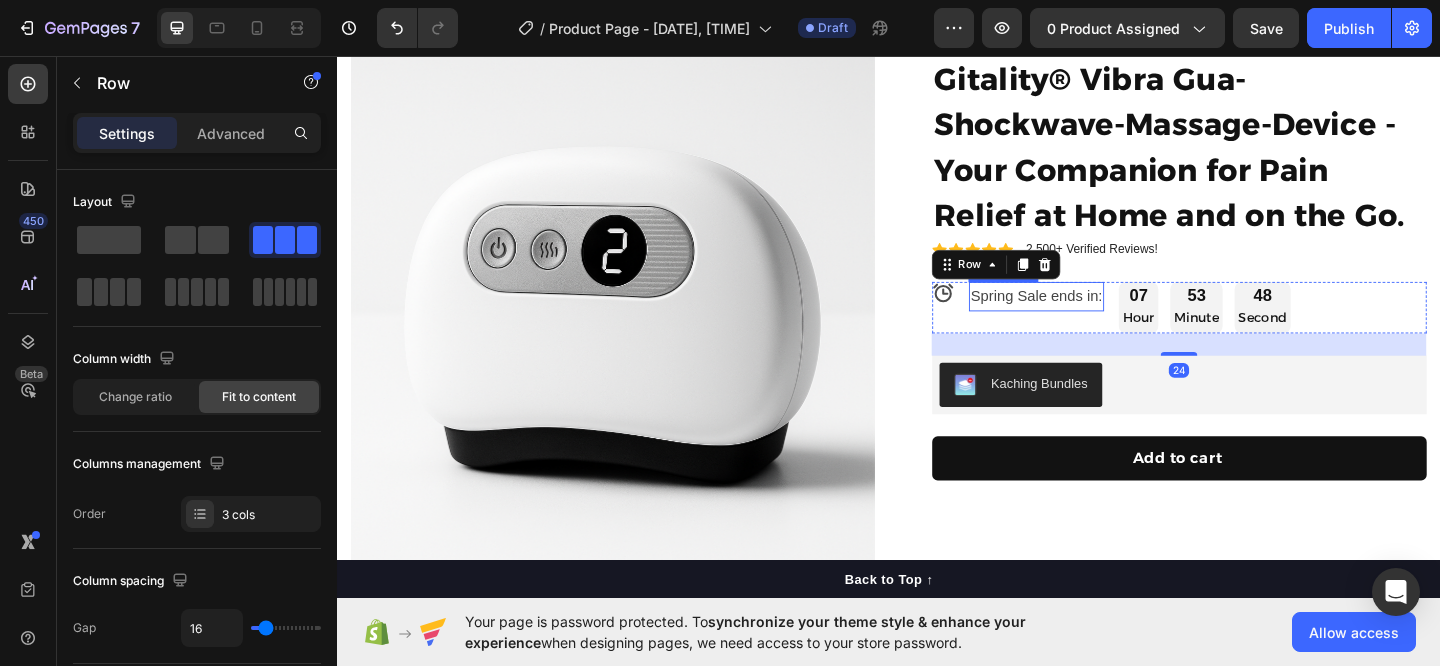 click on "Spring Sale ends in:" at bounding box center [1097, 317] 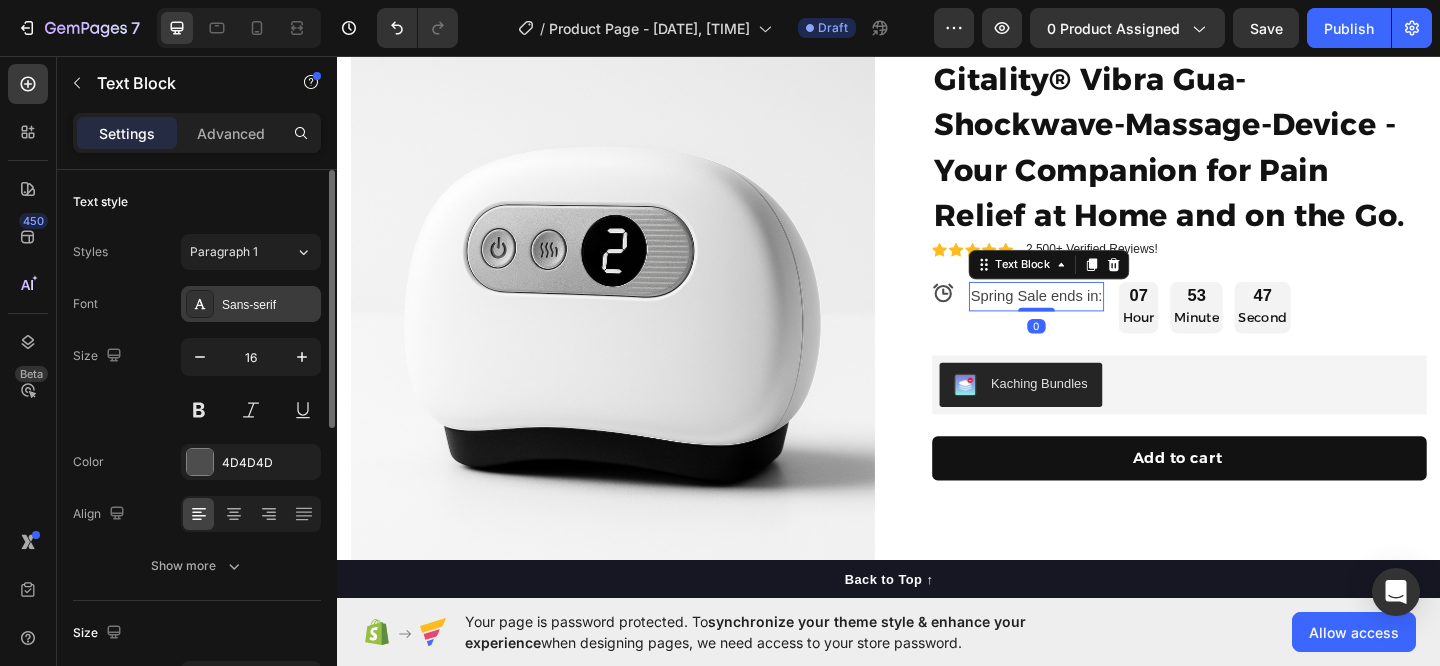 click on "Sans-serif" at bounding box center [269, 305] 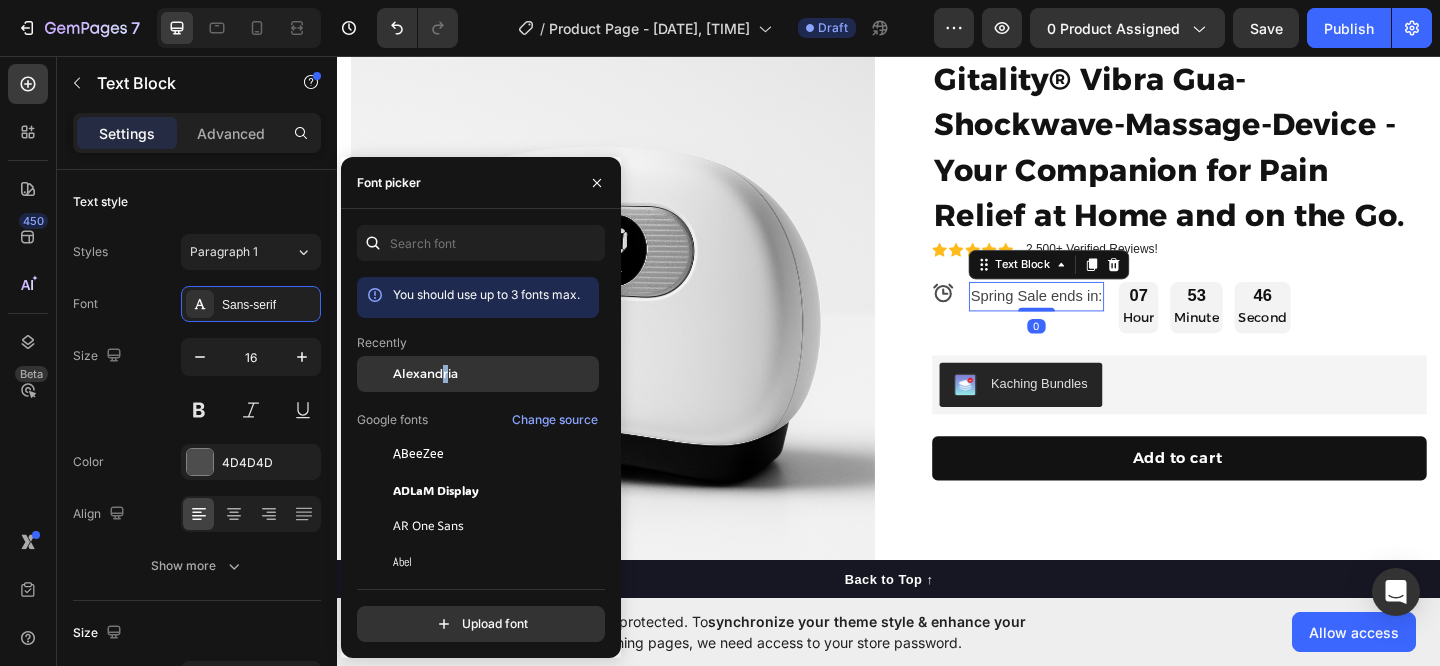 click on "Alexandria" at bounding box center [425, 374] 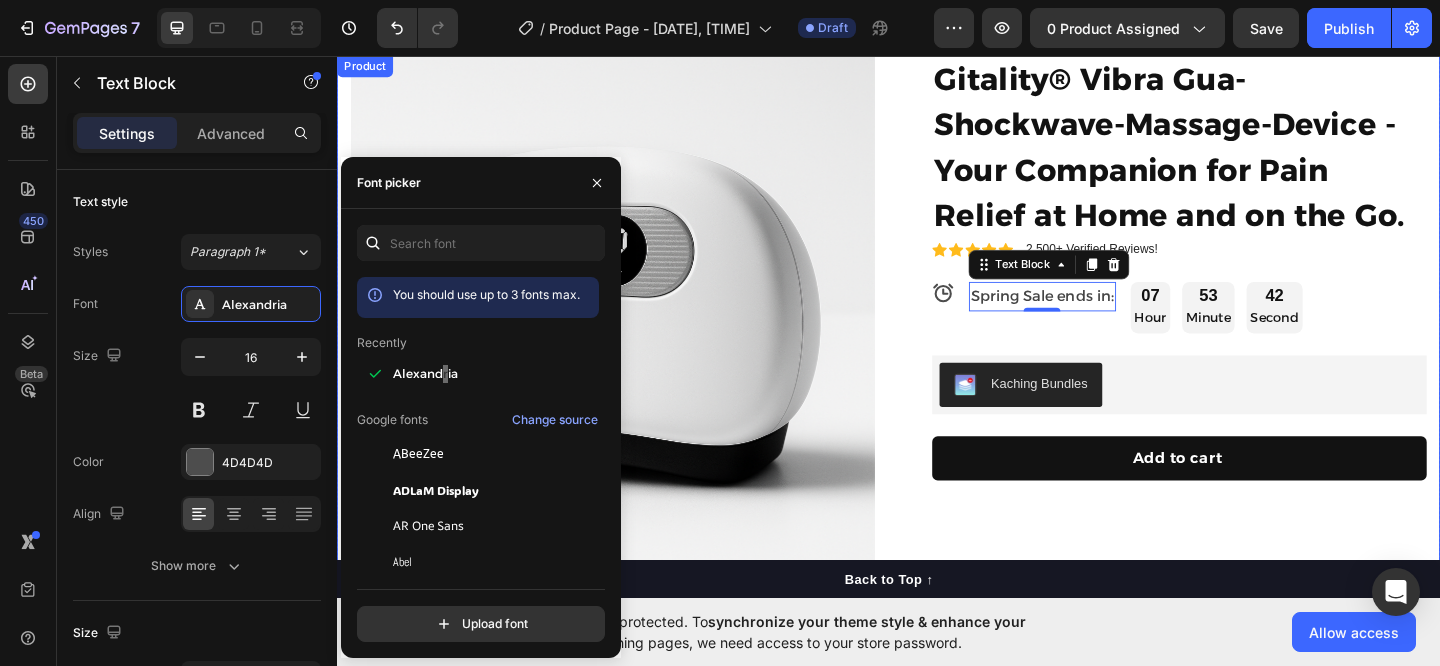 click on "Product Images "The transformation in my dog's overall health since switching to this food has been remarkable. Their coat is shinier, their energy levels have increased, and they seem happier than ever before." Text block -Daisy Text block
Verified buyer Item list Row Row "My dog absolutely loves this food! It's clear that the taste and quality are top-notch."  -Daisy Text block Row Row Gitality® Vibra Gua-Shockwave-Massage-Device  - Your Companion for Pain Relief at Home and on the Go. Product Title Icon Icon Icon Icon Icon Icon List 2,500+ Verified Reviews! Text Block Row
Icon Spring Sale ends in: Text Block   0 07 Hour 53 Minute 42 Second Countdown Timer Row Kaching Bundles Kaching Bundles Add to cart Product Cart Button Perfect for sensitive tummies Supercharge immunity System Bursting with protein, vitamins, and minerals Supports strong muscles, increases bone strength Item list Row Product" at bounding box center (937, 507) 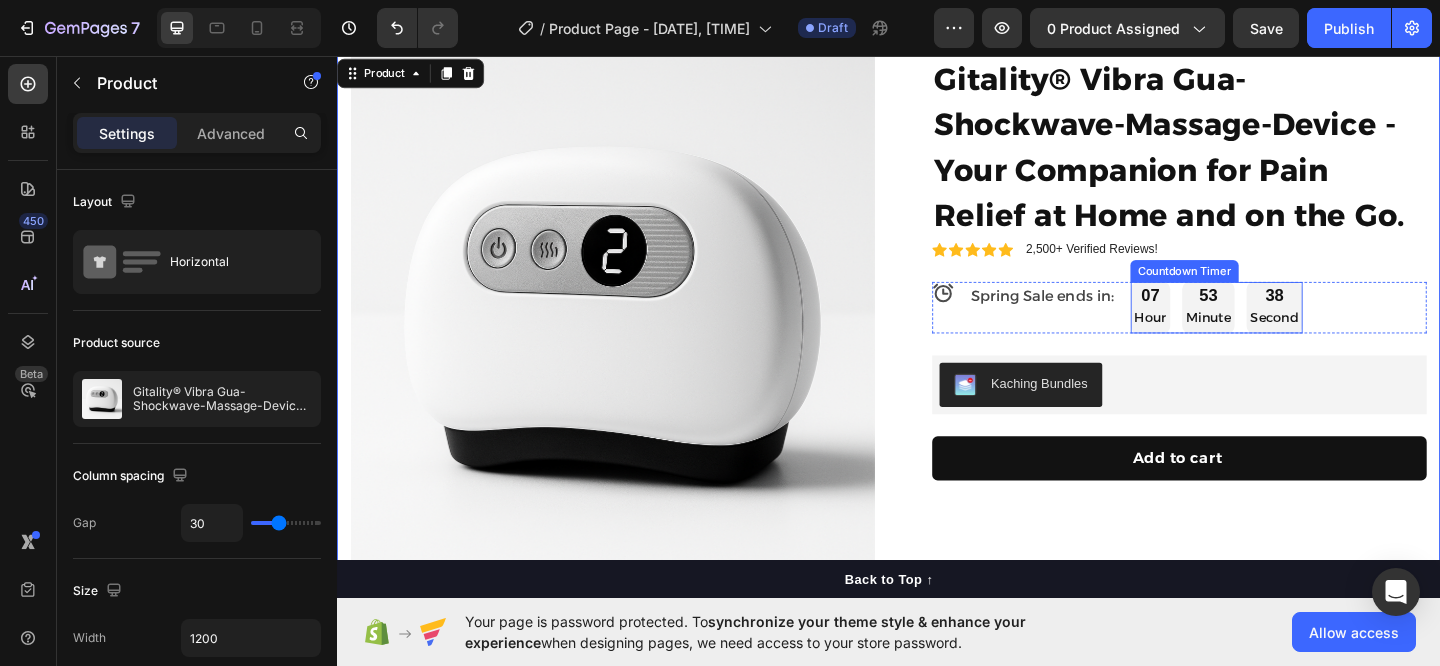 click on "53" at bounding box center (1284, 317) 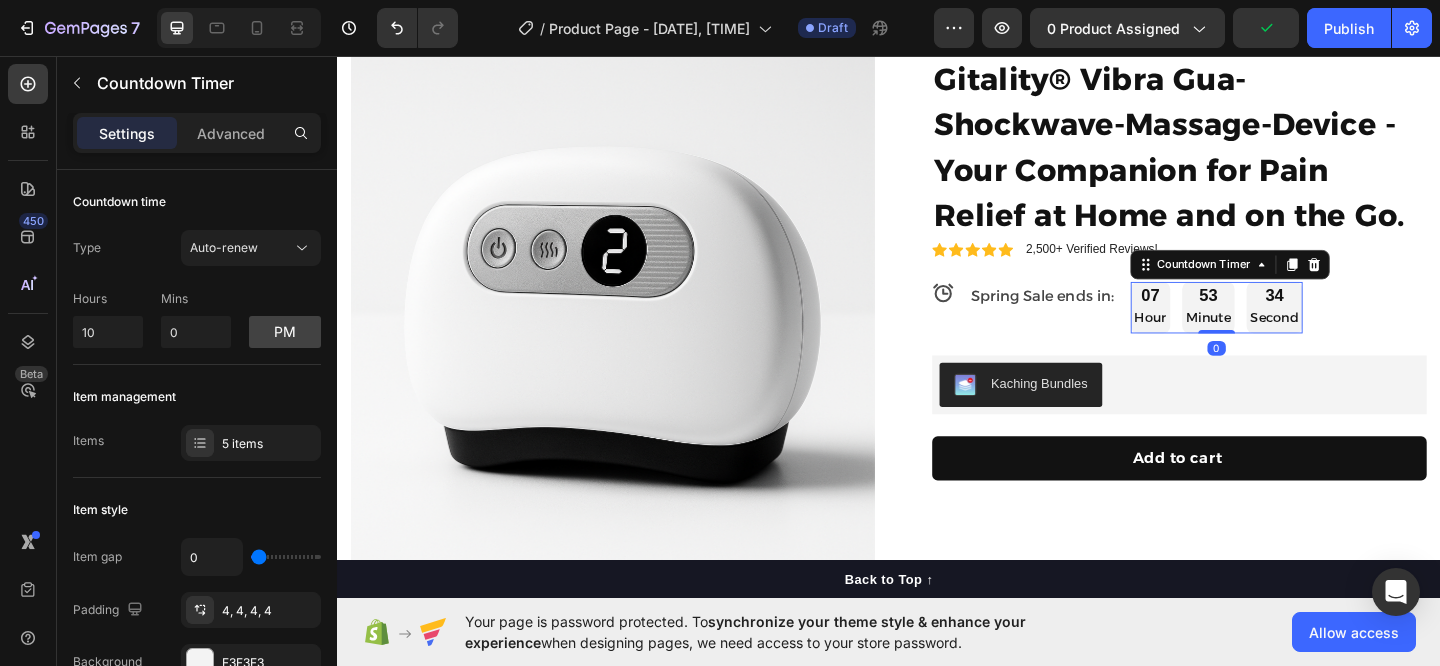 drag, startPoint x: 1288, startPoint y: 354, endPoint x: 1290, endPoint y: 330, distance: 24.083189 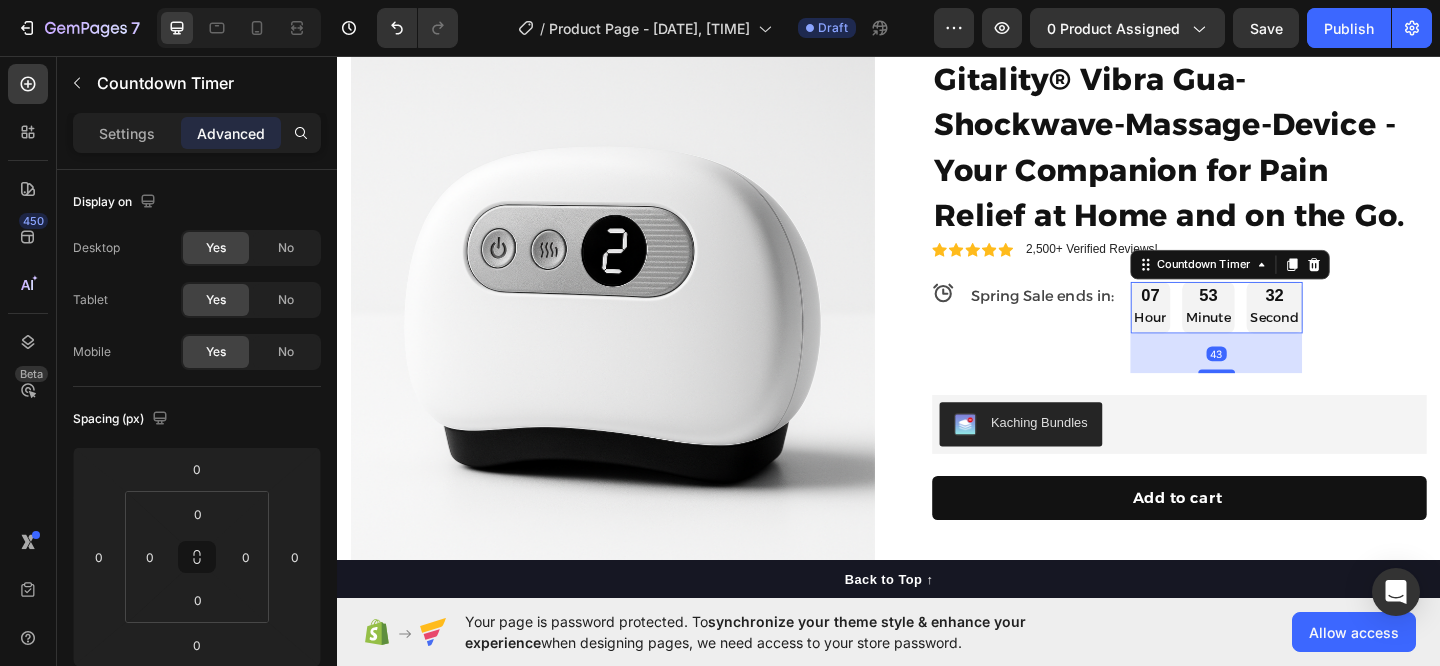 drag, startPoint x: 1292, startPoint y: 355, endPoint x: 1295, endPoint y: 398, distance: 43.104523 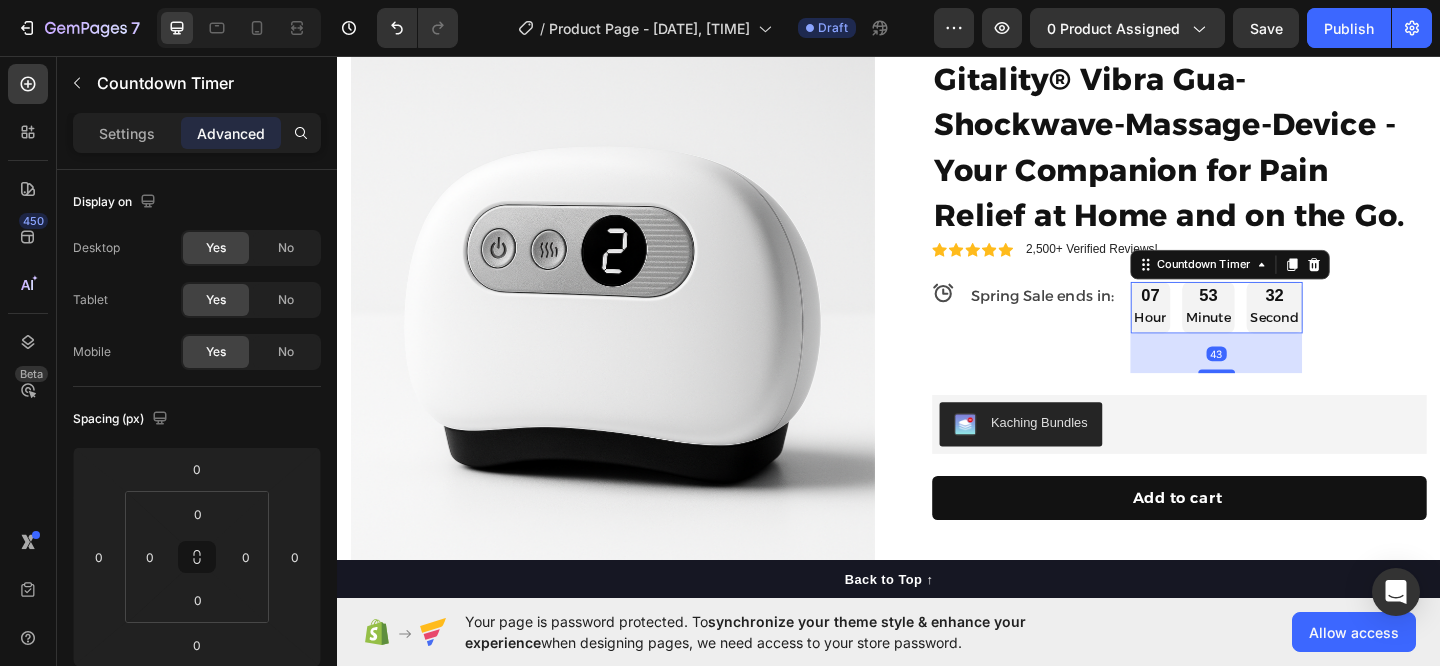 click at bounding box center (1294, 399) 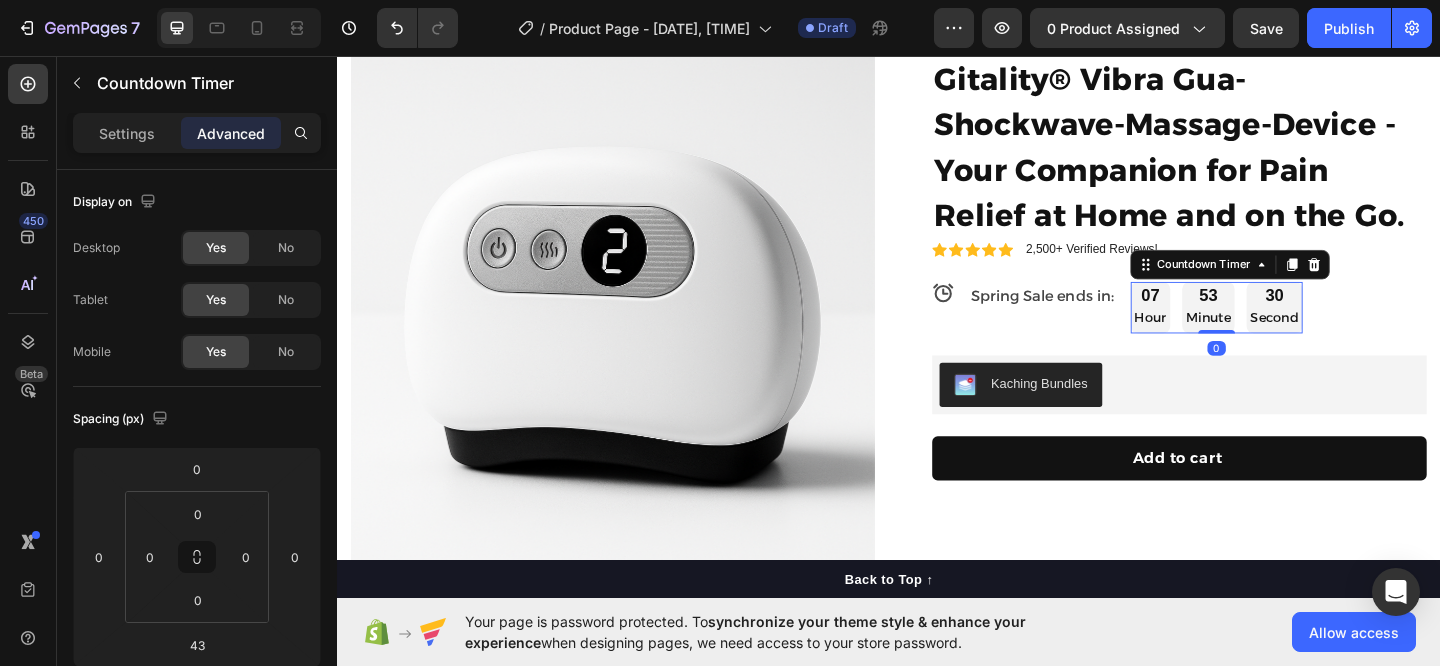 drag, startPoint x: 1298, startPoint y: 397, endPoint x: 1298, endPoint y: 318, distance: 79 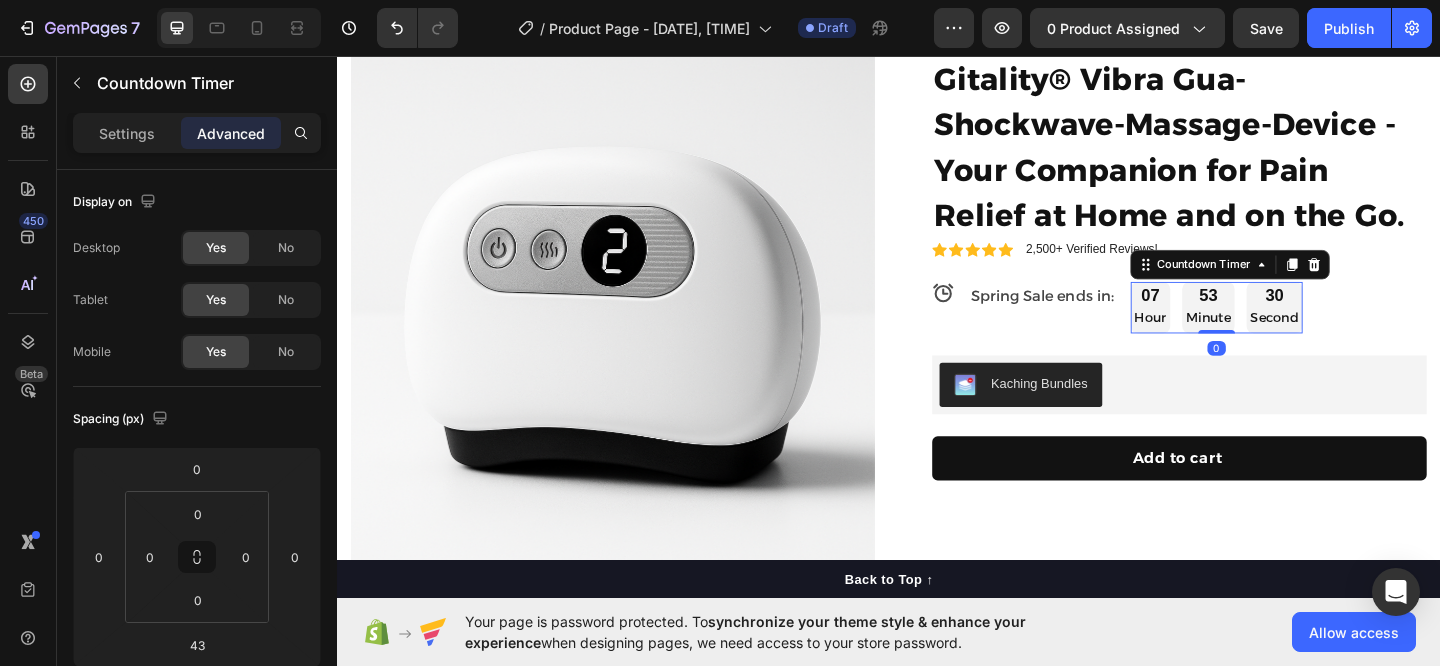 click on "07 Hour 53 Minute 30 Second Countdown Timer   0" at bounding box center (1293, 330) 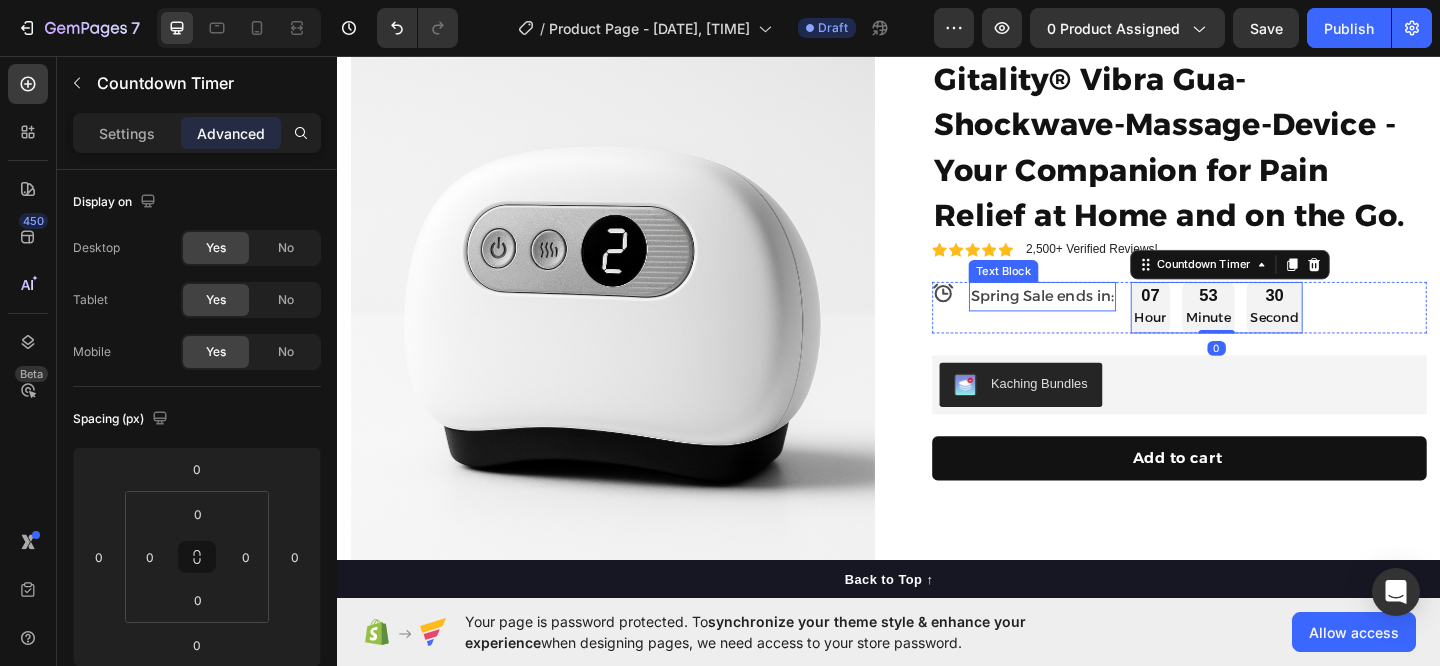 click on "Spring Sale ends in:" at bounding box center (1104, 317) 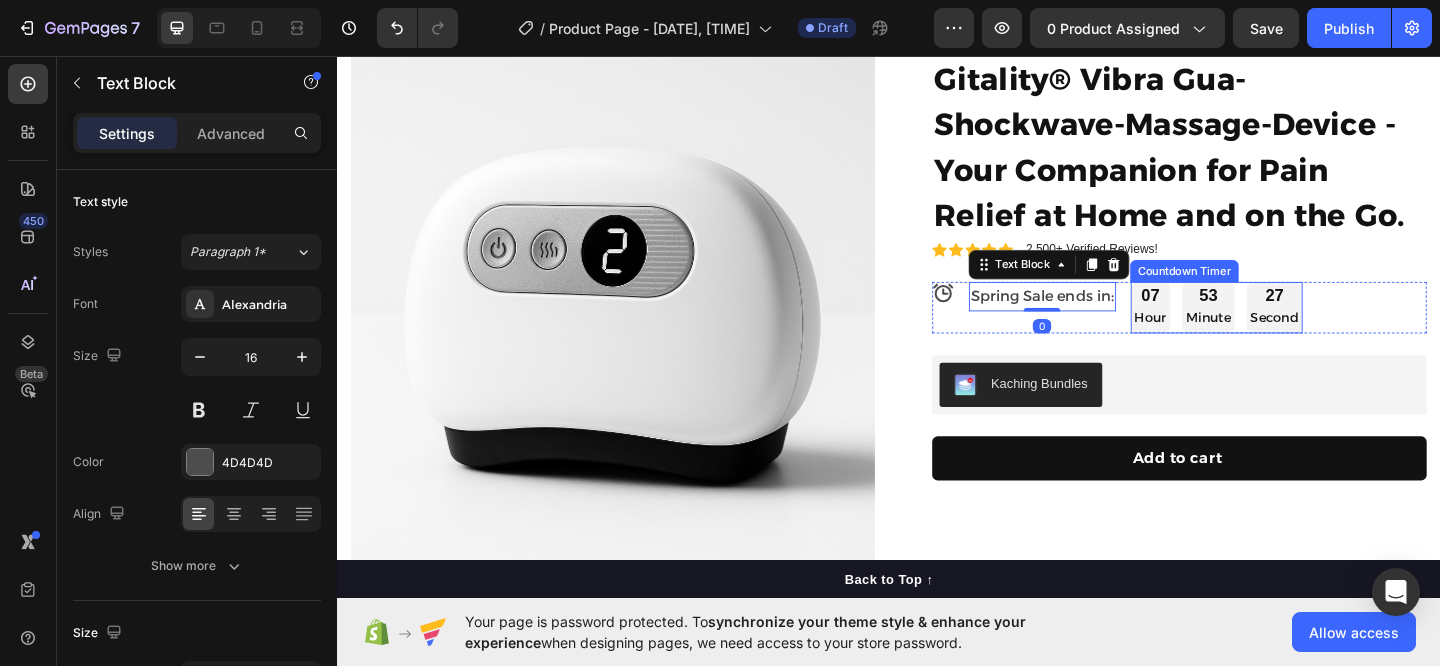click on "07 Hour 53 Minute 27 Second" at bounding box center [1293, 330] 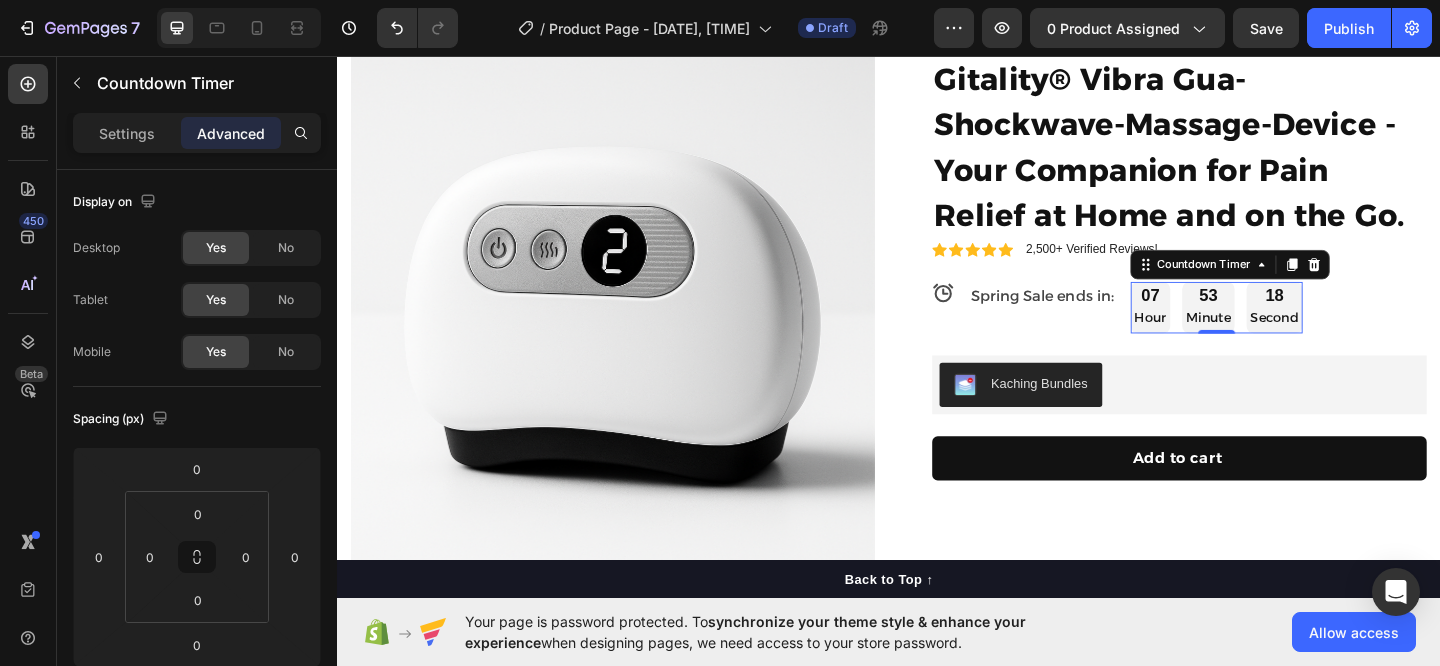 click on "07" at bounding box center [1221, 317] 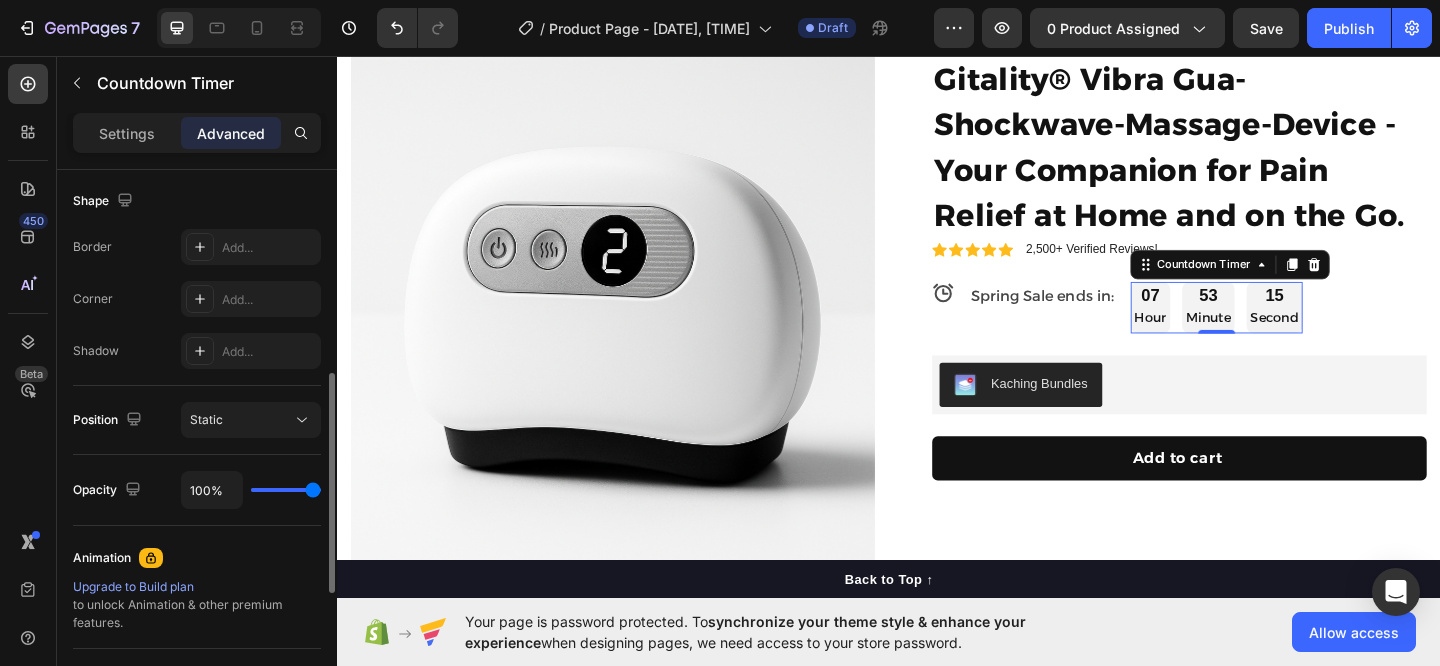 scroll, scrollTop: 0, scrollLeft: 0, axis: both 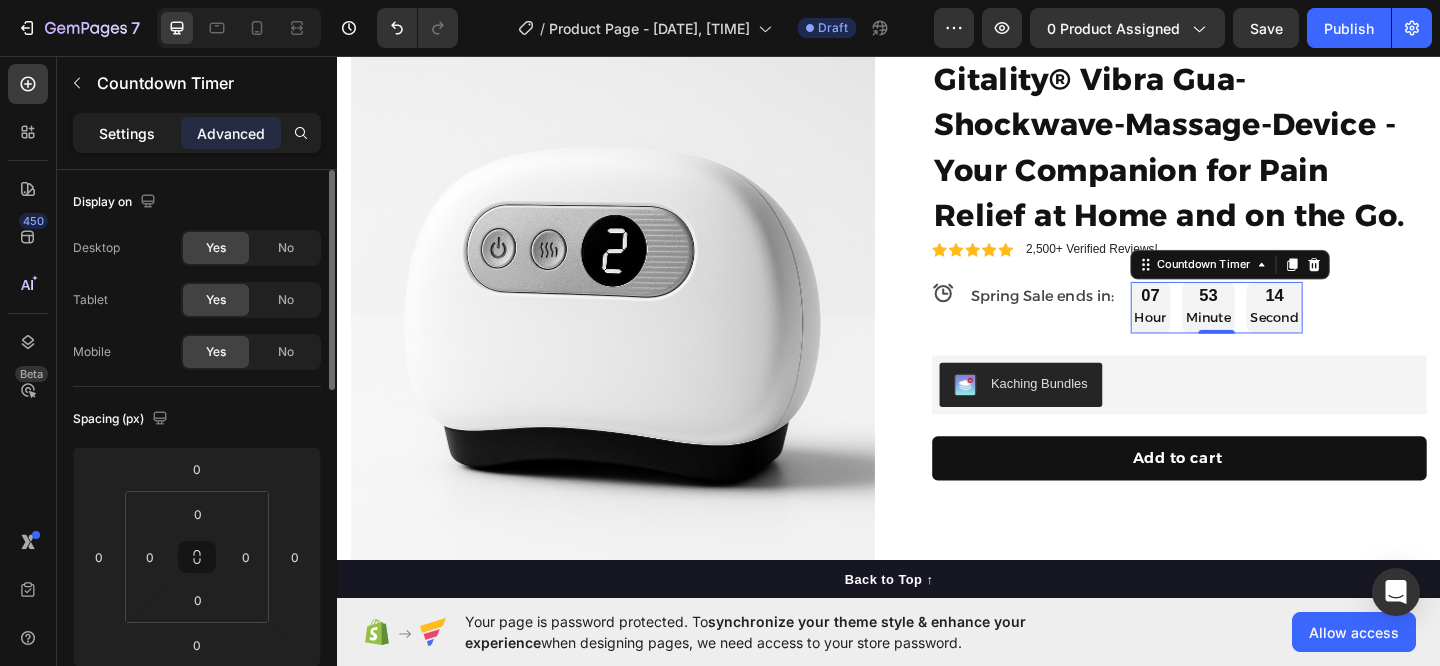 click on "Settings" at bounding box center (127, 133) 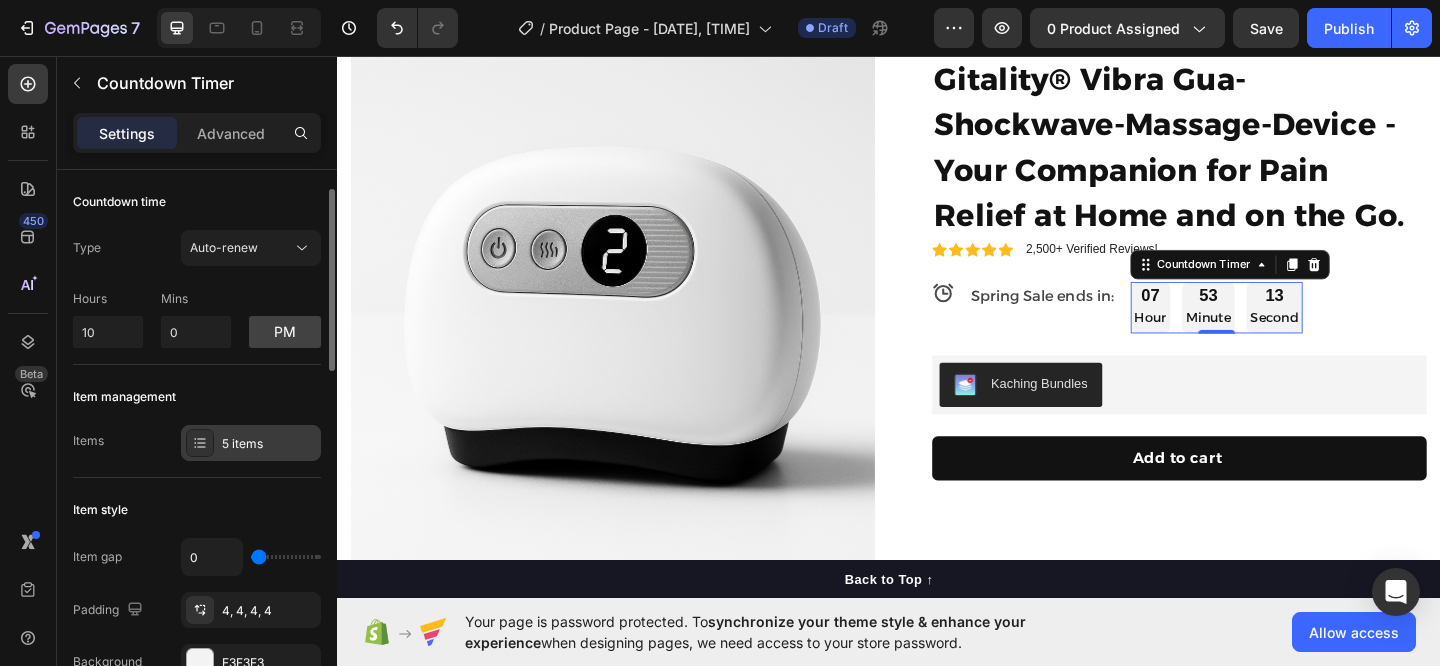 scroll, scrollTop: 38, scrollLeft: 0, axis: vertical 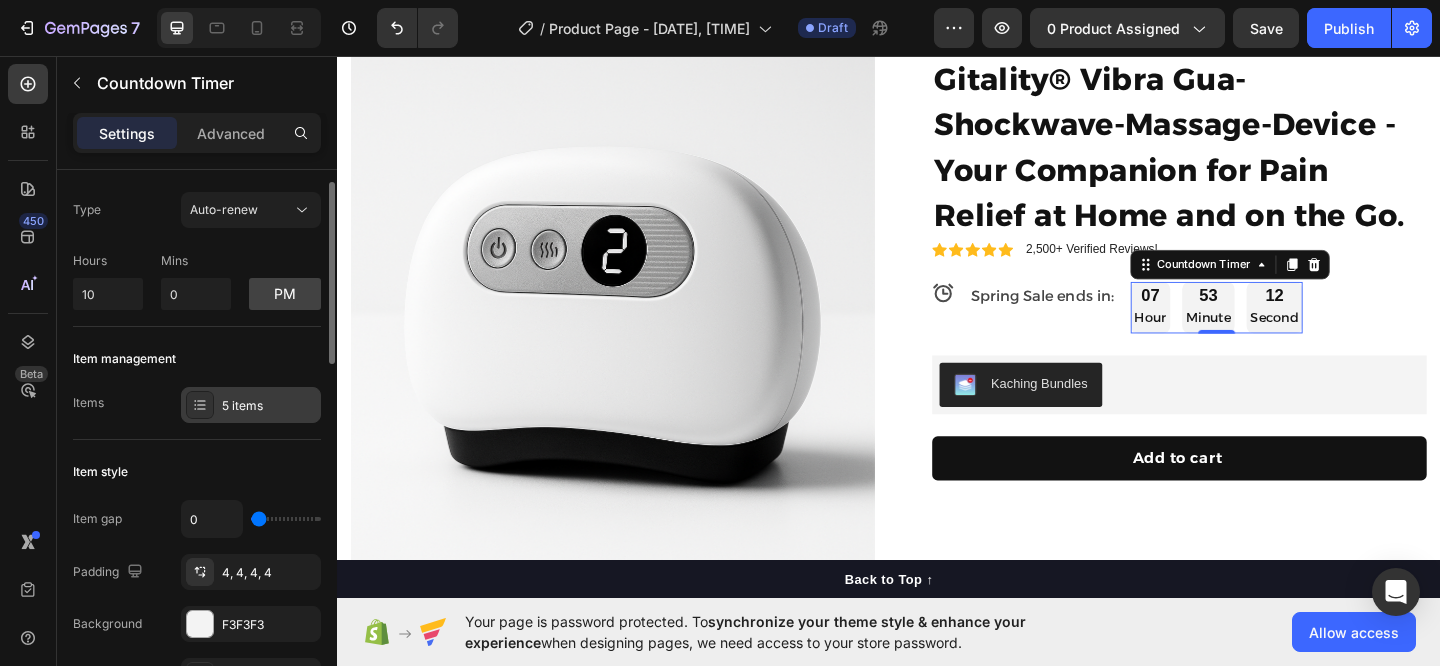 click on "5 items" at bounding box center (269, 406) 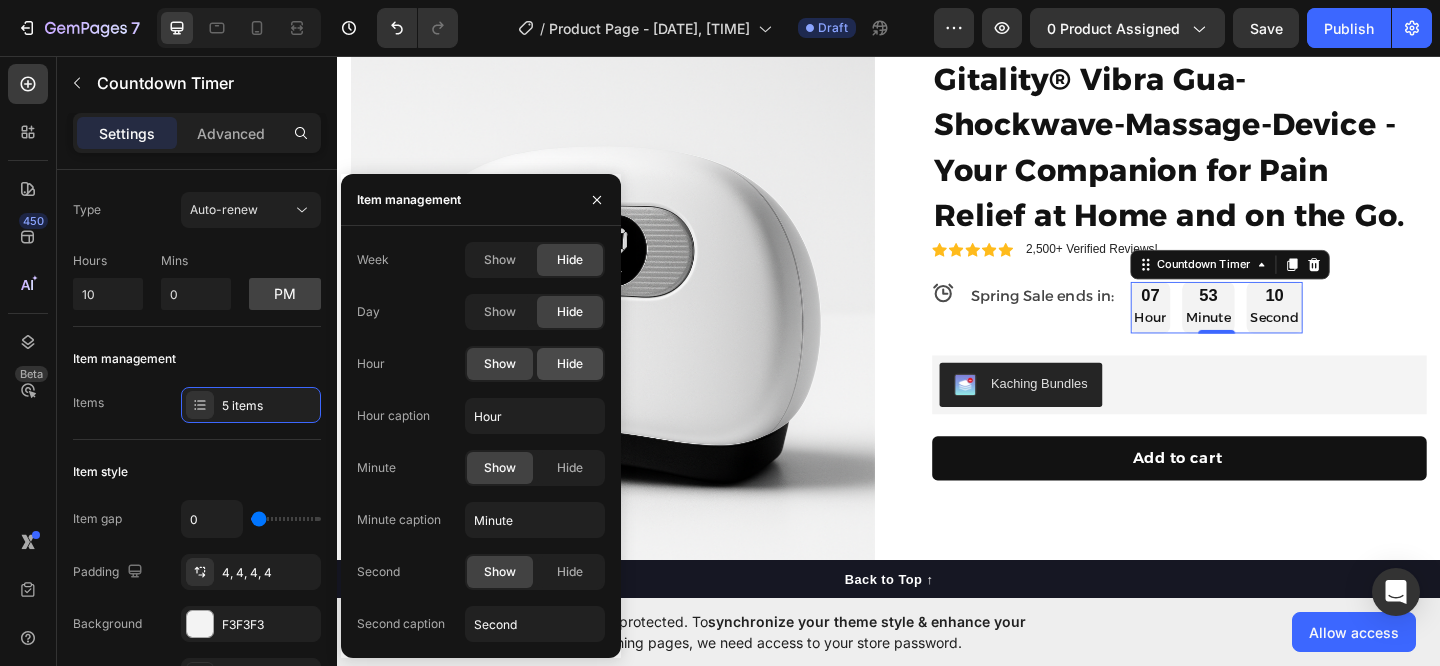 click on "Hide" 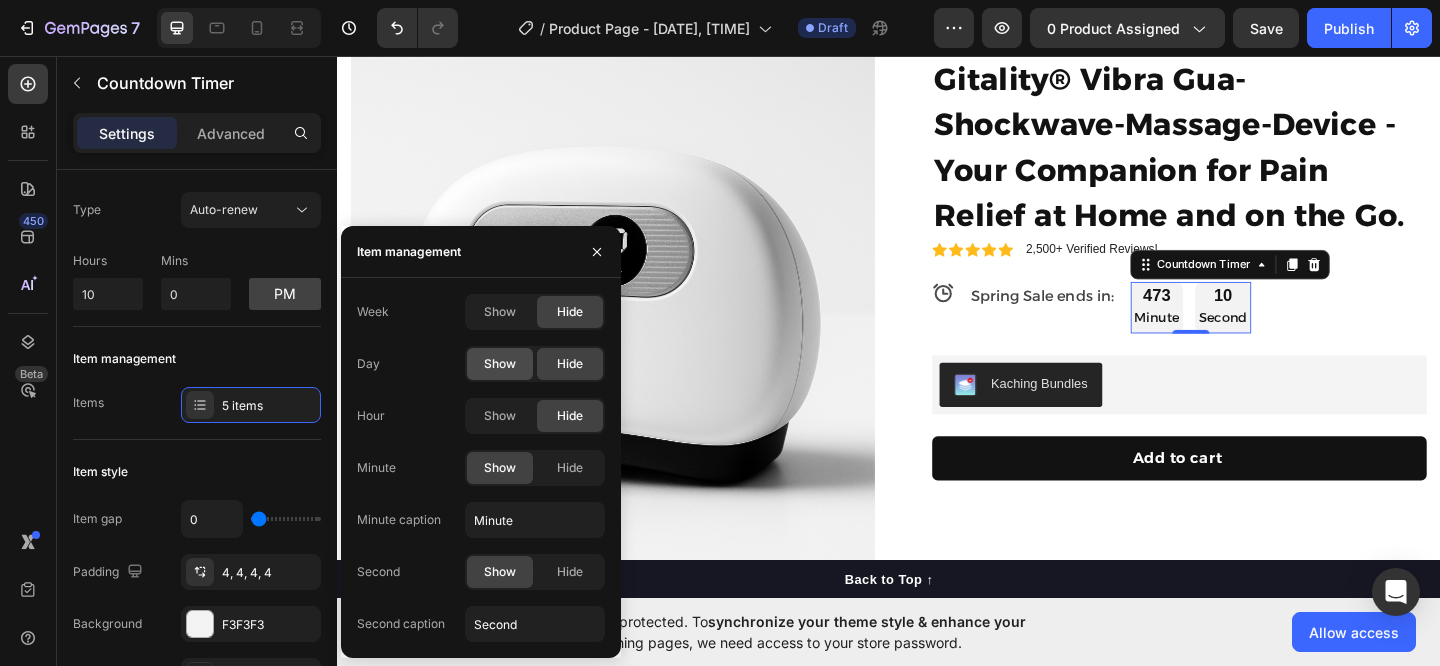 click on "Show" 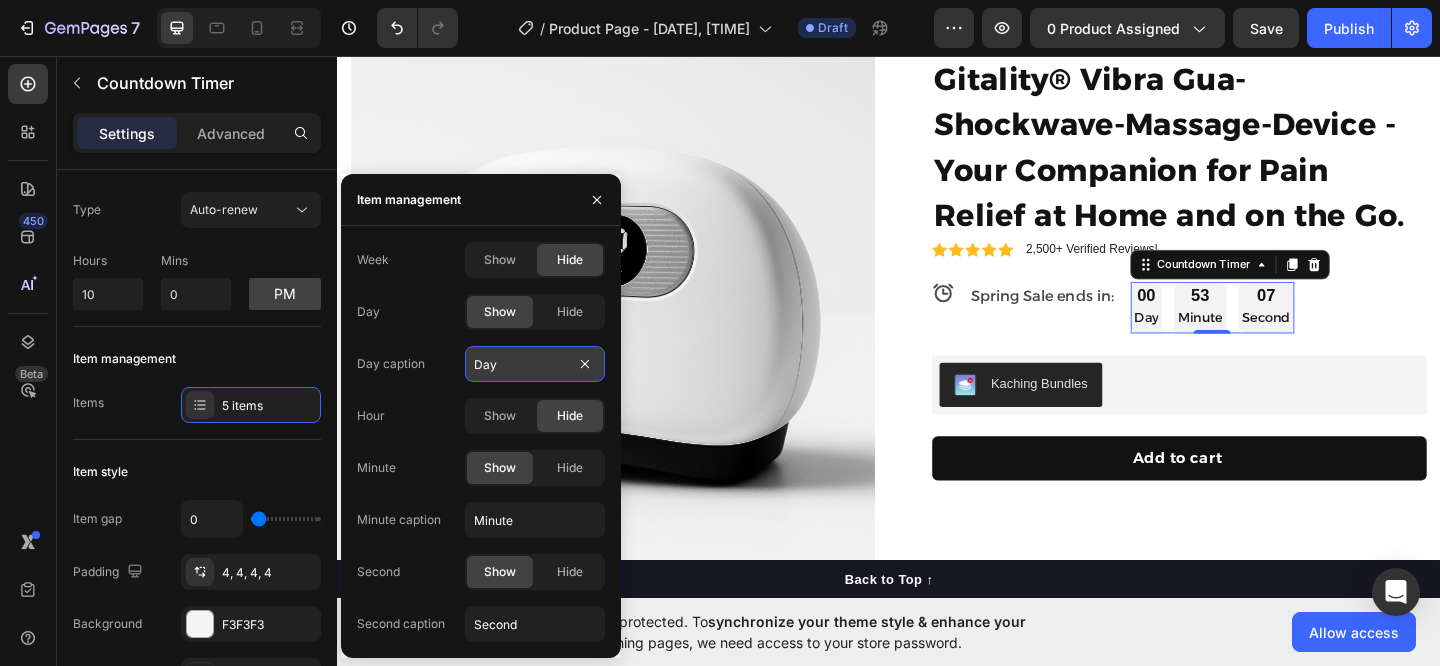 drag, startPoint x: 529, startPoint y: 366, endPoint x: 567, endPoint y: 370, distance: 38.209946 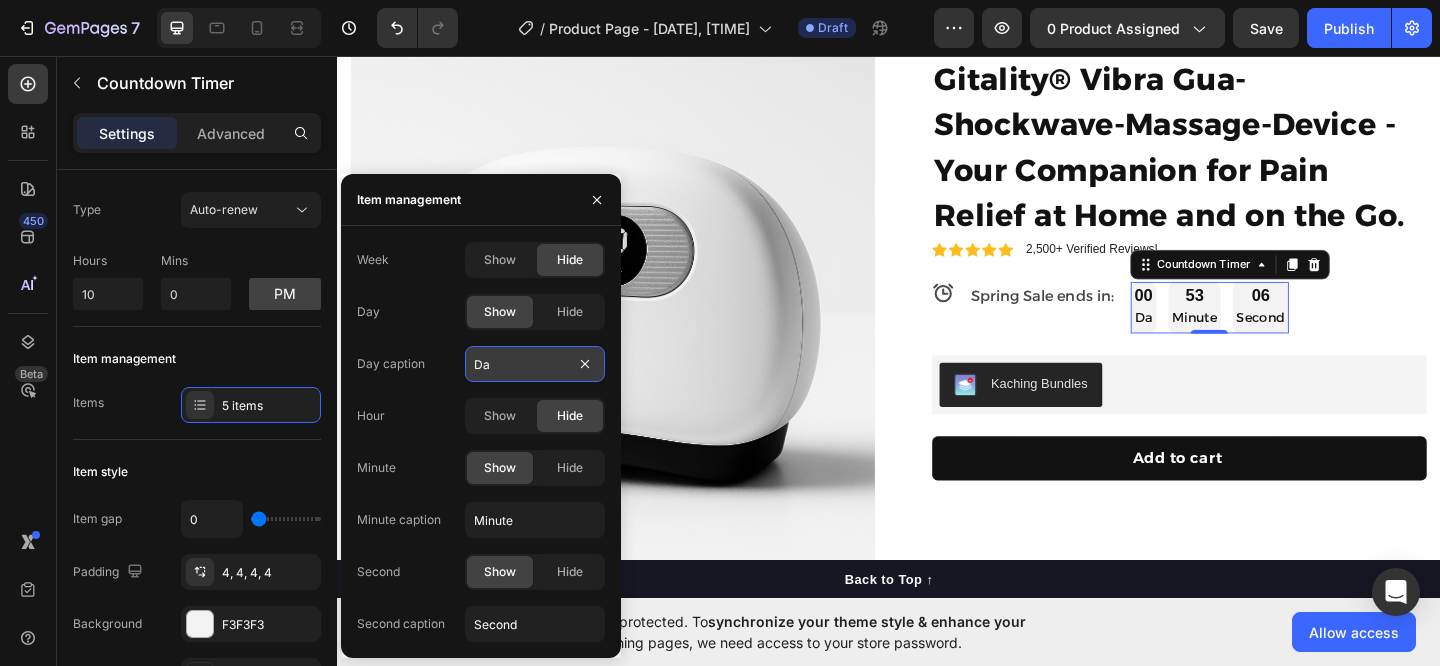 type on "D" 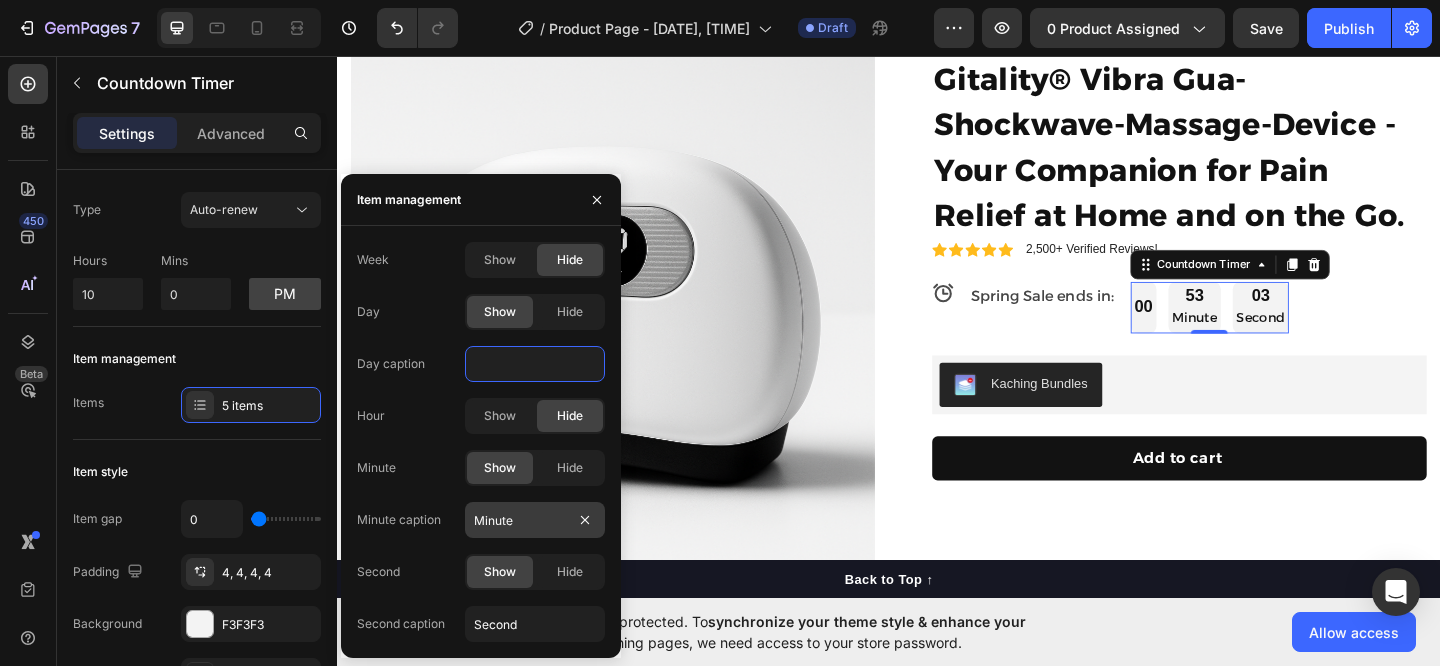 type 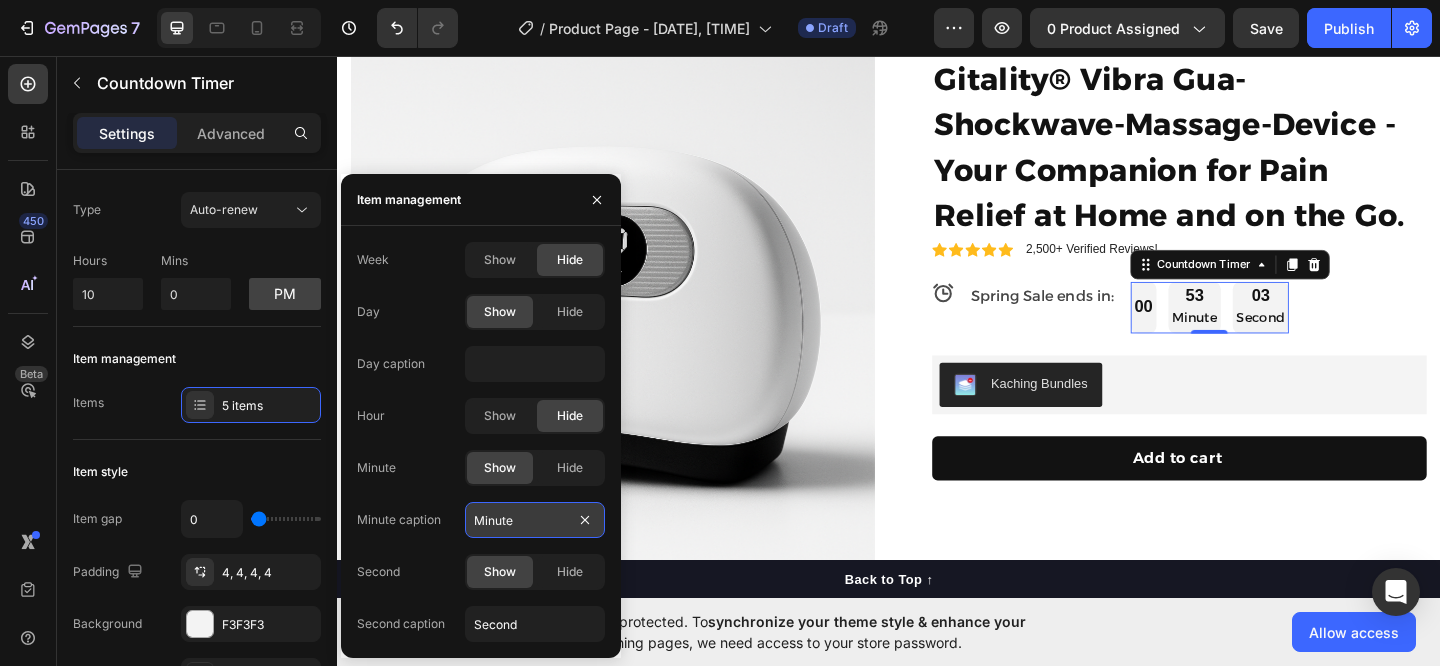click on "Minute" at bounding box center (535, 520) 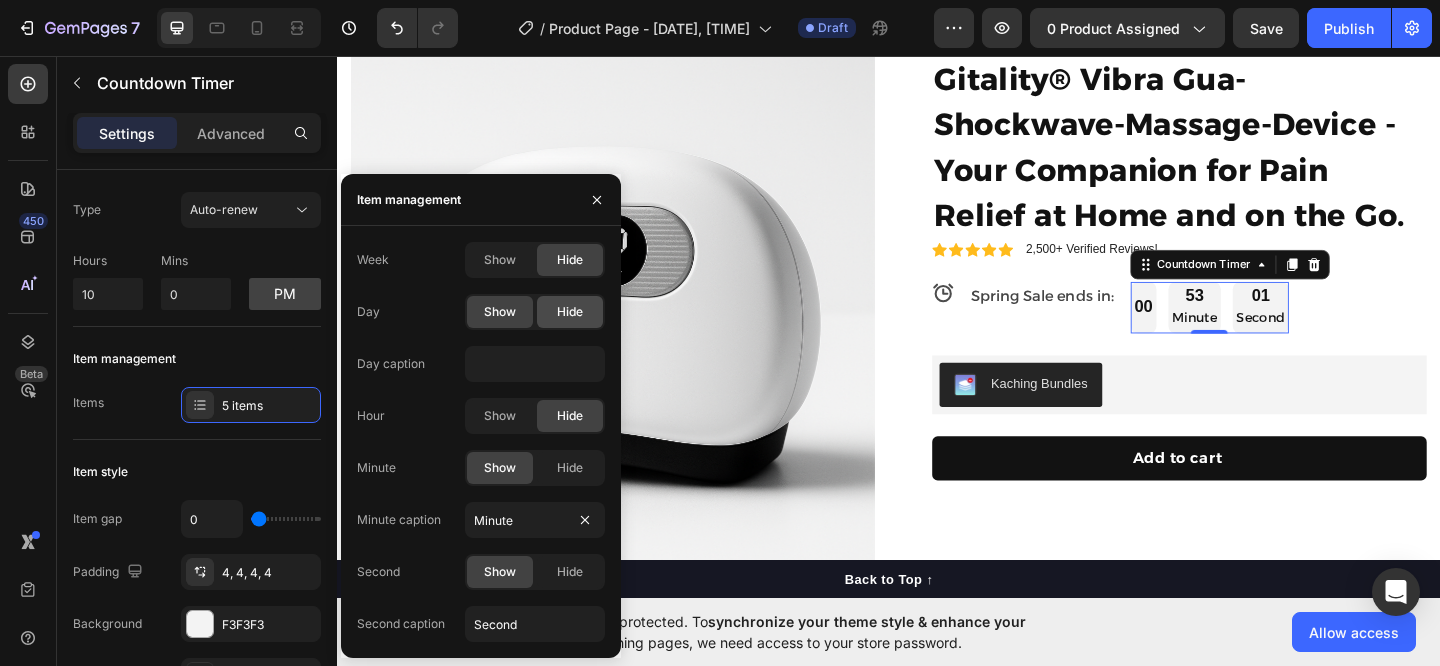 click on "Hide" 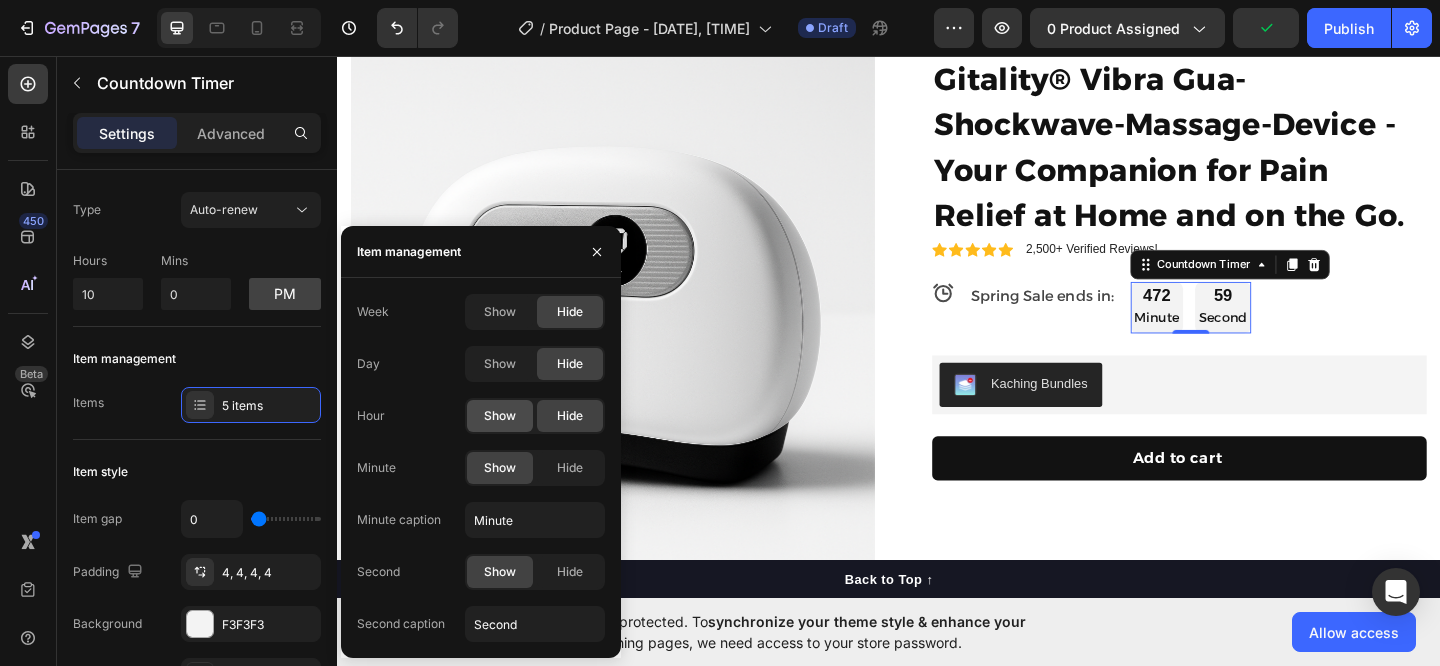click on "Show" 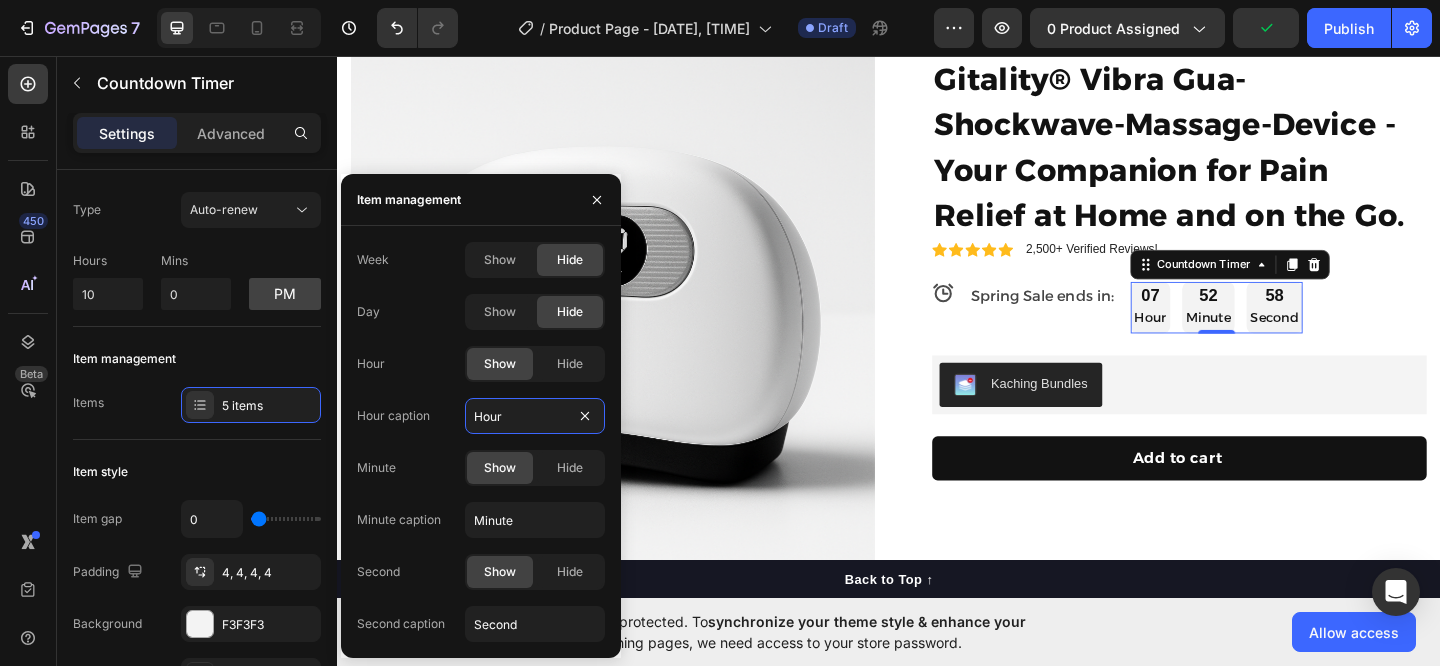 drag, startPoint x: 524, startPoint y: 419, endPoint x: 408, endPoint y: 419, distance: 116 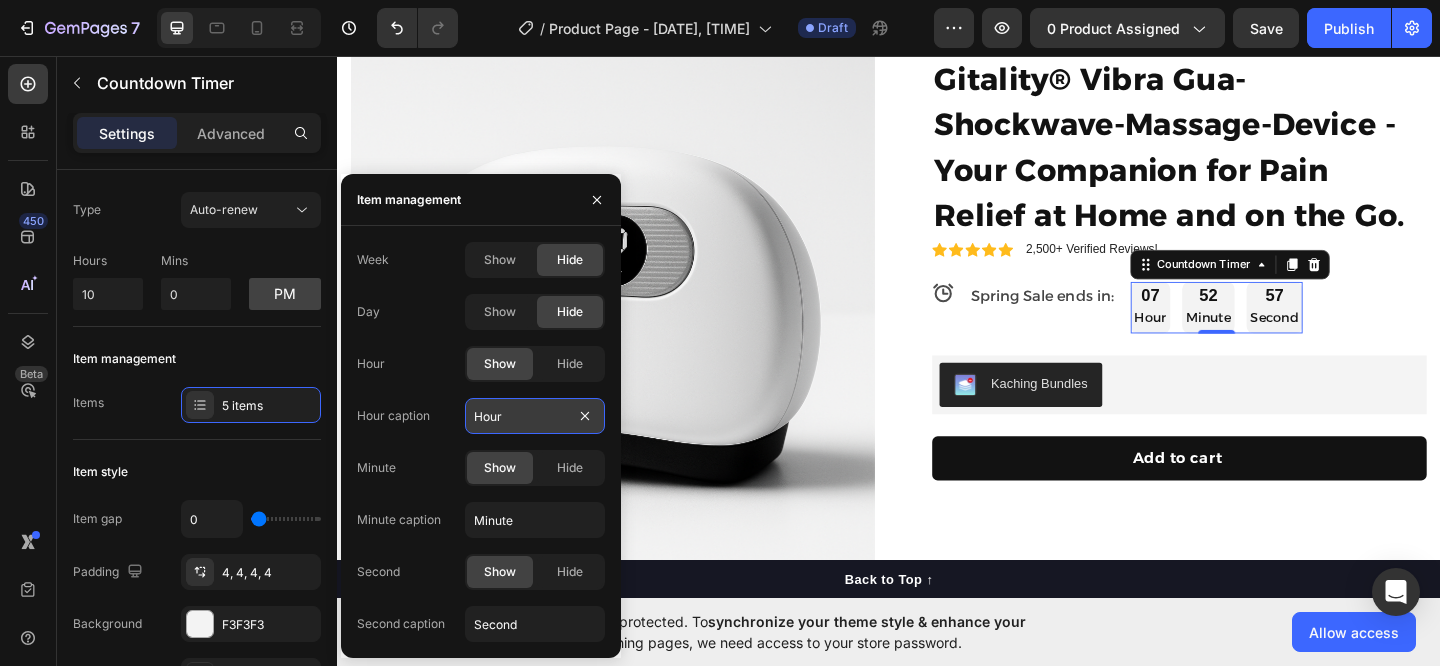 type 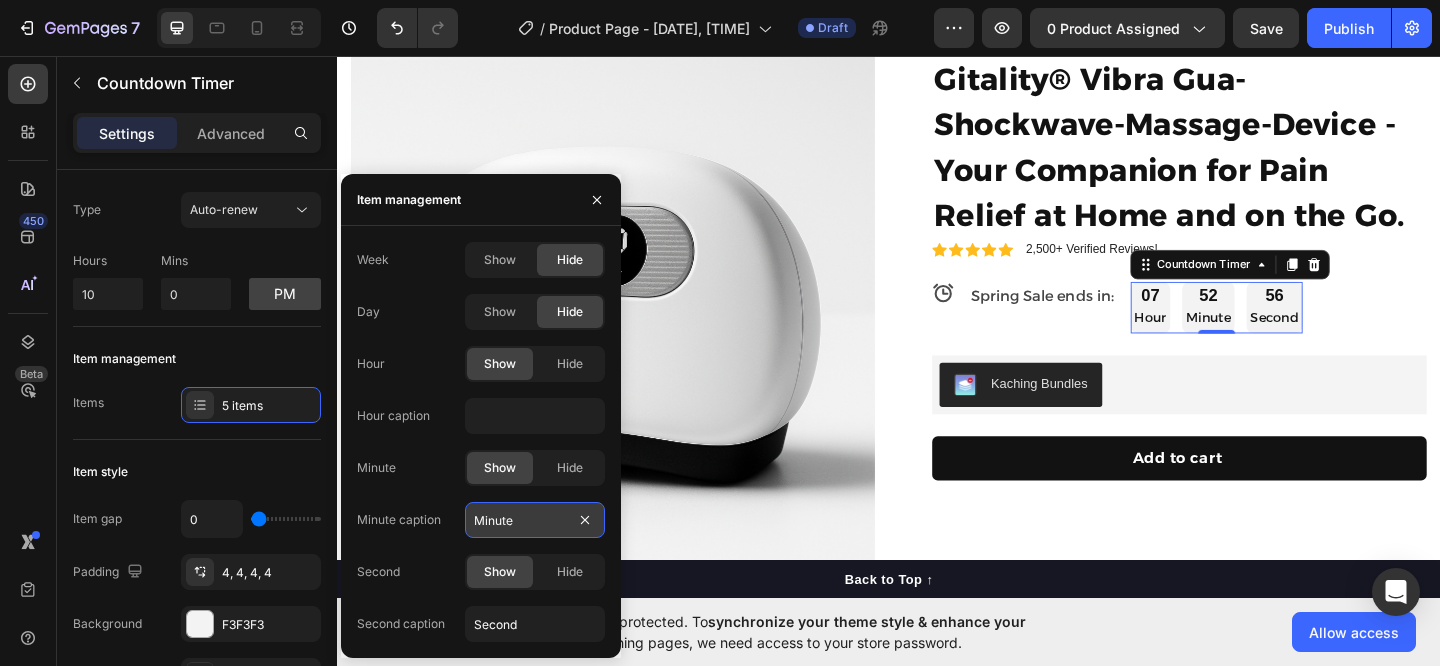 type 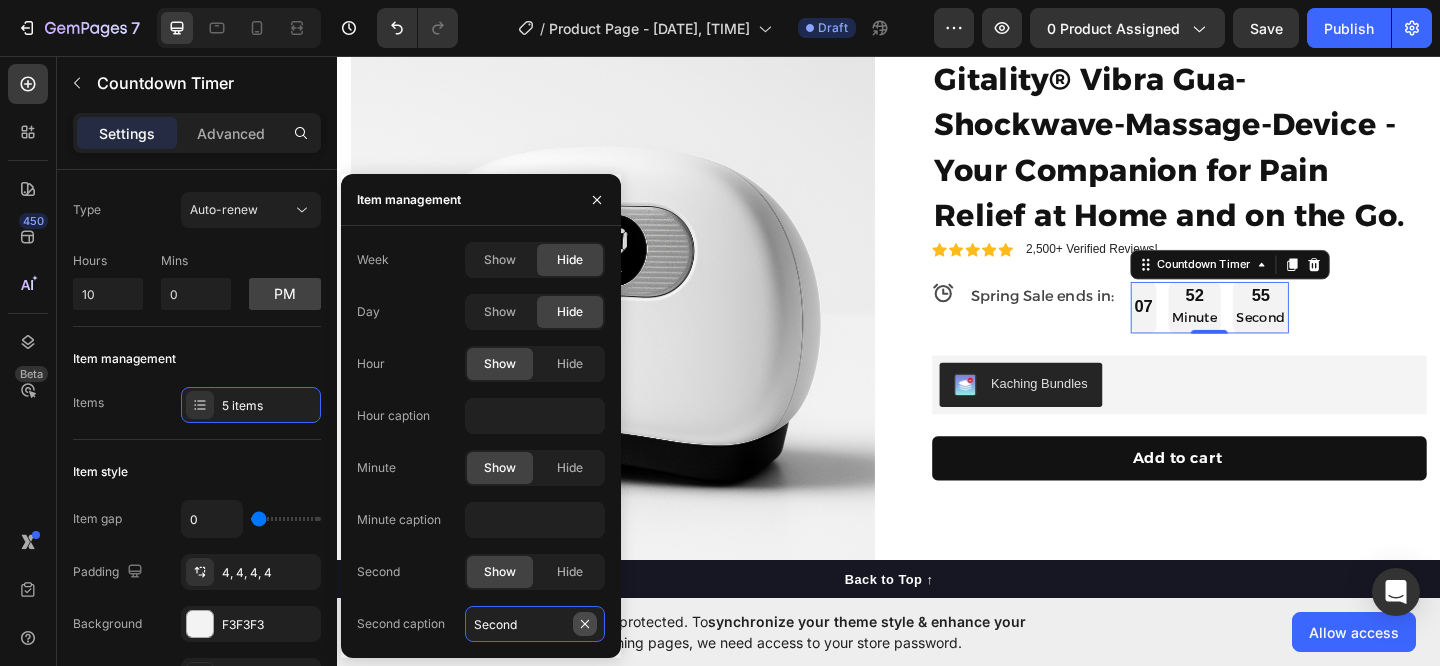 type 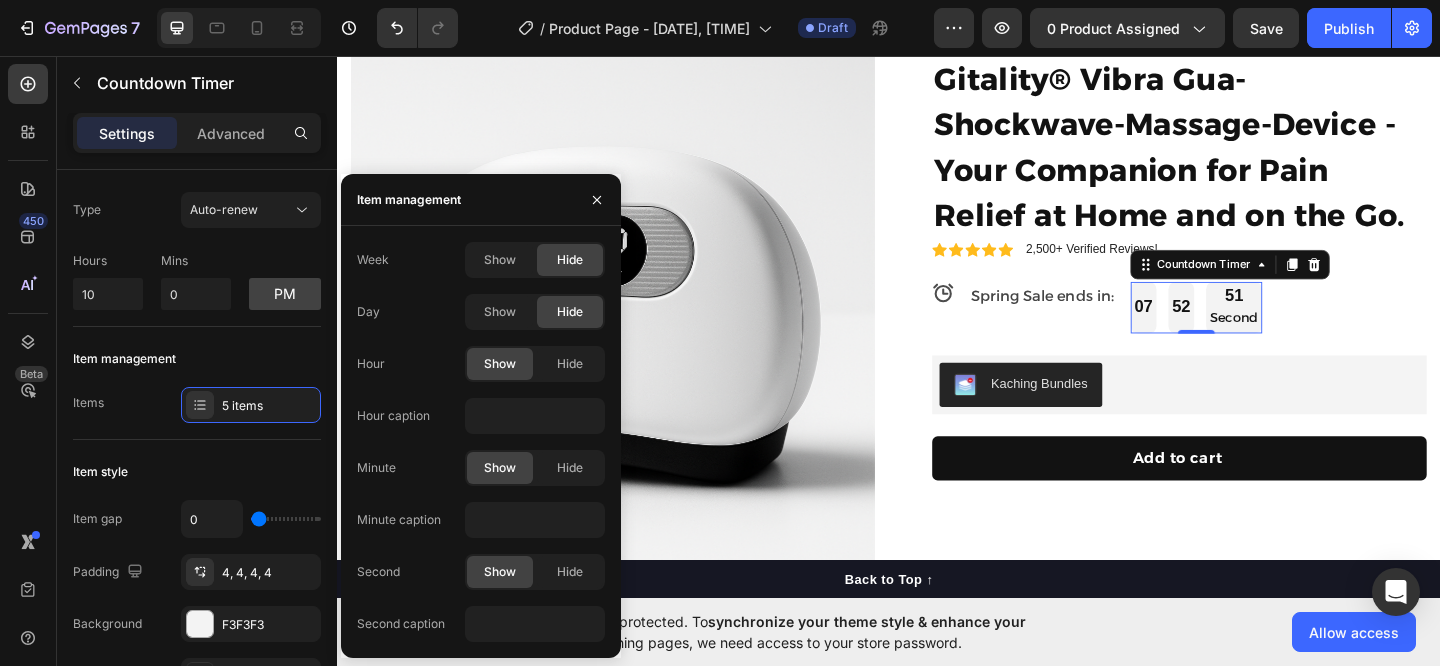 click on "Week Show Hide Day Show Hide Hour Show Hide Hour caption Minute Show Hide Minute caption Second Show Hide Second caption" 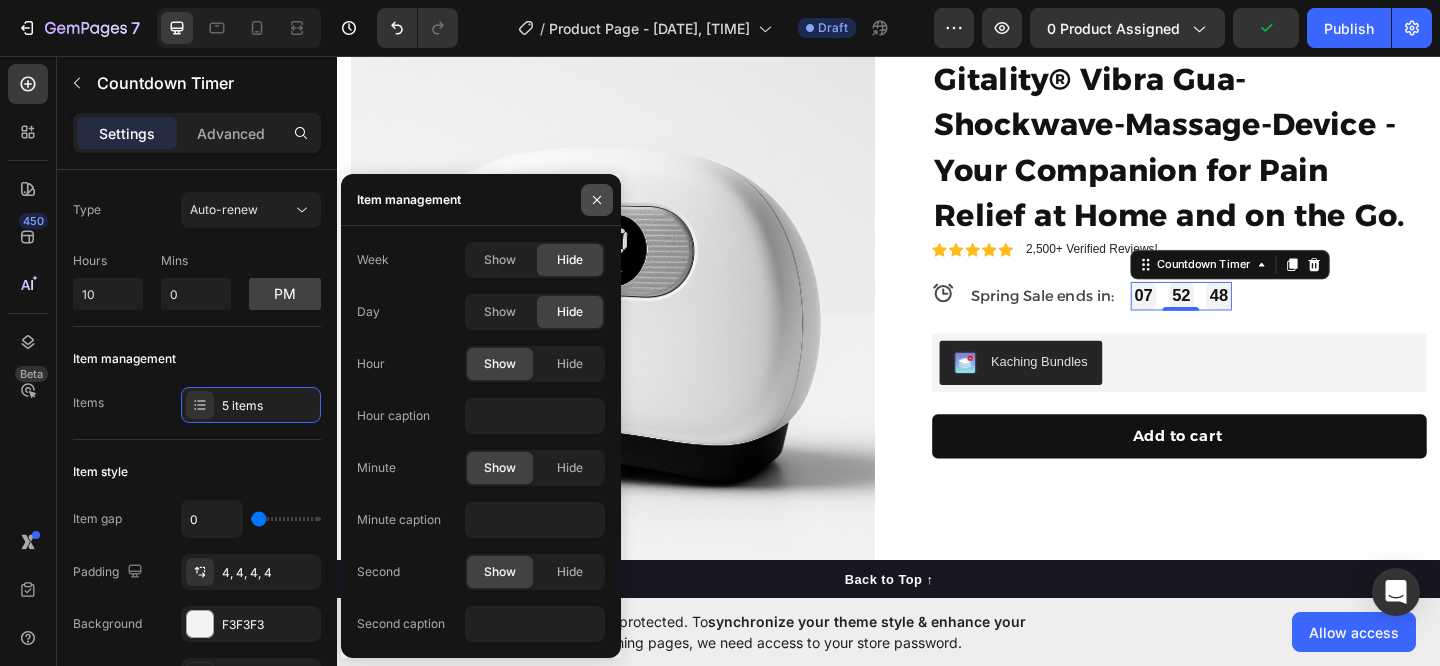 click 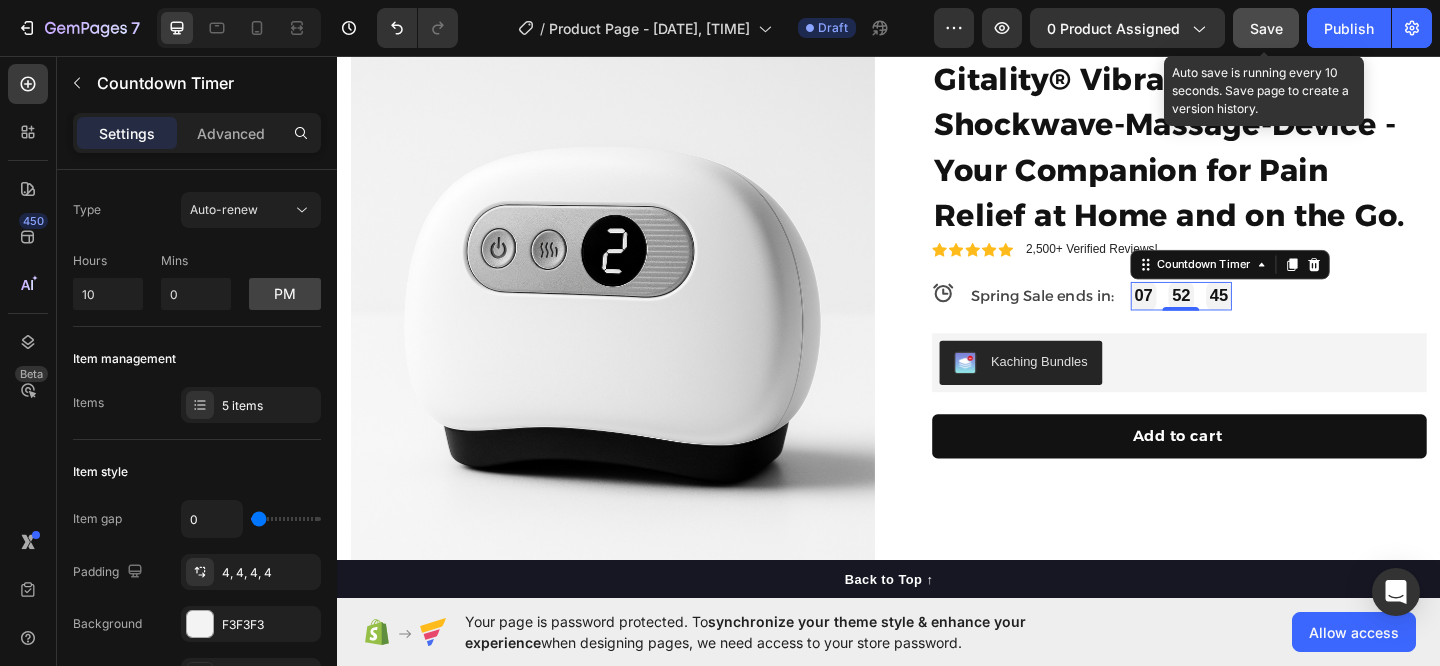 click on "Save" at bounding box center [1266, 28] 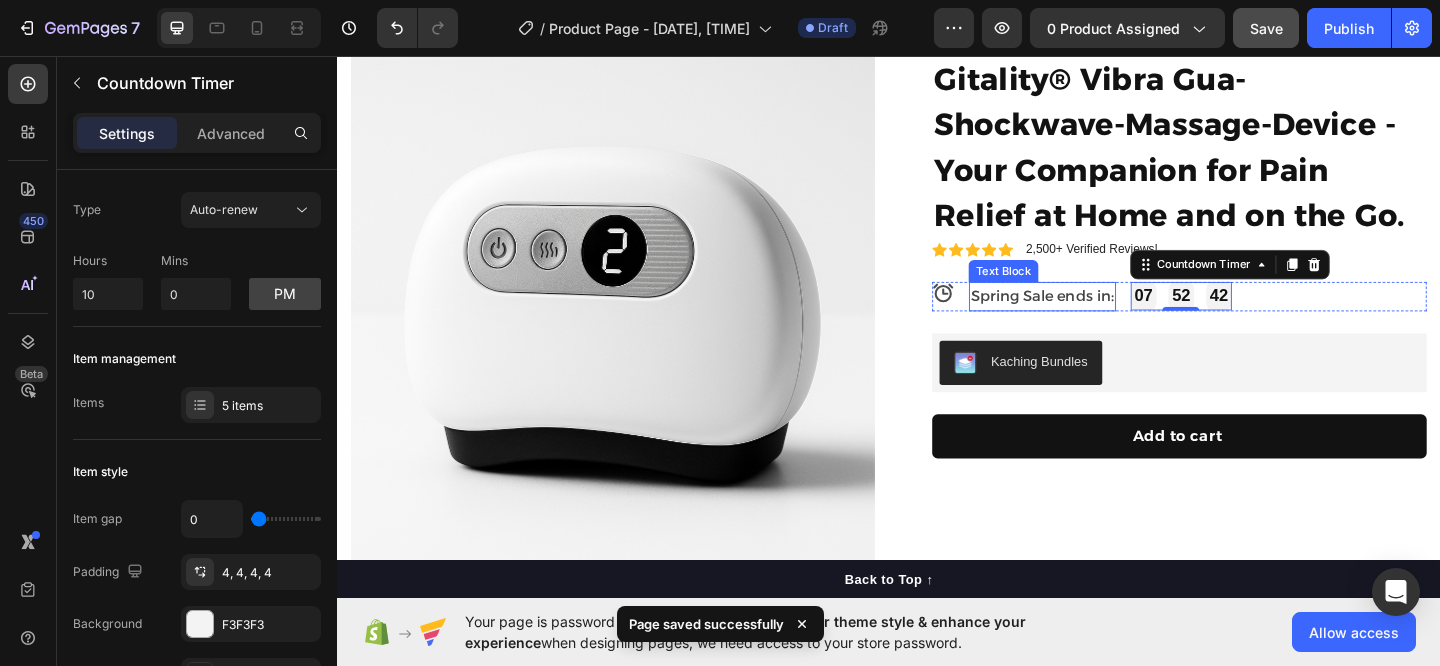 click on "Spring Sale ends in:" at bounding box center (1104, 317) 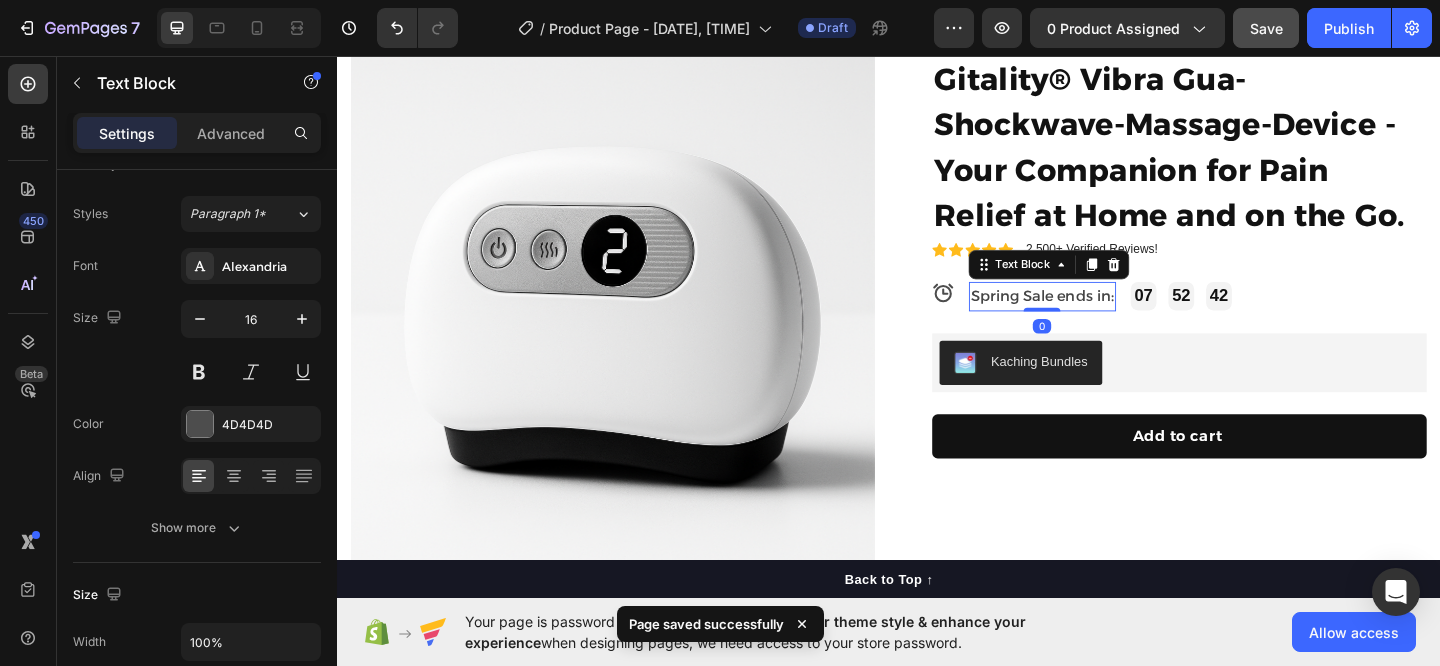 scroll, scrollTop: 0, scrollLeft: 0, axis: both 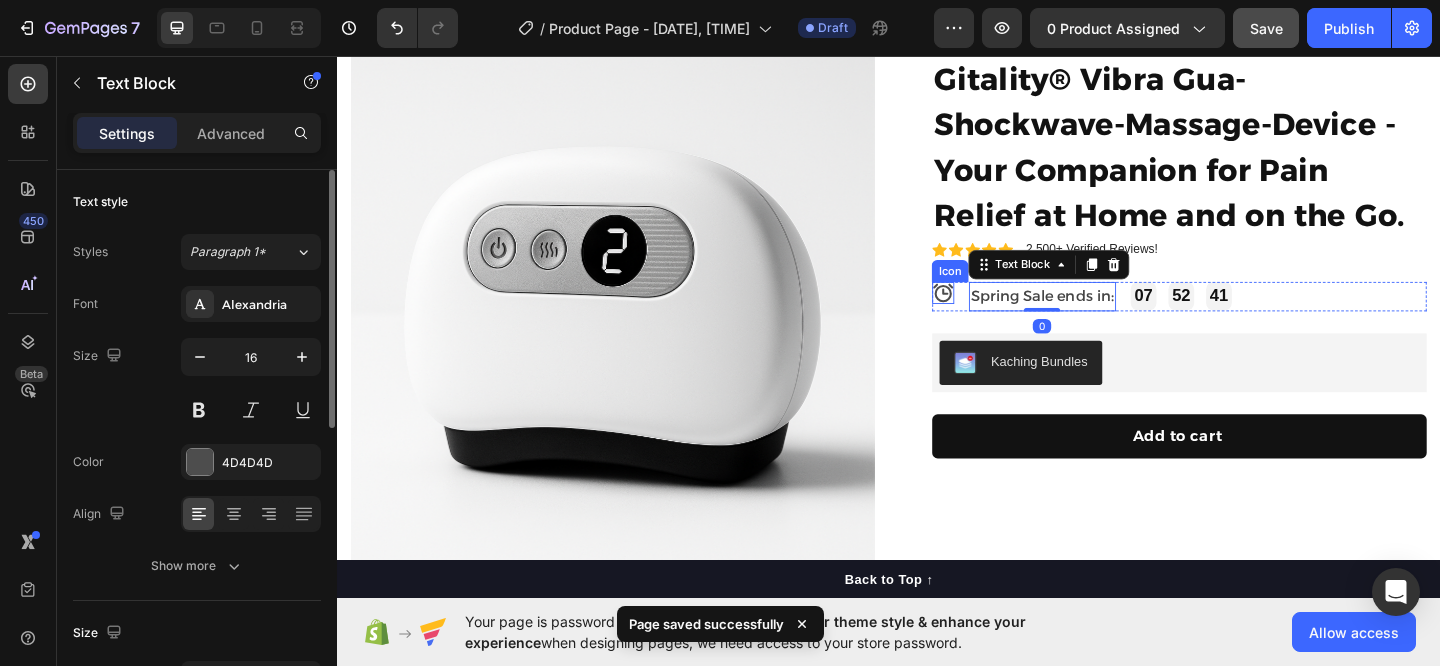 click 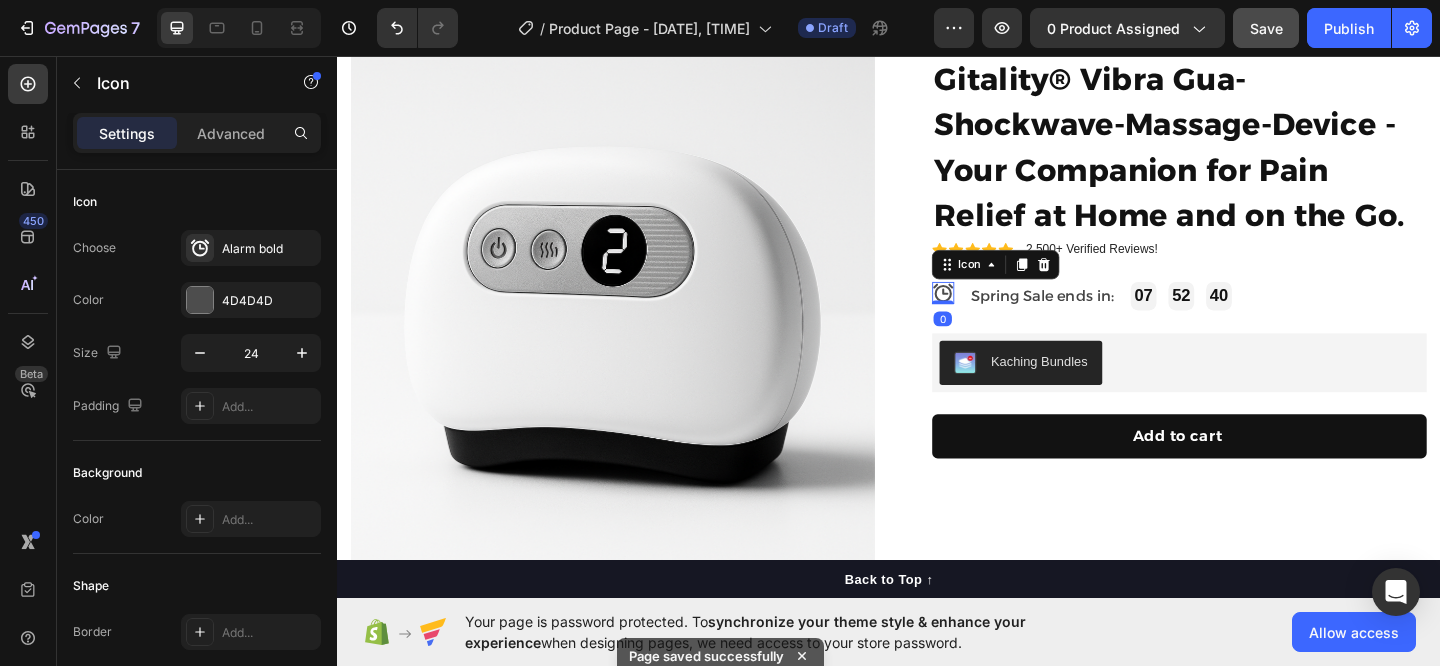click on "Settings Advanced" at bounding box center [197, 133] 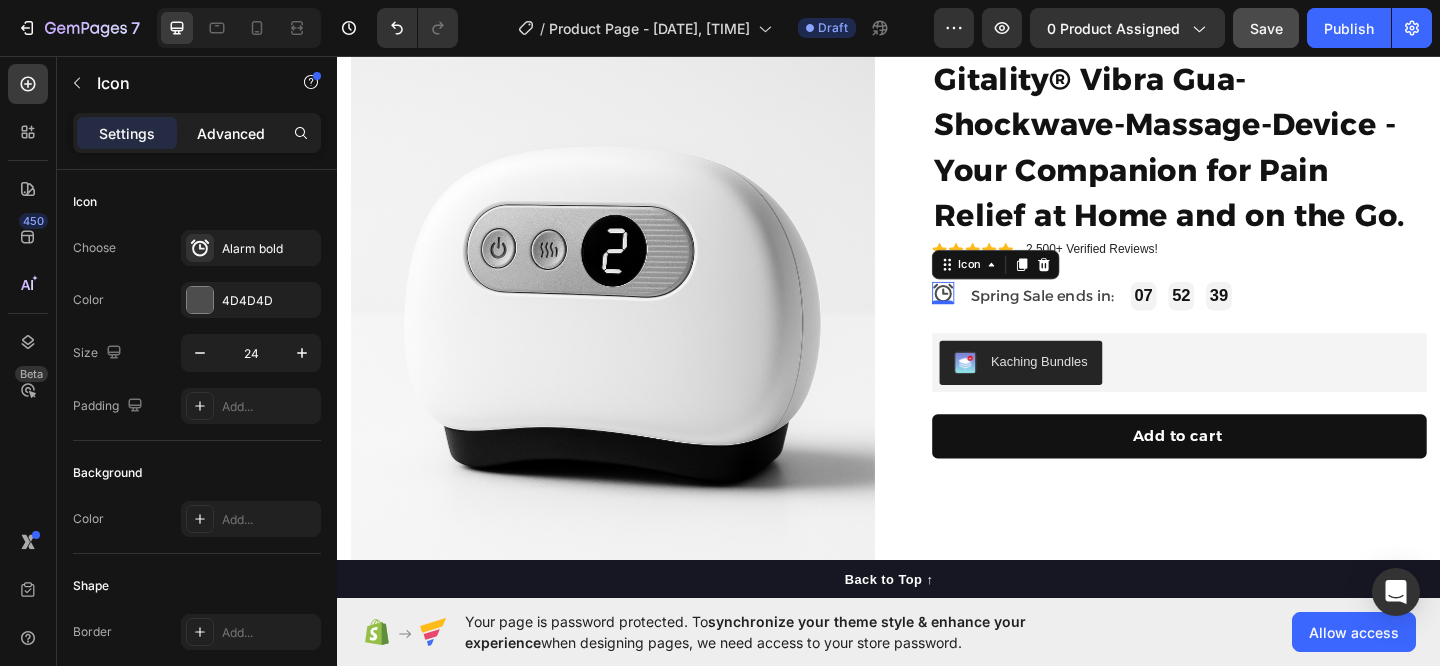 click on "Advanced" at bounding box center (231, 133) 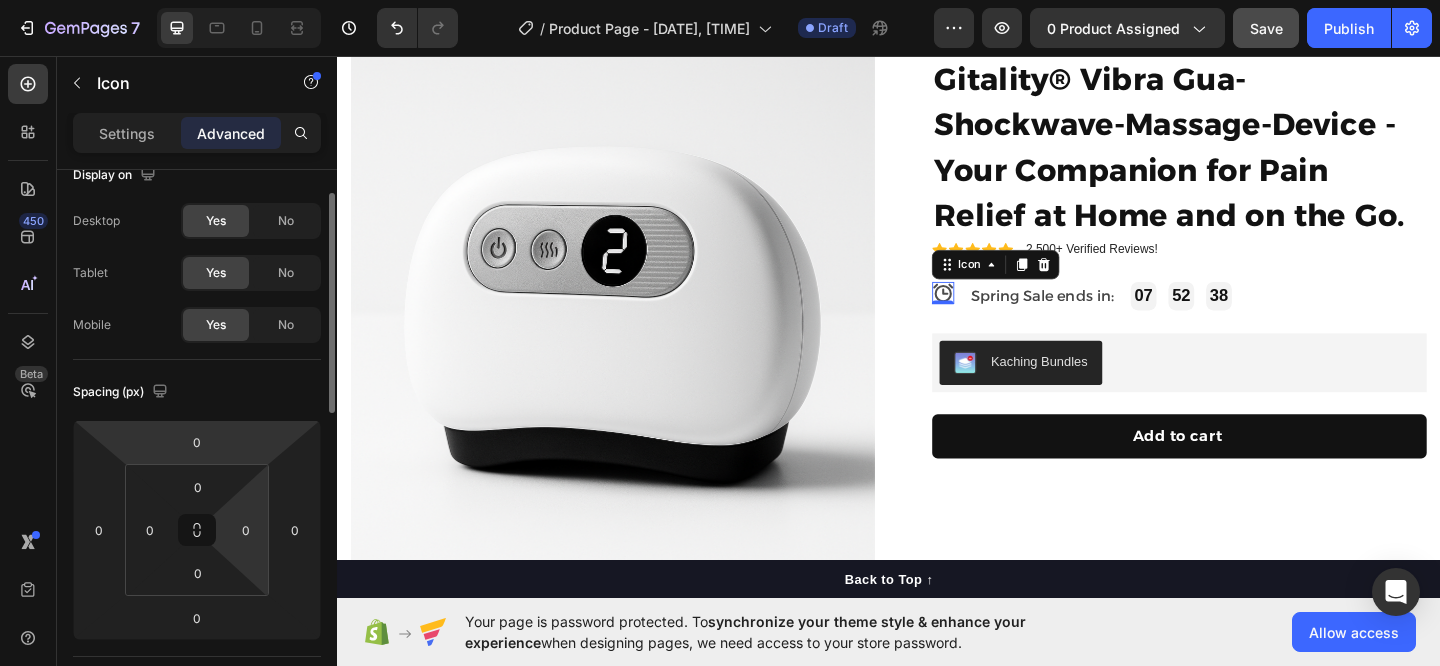 scroll, scrollTop: 44, scrollLeft: 0, axis: vertical 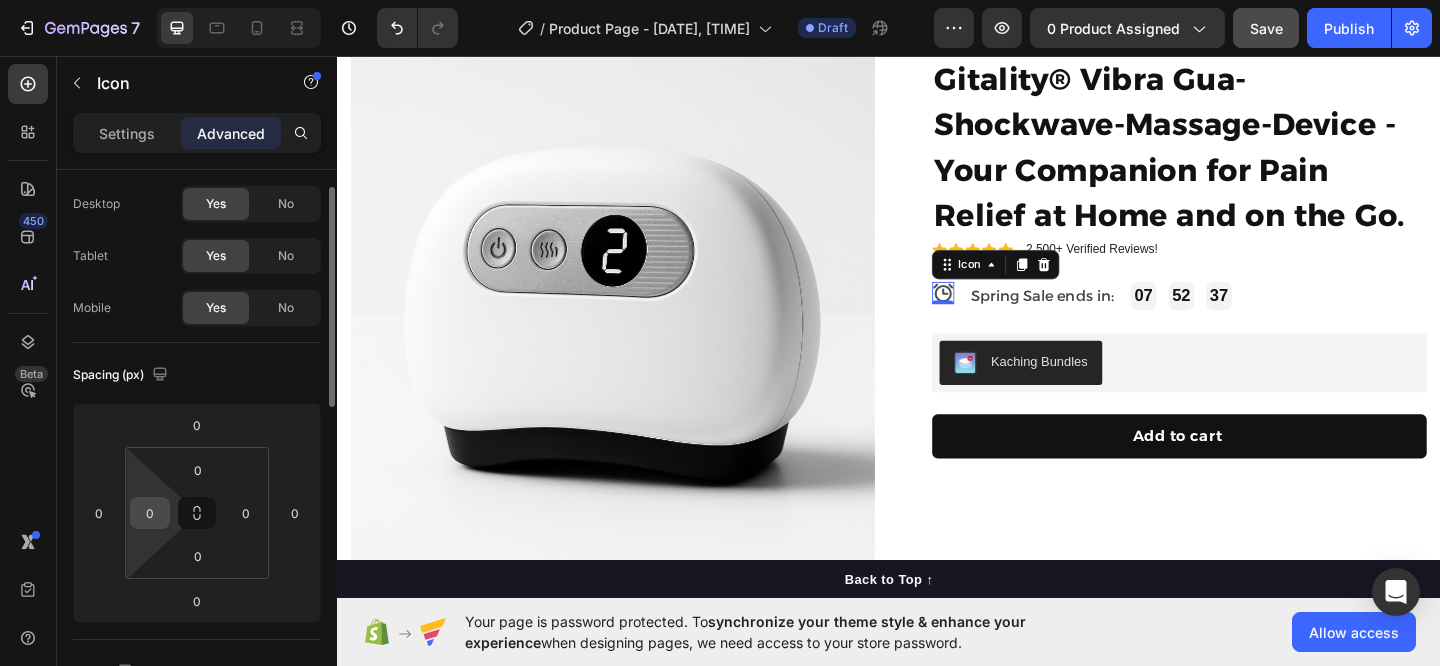 click on "0" at bounding box center [150, 513] 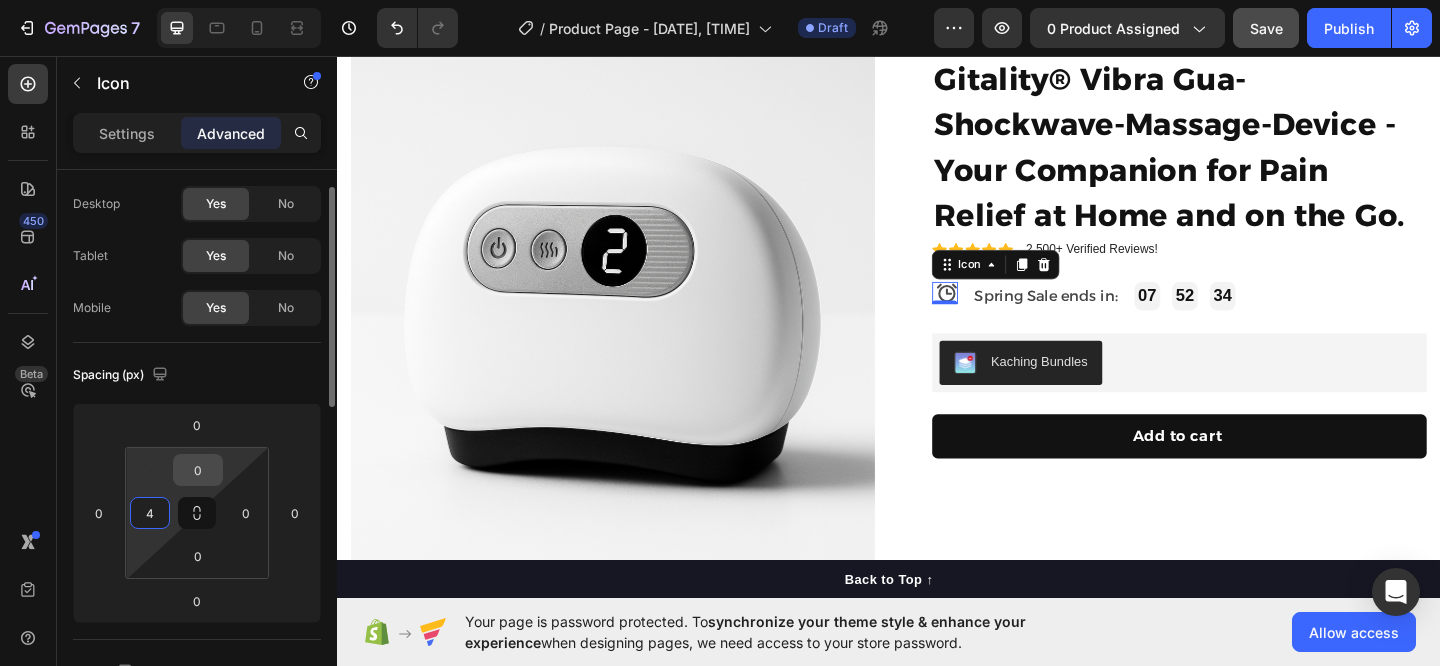 type on "4" 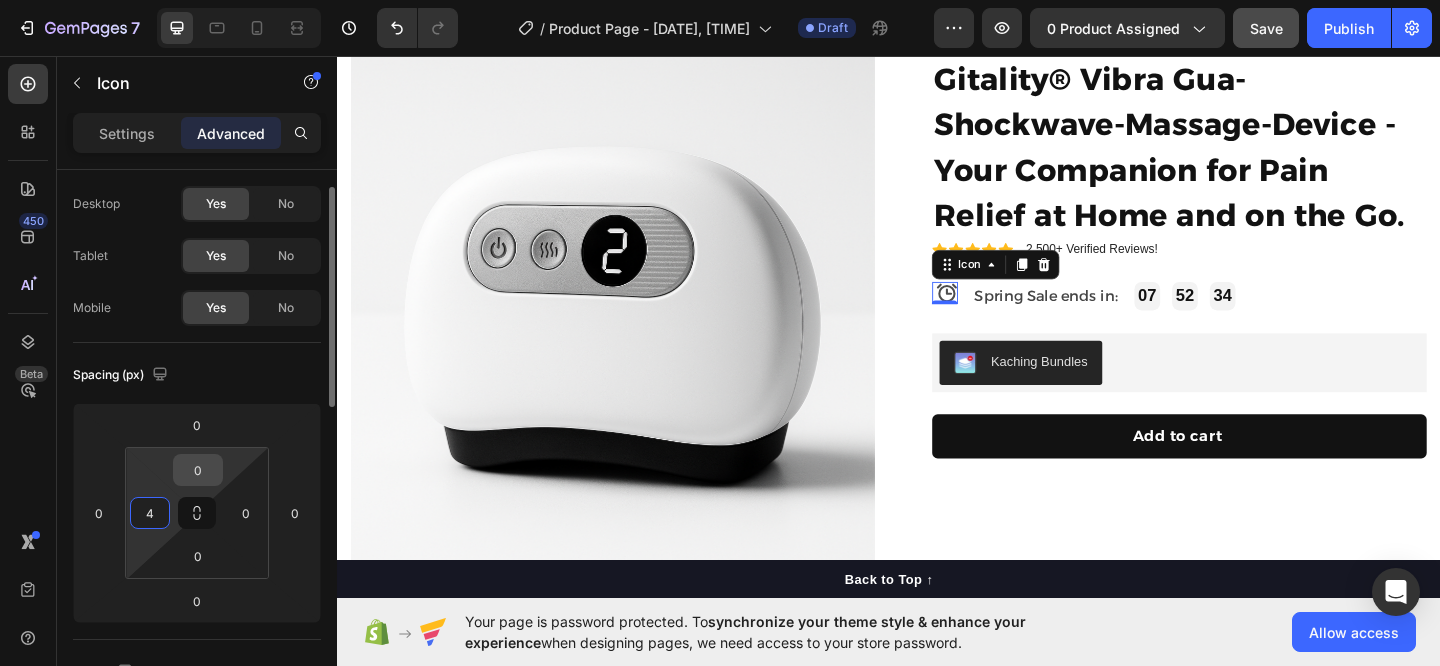 click on "0" at bounding box center [198, 470] 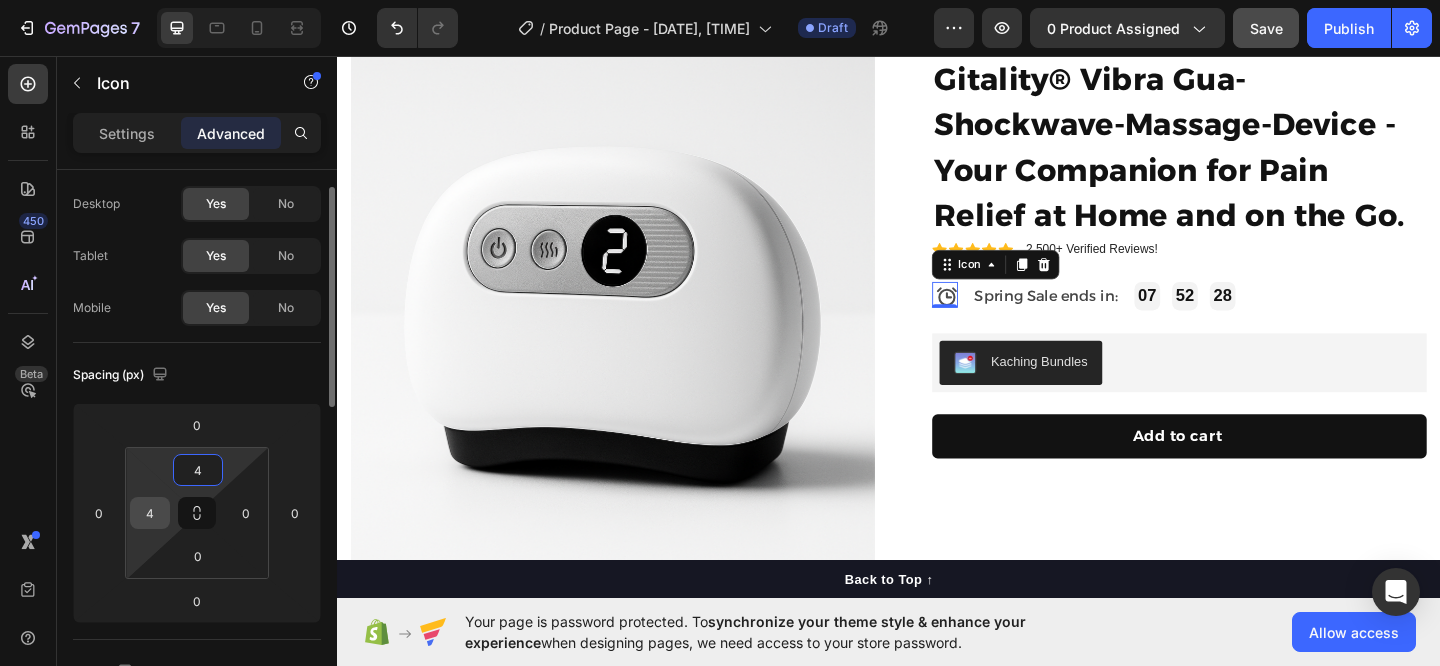 type on "4" 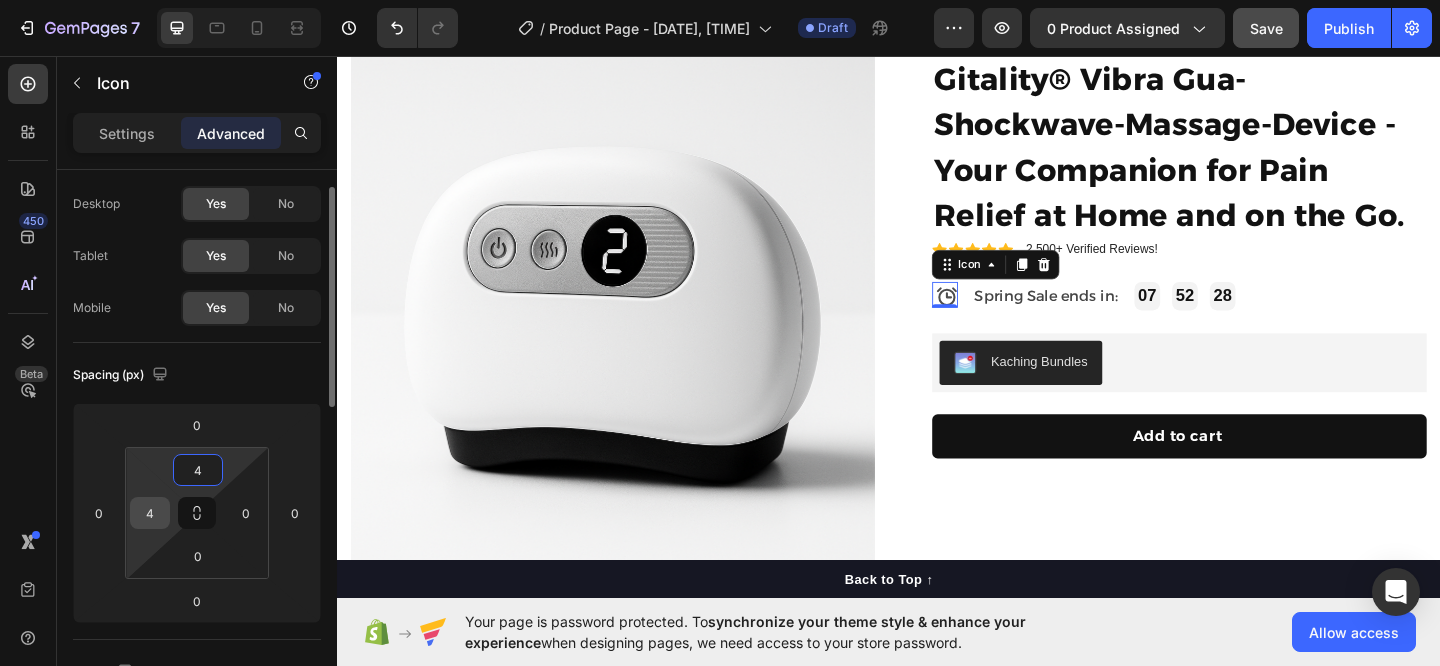 click on "4" at bounding box center [150, 513] 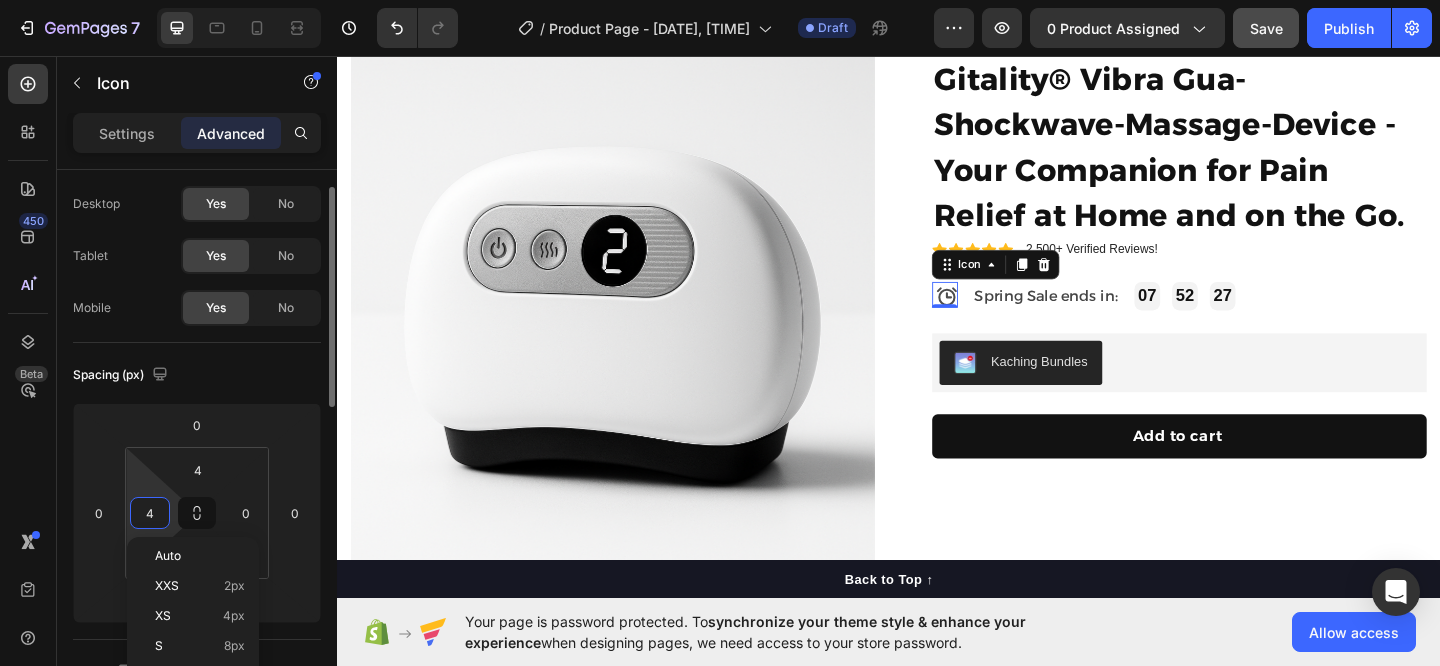 type 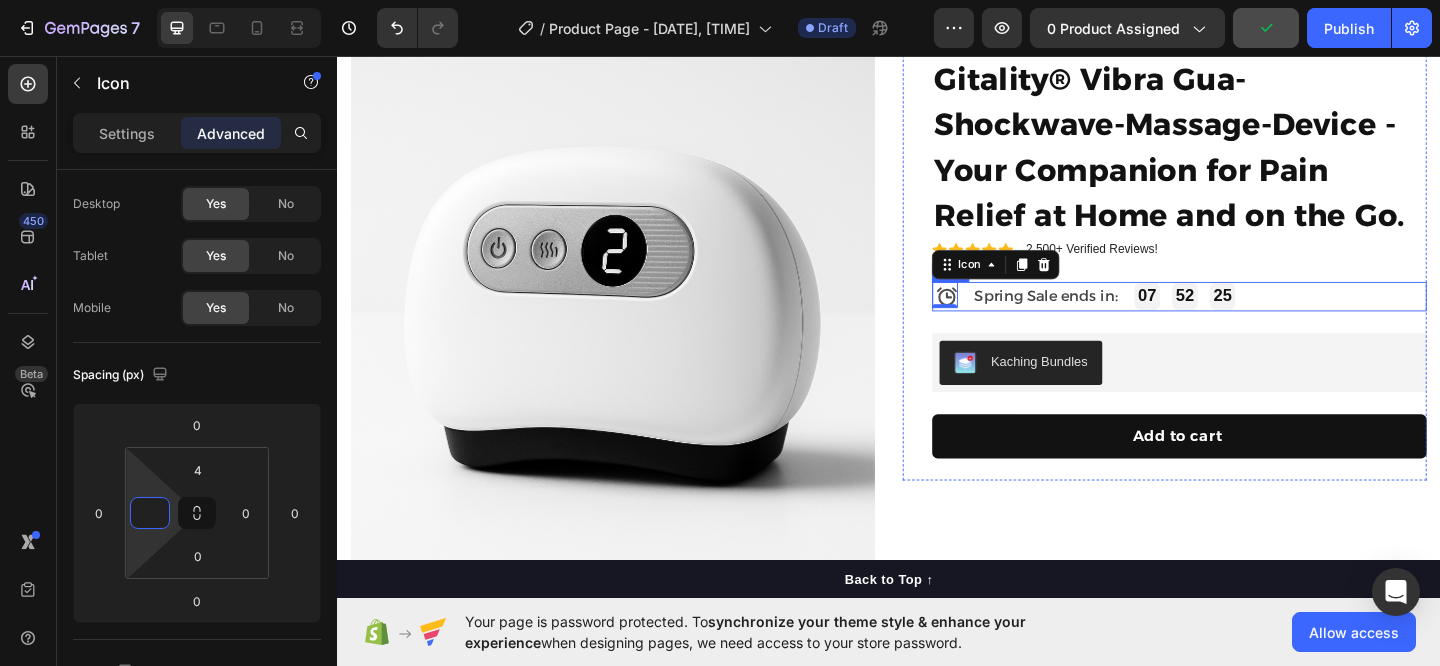 click on "Icon   0 Spring Sale ends in: Text Block 07 52 25 Countdown Timer Row" at bounding box center [1253, 318] 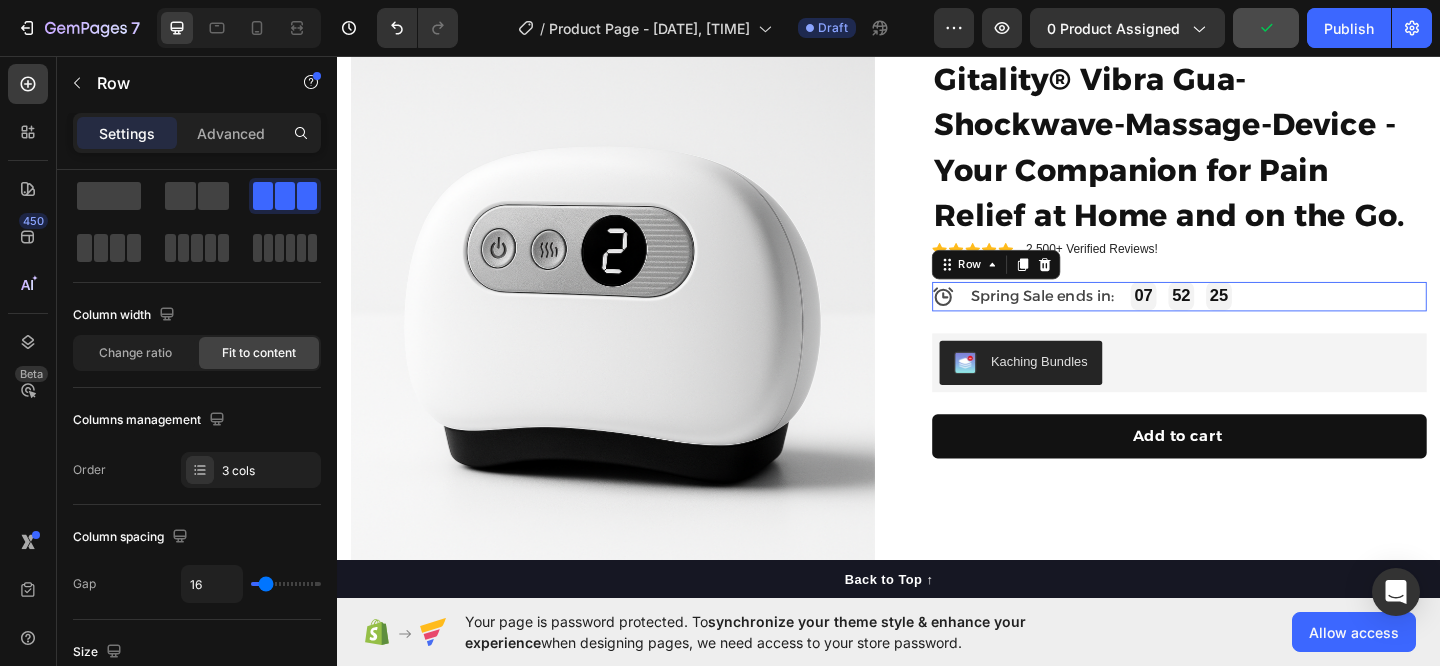 scroll, scrollTop: 0, scrollLeft: 0, axis: both 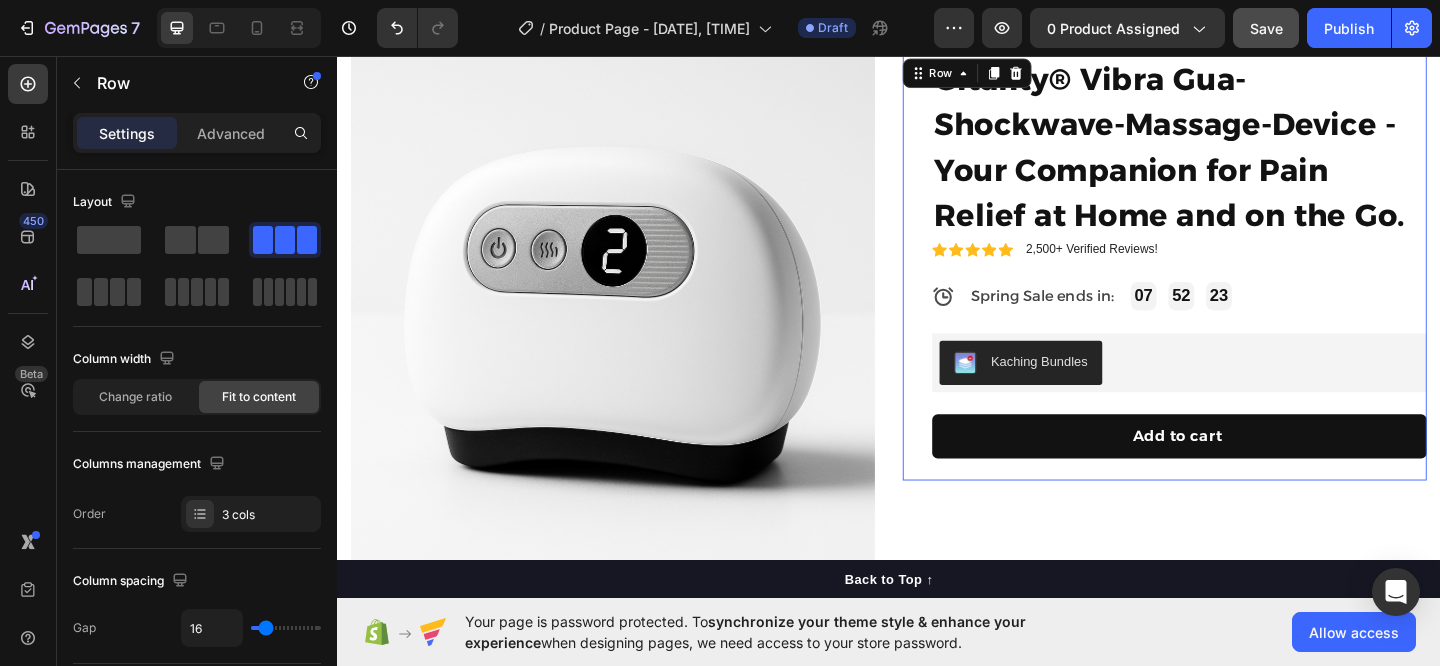 click on "Gitality® Vibra Gua-Shockwave-Massage-Device  - Your Companion for Pain Relief at Home and on the Go. Product Title Icon Icon Icon Icon Icon Icon List 2,500+ Verified Reviews! Text Block Row
Icon Spring Sale ends in: Text Block 07 52 23 Countdown Timer Row Kaching Bundles Kaching Bundles Add to cart Product Cart Button Perfect for sensitive tummies Supercharge immunity System Bursting with protein, vitamins, and minerals Supports strong muscles, increases bone strength Item list Row   0" at bounding box center (1237, 287) 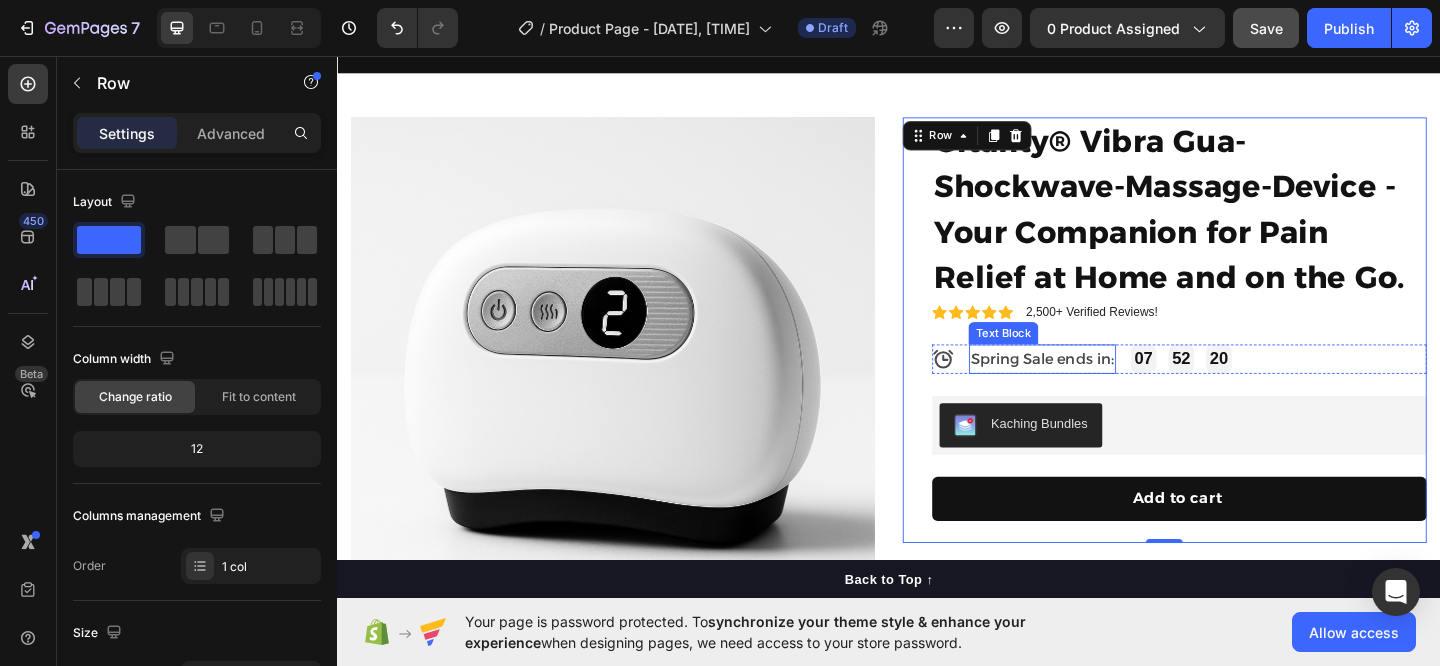 scroll, scrollTop: 250, scrollLeft: 0, axis: vertical 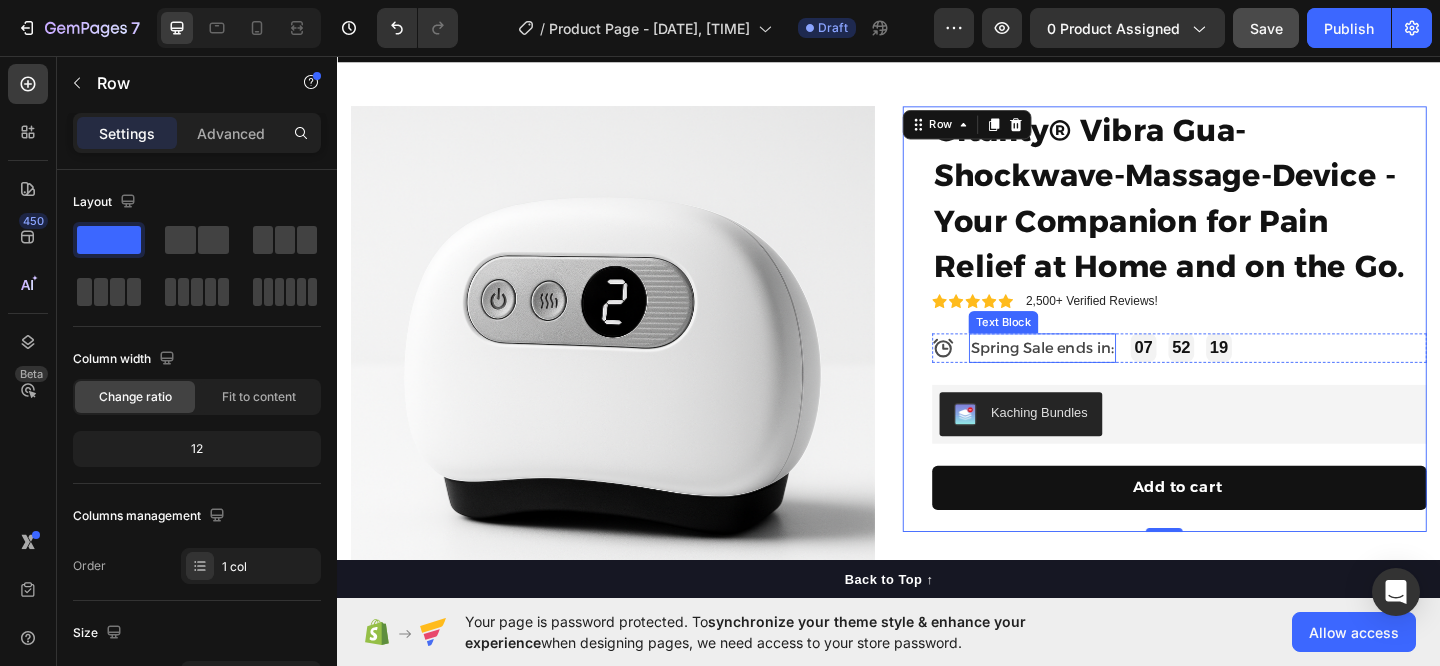 click on "Spring Sale ends in:" at bounding box center (1104, 373) 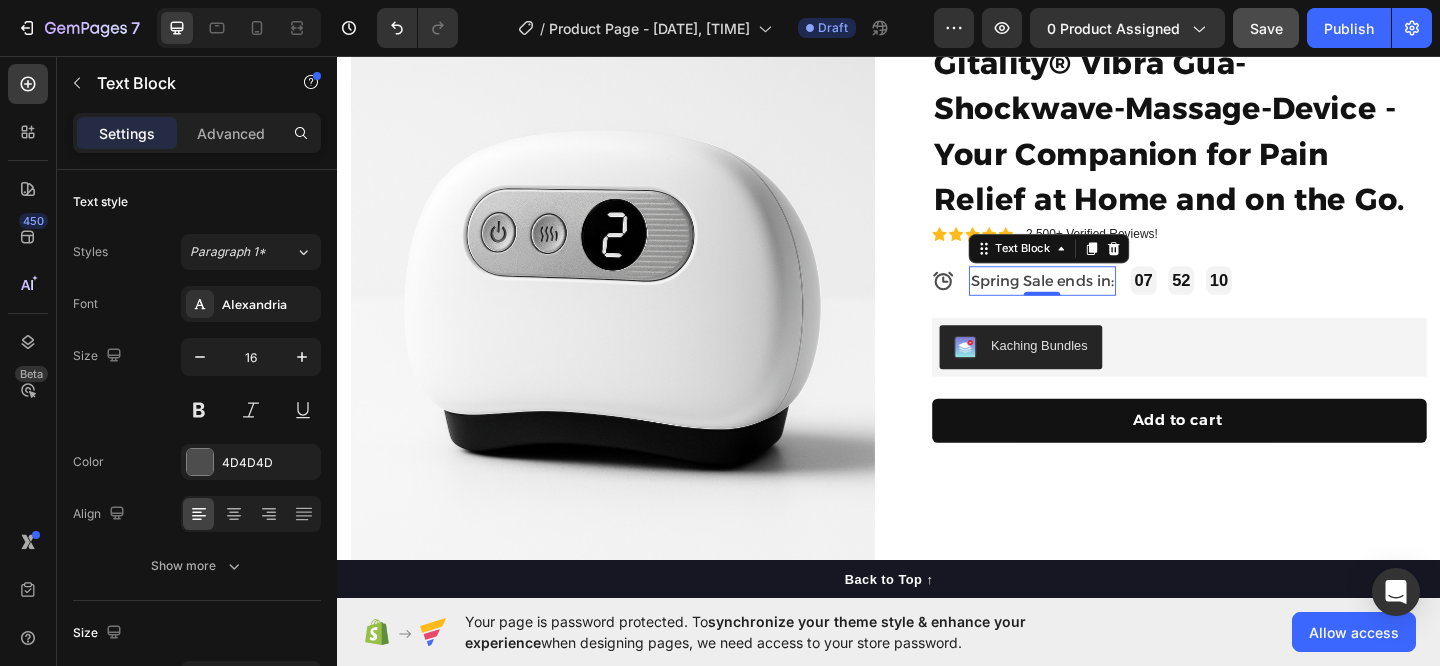 scroll, scrollTop: 391, scrollLeft: 0, axis: vertical 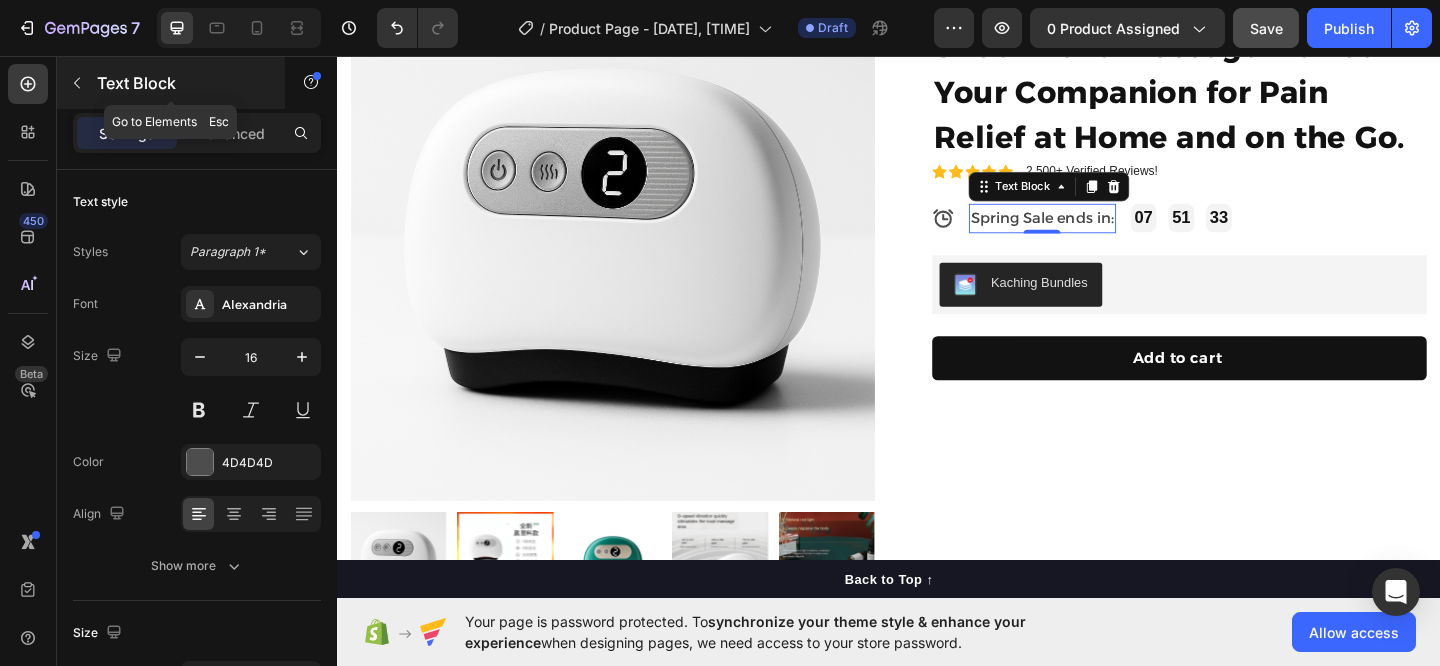 click 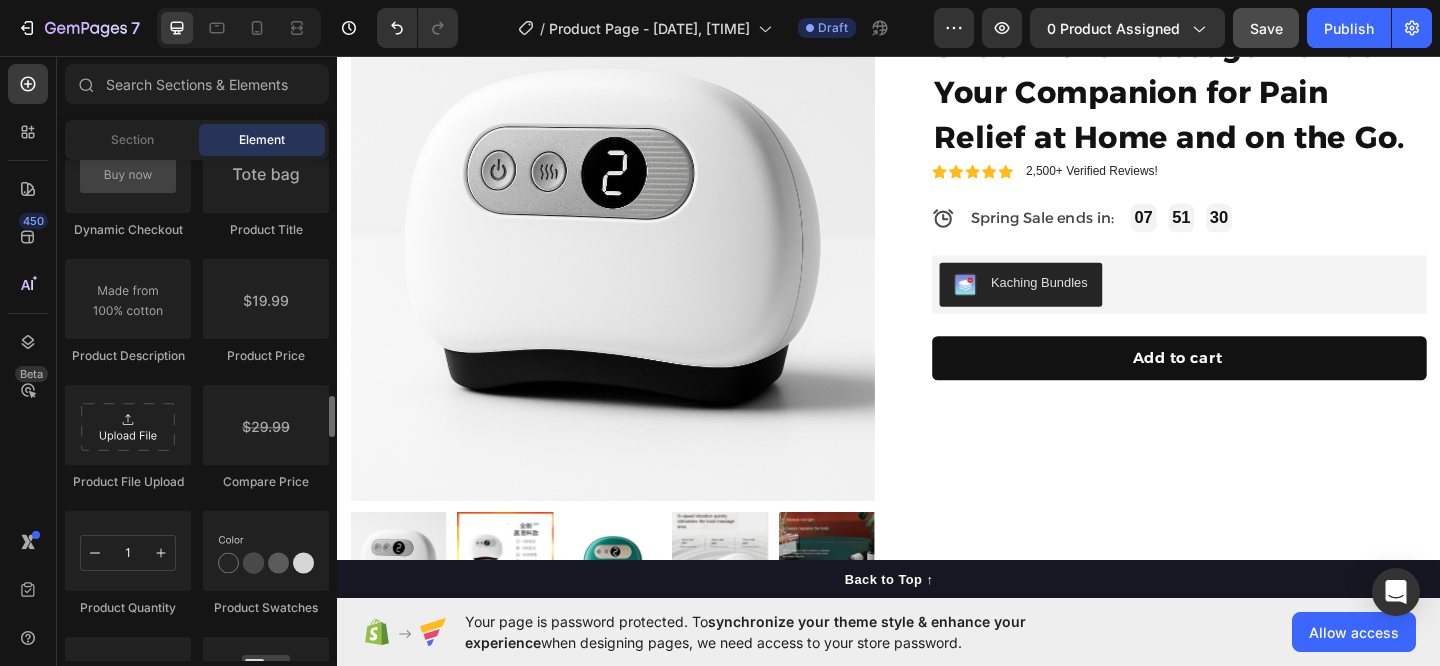 scroll, scrollTop: 3256, scrollLeft: 0, axis: vertical 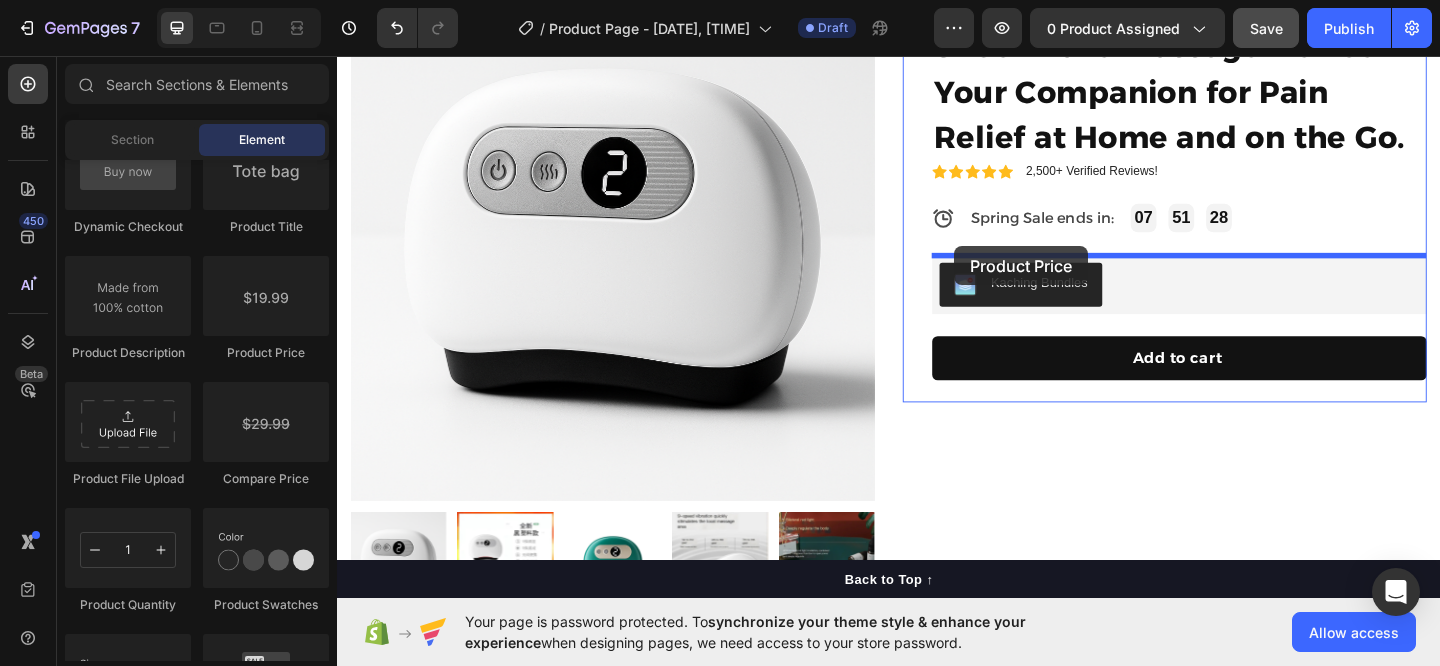 drag, startPoint x: 601, startPoint y: 354, endPoint x: 1008, endPoint y: 263, distance: 417.04916 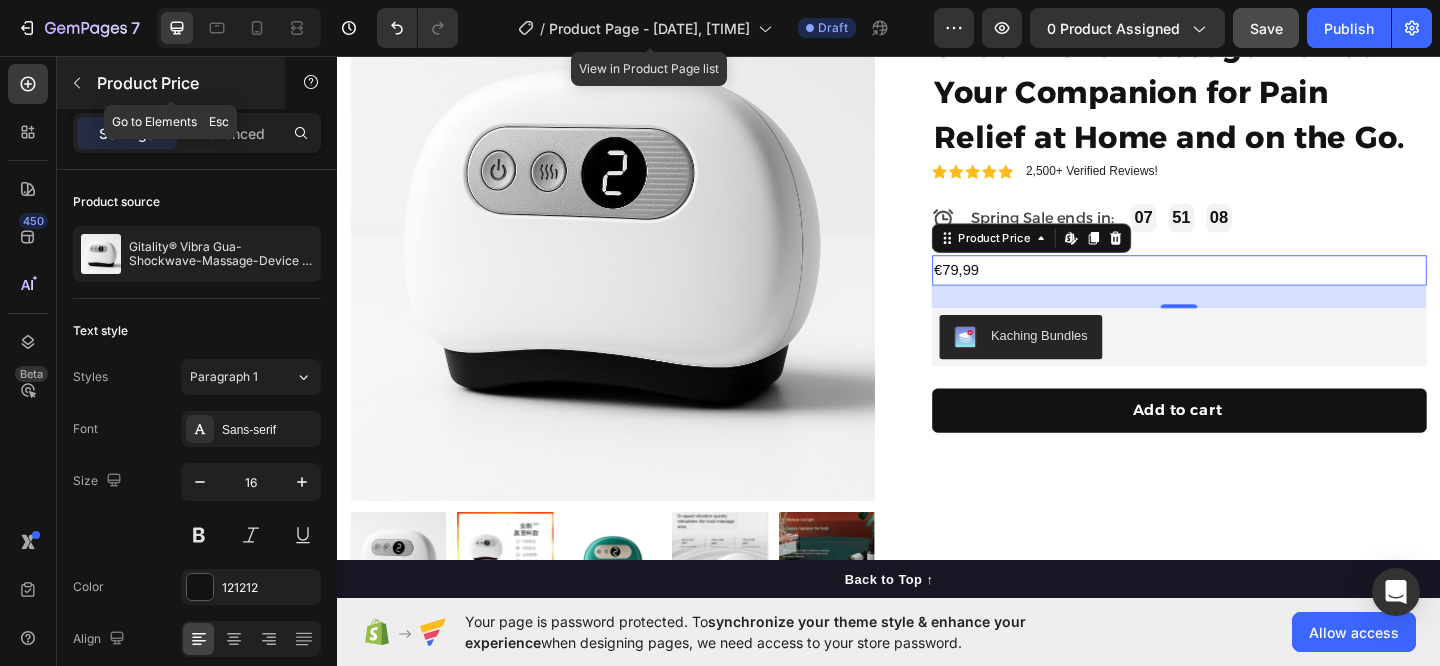 click 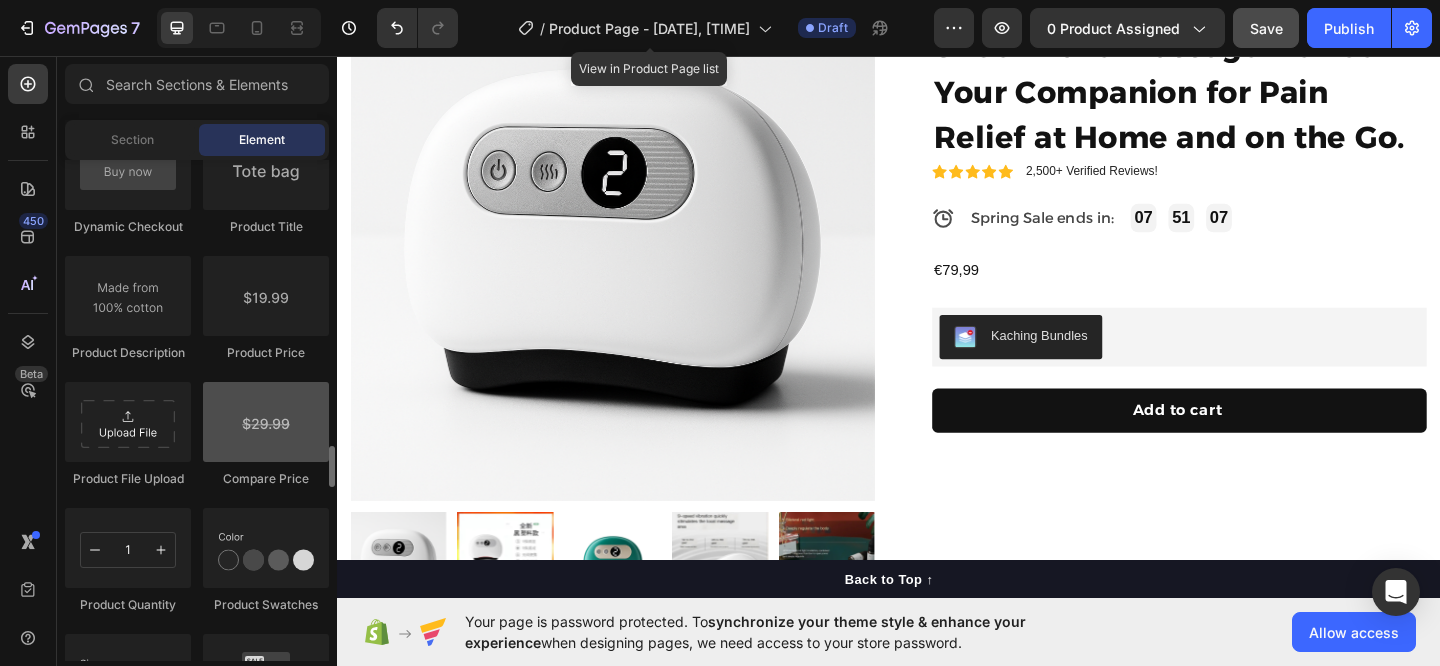scroll, scrollTop: 3275, scrollLeft: 0, axis: vertical 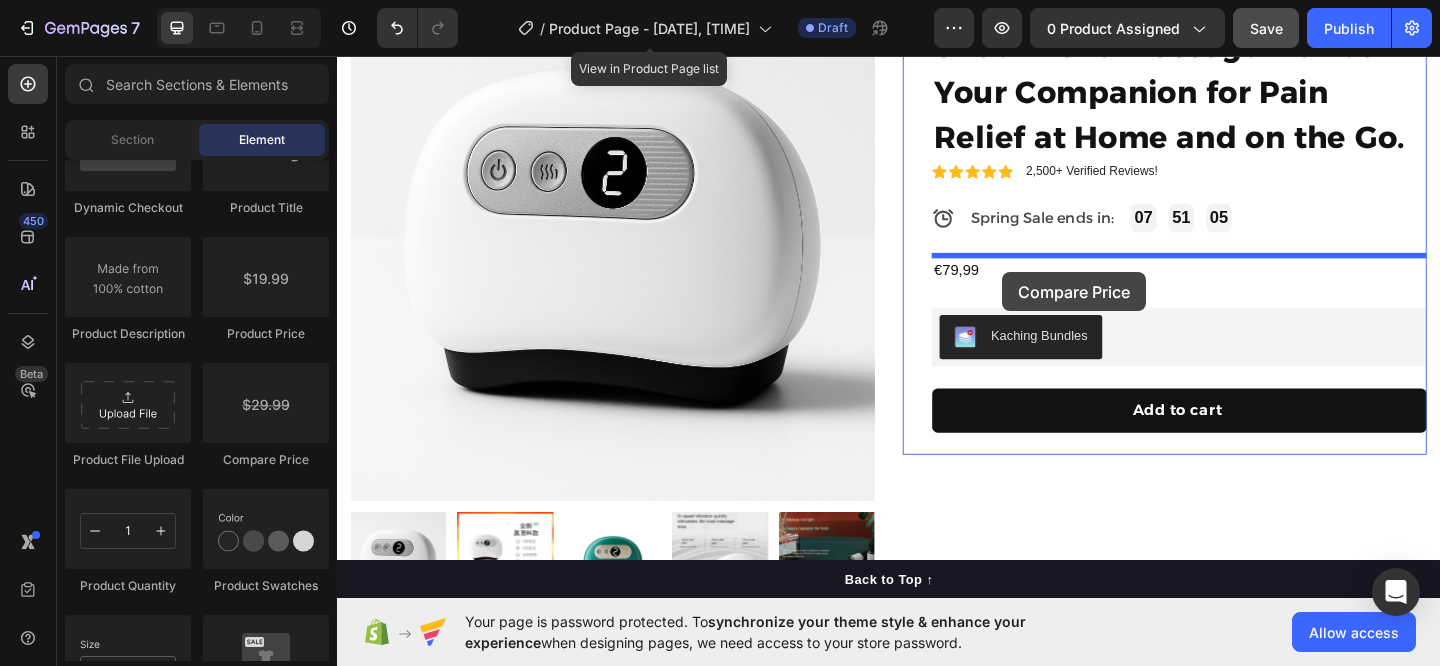 drag, startPoint x: 599, startPoint y: 476, endPoint x: 1059, endPoint y: 290, distance: 496.18143 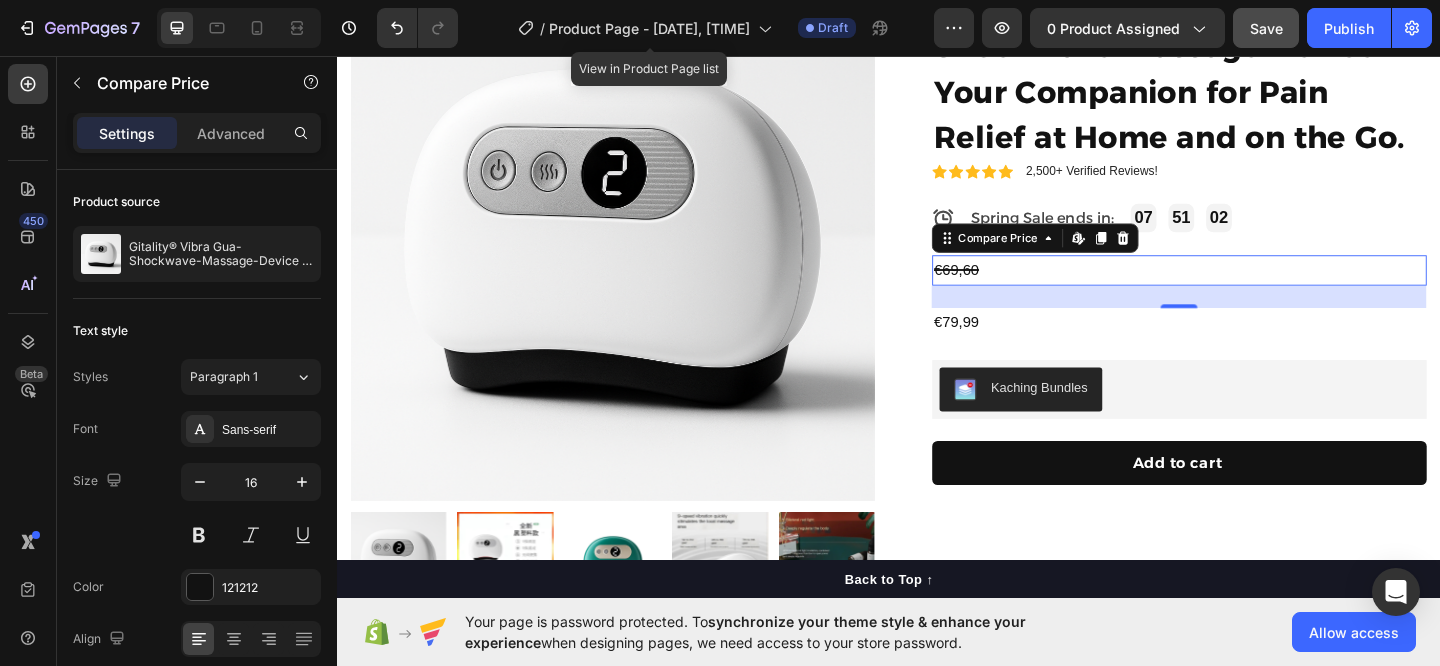 click on "Compare Price   Edit content in Shopify" at bounding box center (1096, 254) 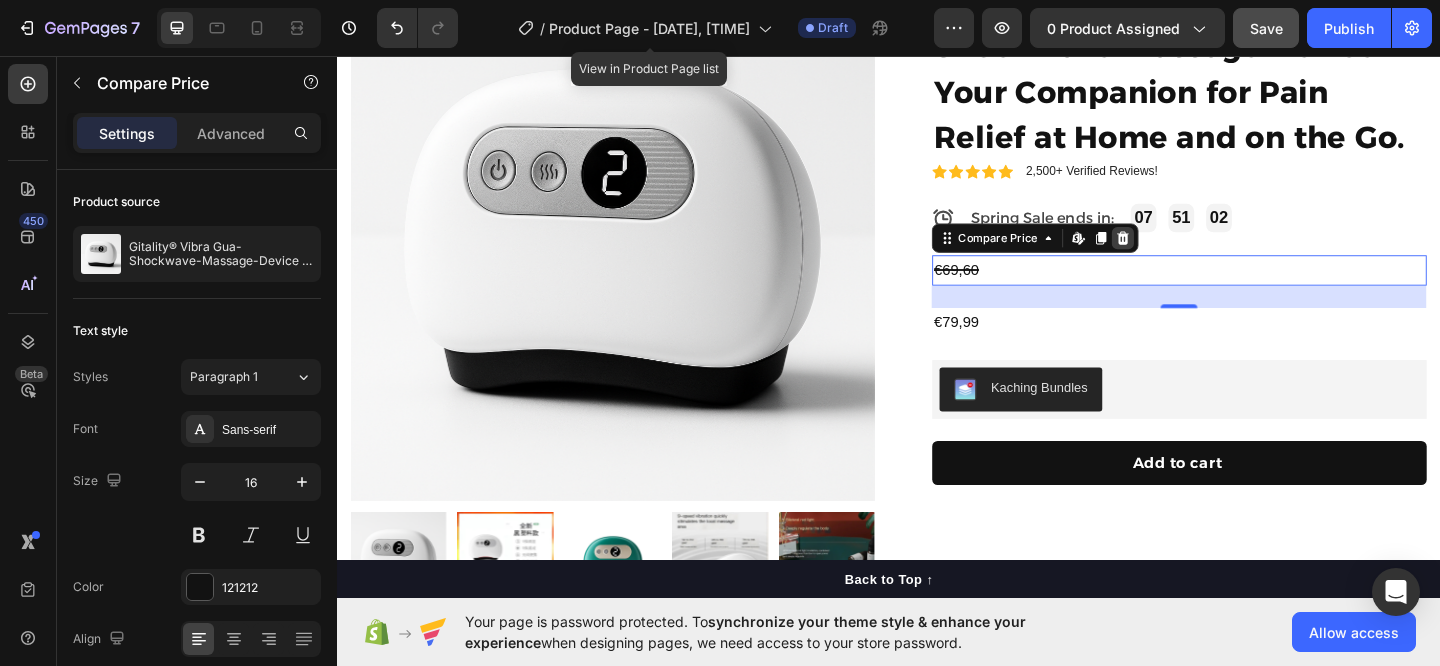 click 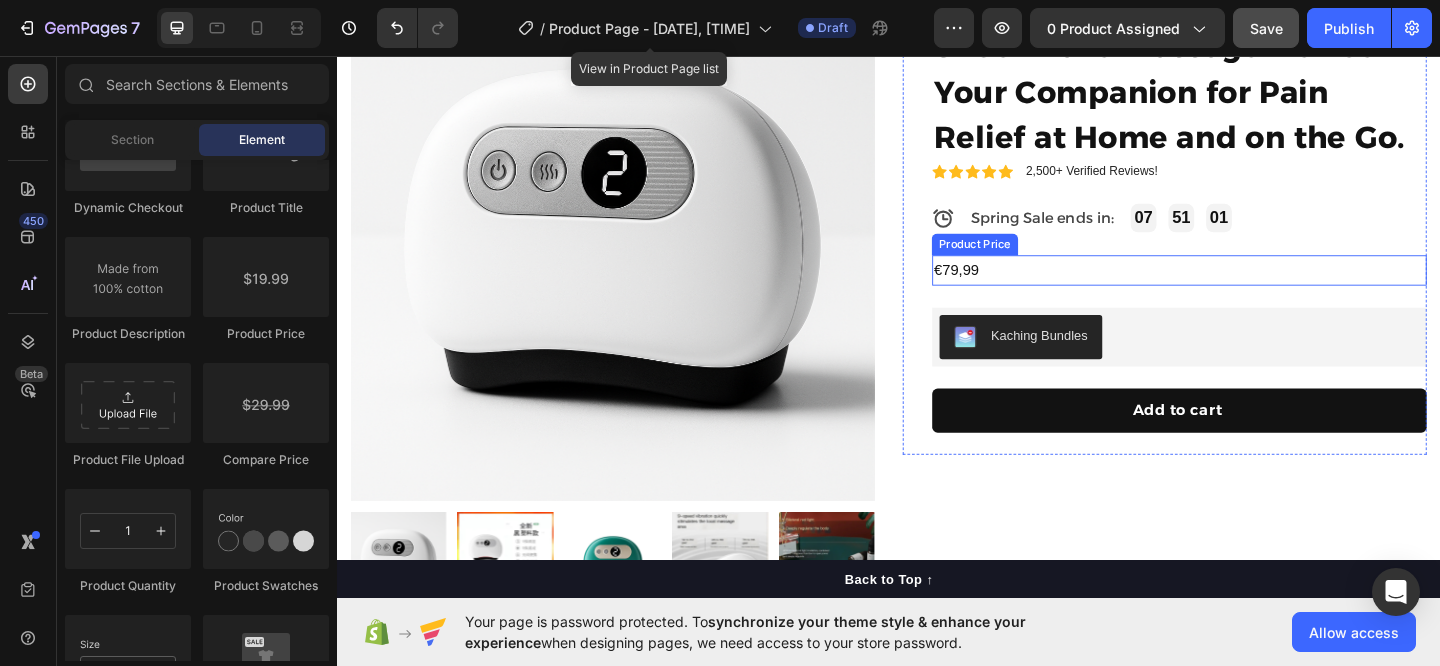 click on "€79,99" at bounding box center (1253, 289) 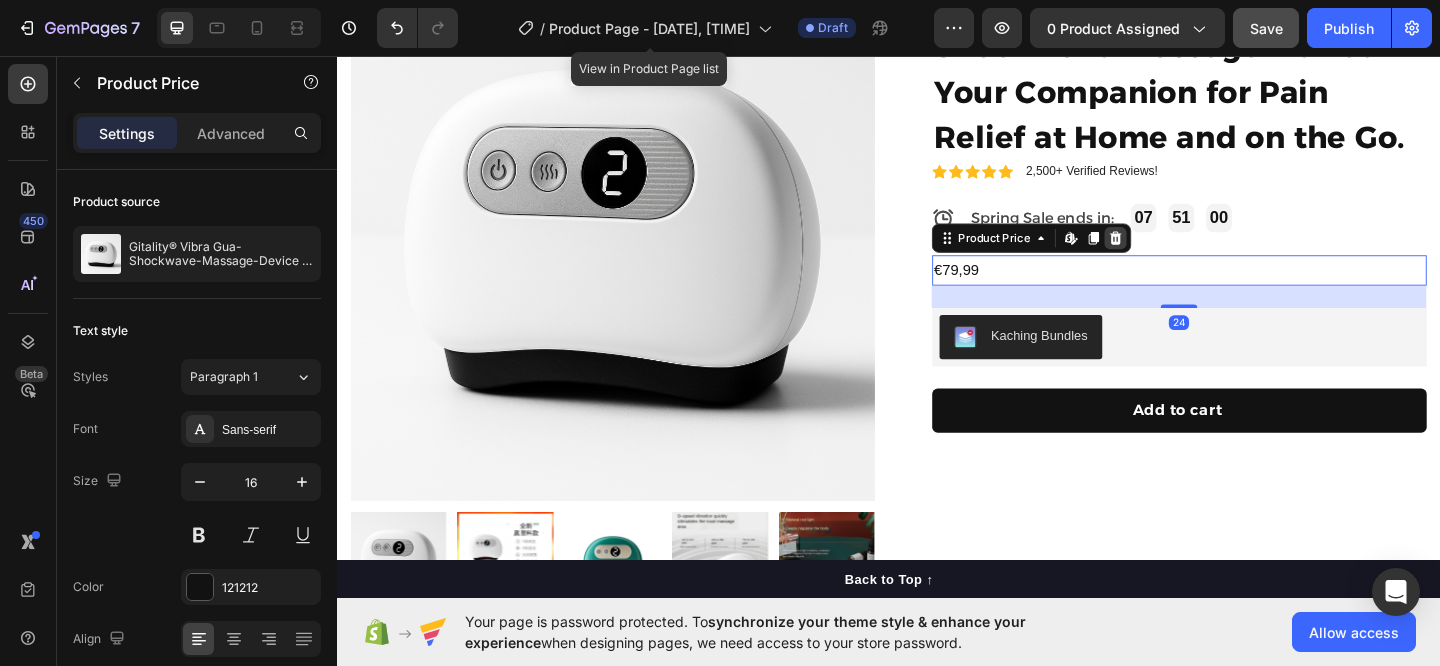 click at bounding box center (1184, 254) 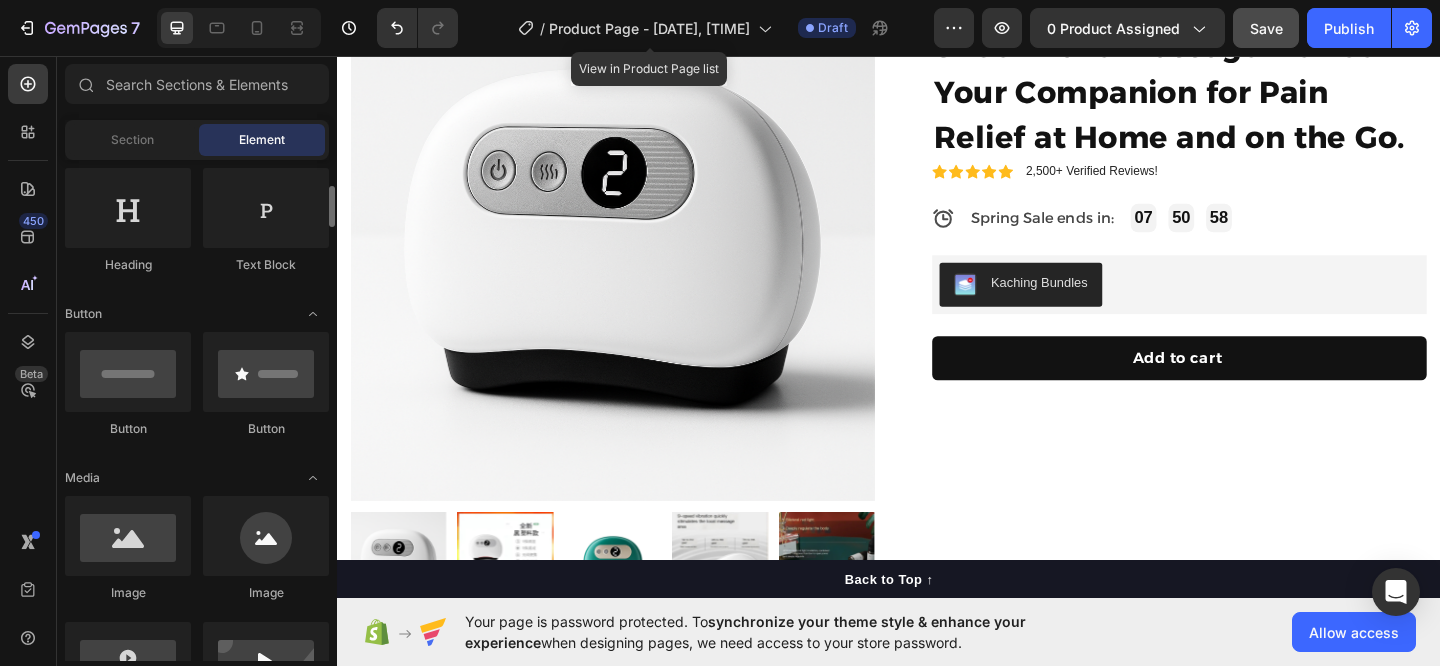 scroll, scrollTop: 0, scrollLeft: 0, axis: both 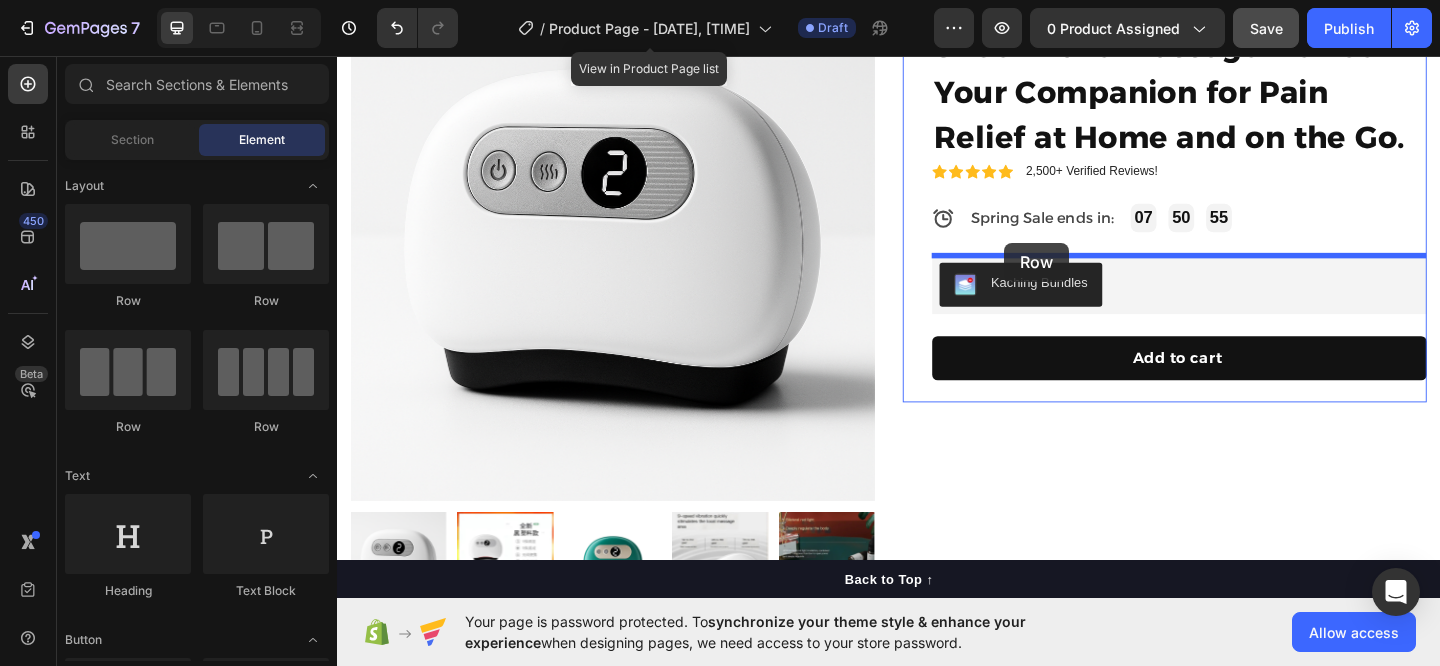 drag, startPoint x: 568, startPoint y: 307, endPoint x: 1063, endPoint y: 259, distance: 497.32184 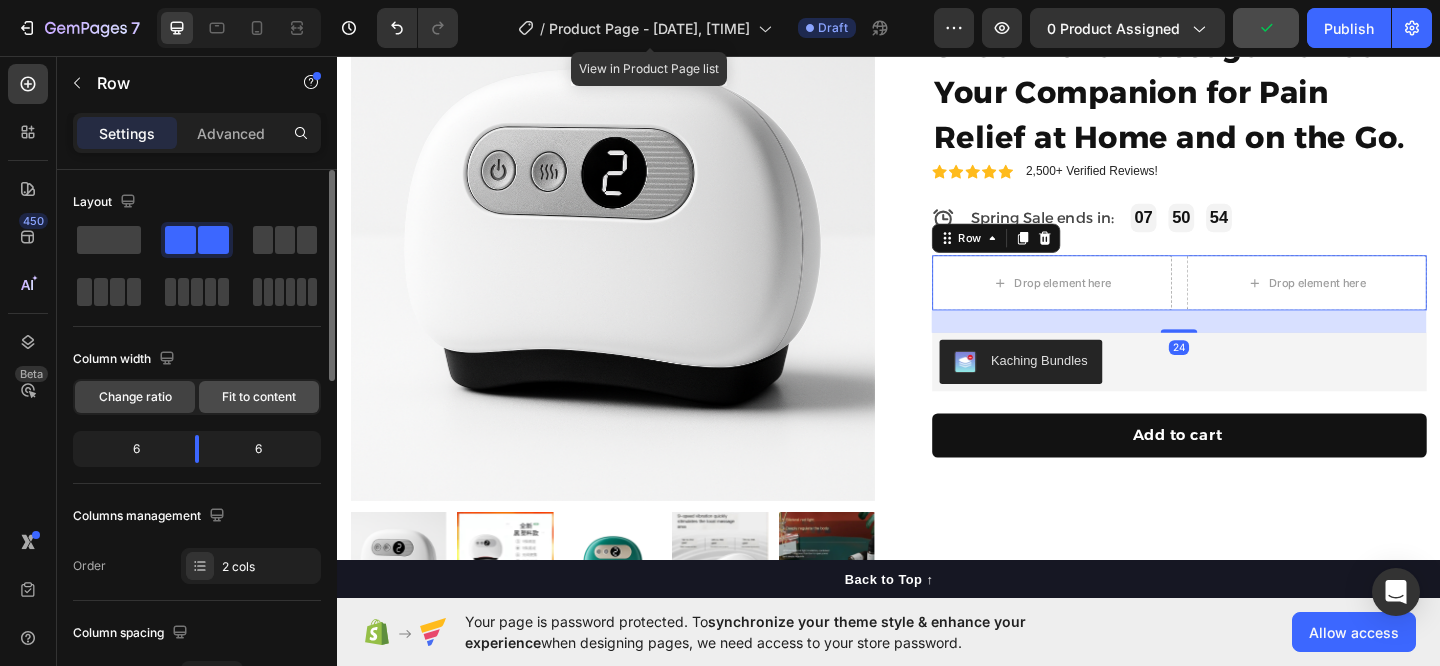 click on "Fit to content" 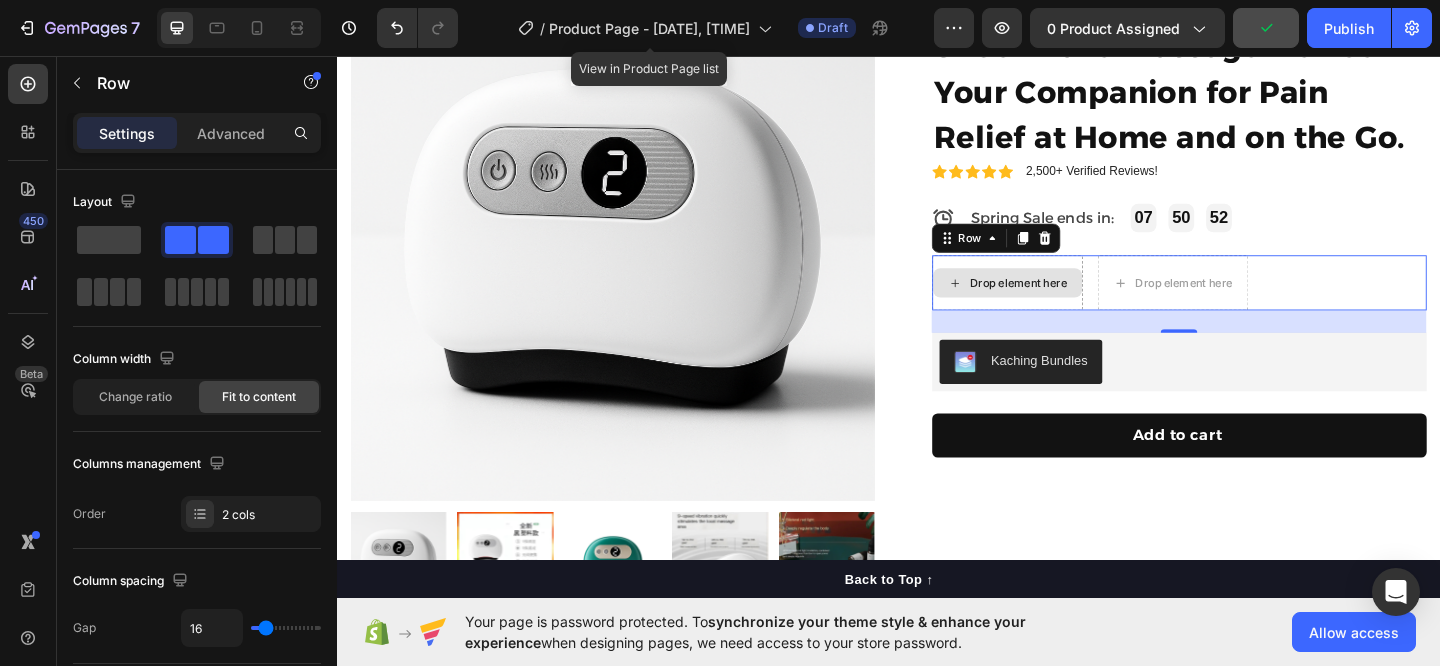 click on "Drop element here" at bounding box center [1078, 303] 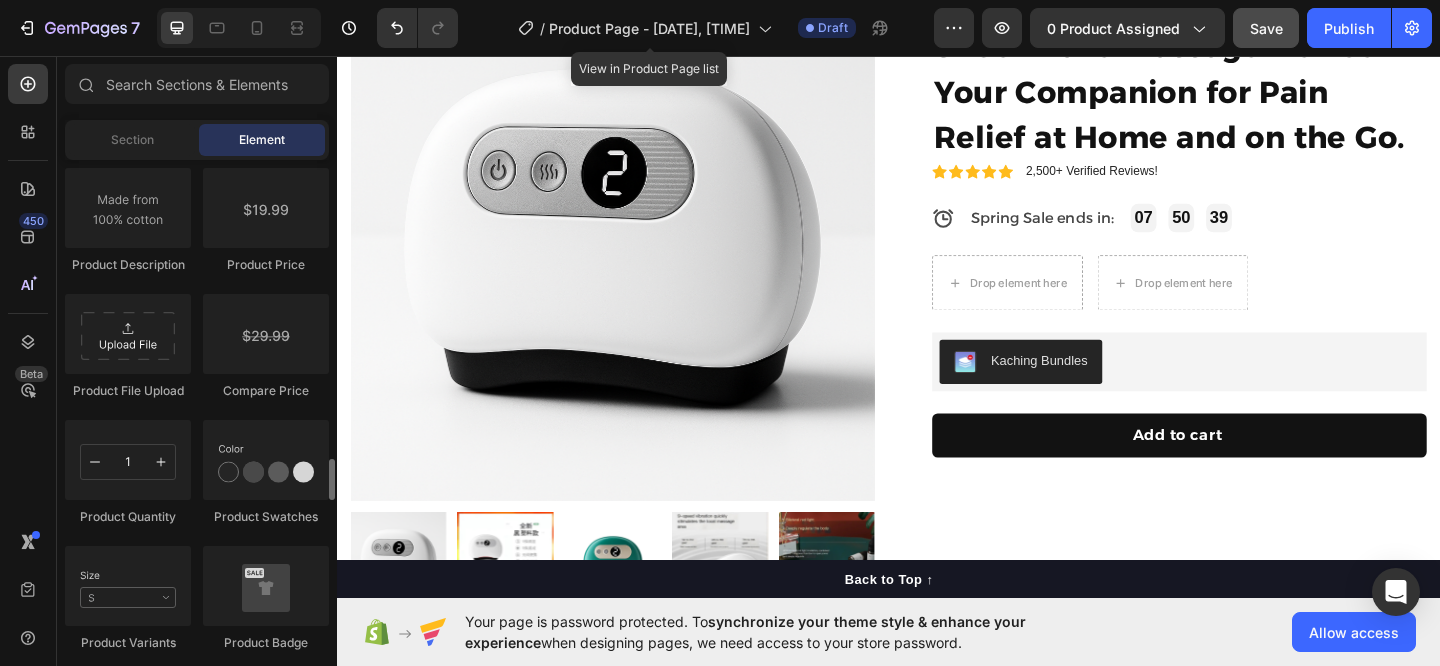 scroll, scrollTop: 3334, scrollLeft: 0, axis: vertical 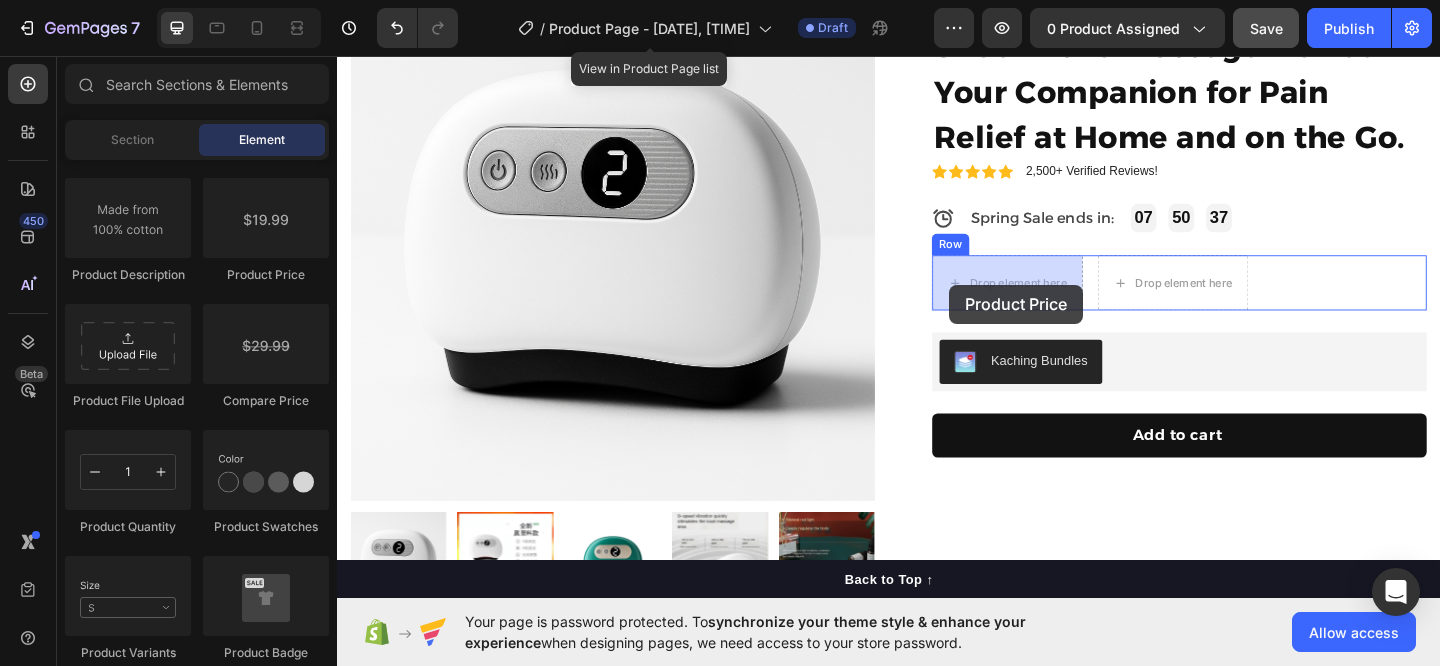 drag, startPoint x: 594, startPoint y: 277, endPoint x: 461, endPoint y: 322, distance: 140.40656 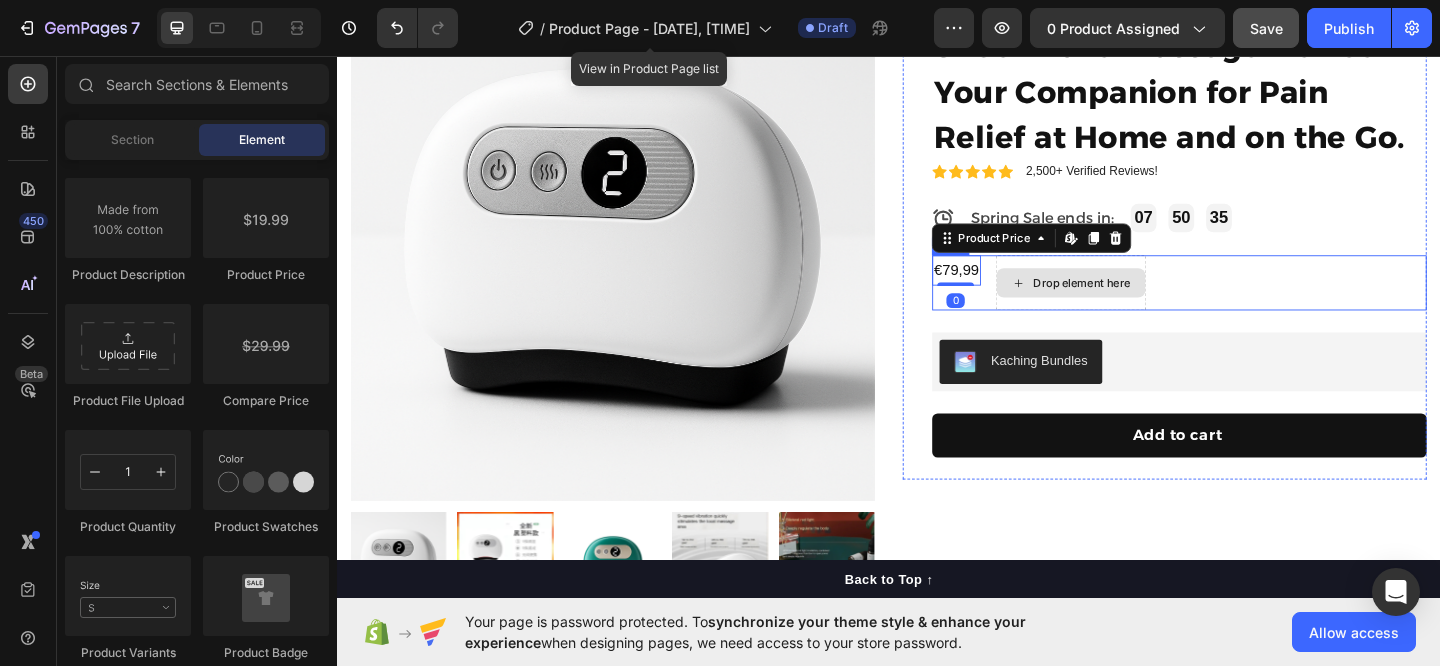 click on "Drop element here" at bounding box center (1147, 303) 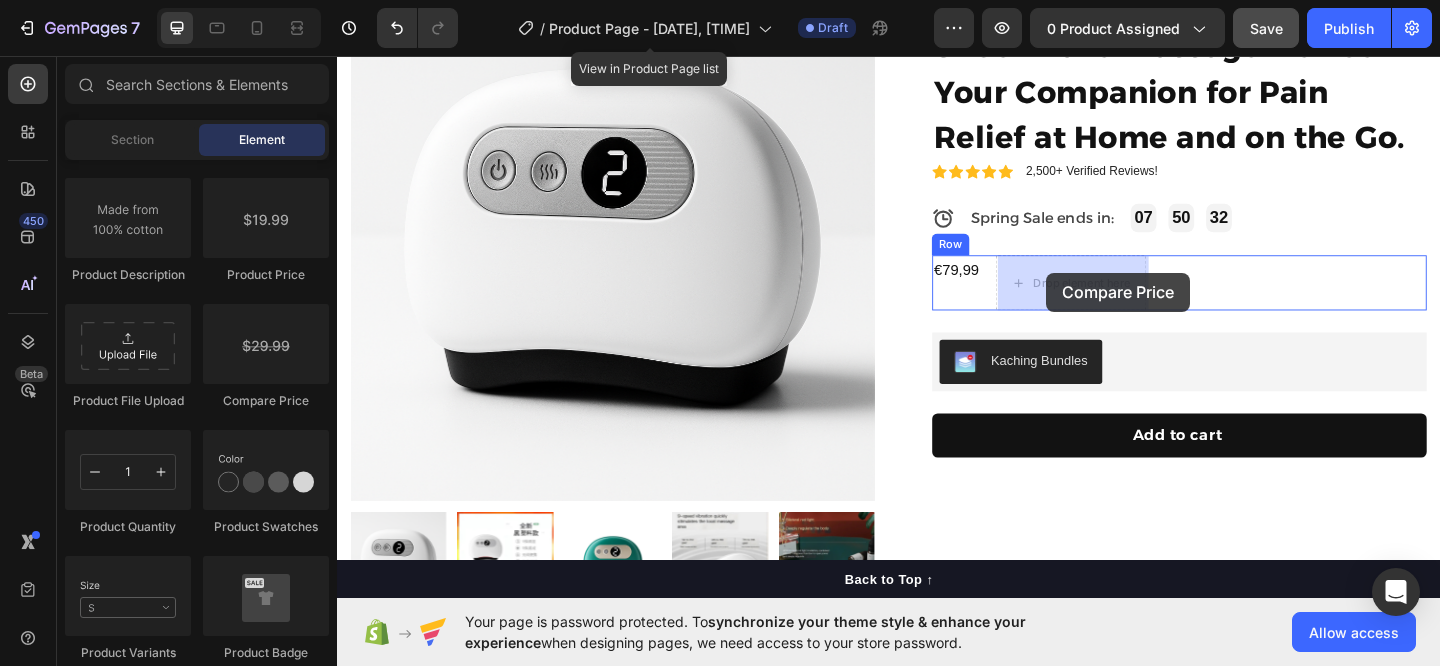 drag, startPoint x: 604, startPoint y: 424, endPoint x: 1108, endPoint y: 292, distance: 520.999 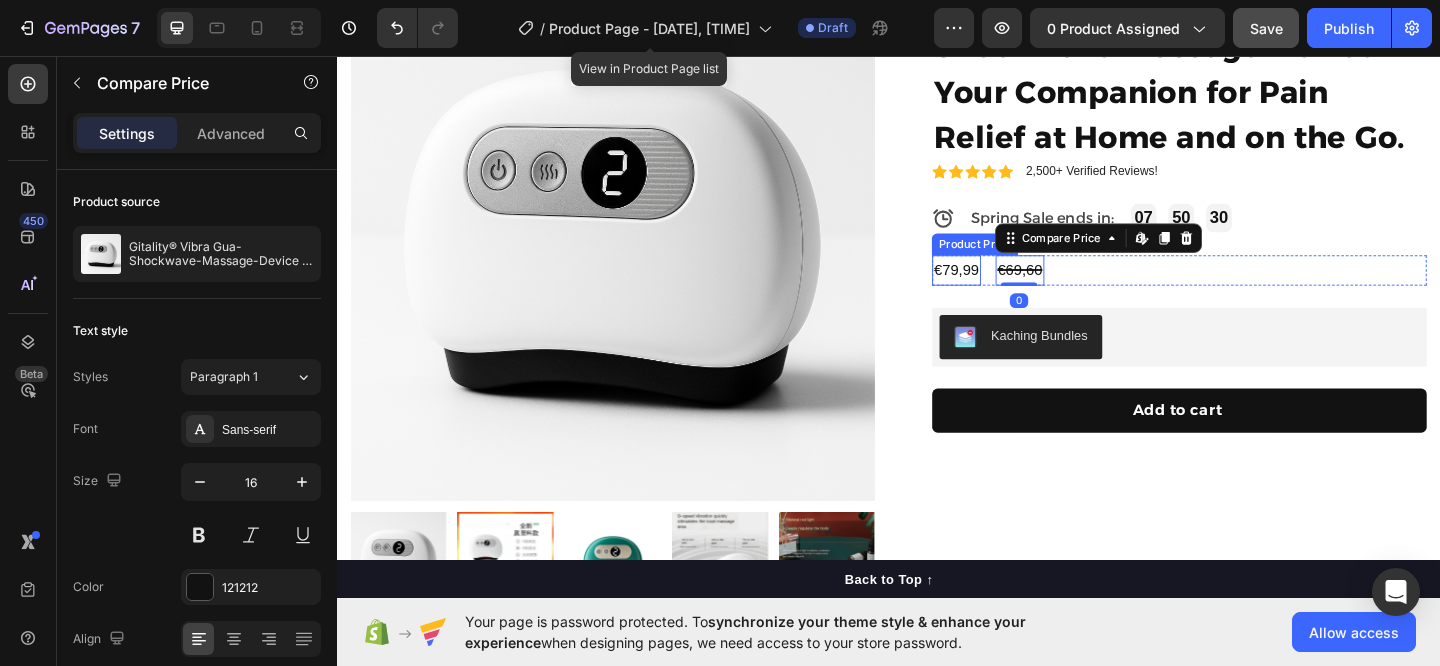 click on "€79,99" at bounding box center (1010, 289) 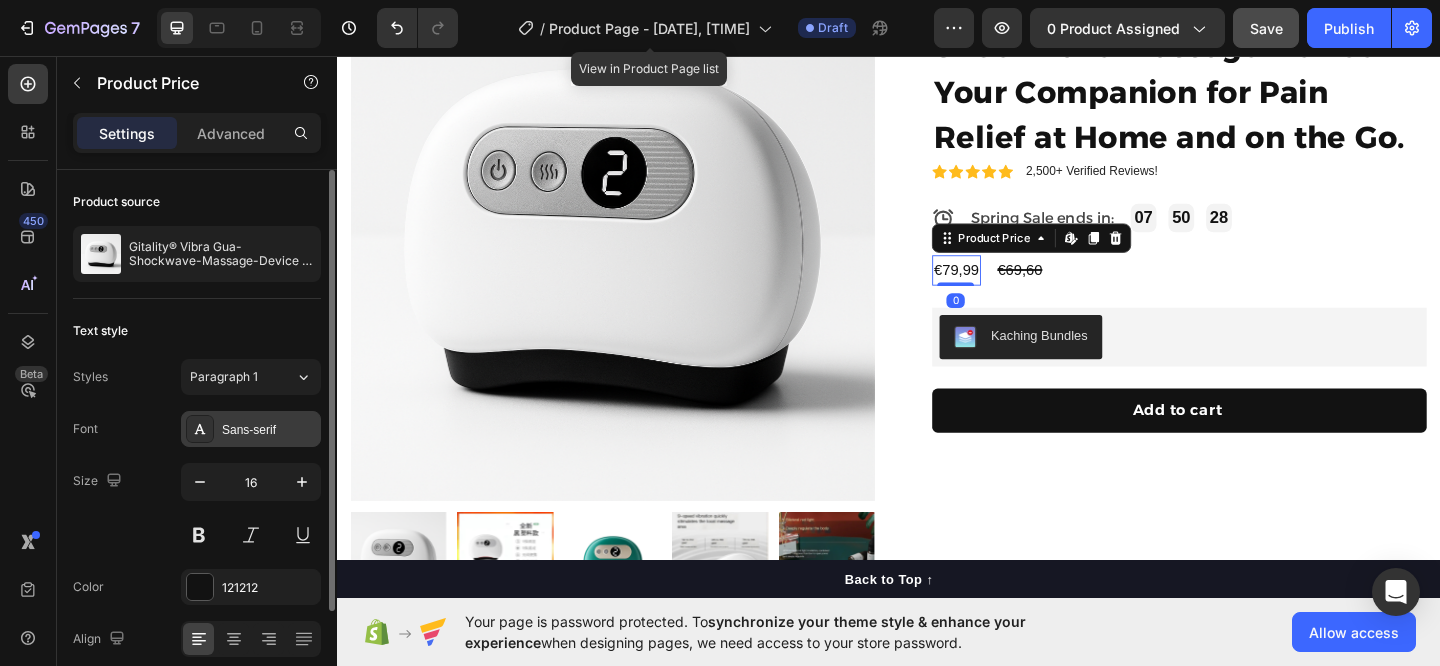 click on "Sans-serif" at bounding box center (269, 430) 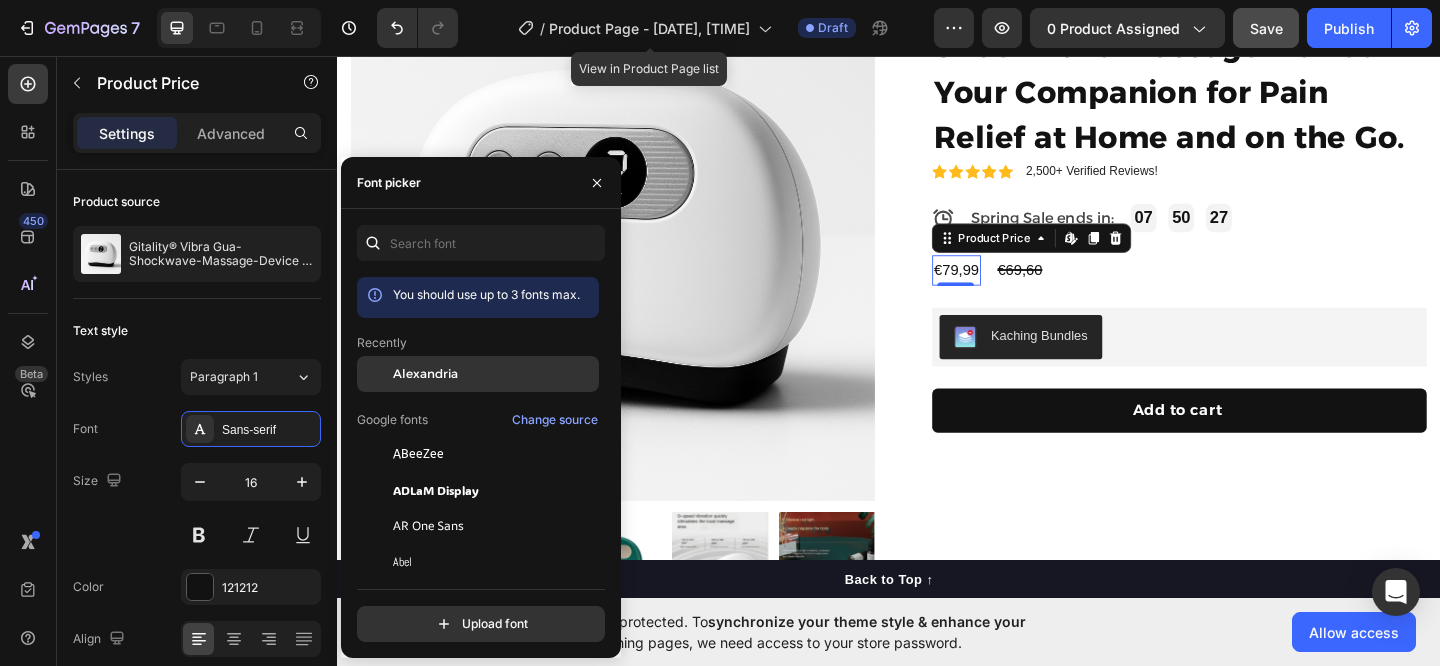 click on "Alexandria" 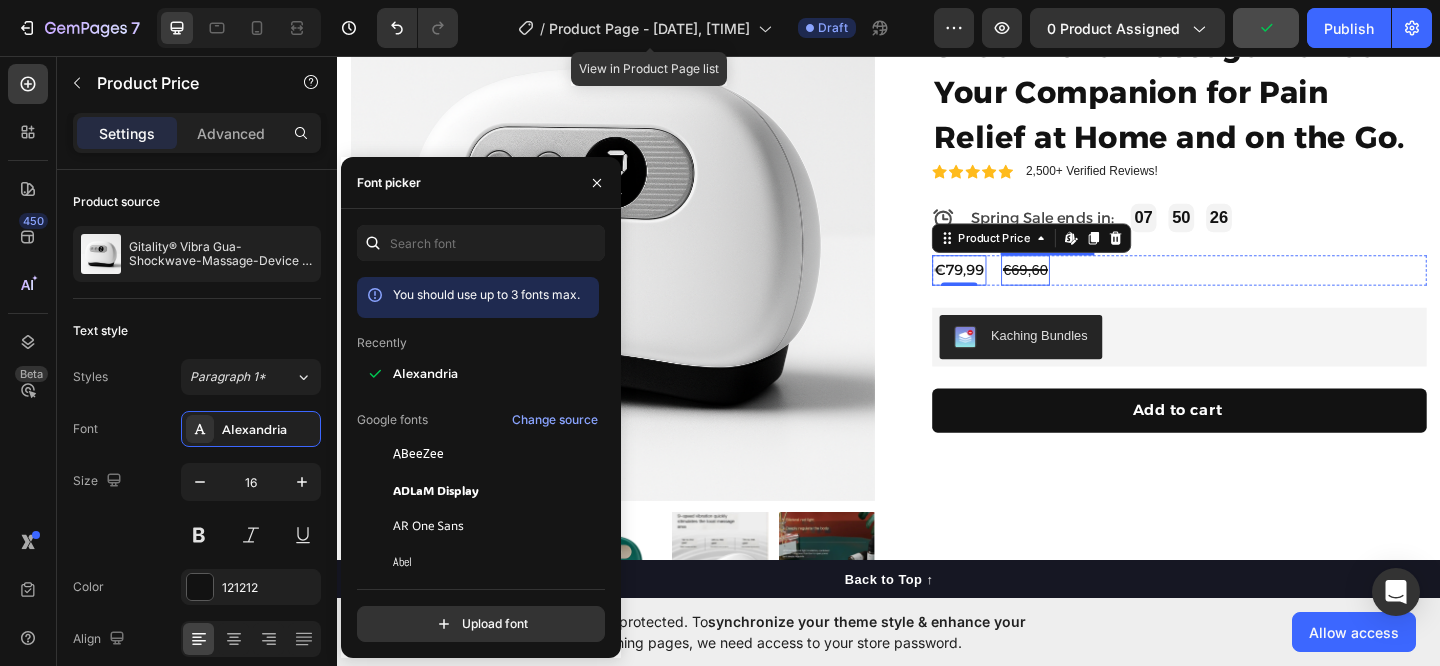 click on "€69,60" at bounding box center [1085, 289] 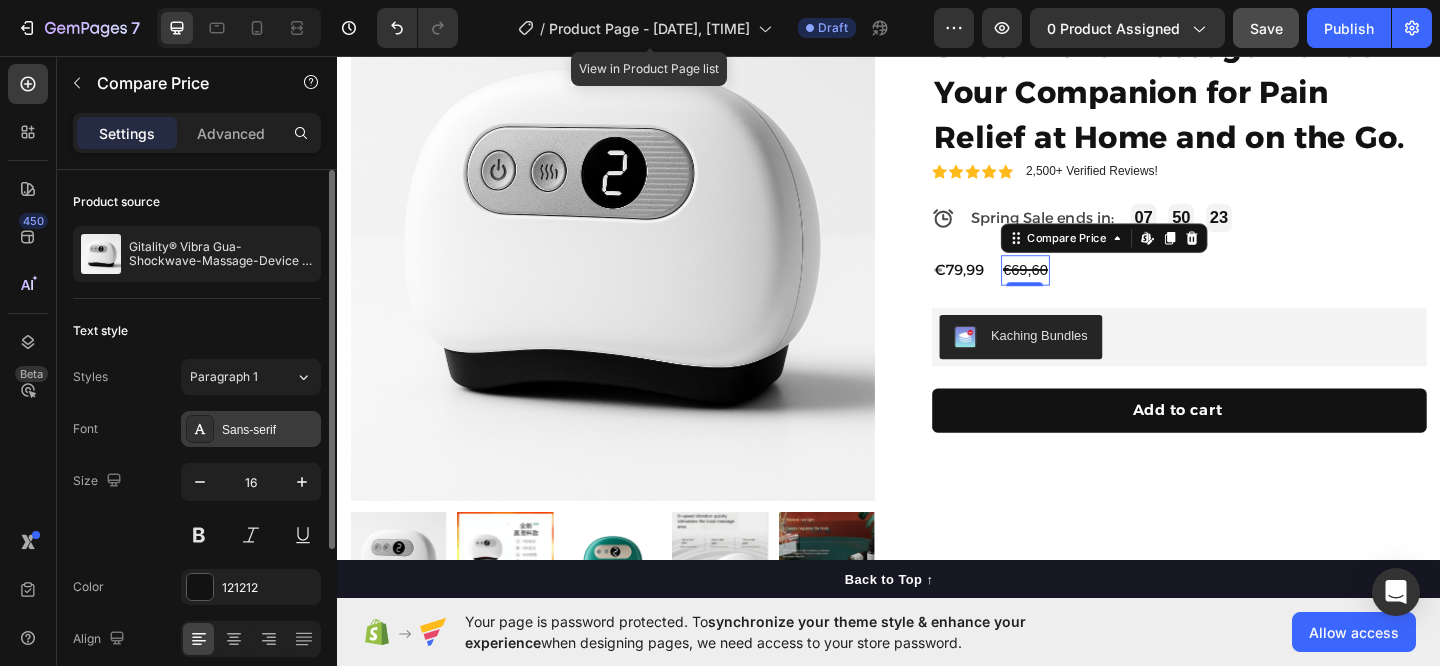 click on "Sans-serif" at bounding box center [251, 429] 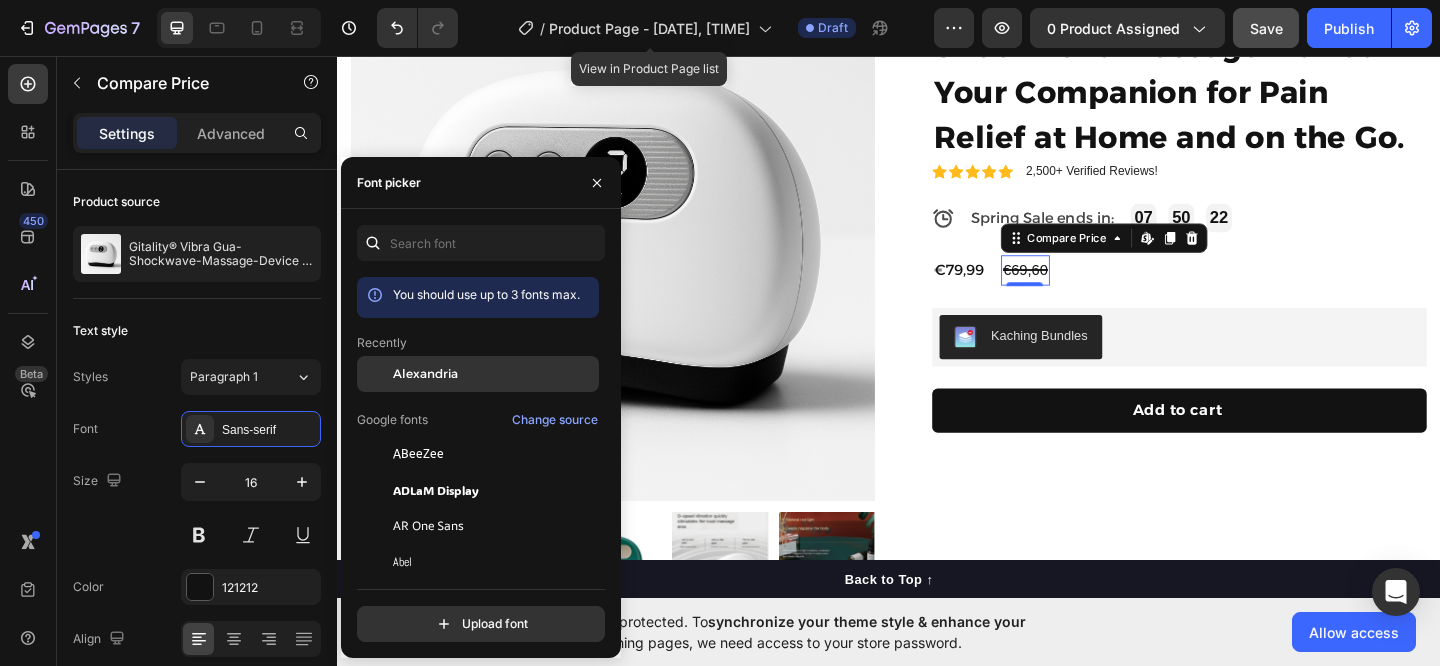 click on "Alexandria" at bounding box center (494, 374) 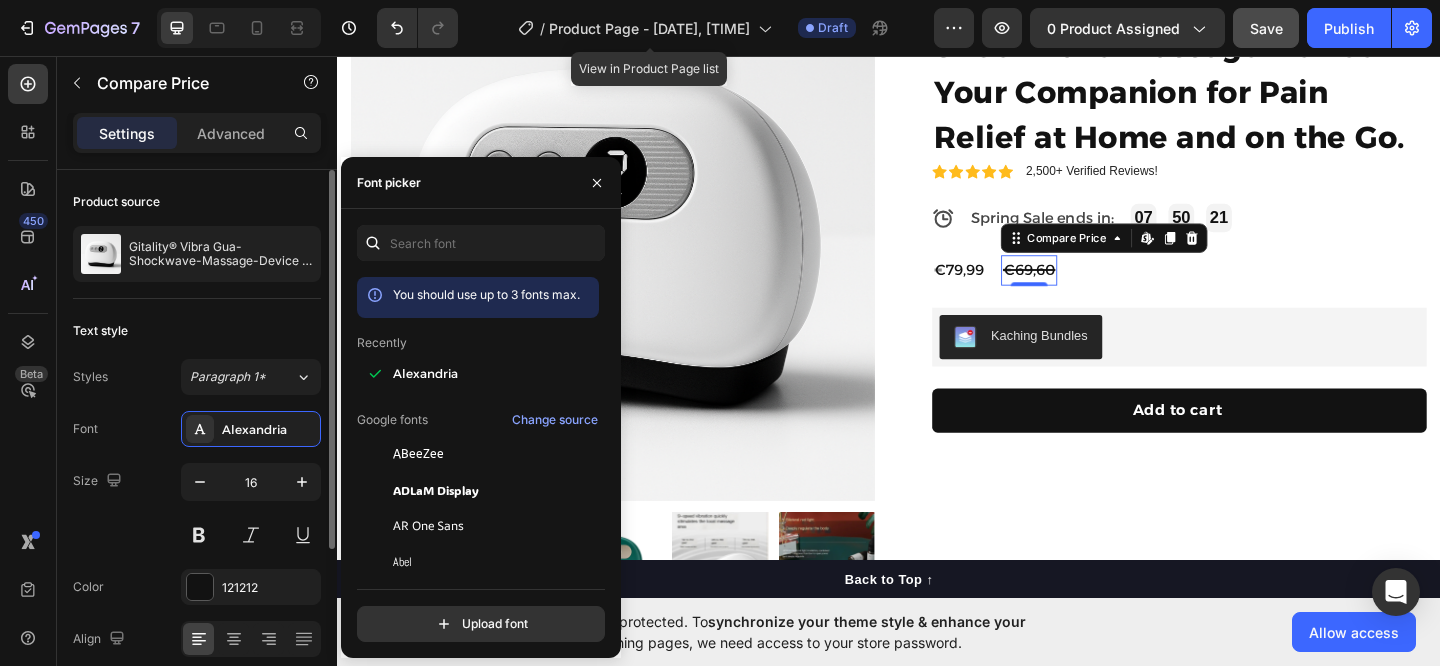 click on "Product source" at bounding box center (197, 202) 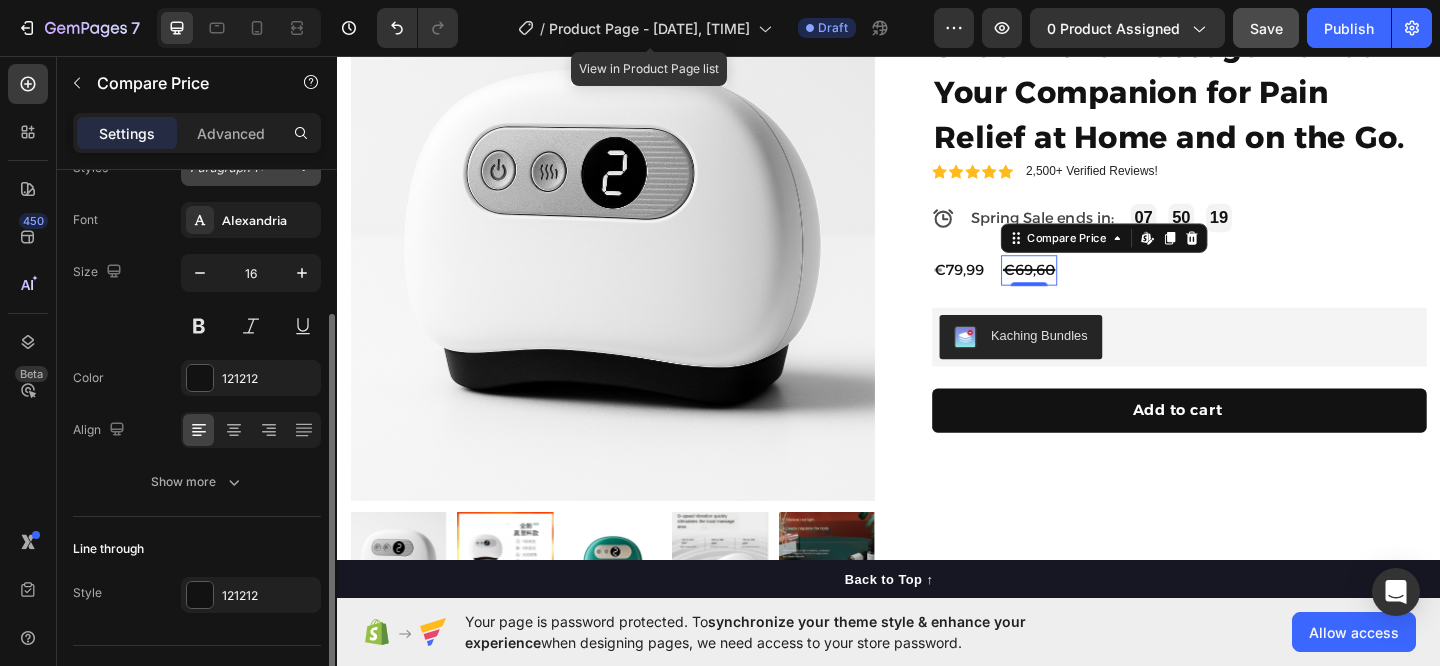 scroll, scrollTop: 252, scrollLeft: 0, axis: vertical 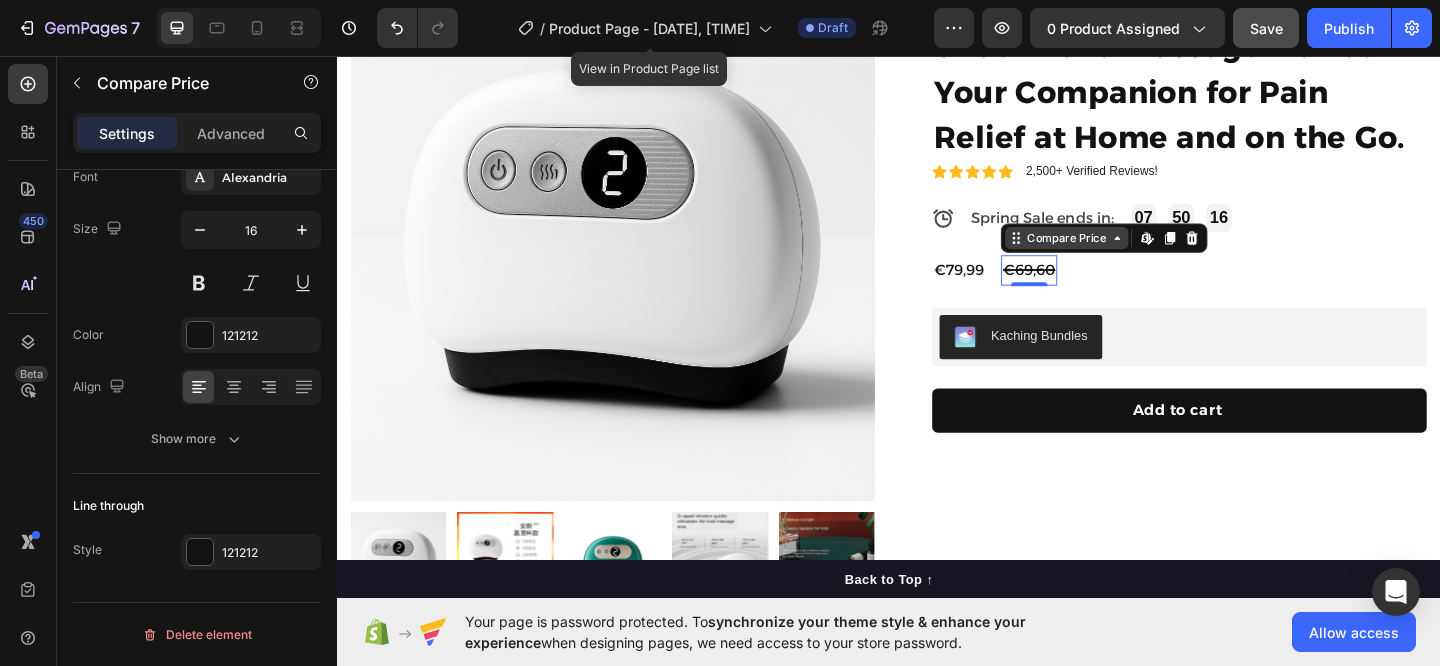 click on "Compare Price" at bounding box center [1131, 254] 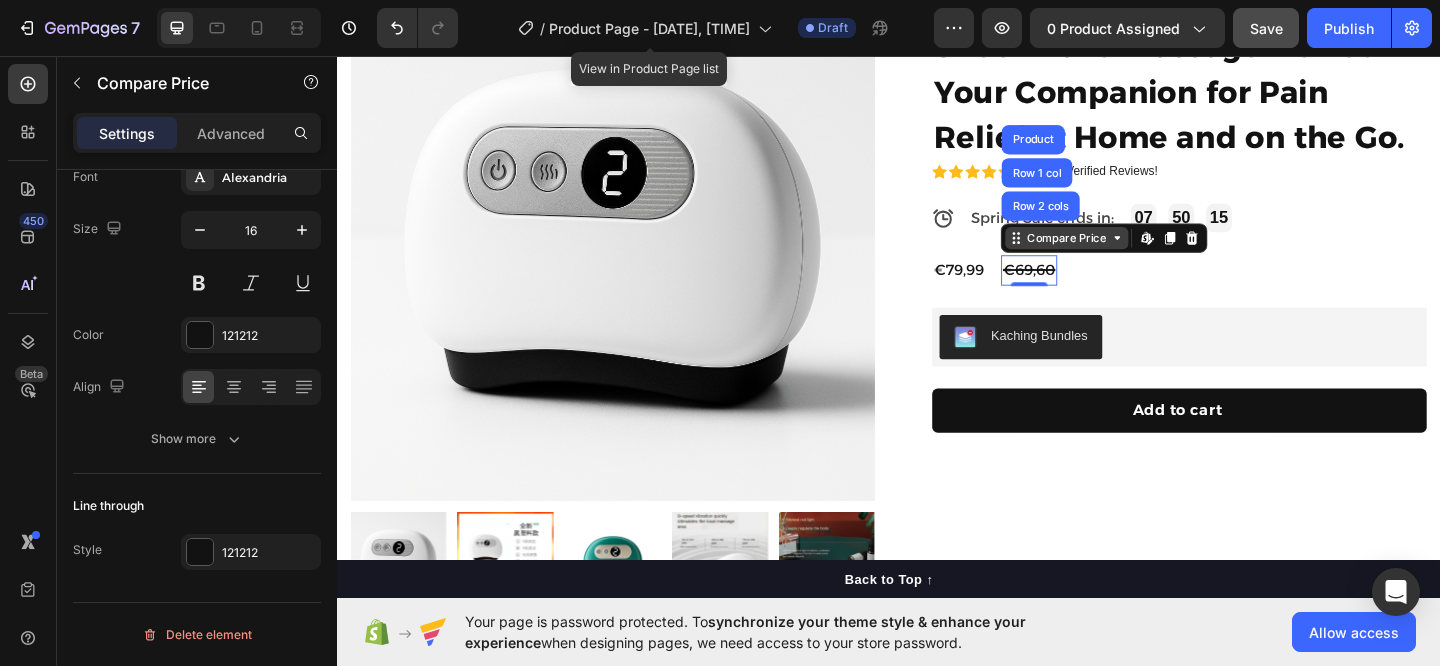 click on "Compare Price" at bounding box center (1131, 254) 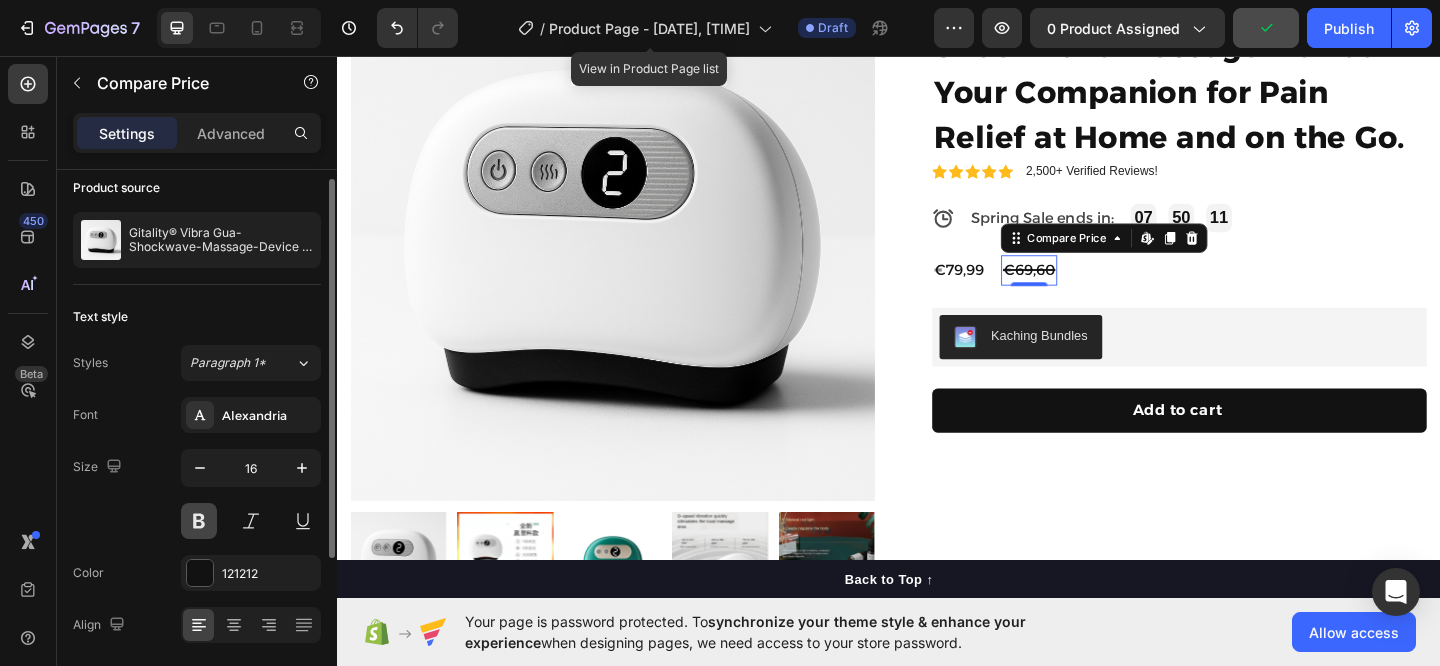 scroll, scrollTop: 0, scrollLeft: 0, axis: both 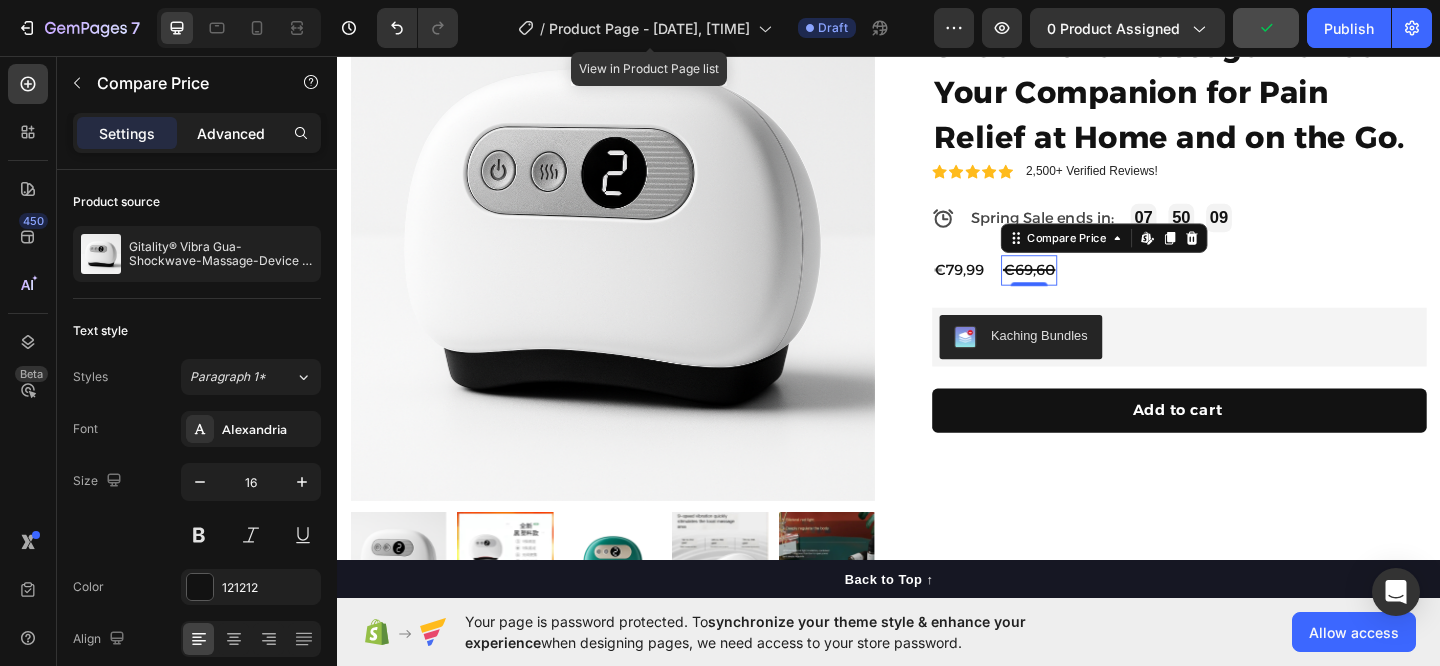 click on "Advanced" at bounding box center [231, 133] 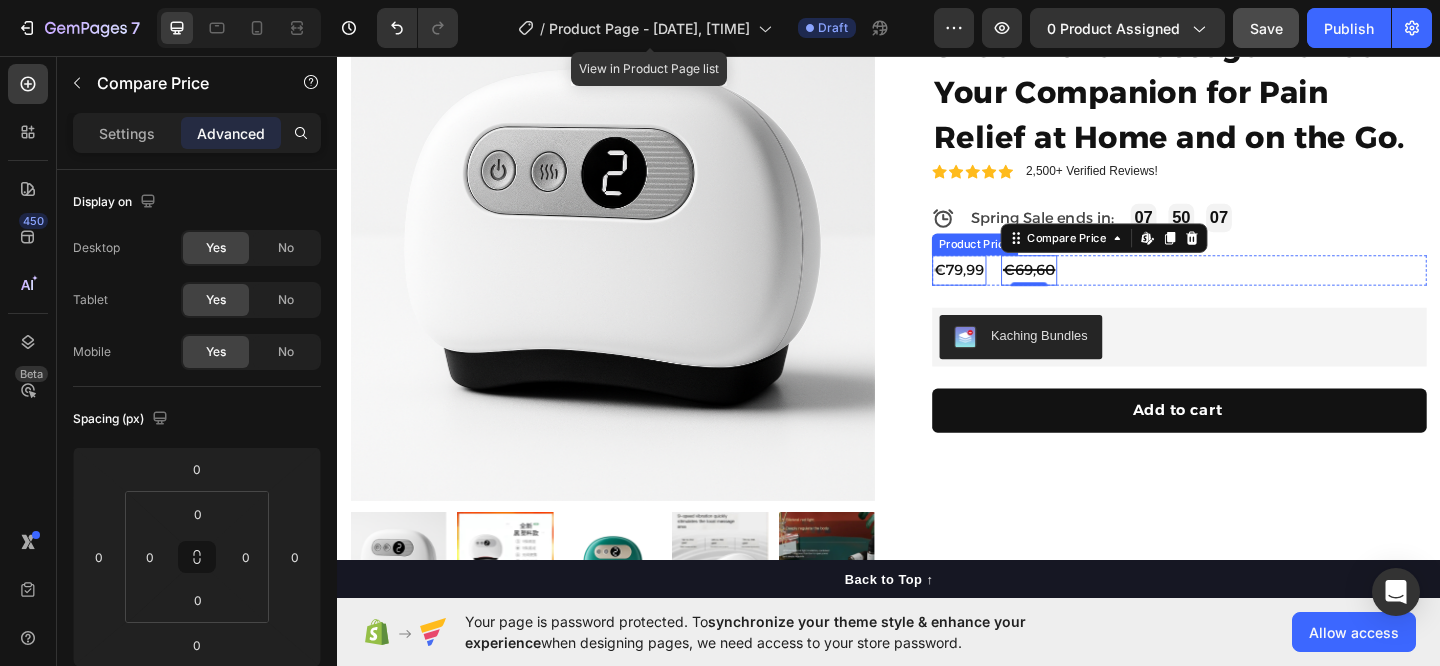 click on "€79,99" at bounding box center [1013, 289] 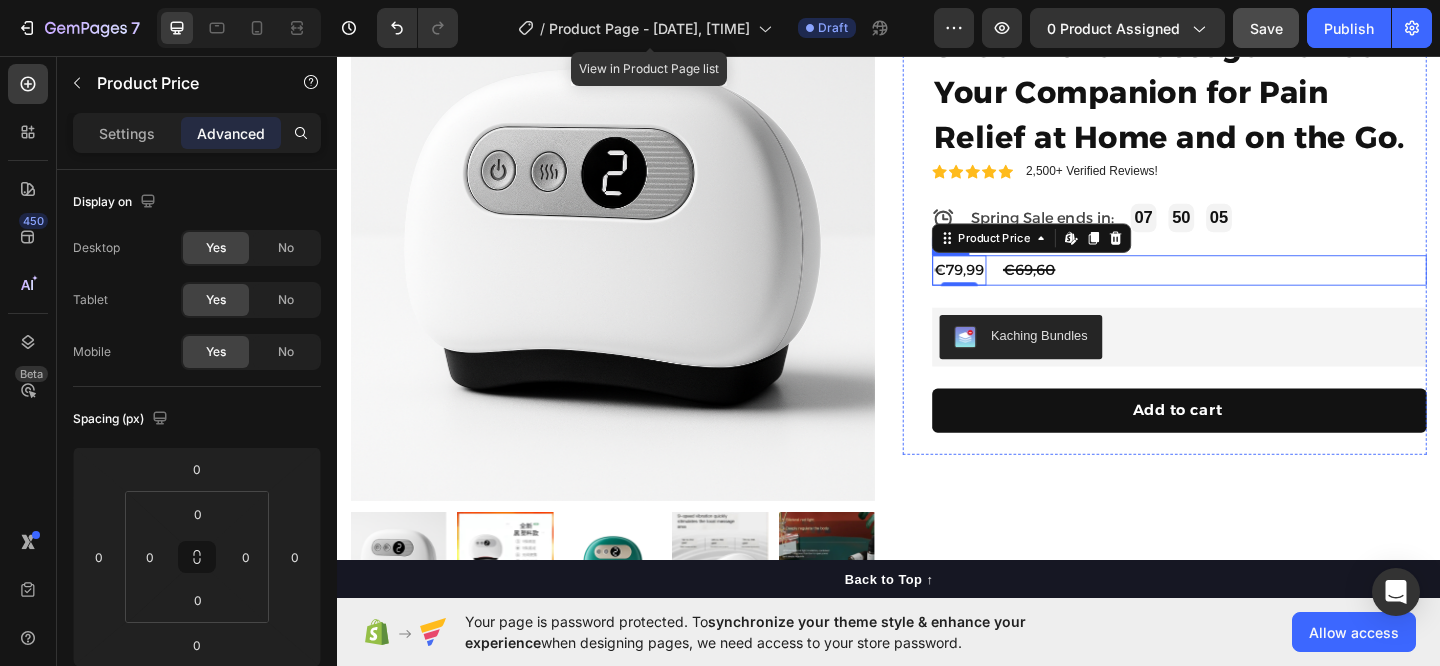 click on "€79,99 Product Price   Edit content in Shopify 0 Product Price   Edit content in Shopify 0 €69,60 Compare Price Compare Price Row" at bounding box center (1253, 289) 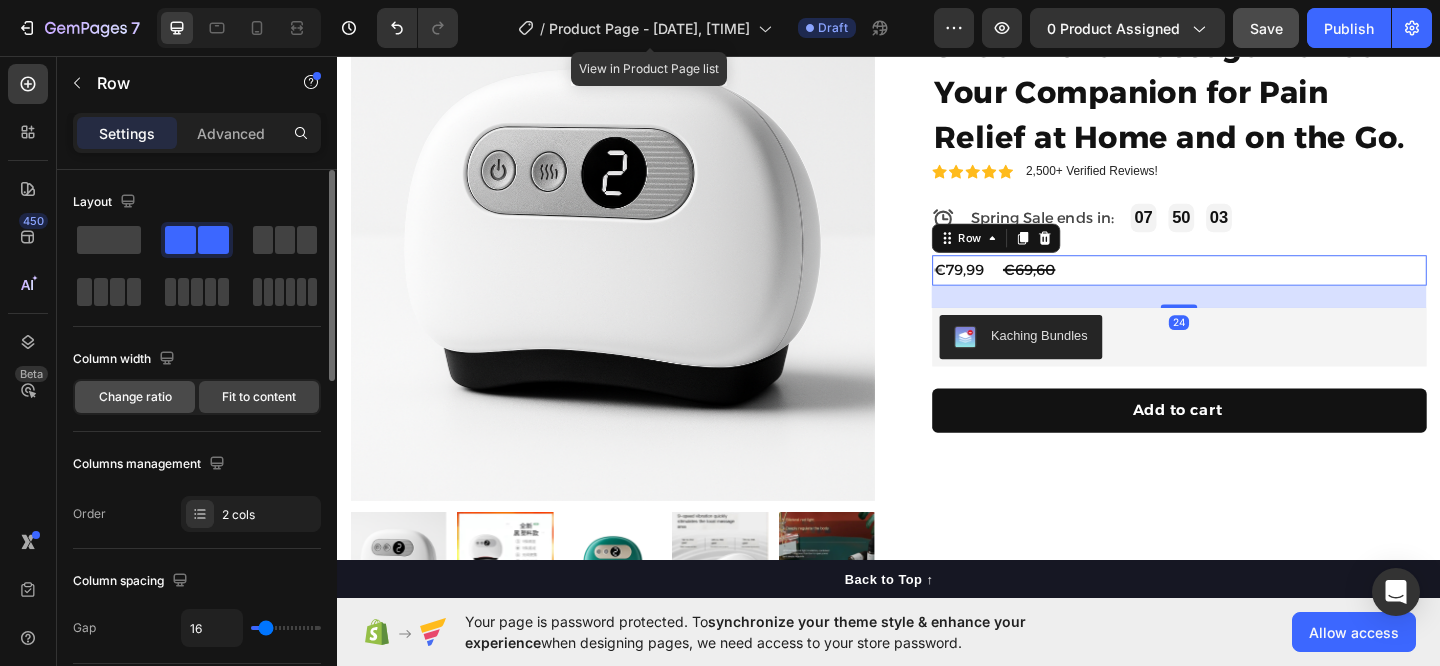 click on "Change ratio" 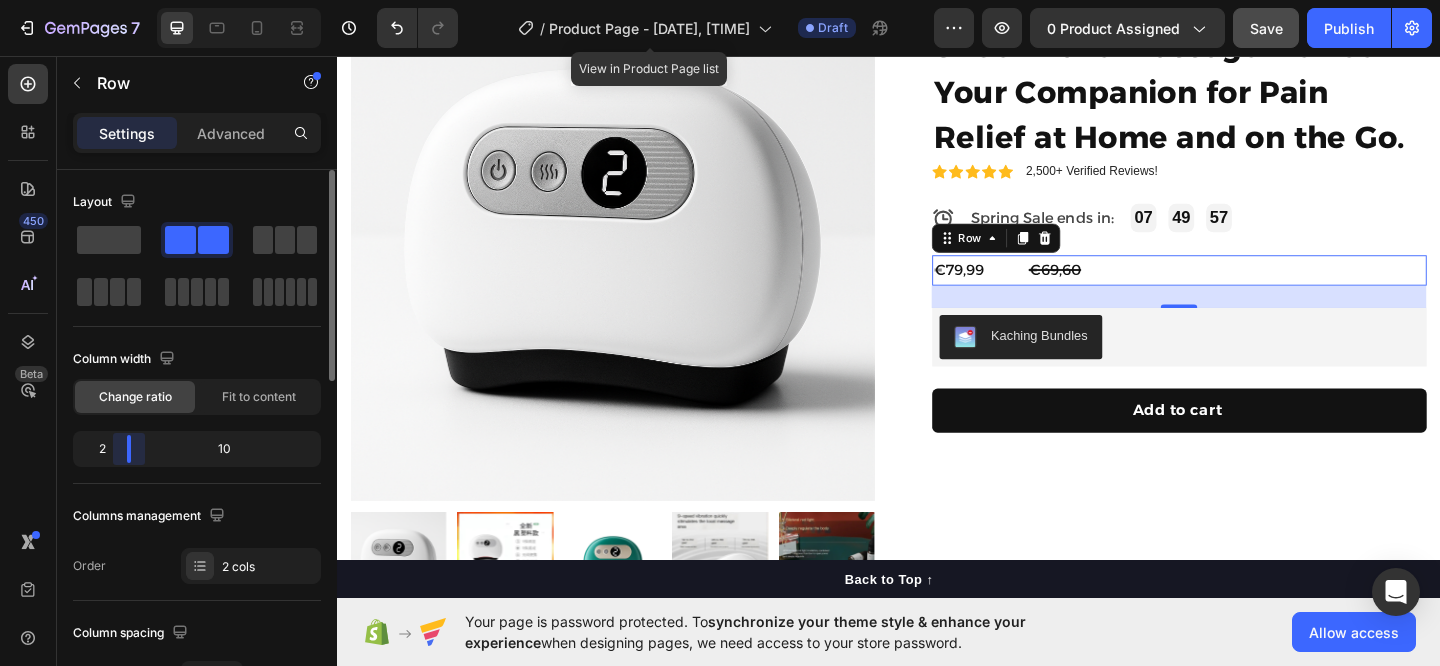 drag, startPoint x: 204, startPoint y: 445, endPoint x: 109, endPoint y: 439, distance: 95.189285 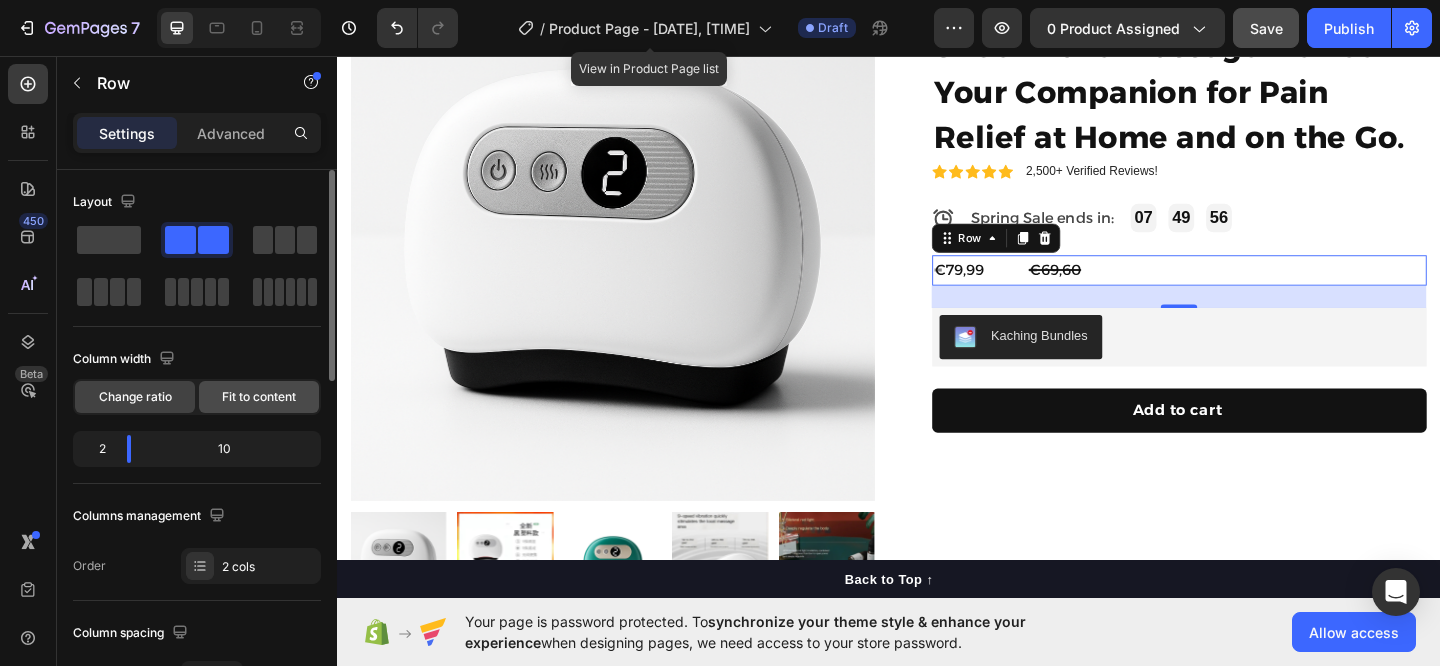 click on "Fit to content" 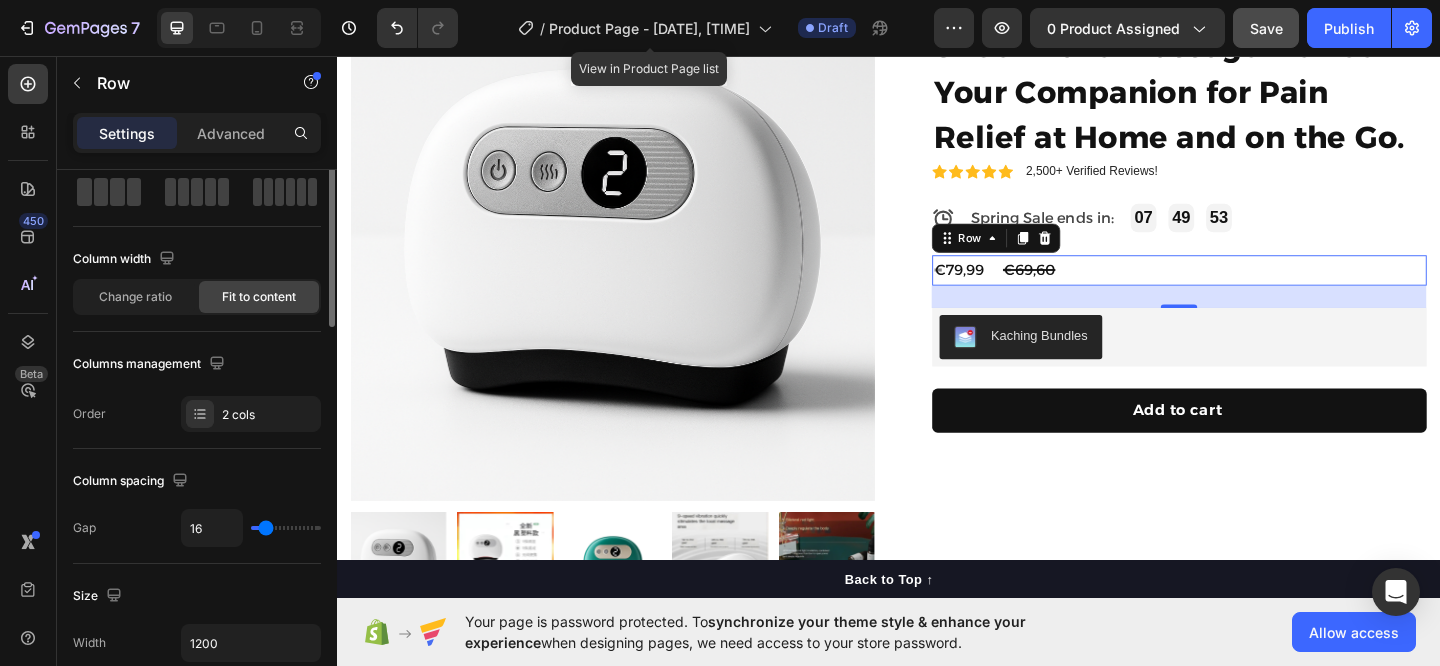 scroll, scrollTop: 110, scrollLeft: 0, axis: vertical 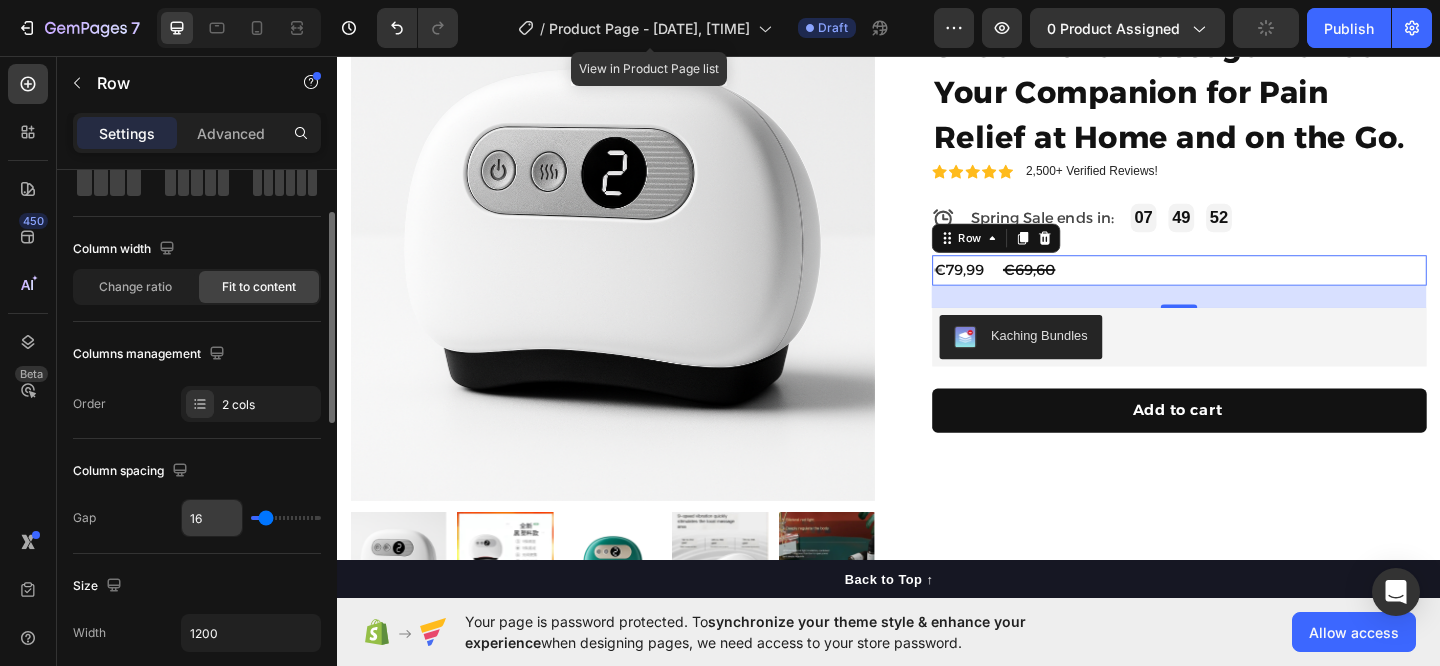 drag, startPoint x: 263, startPoint y: 509, endPoint x: 227, endPoint y: 516, distance: 36.67424 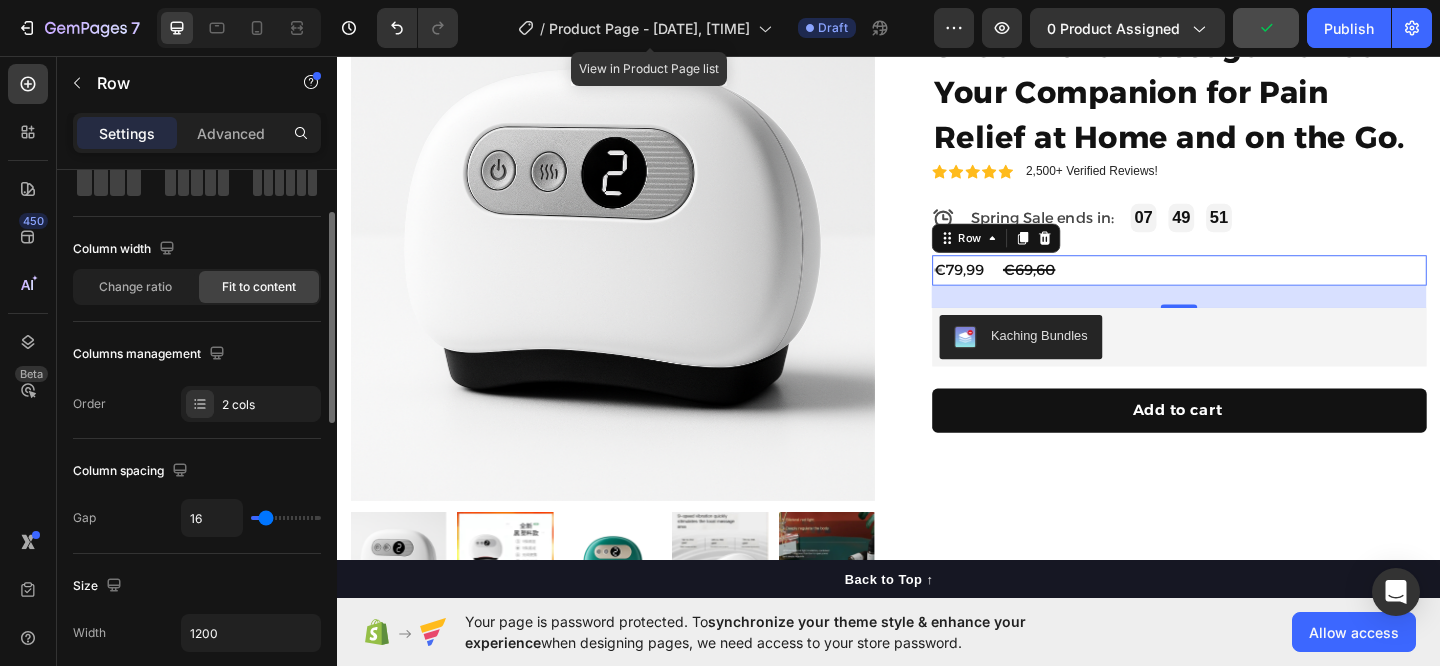 type on "0" 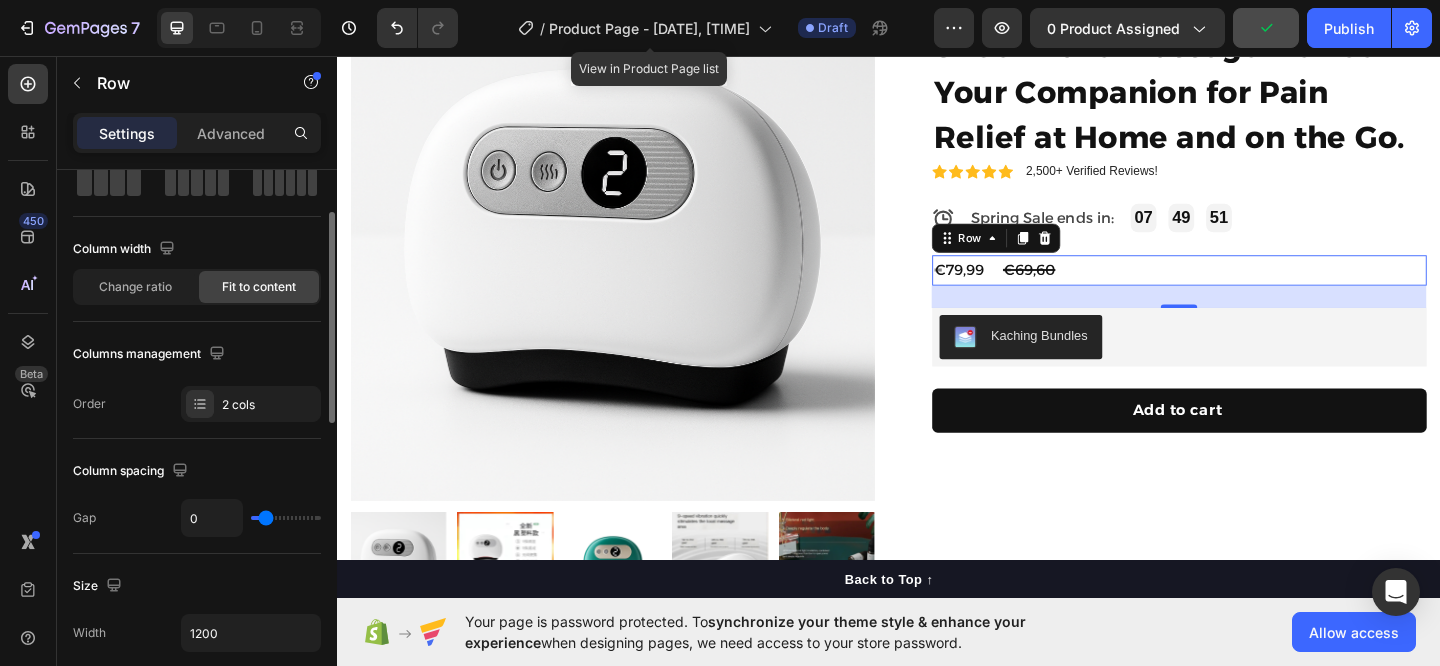 type on "0" 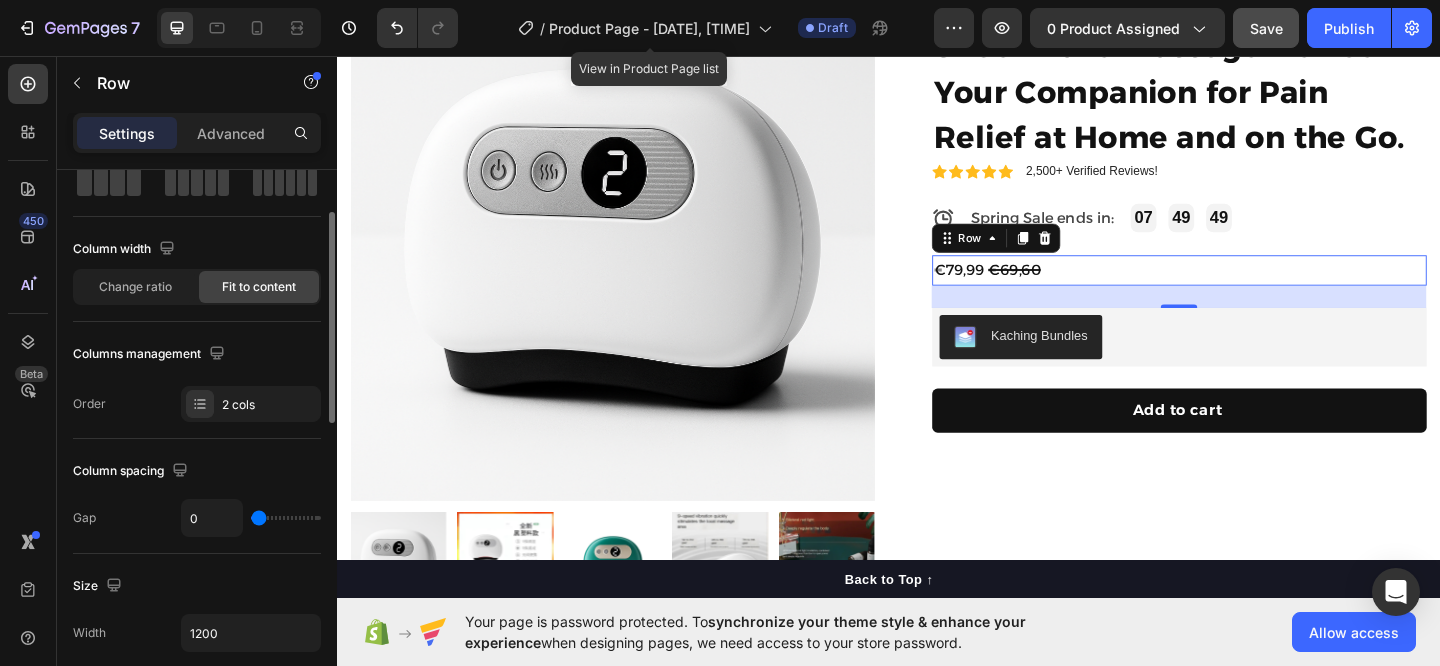 type on "1" 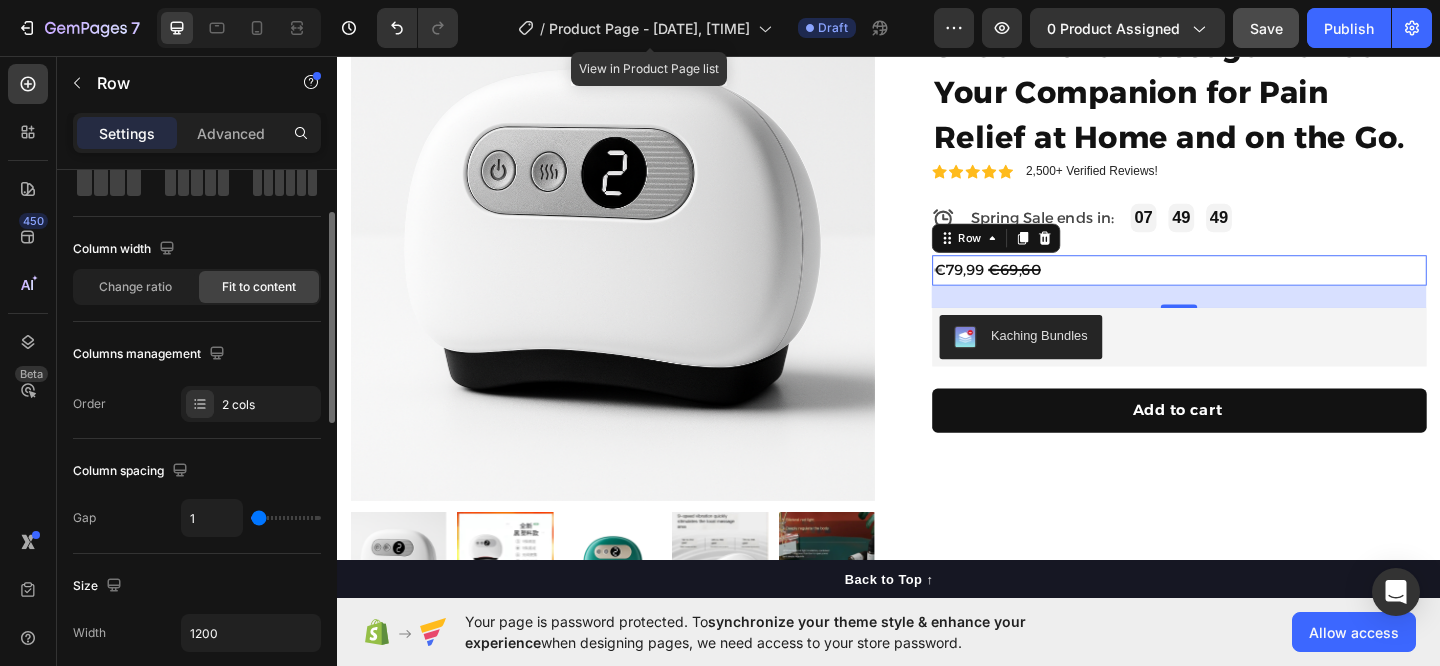 type on "2" 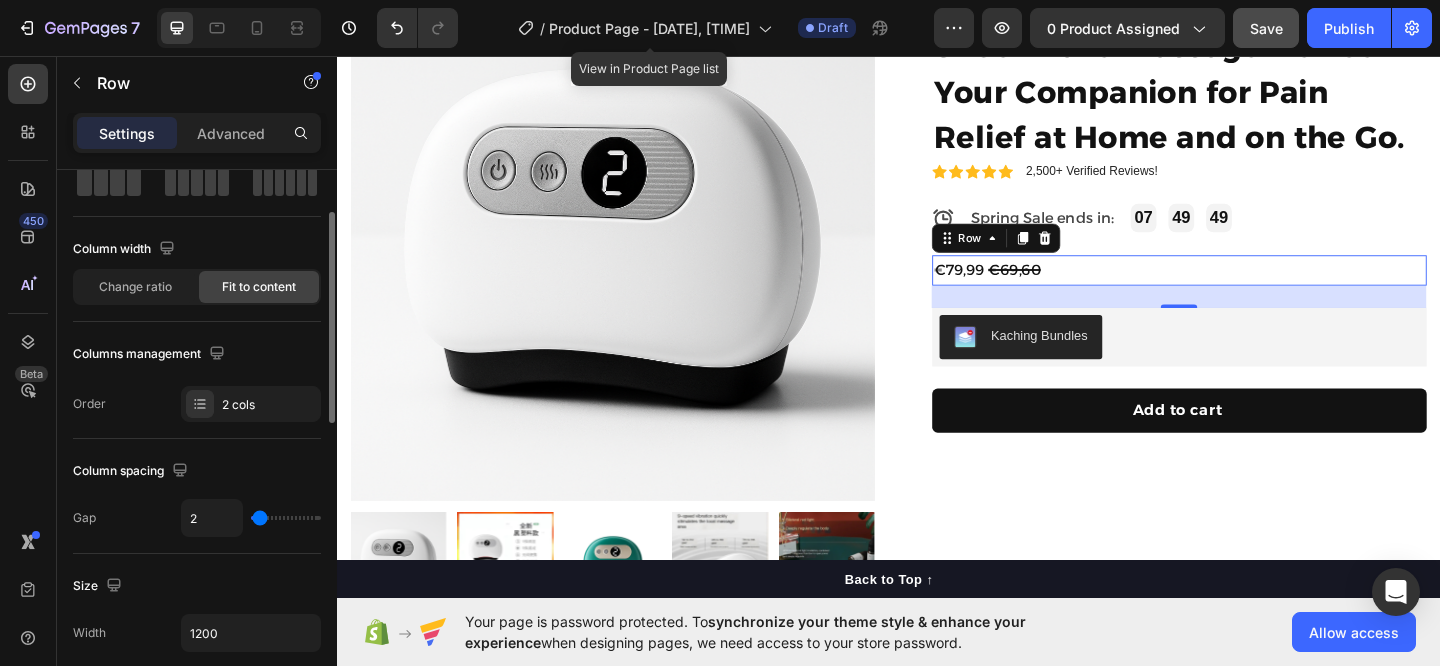 type on "3" 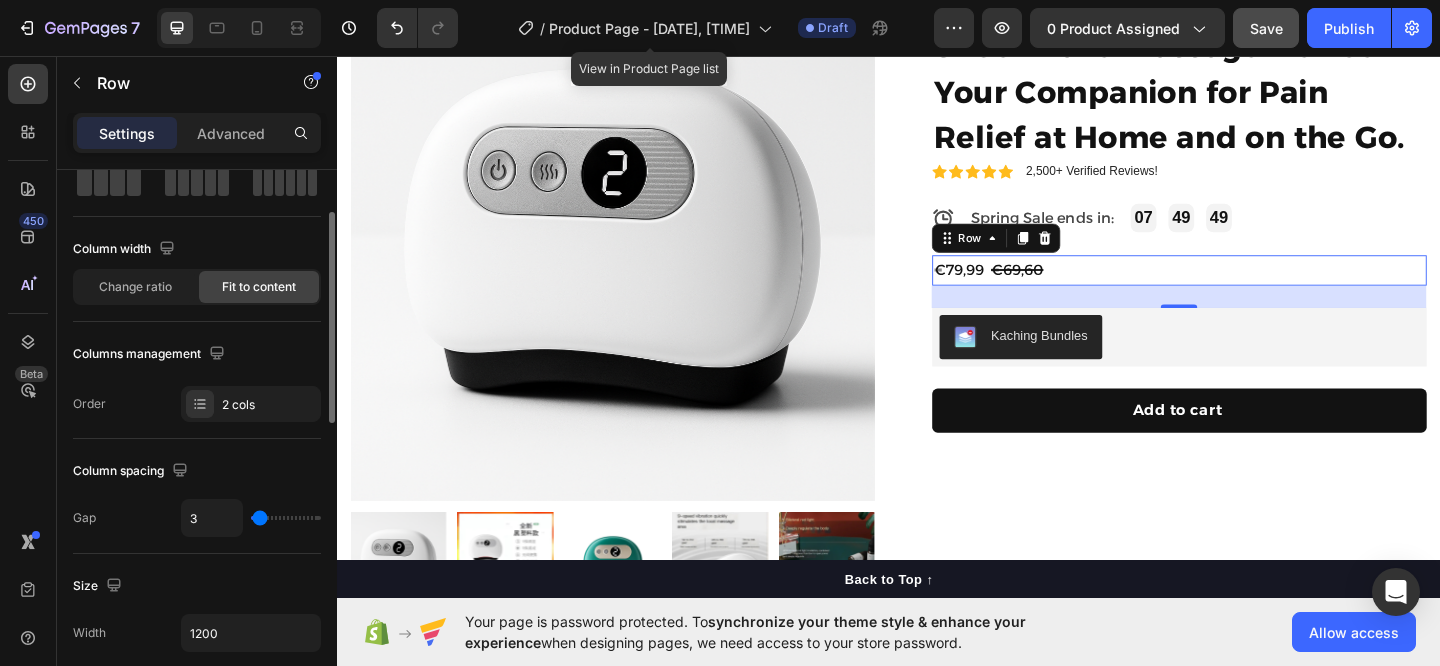 type on "4" 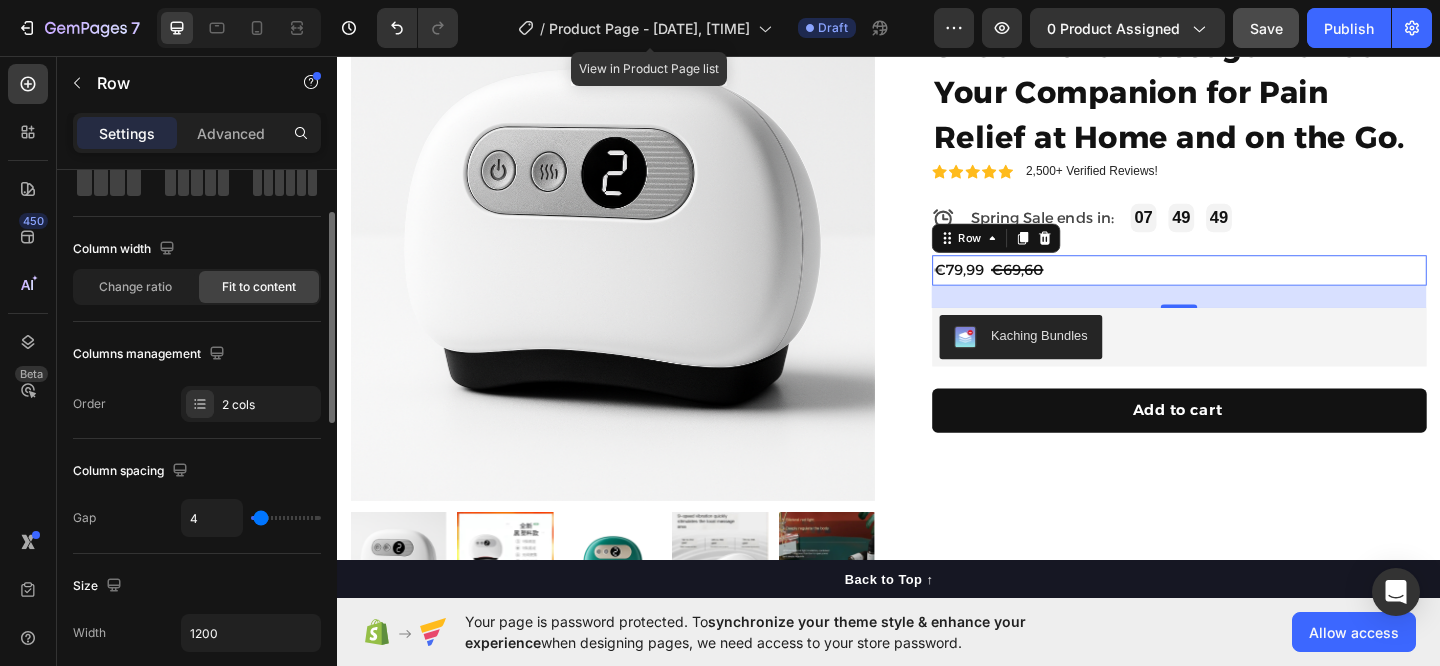 type on "5" 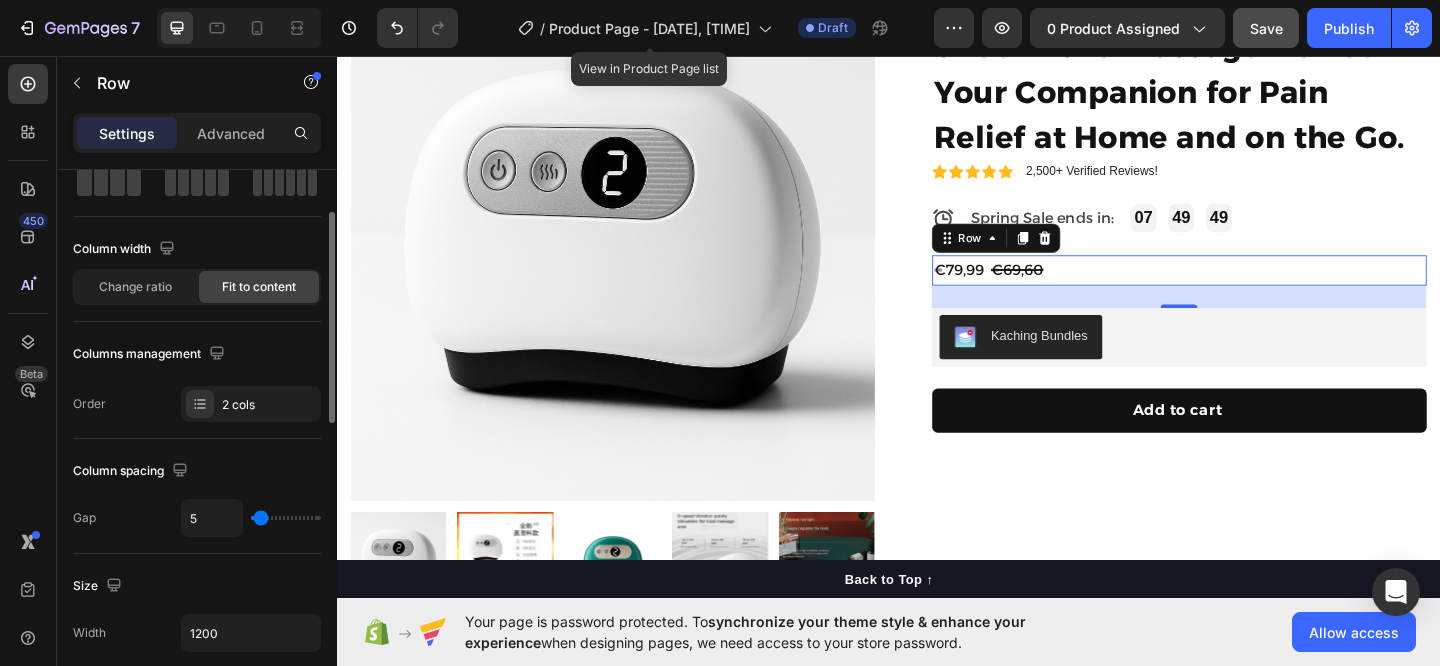type on "6" 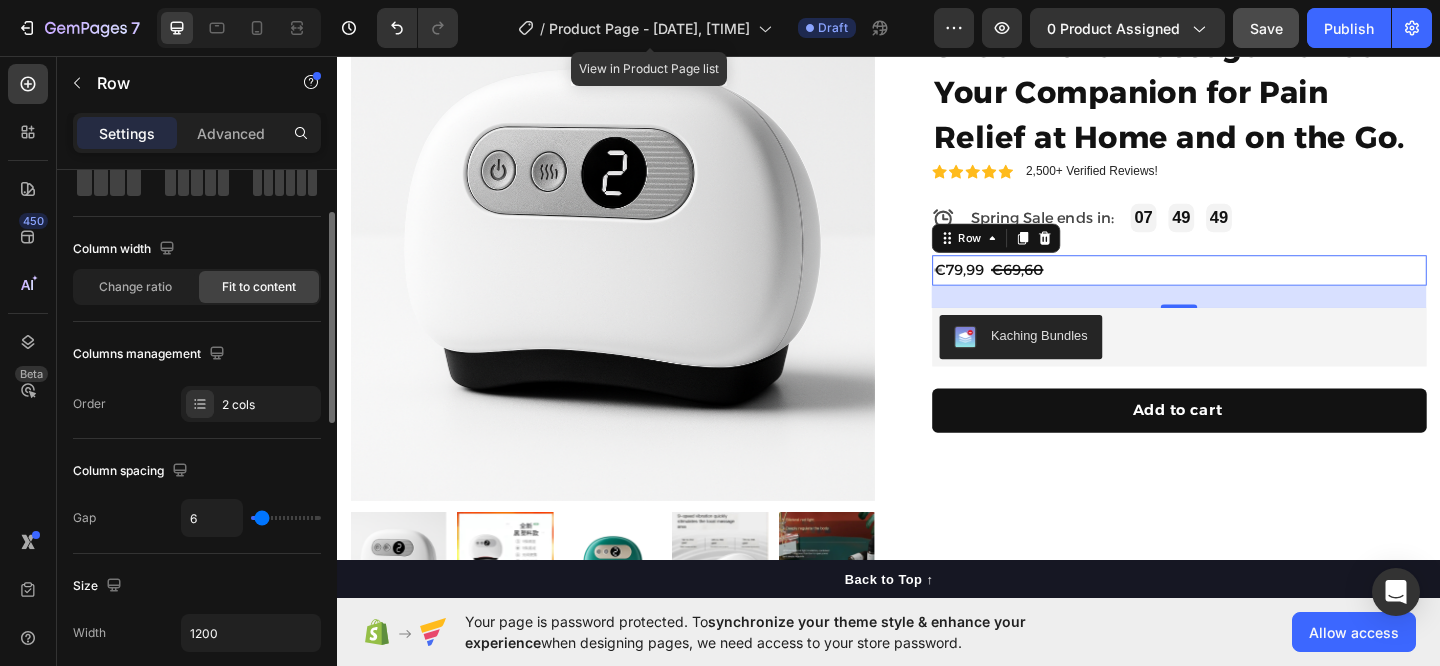 type on "7" 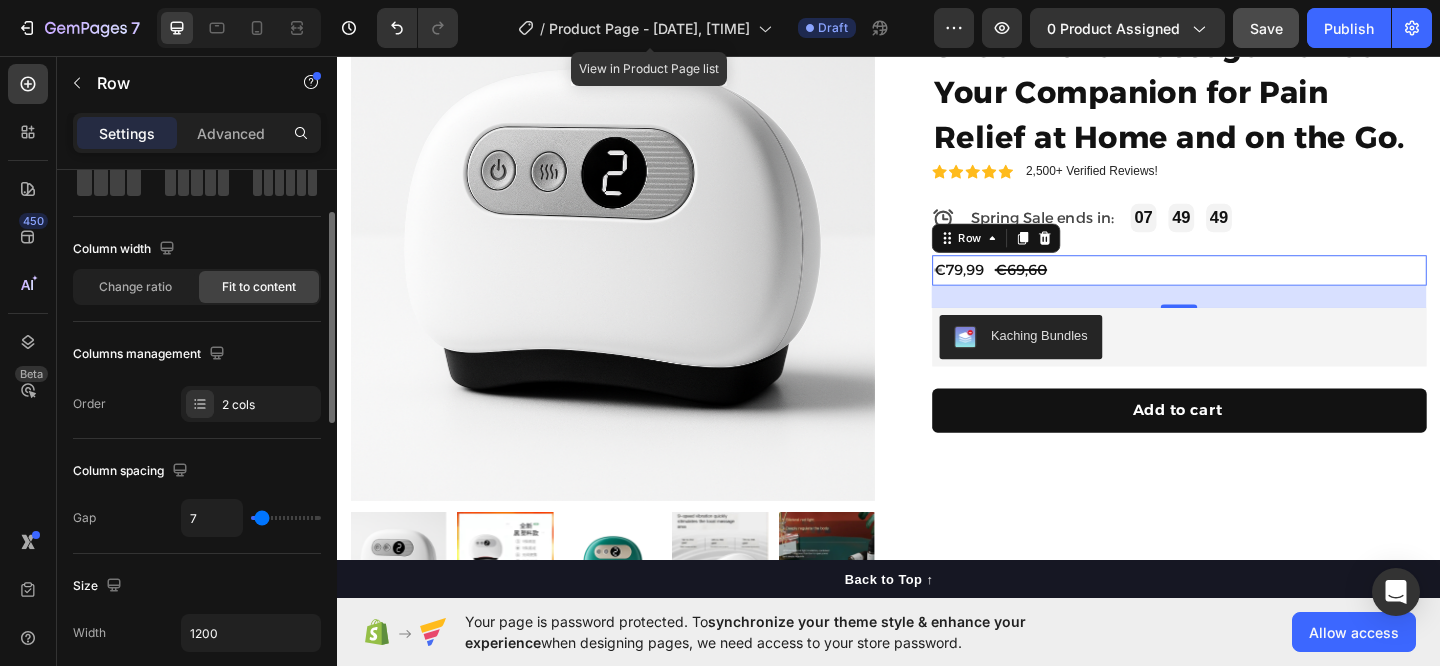 type on "8" 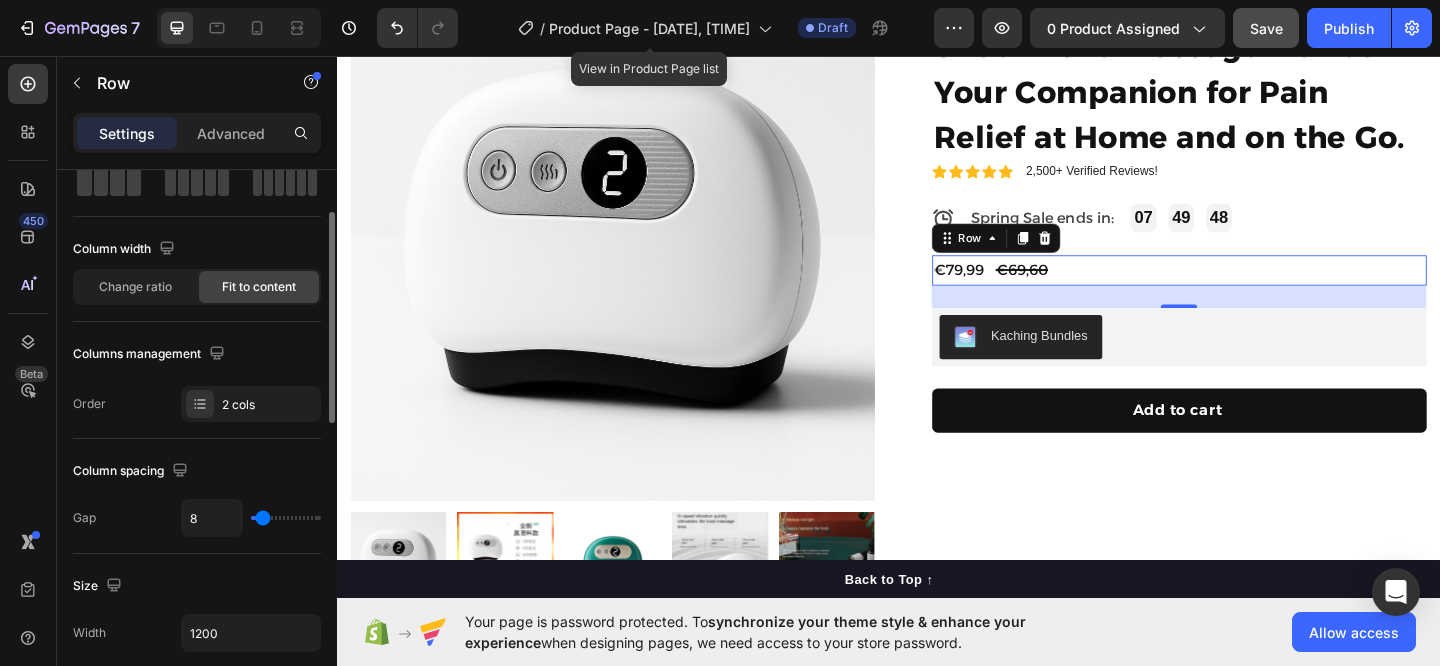 type on "8" 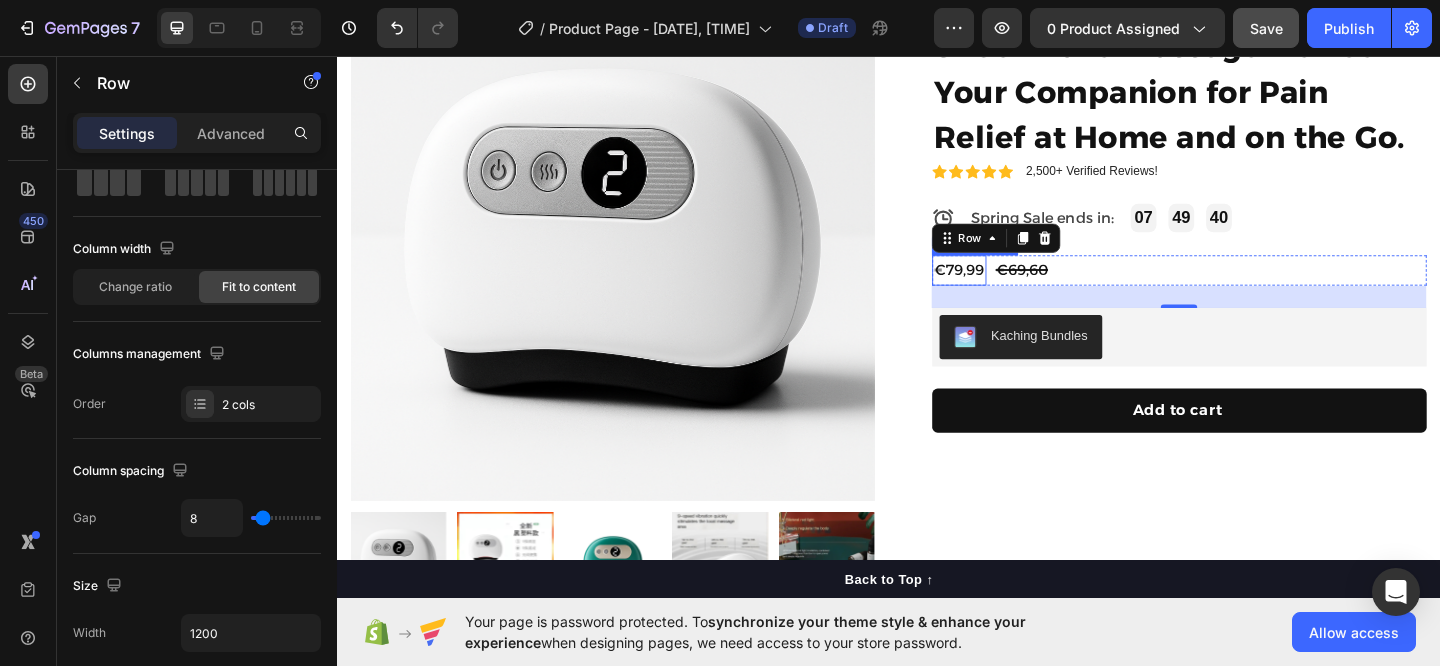 click on "€79,99" at bounding box center [1013, 289] 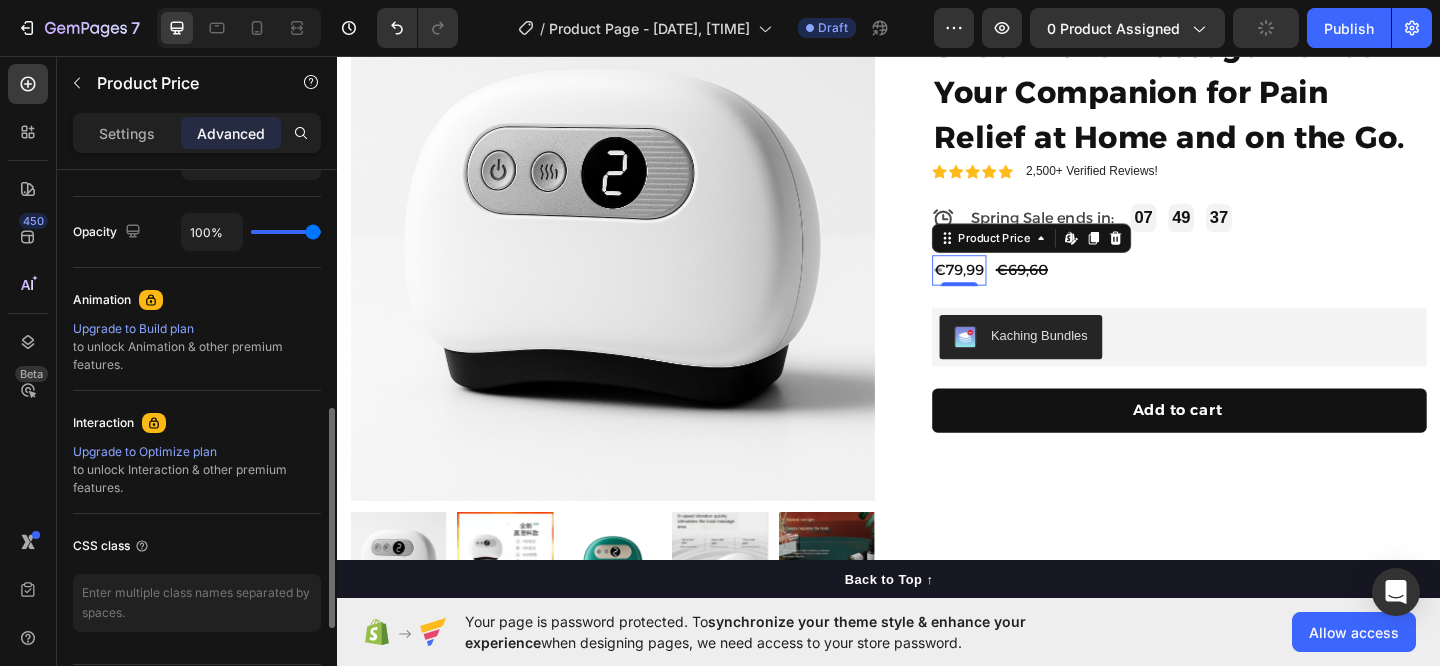 scroll, scrollTop: 835, scrollLeft: 0, axis: vertical 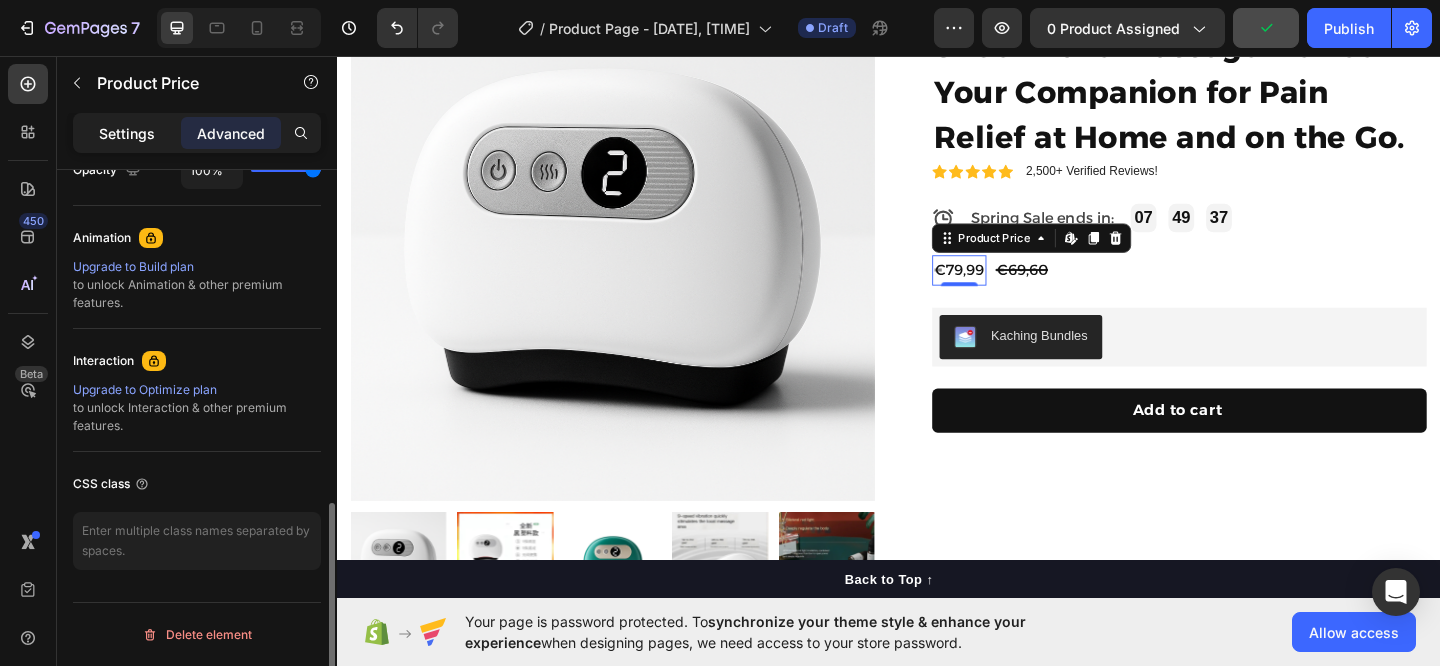 click on "Settings" at bounding box center (127, 133) 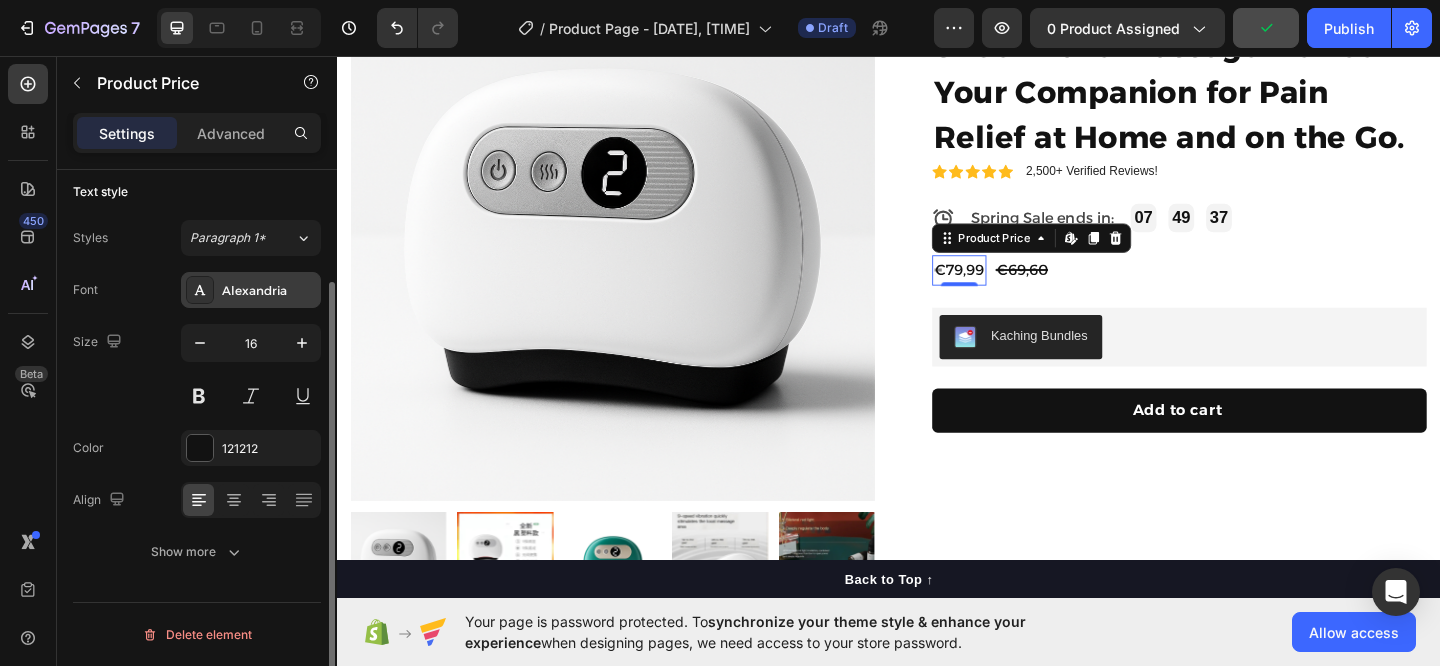 scroll, scrollTop: 139, scrollLeft: 0, axis: vertical 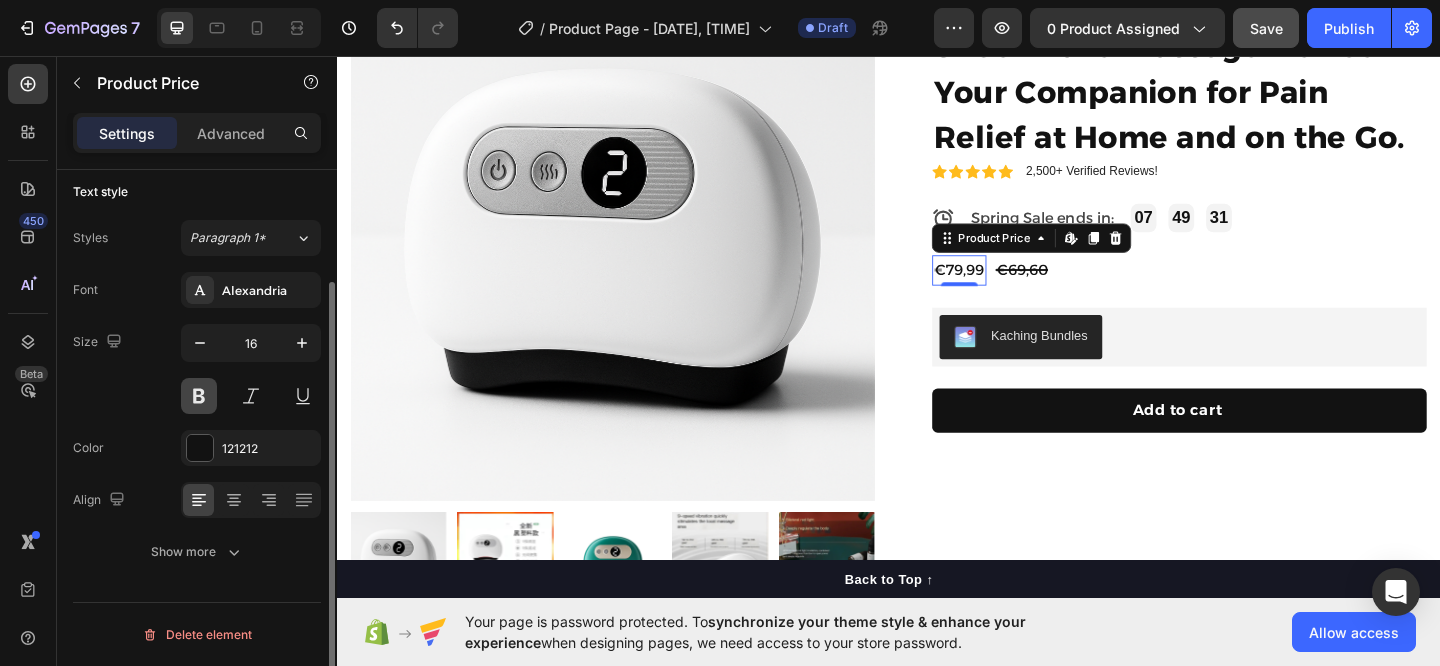 click at bounding box center [199, 396] 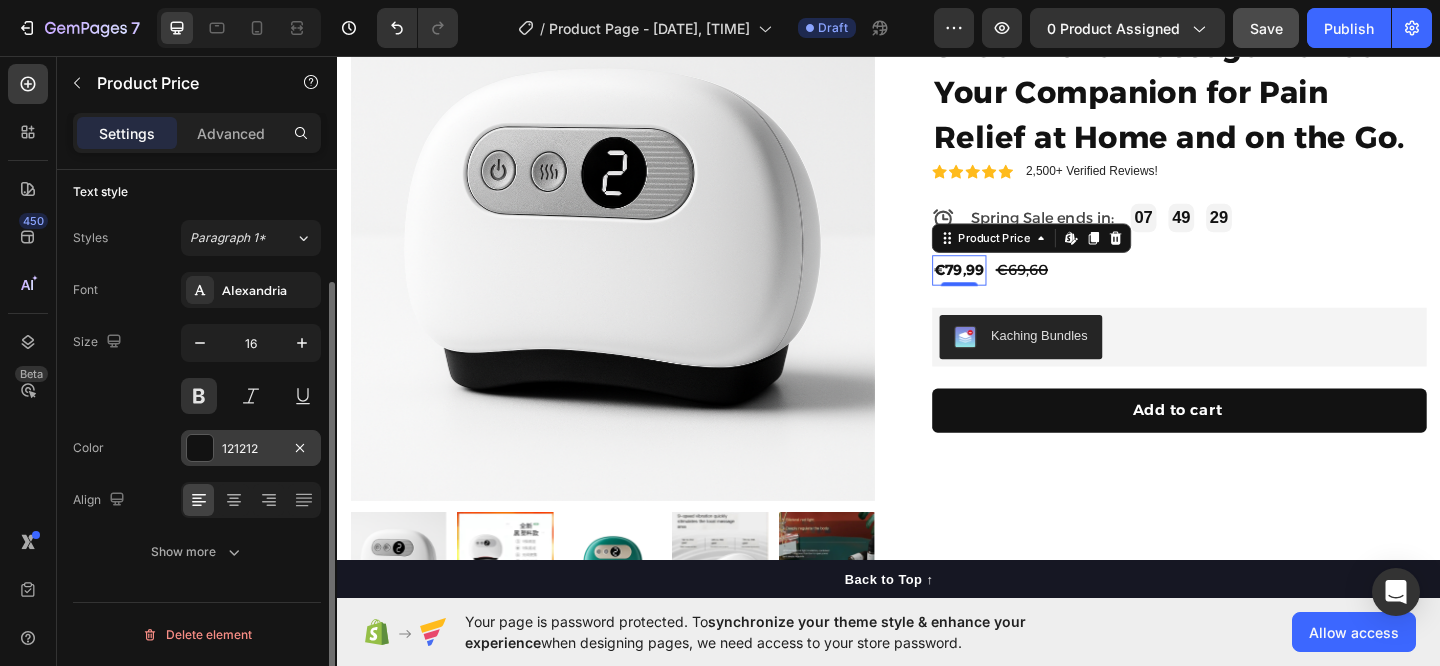 click on "121212" at bounding box center [251, 449] 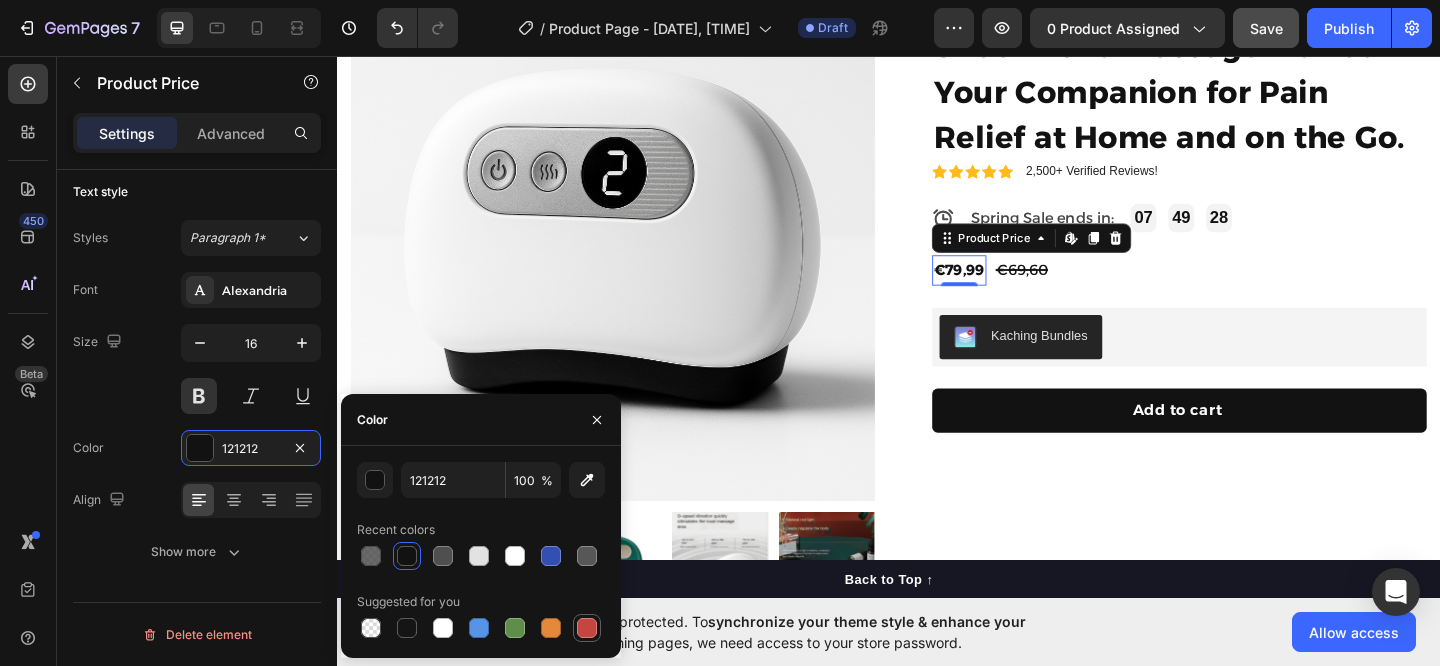 click at bounding box center (587, 628) 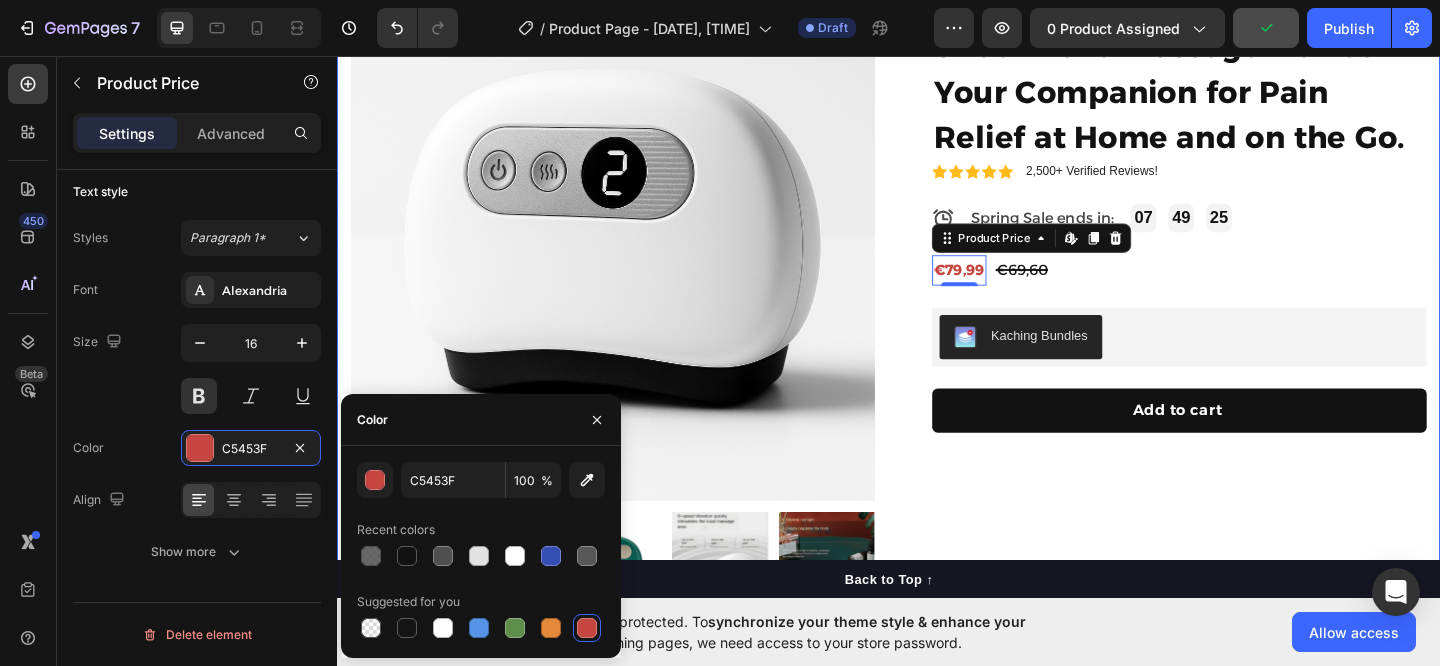 click on "Gitality® Vibra Gua-Shockwave-Massage-Device  - Your Companion for Pain Relief at Home and on the Go. Product Title Icon Icon Icon Icon Icon Icon List 2,500+ Verified Reviews! Text Block Row
Icon Spring Sale ends in: Text Block 07 49 25 Countdown Timer Row €79,99 Product Price   Edit content in Shopify 0 Product Price   Edit content in Shopify 0 €69,60 Compare Price Compare Price Row Kaching Bundles Kaching Bundles Add to cart Product Cart Button Perfect for sensitive tummies Supercharge immunity System Bursting with protein, vitamins, and minerals Supports strong muscles, increases bone strength Item list Row" at bounding box center [1237, 422] 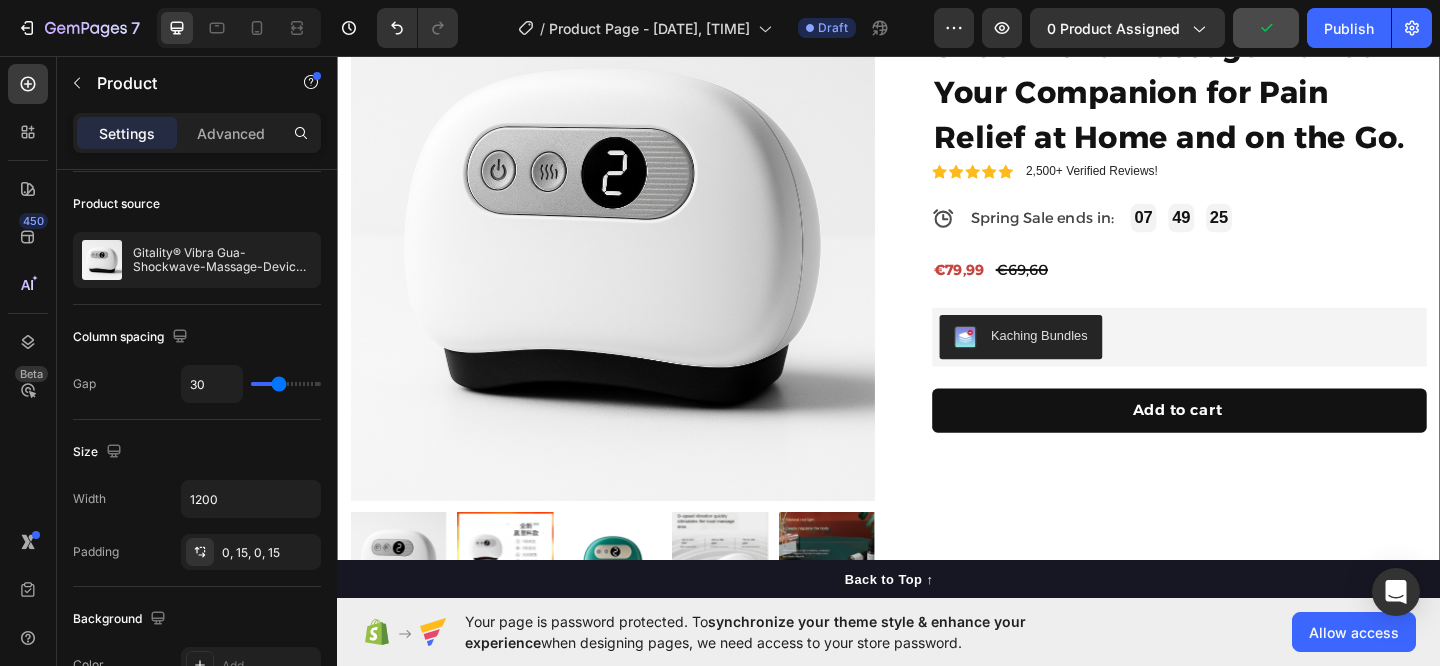 scroll, scrollTop: 0, scrollLeft: 0, axis: both 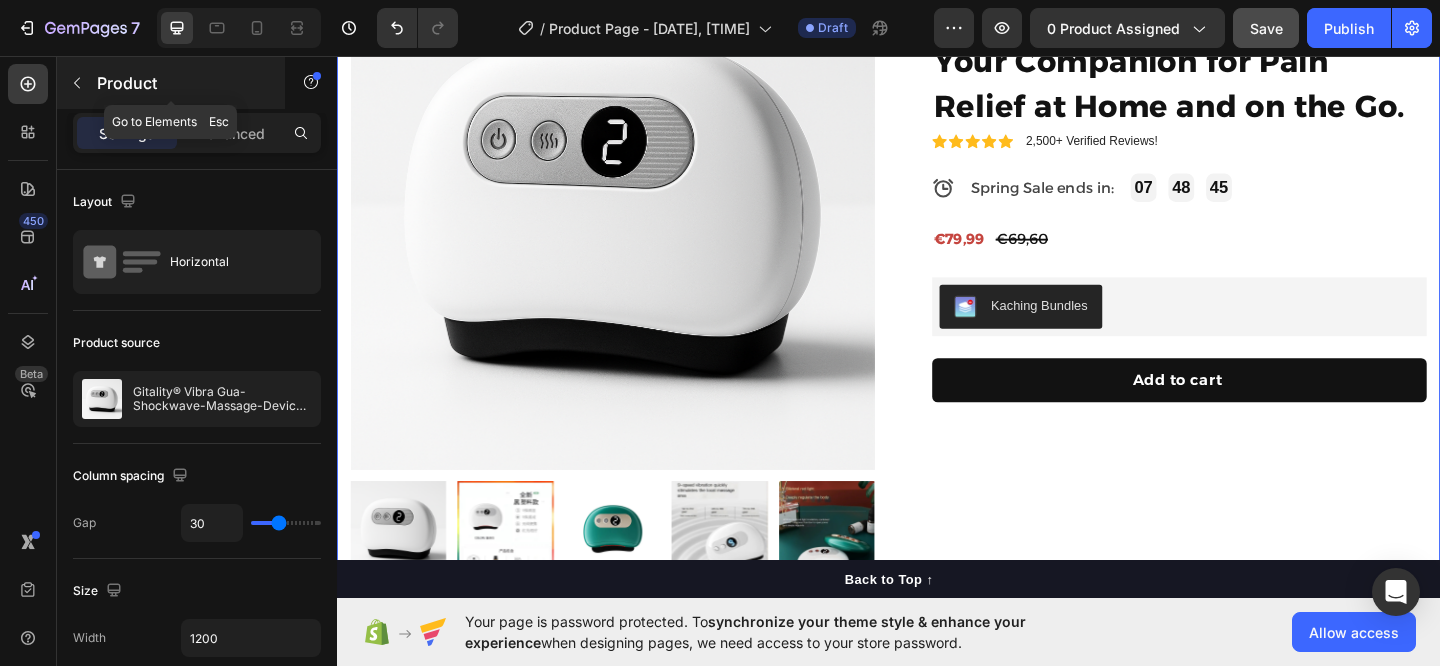 click 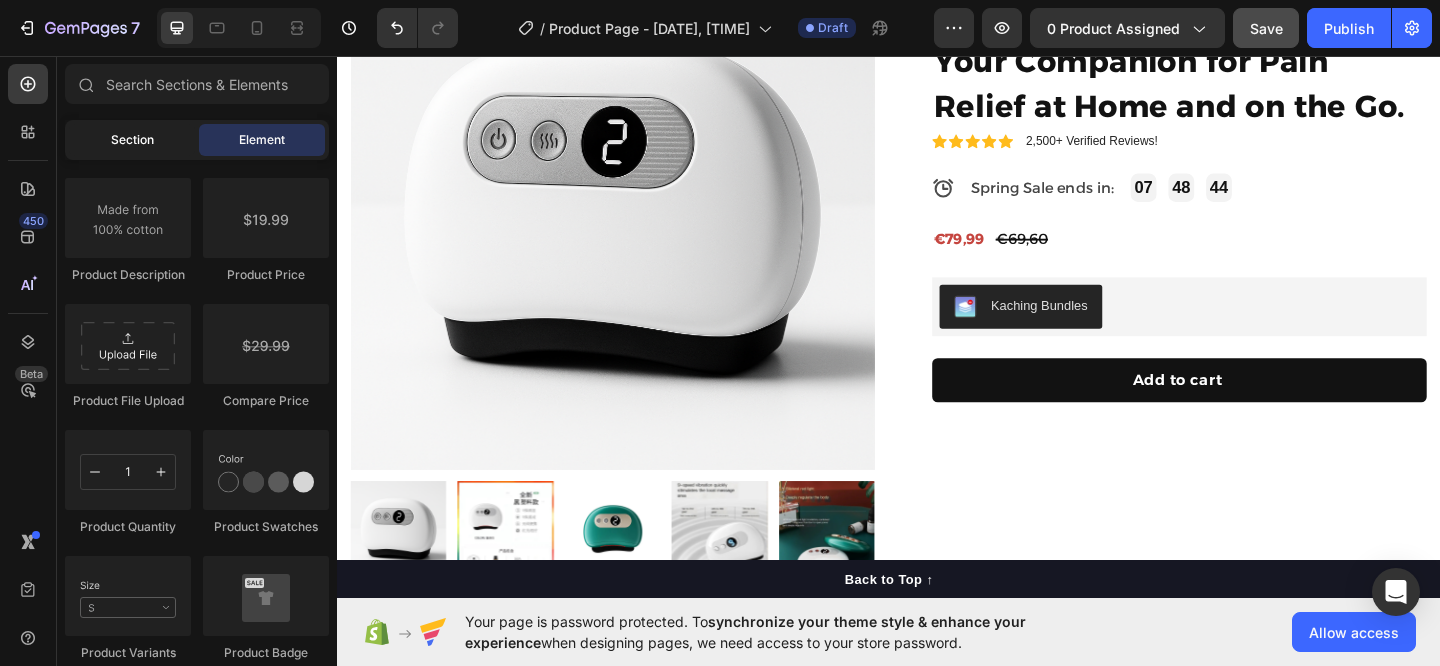 click on "Section" at bounding box center [132, 140] 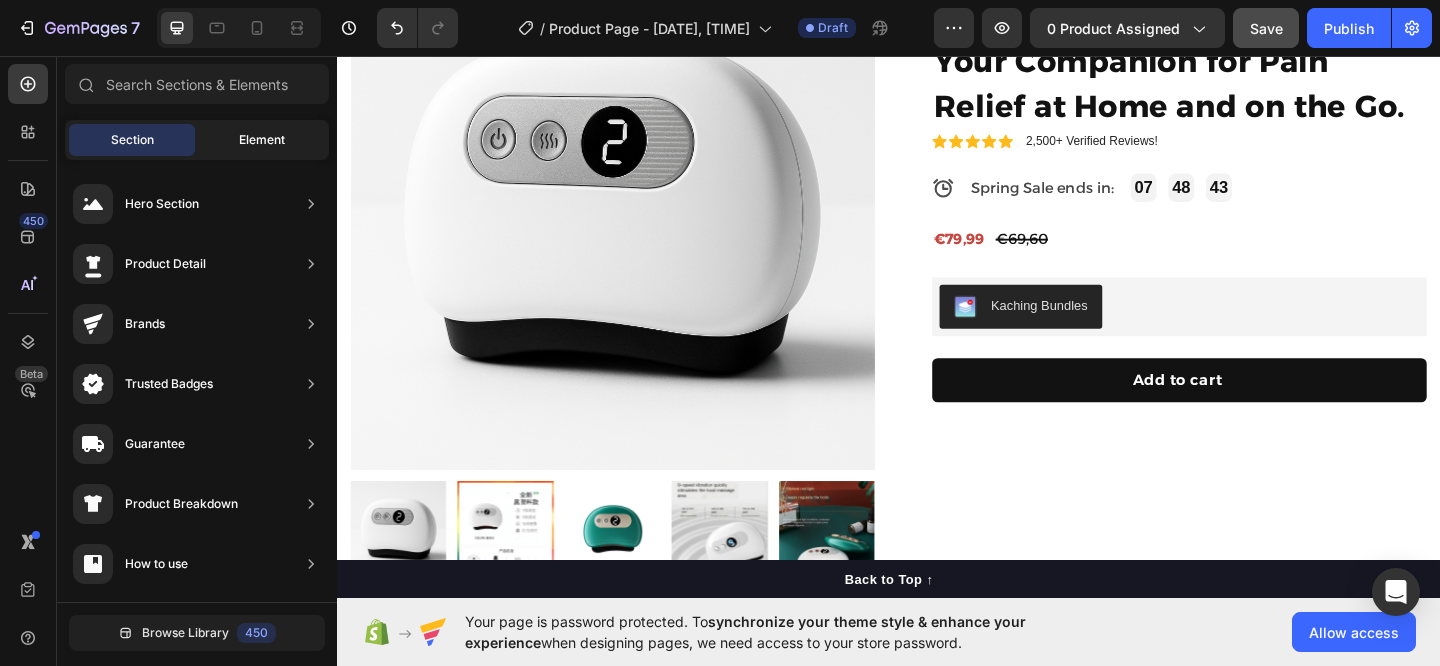 click on "Element" 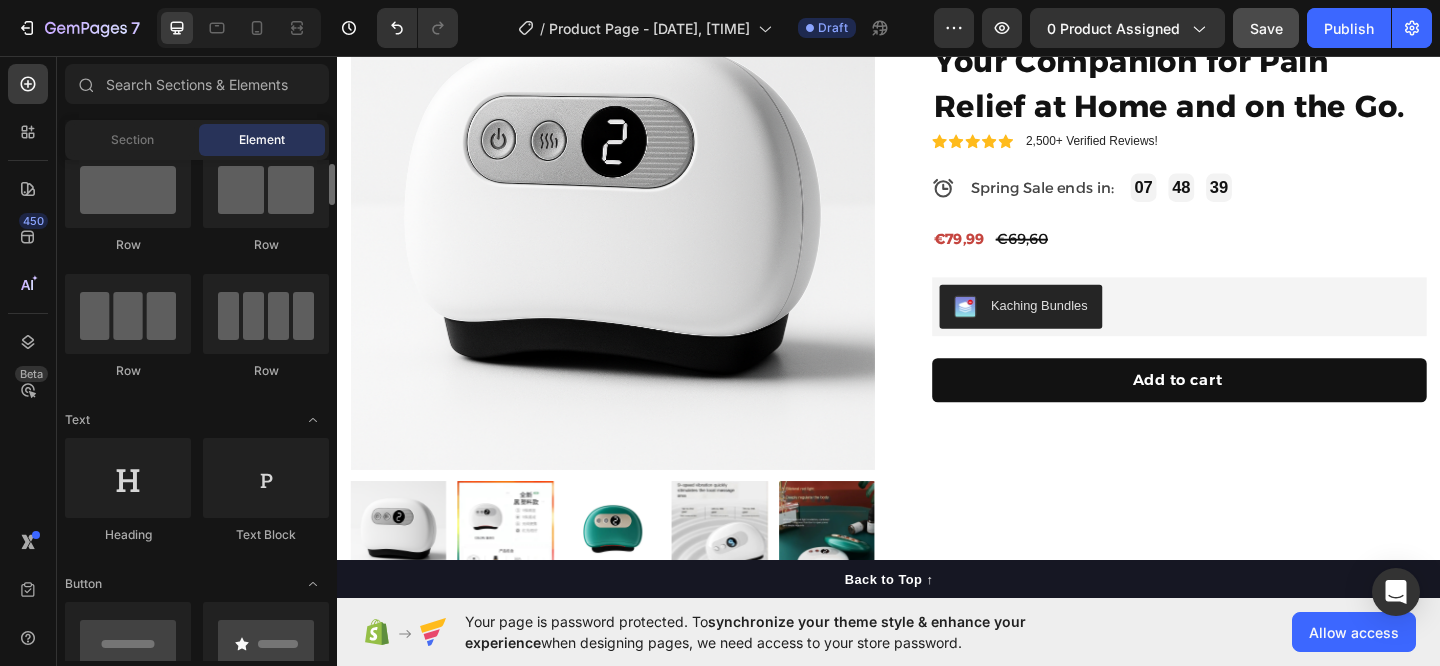 scroll, scrollTop: 152, scrollLeft: 0, axis: vertical 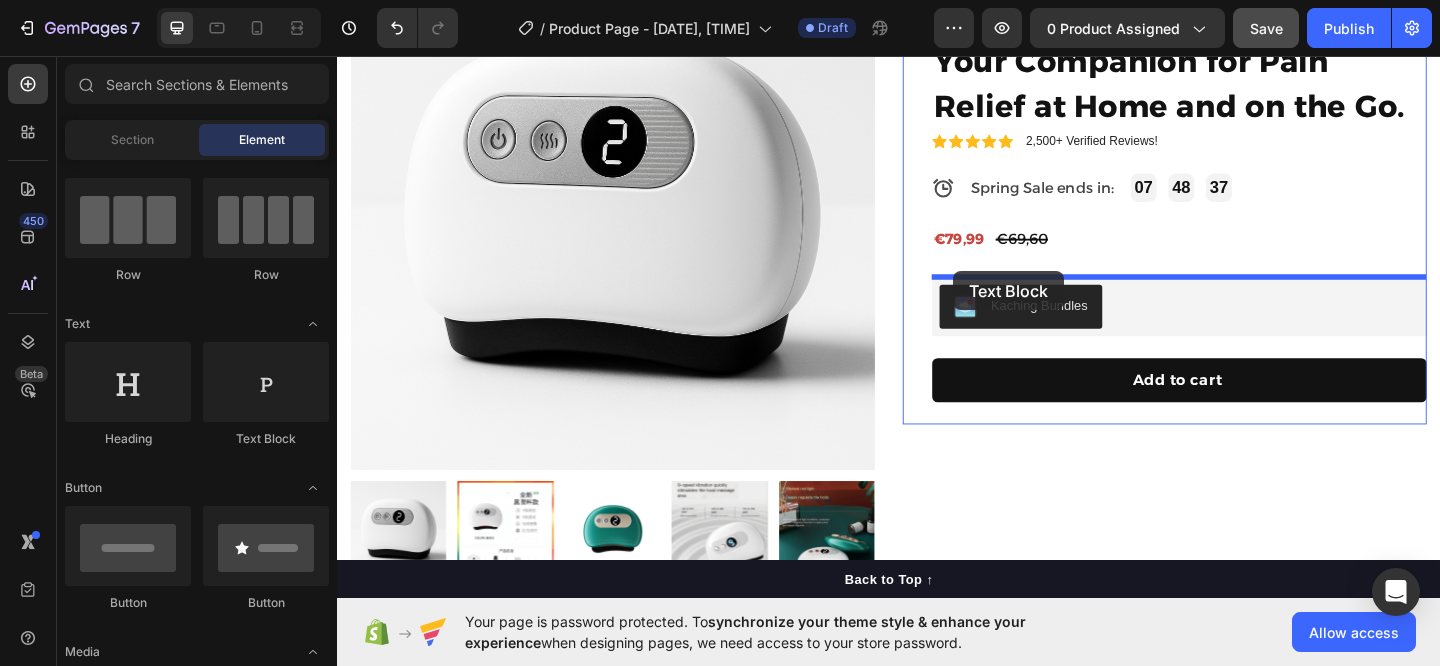 drag, startPoint x: 576, startPoint y: 458, endPoint x: 1007, endPoint y: 290, distance: 462.5851 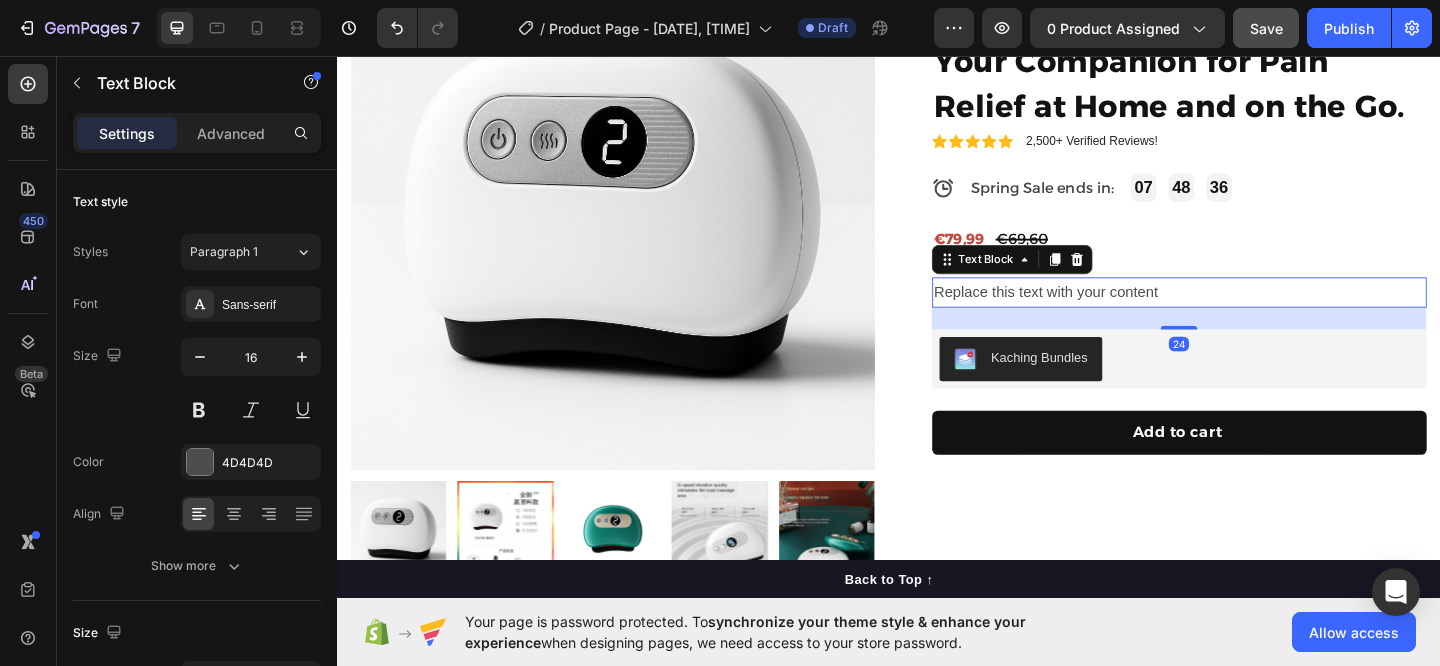 click on "Replace this text with your content" at bounding box center (1253, 313) 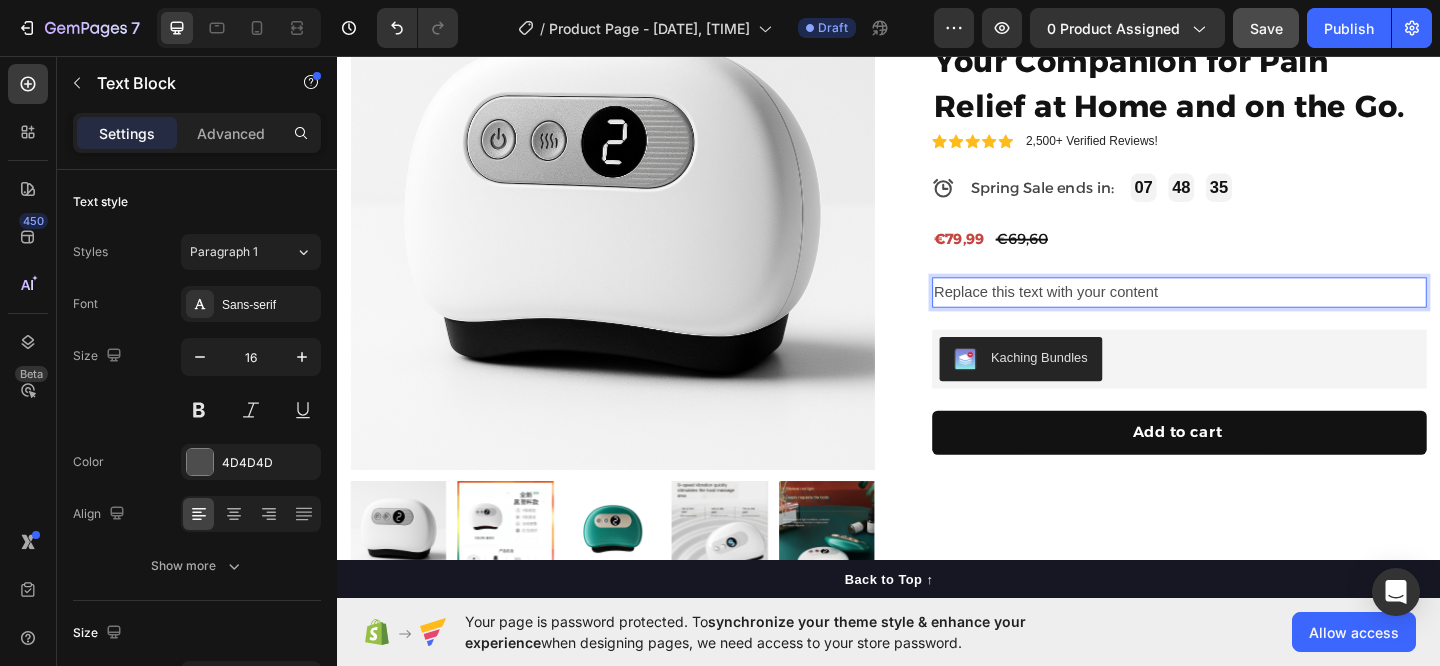 click on "Replace this text with your content" at bounding box center [1253, 313] 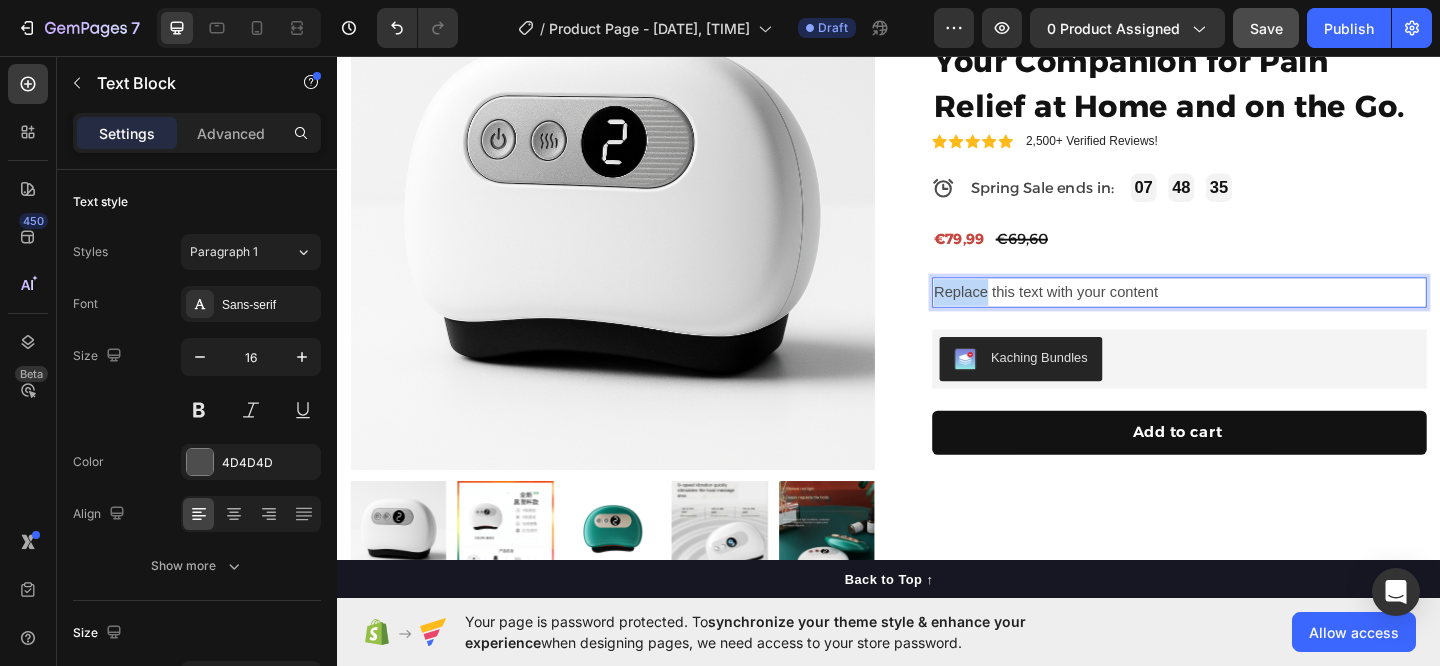 click on "Replace this text with your content" at bounding box center (1253, 313) 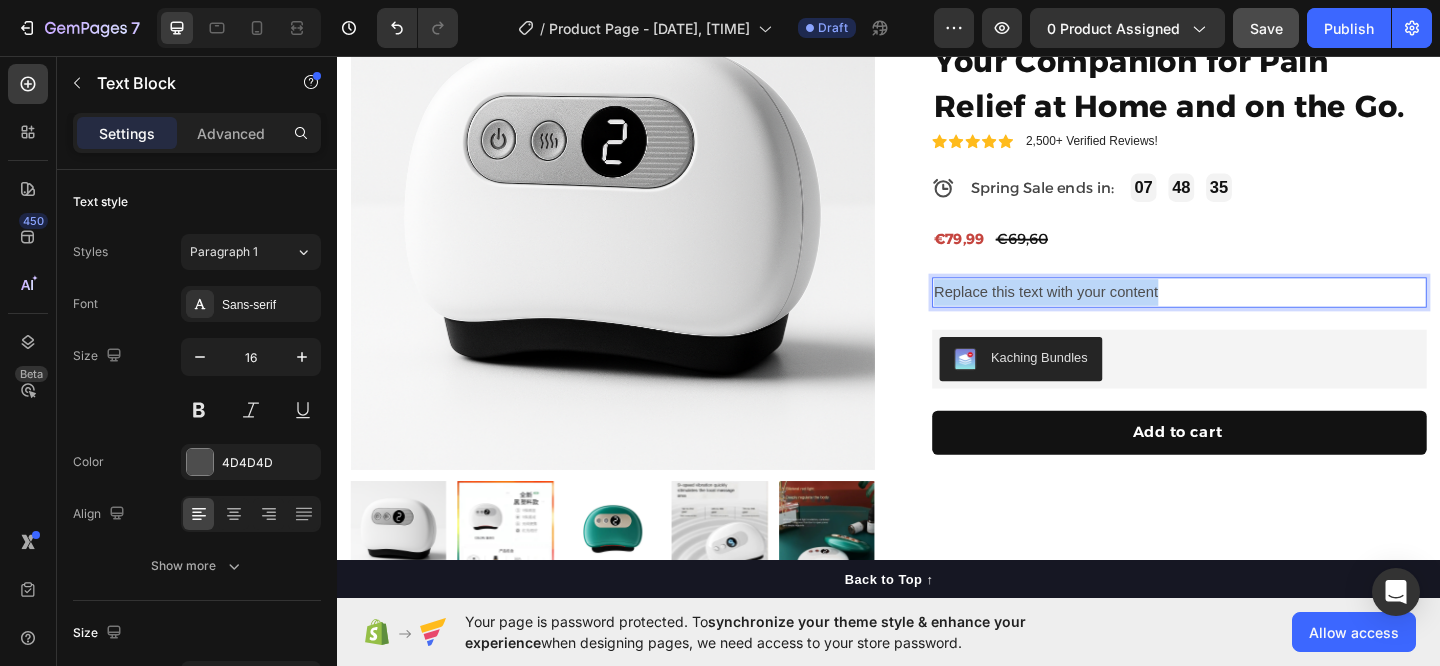 click on "Replace this text with your content" at bounding box center [1253, 313] 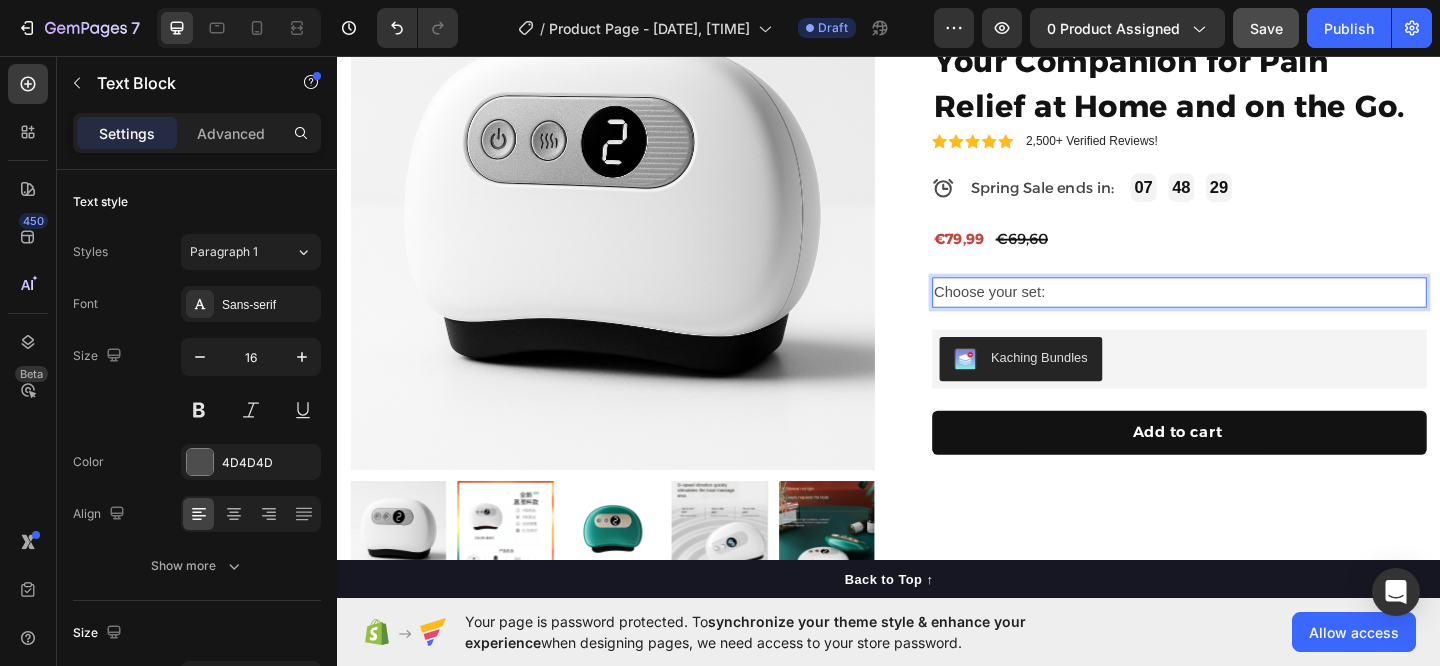 click on "Choose your set:" at bounding box center (1253, 313) 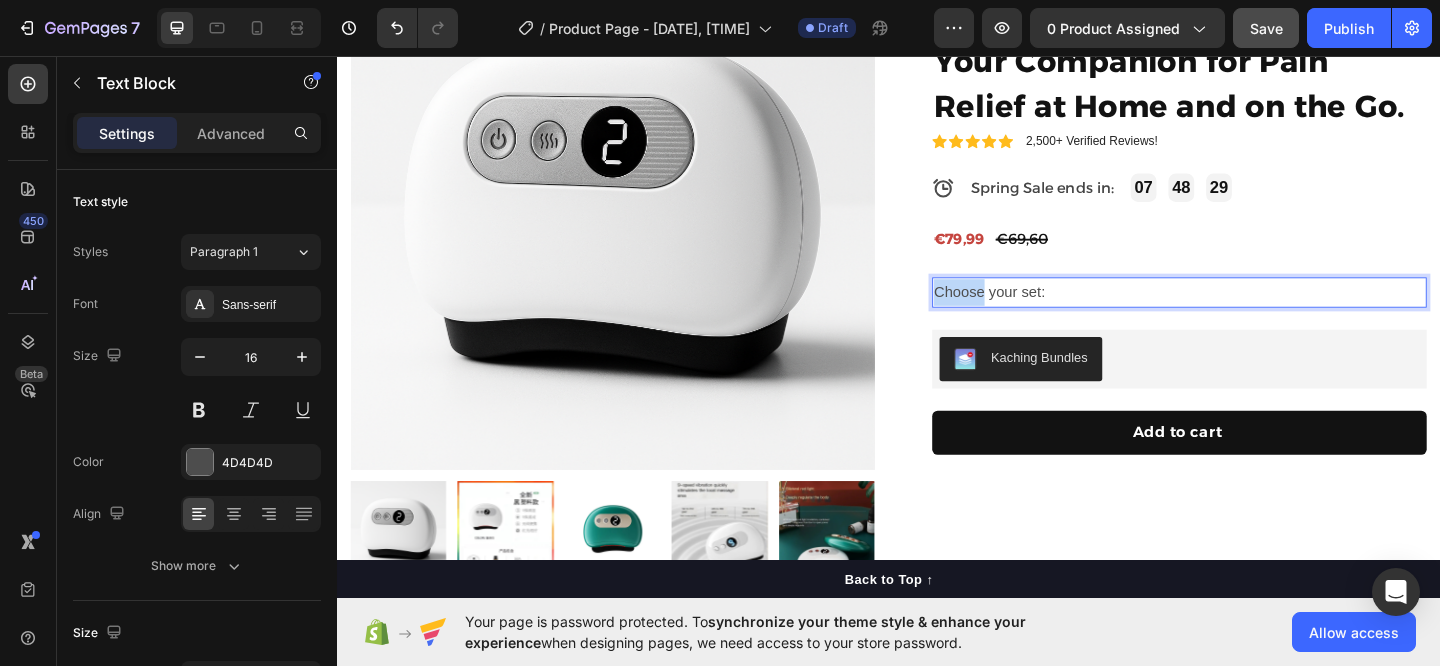 click on "Choose your set:" at bounding box center [1253, 313] 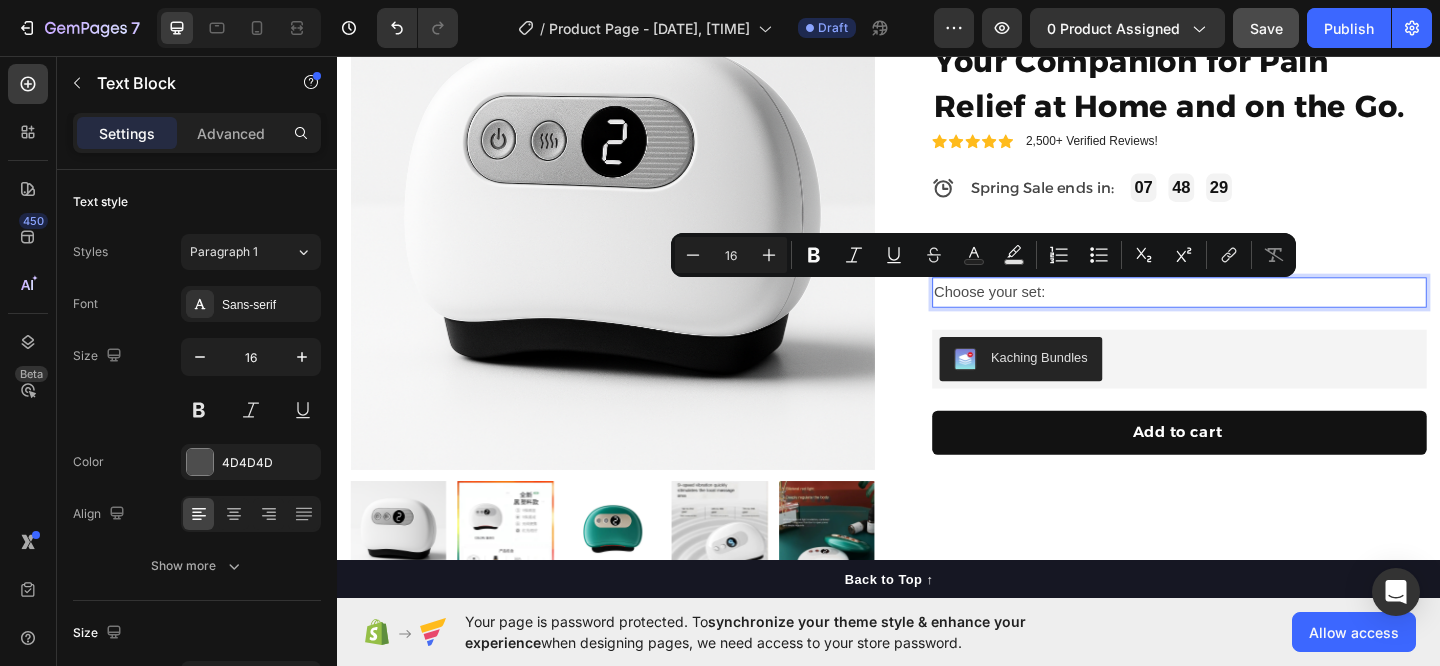 click on "Choose your set:" at bounding box center (1253, 313) 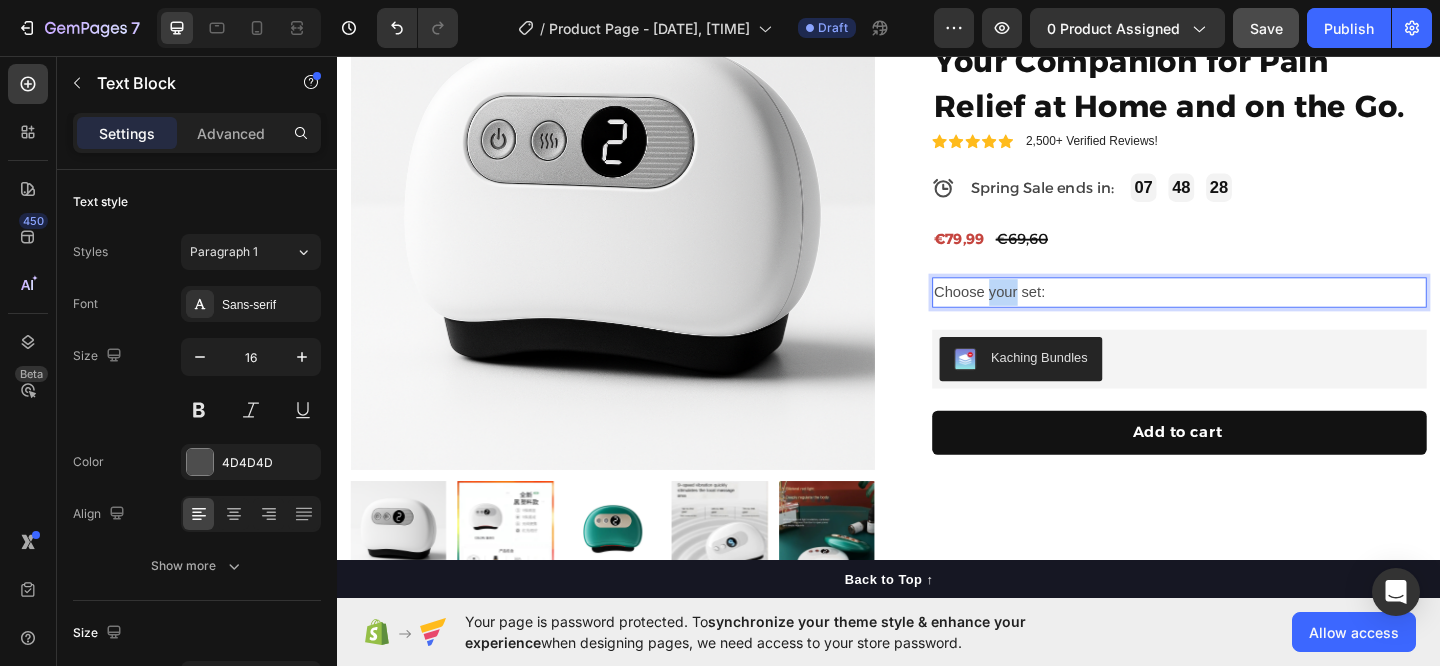 click on "Choose your set:" at bounding box center (1253, 313) 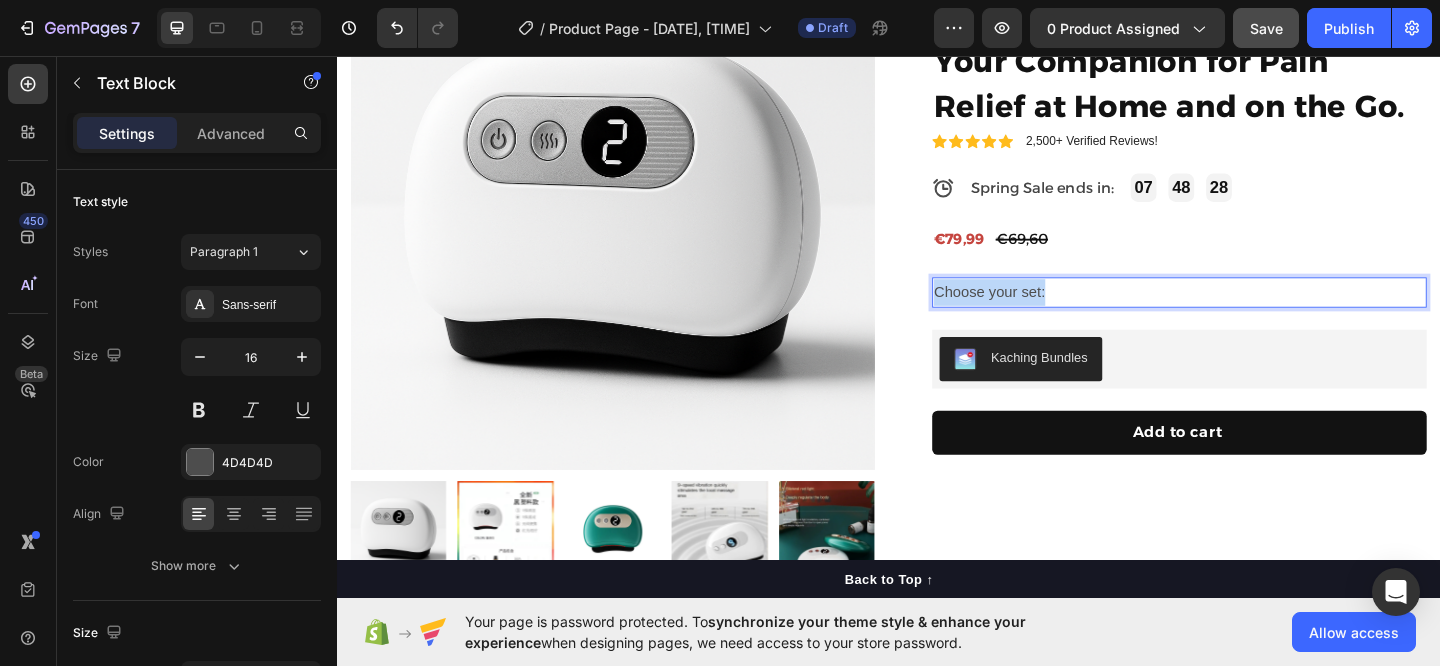 click on "Choose your set:" at bounding box center [1253, 313] 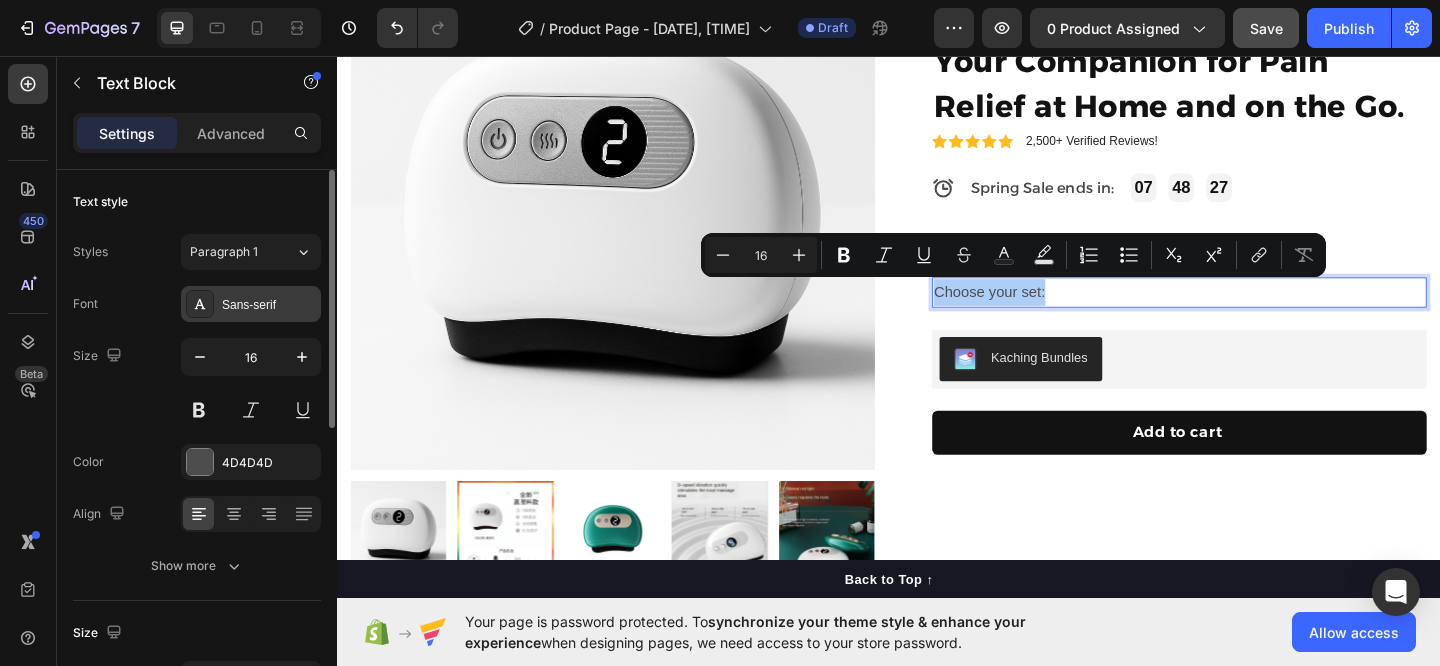 click on "Sans-serif" at bounding box center [269, 305] 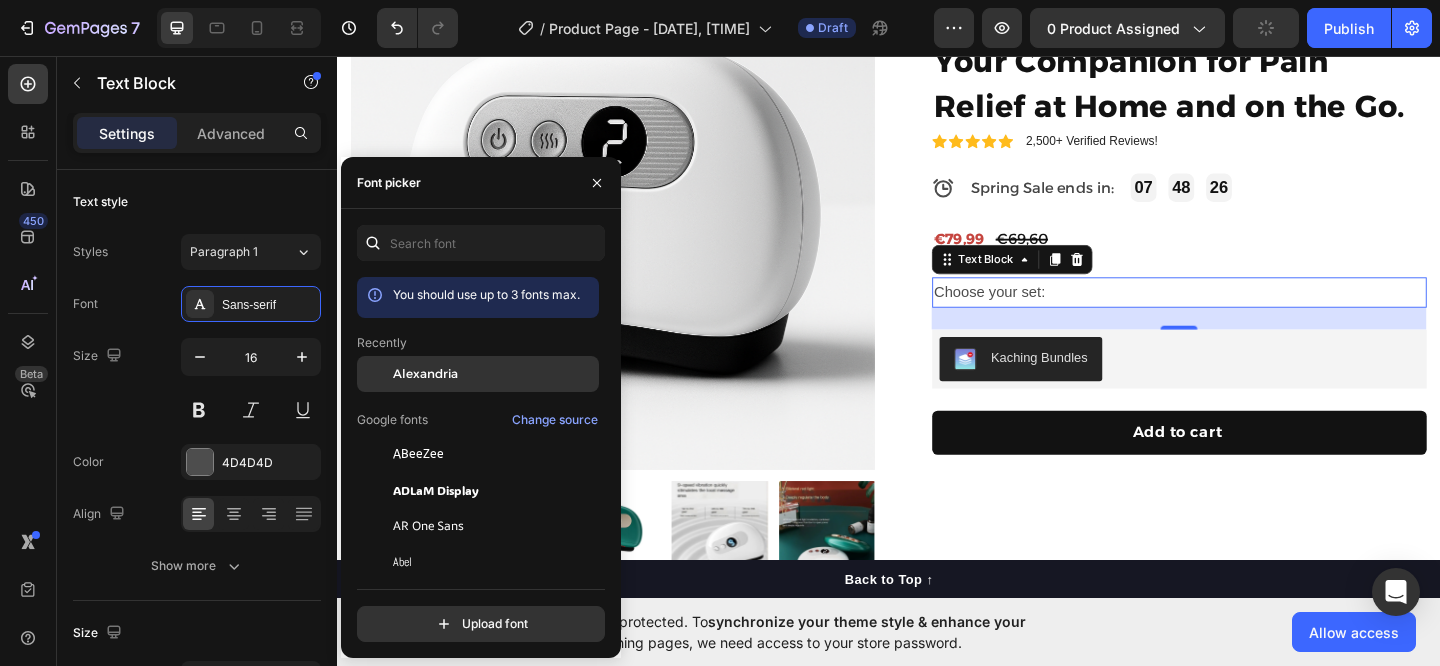 click on "Alexandria" at bounding box center [425, 374] 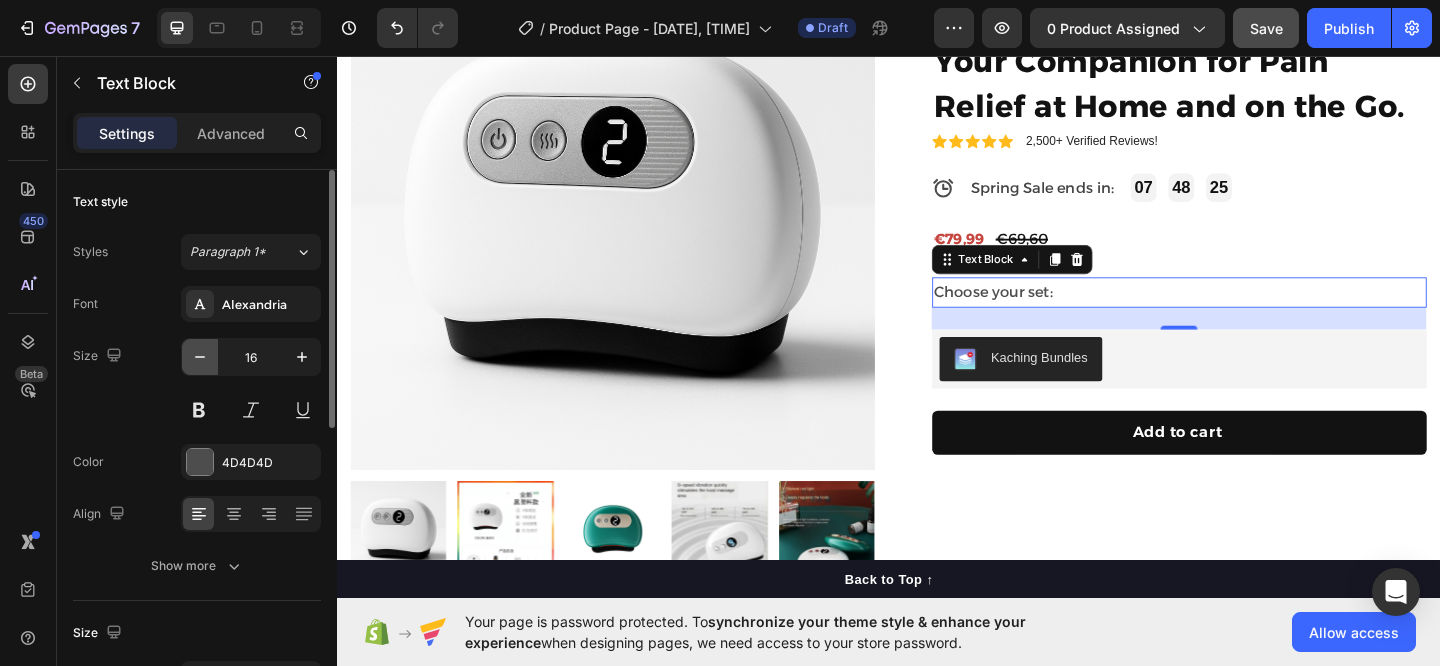 click 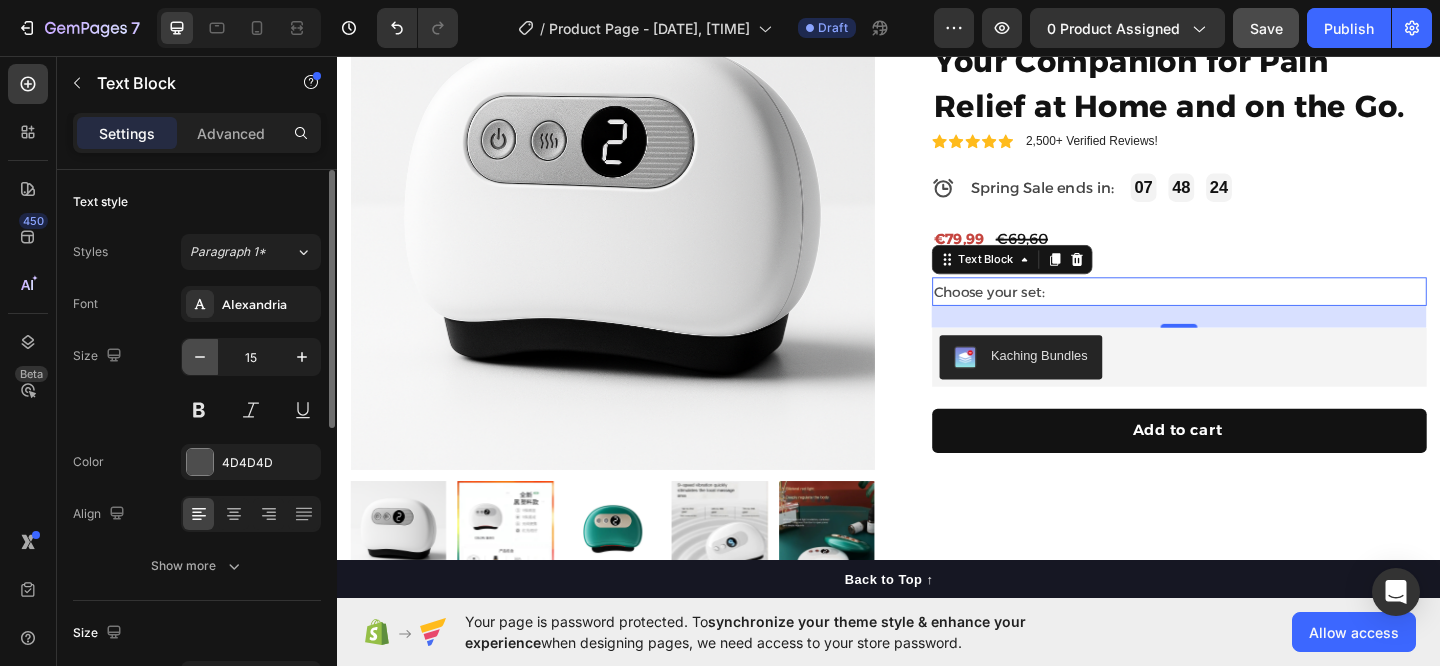 click 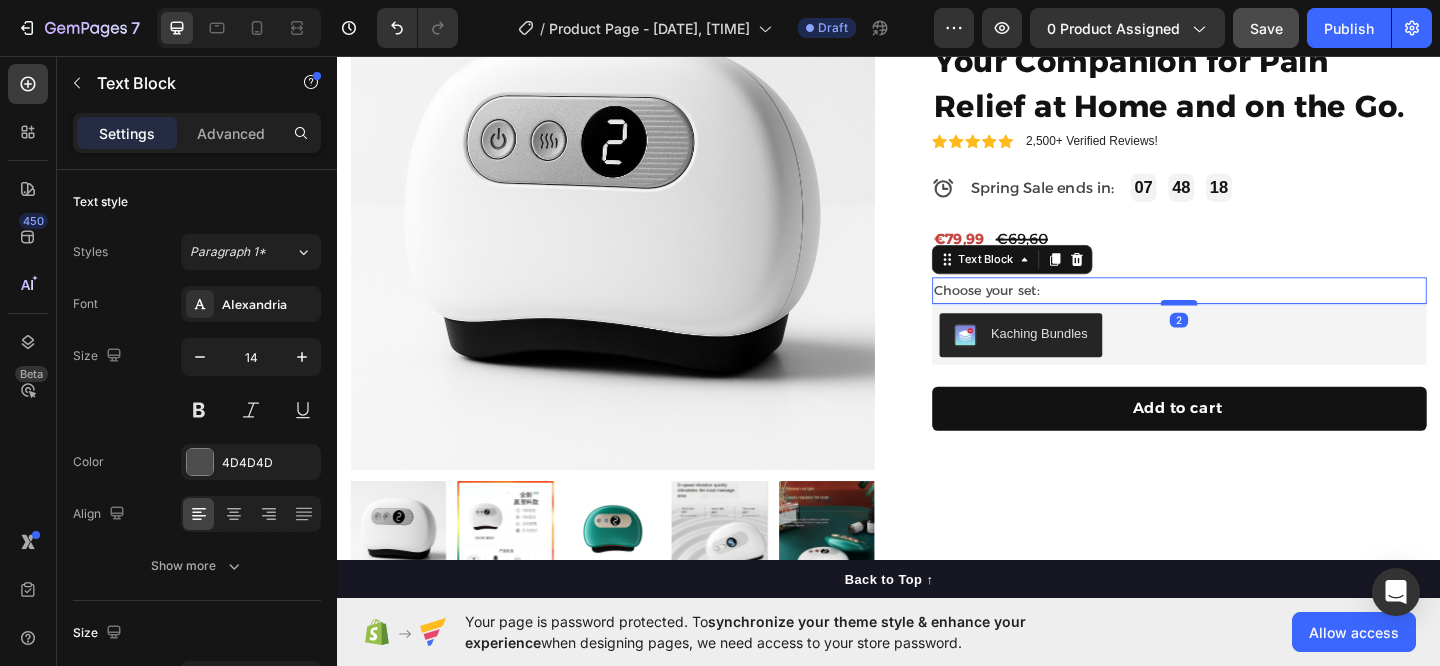 drag, startPoint x: 1237, startPoint y: 347, endPoint x: 1242, endPoint y: 326, distance: 21.587032 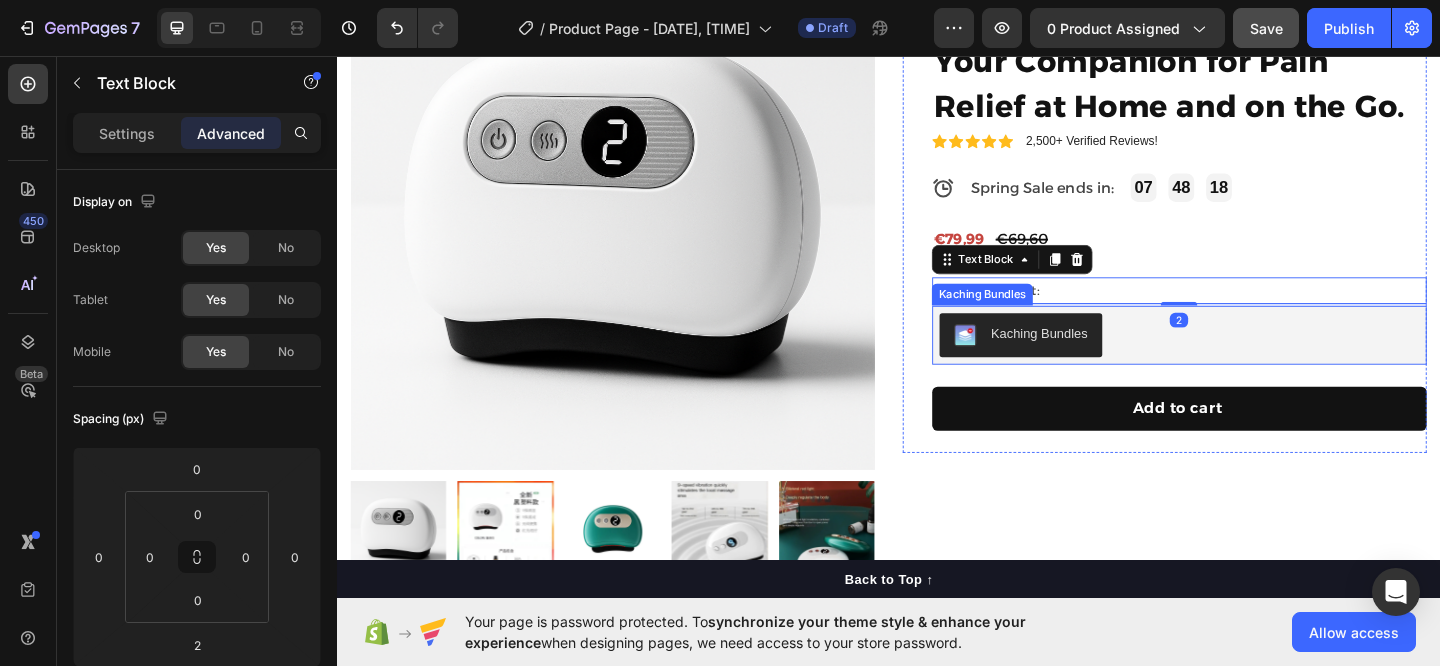 click on "Kaching Bundles" at bounding box center [1080, 360] 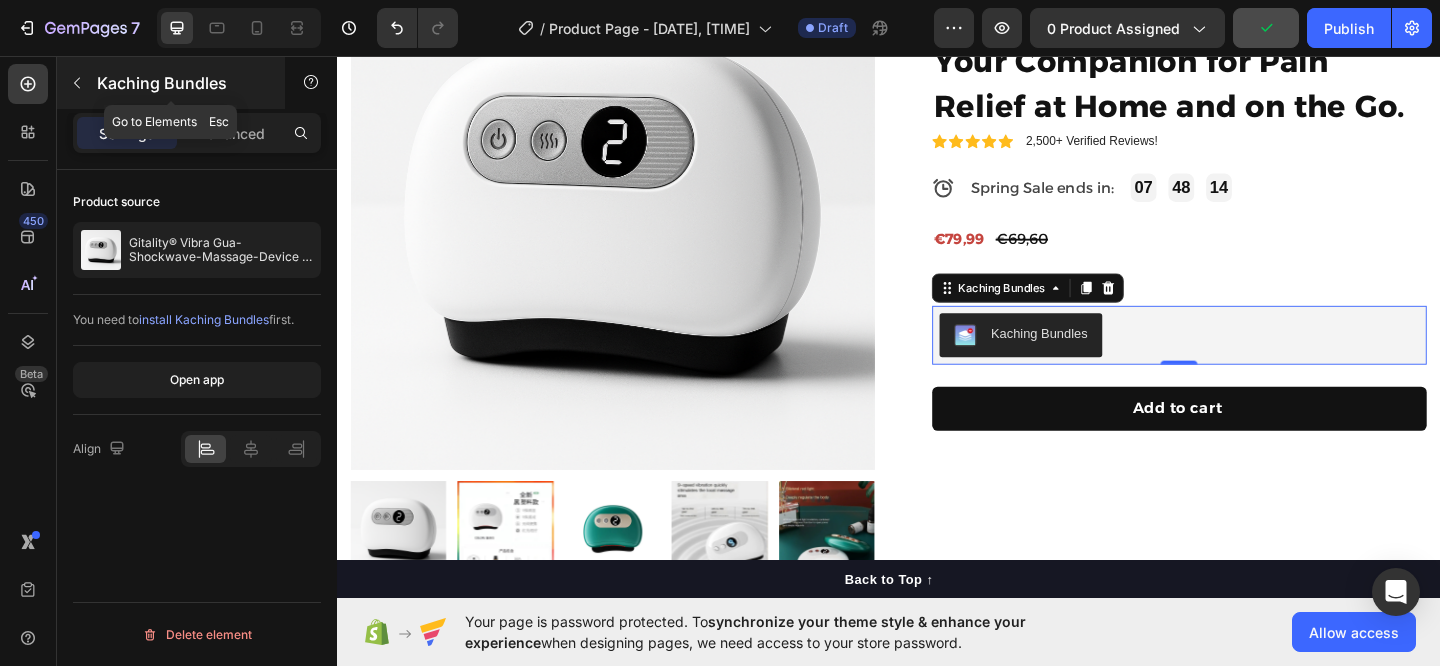 click 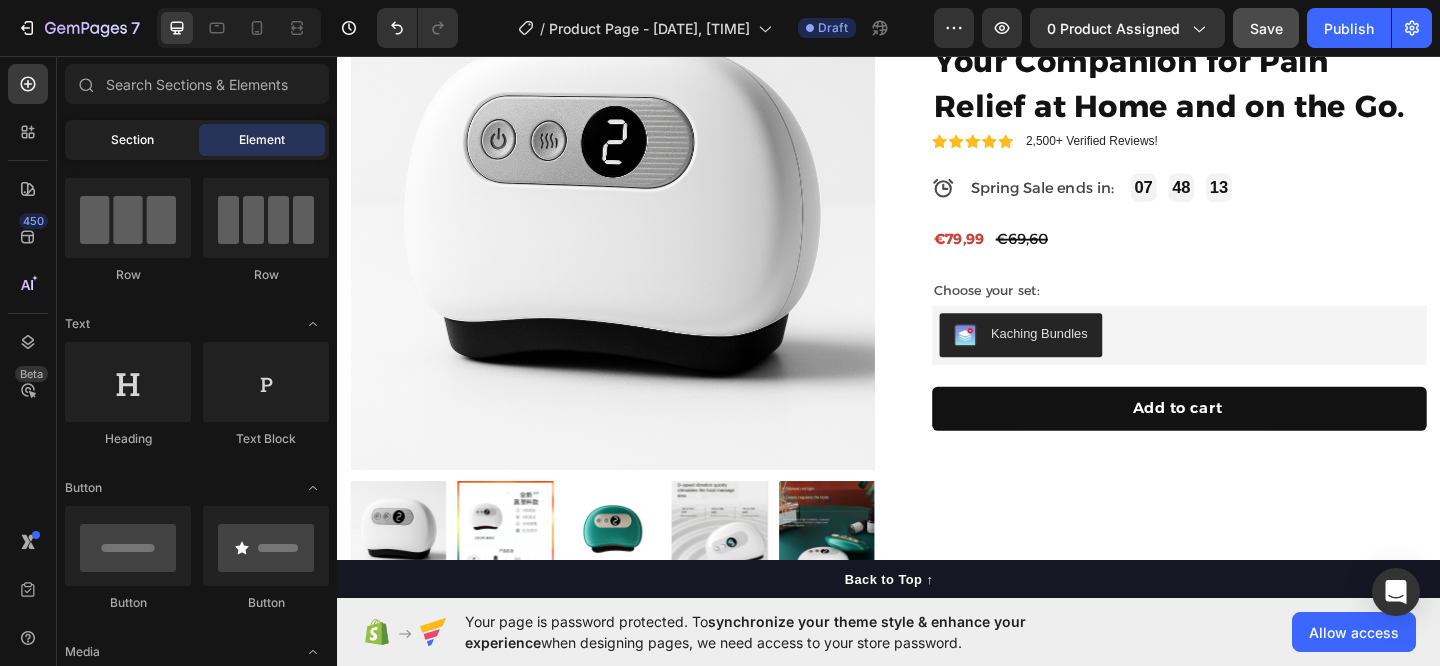 click on "Section" 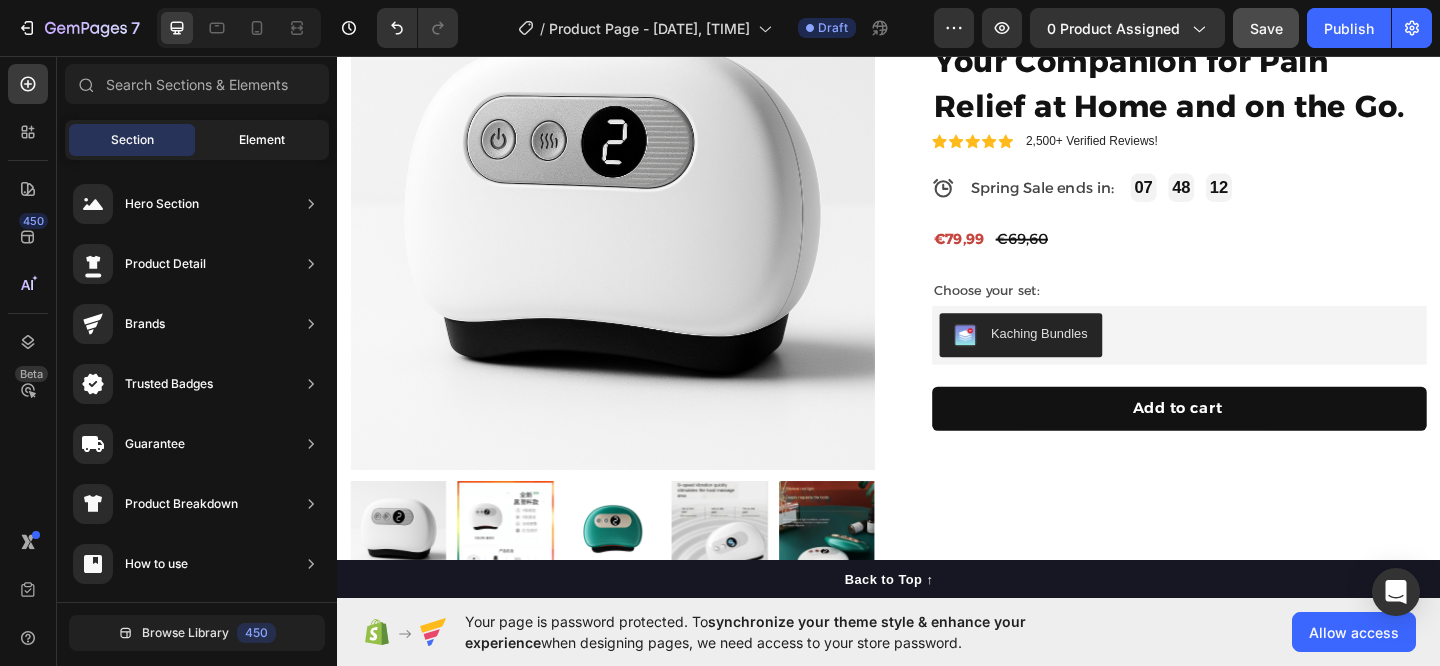 click on "Element" at bounding box center [262, 140] 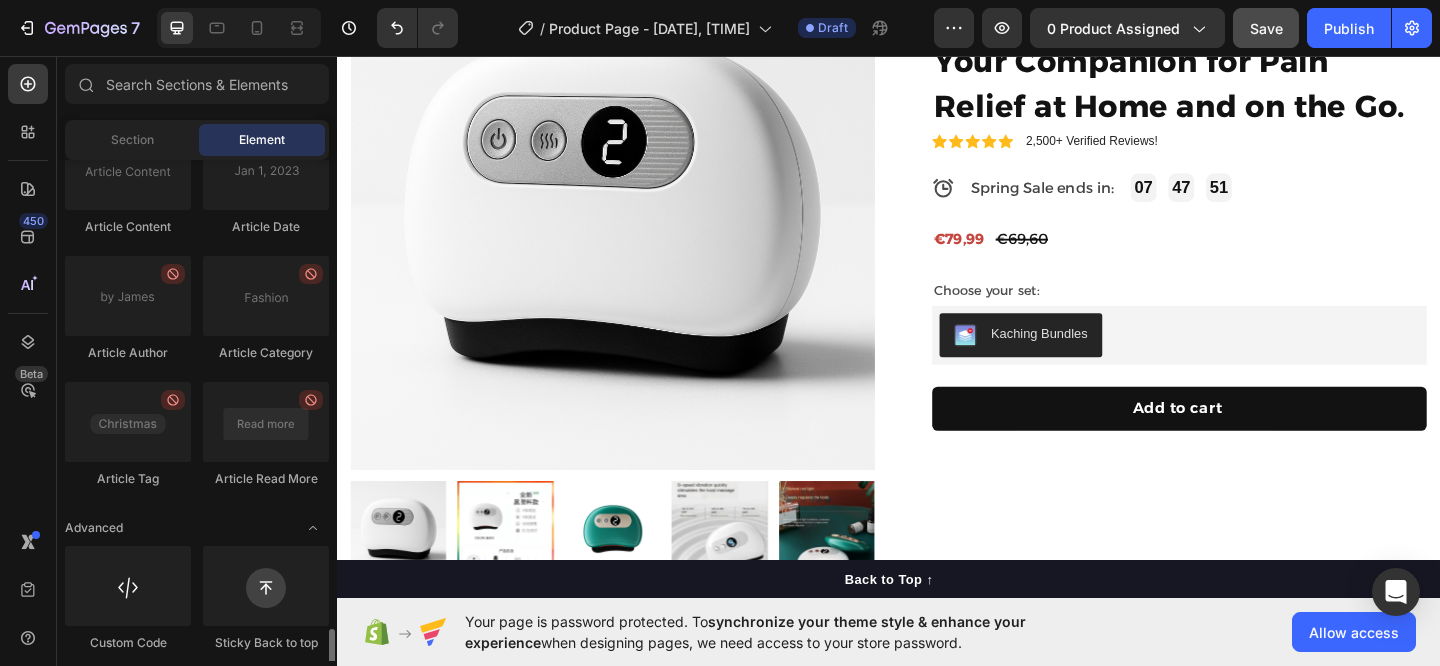 scroll, scrollTop: 5558, scrollLeft: 0, axis: vertical 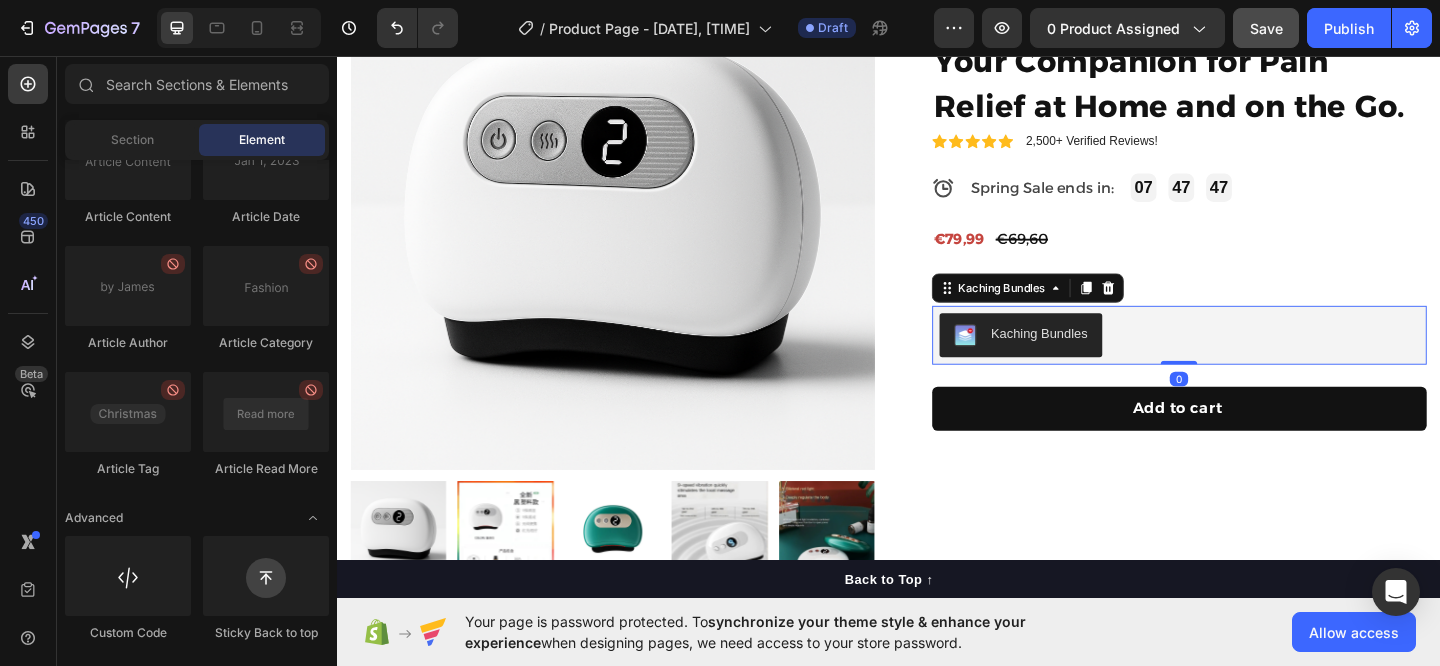 click on "Kaching Bundles" at bounding box center [1100, 358] 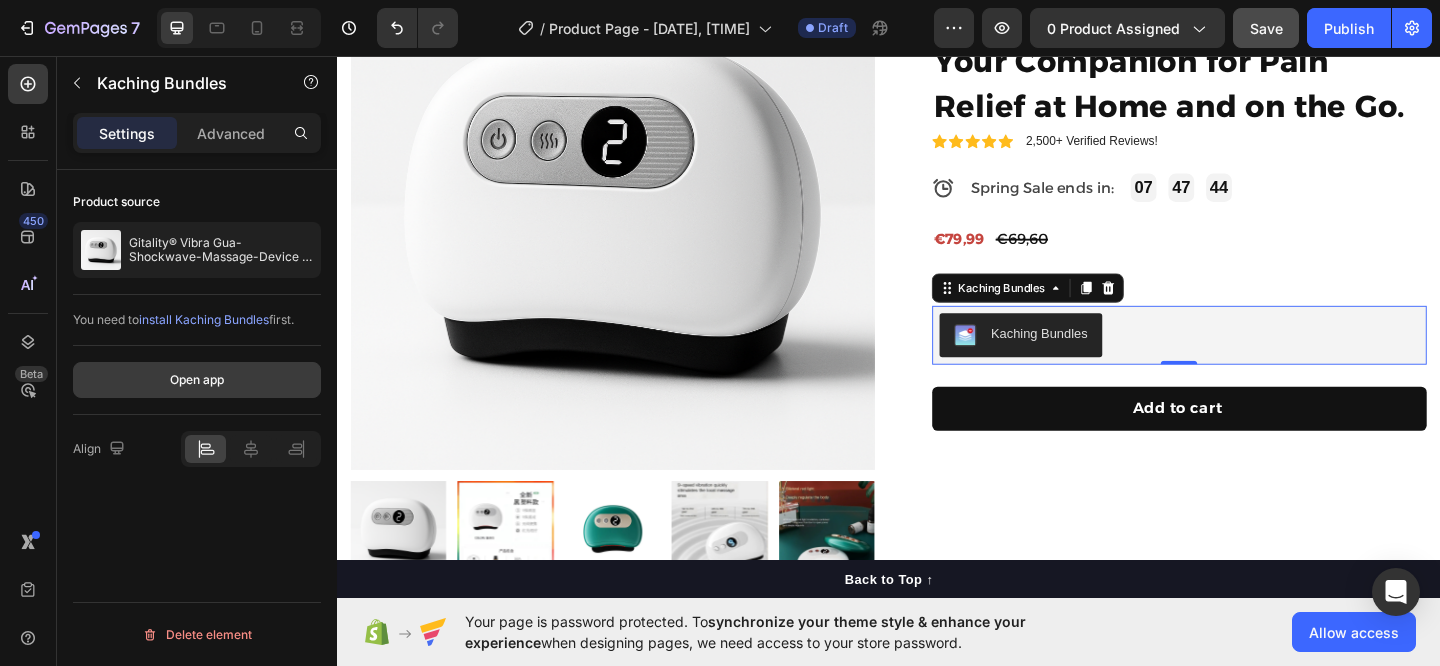 click on "Open app" at bounding box center (197, 380) 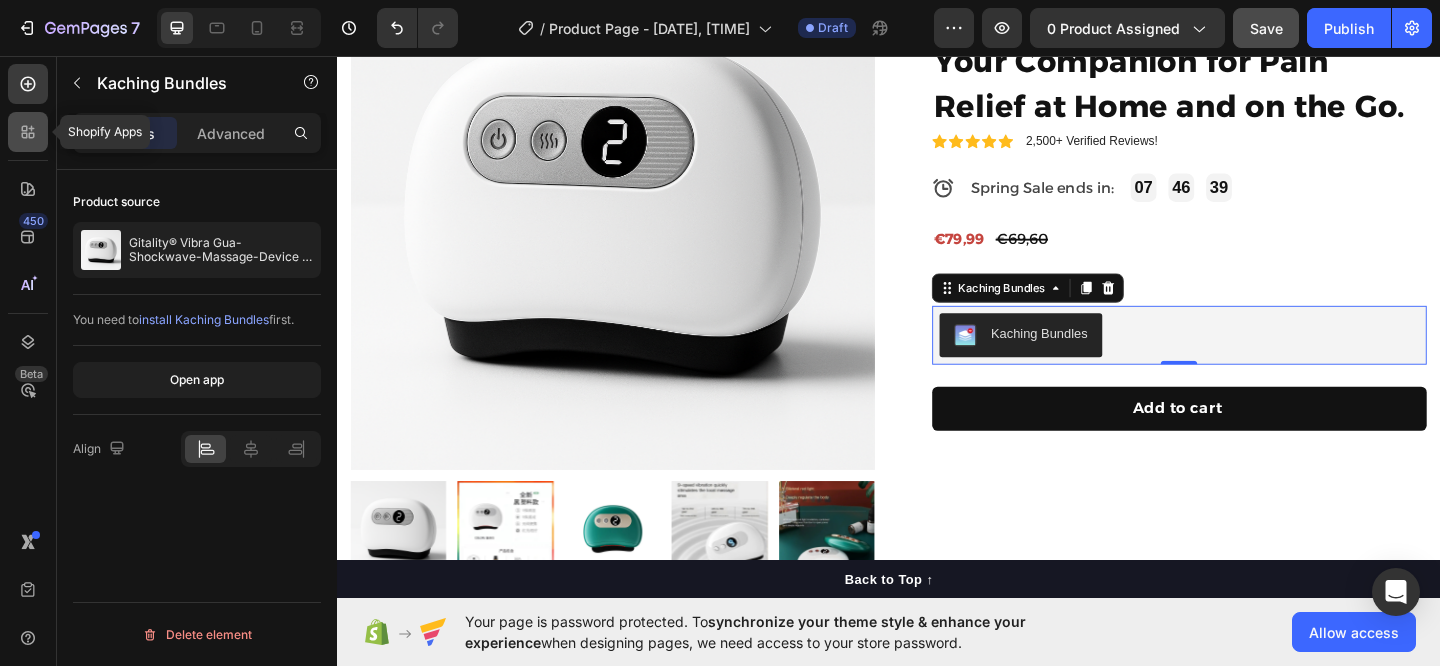 click 